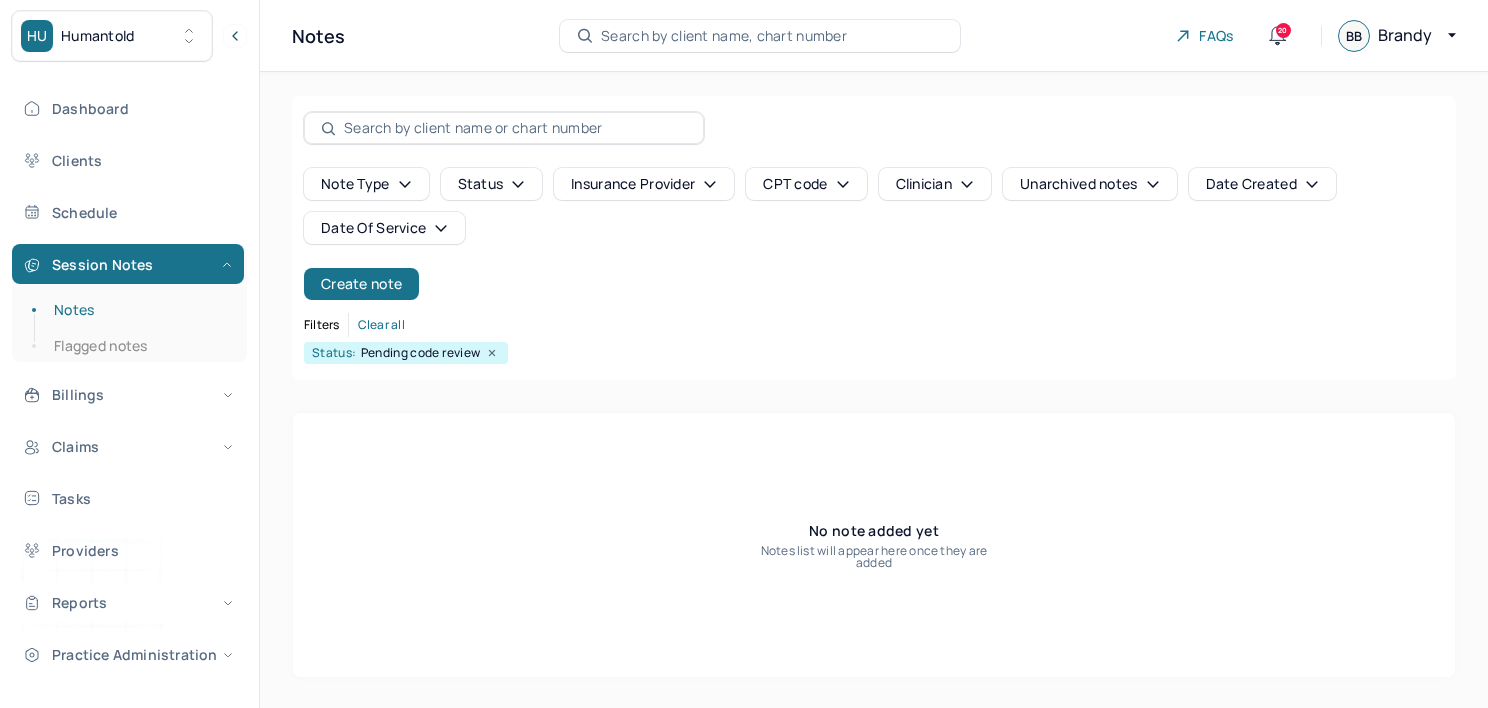 scroll, scrollTop: 0, scrollLeft: 0, axis: both 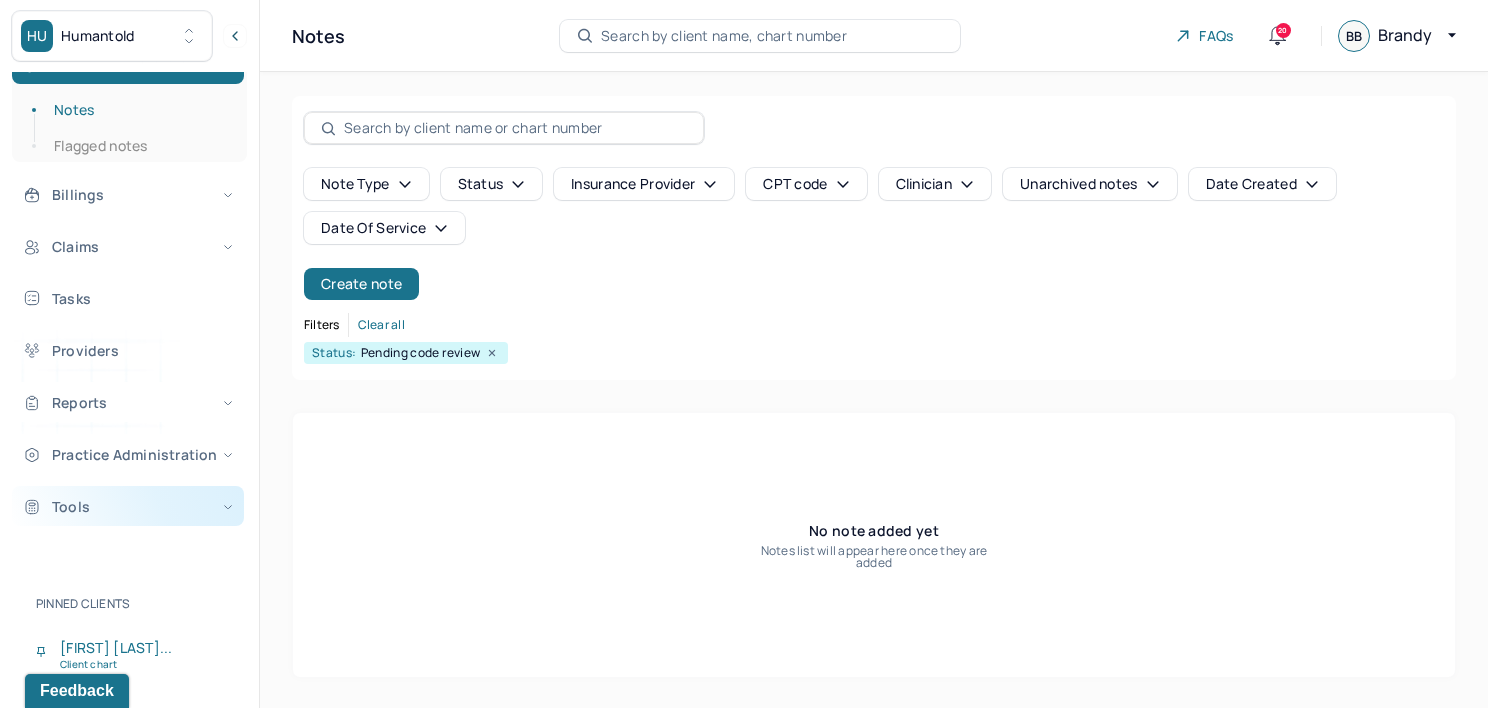 click on "Tools" at bounding box center [128, 506] 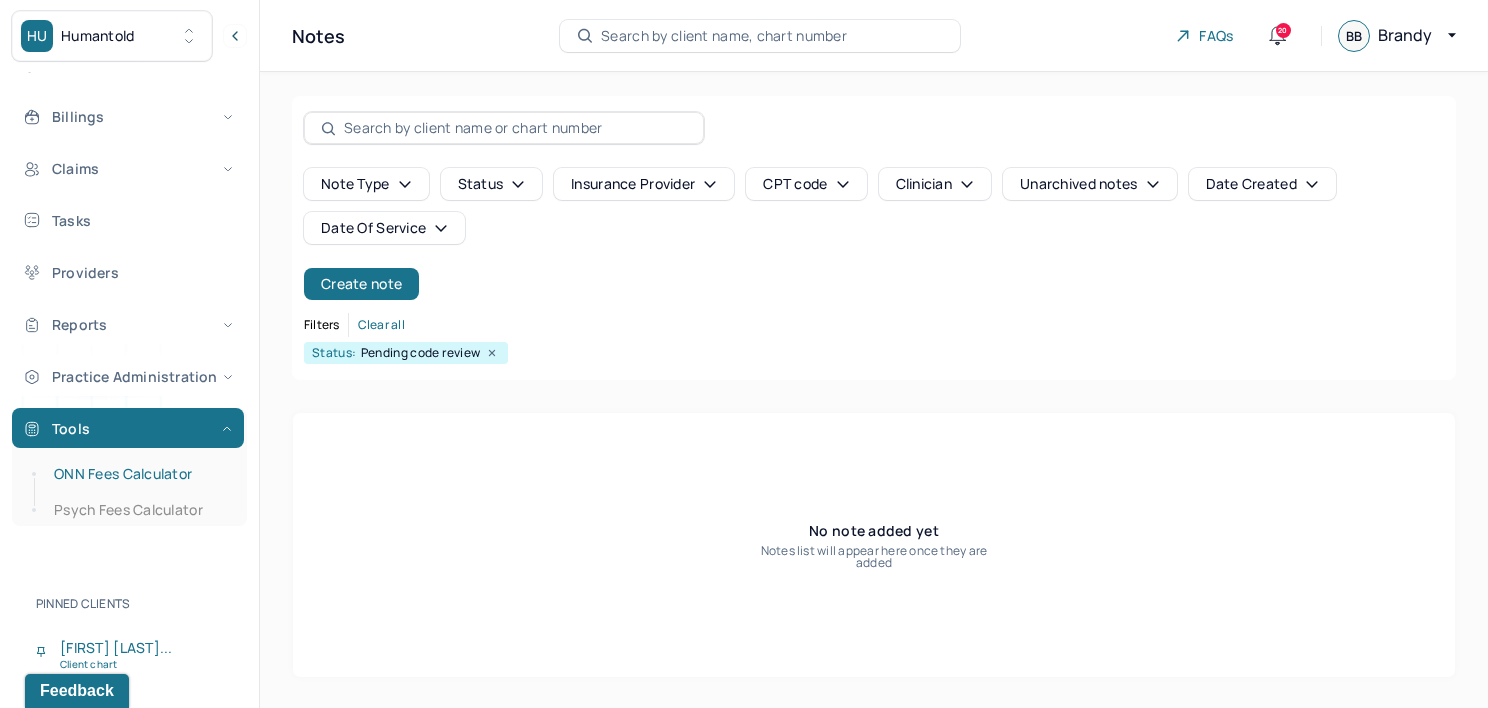click on "ONN Fees Calculator" at bounding box center (139, 474) 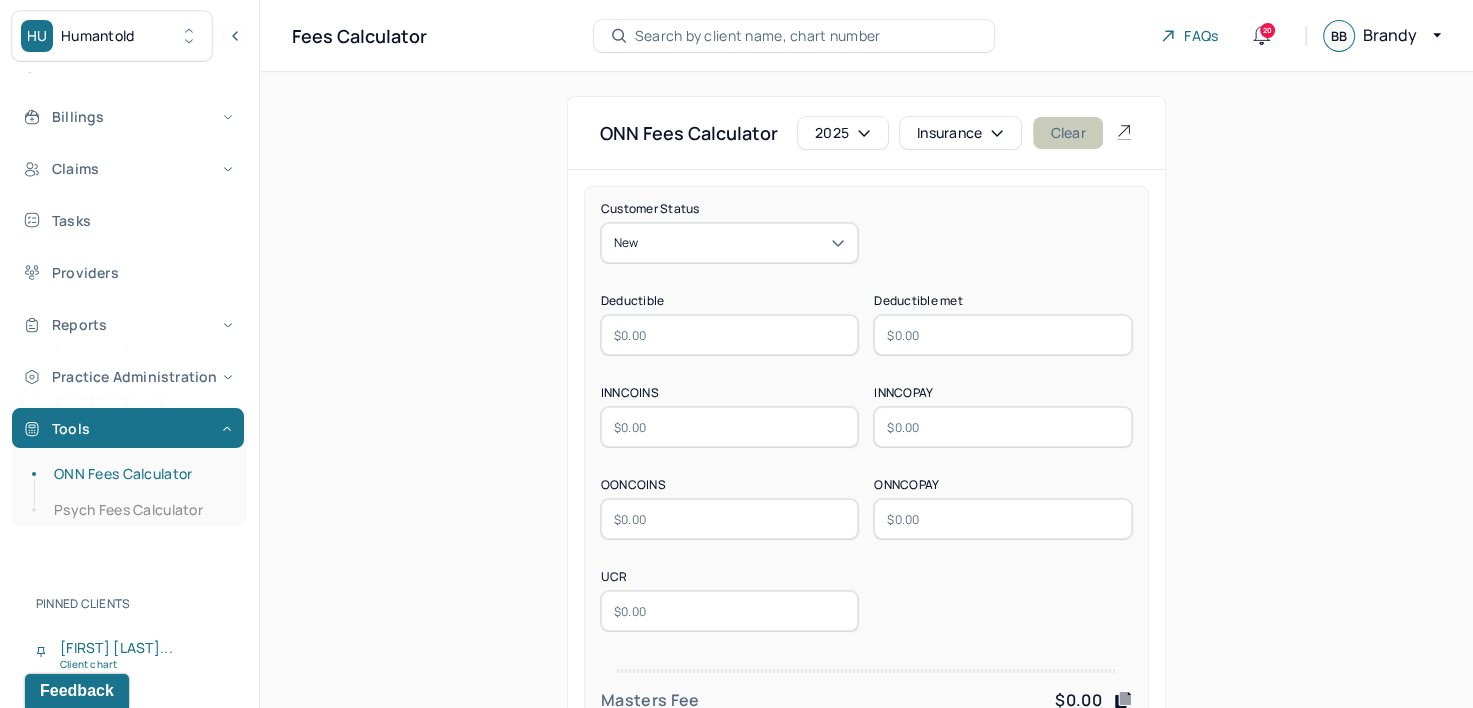 click on "Clear" at bounding box center (1067, 133) 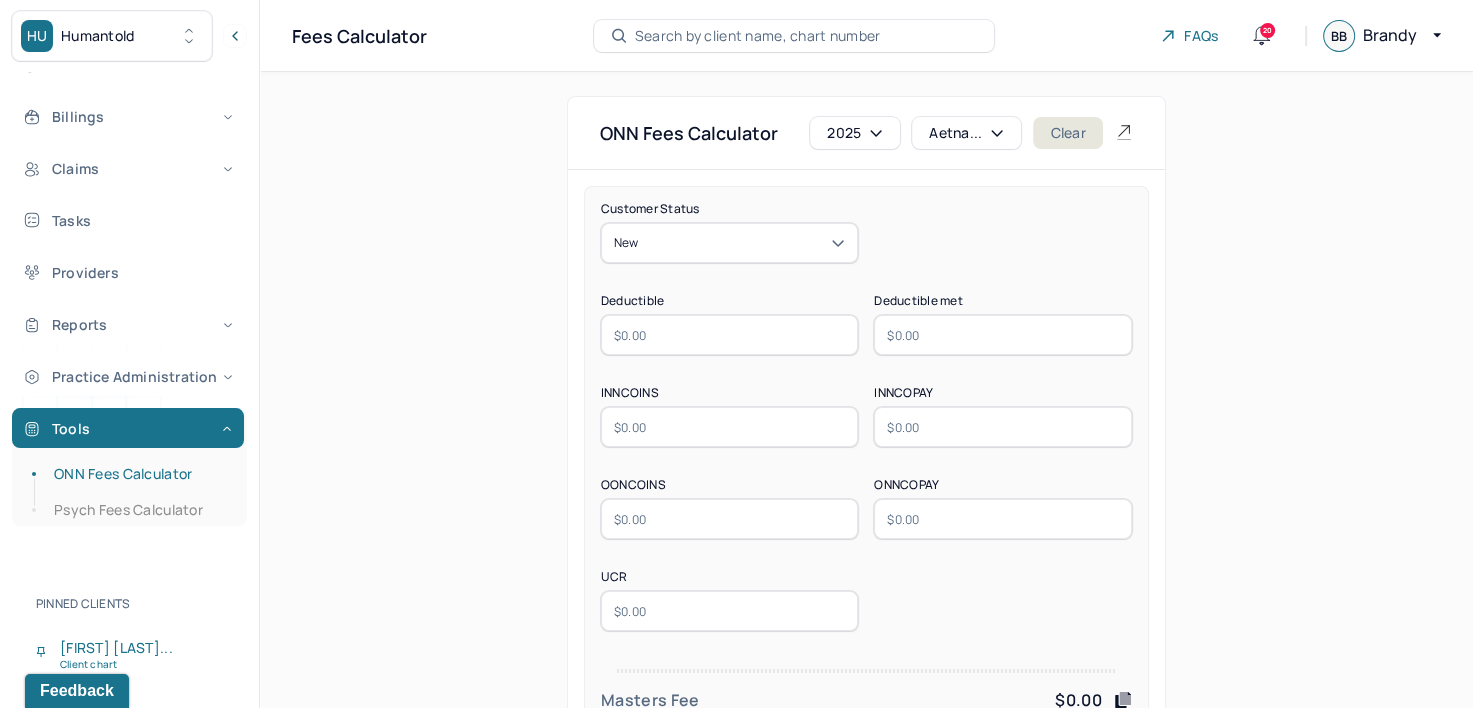 click at bounding box center [730, 335] 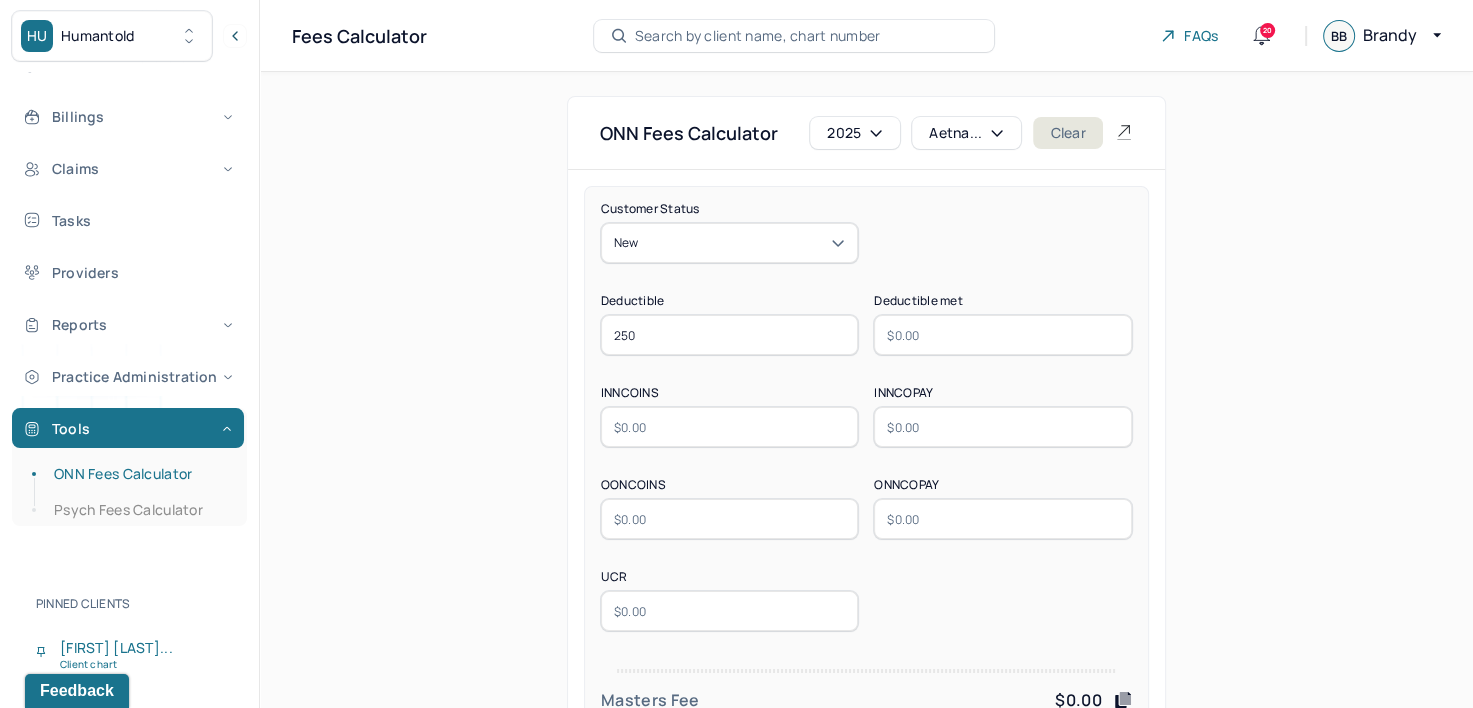 type on "250" 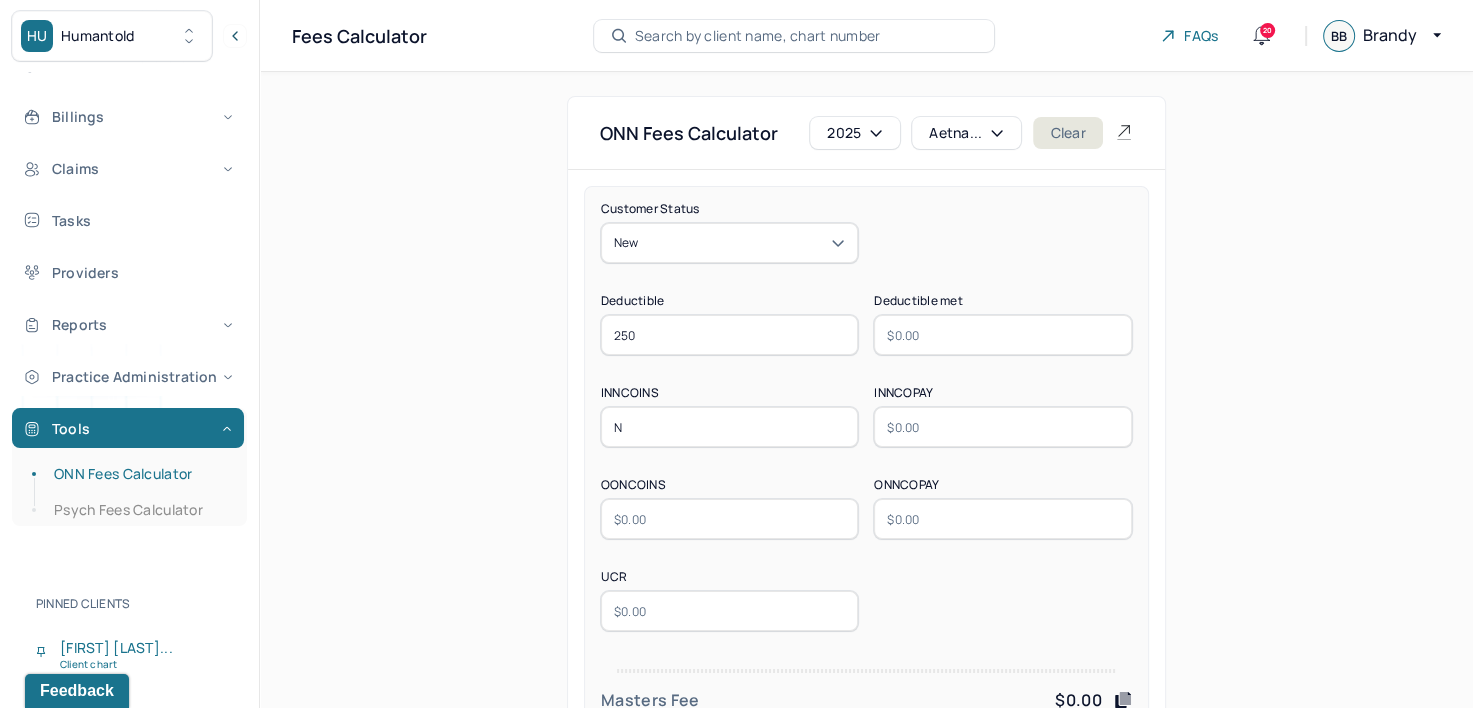 type on "N/A" 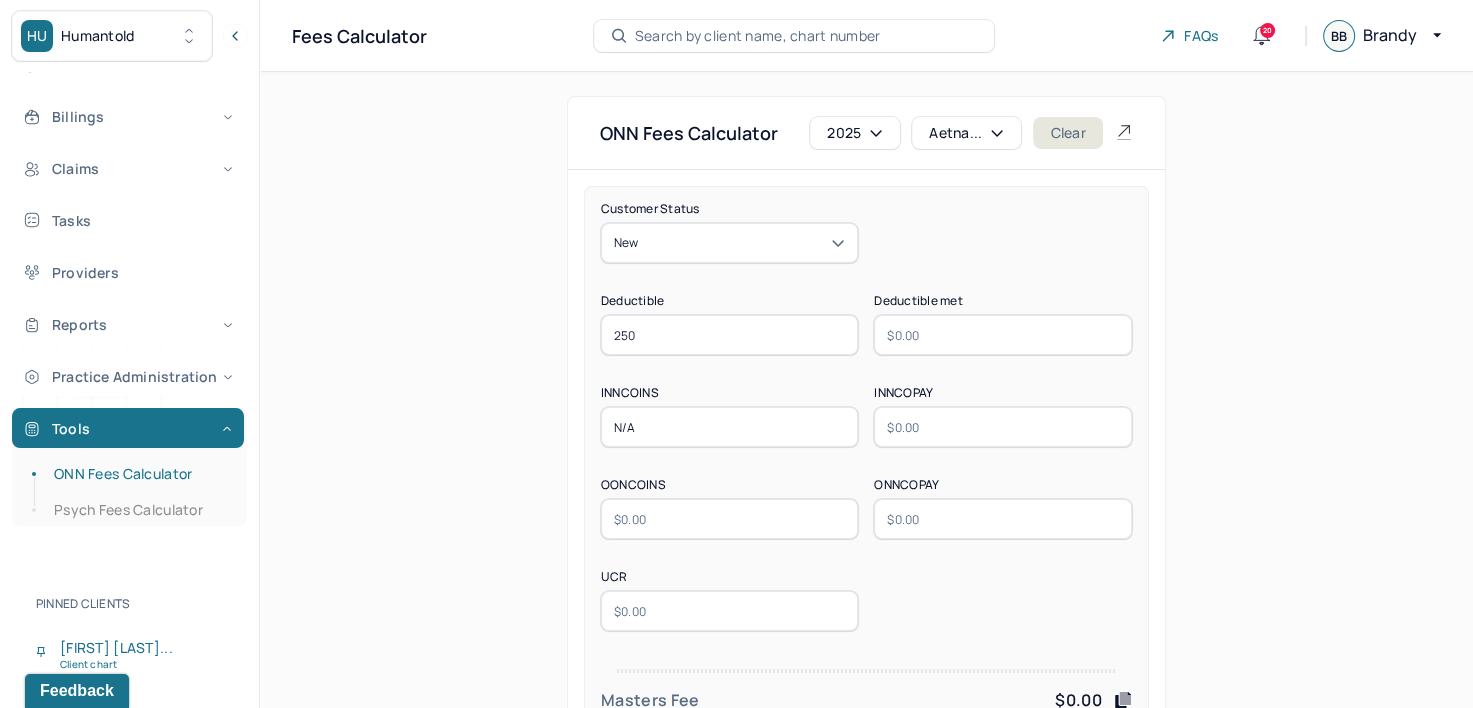click at bounding box center (1003, 427) 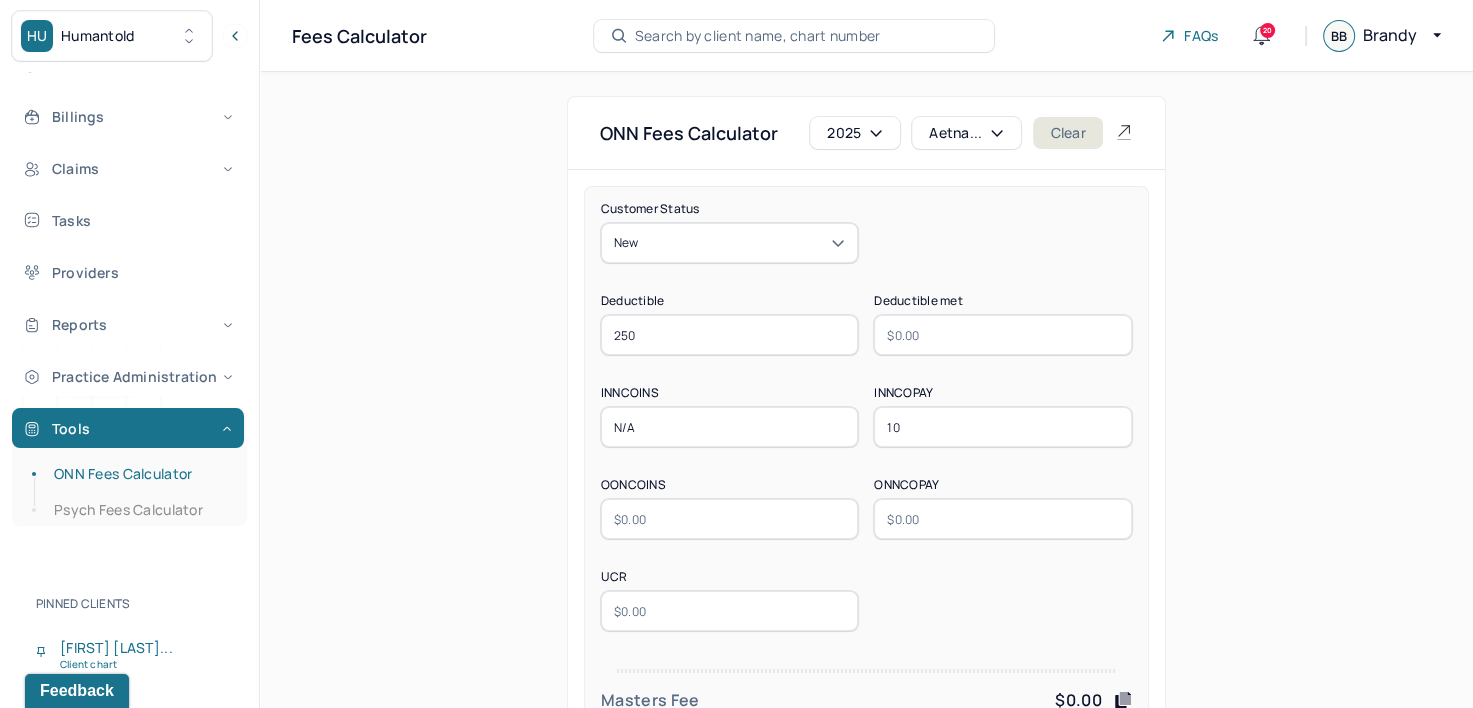 type on "10" 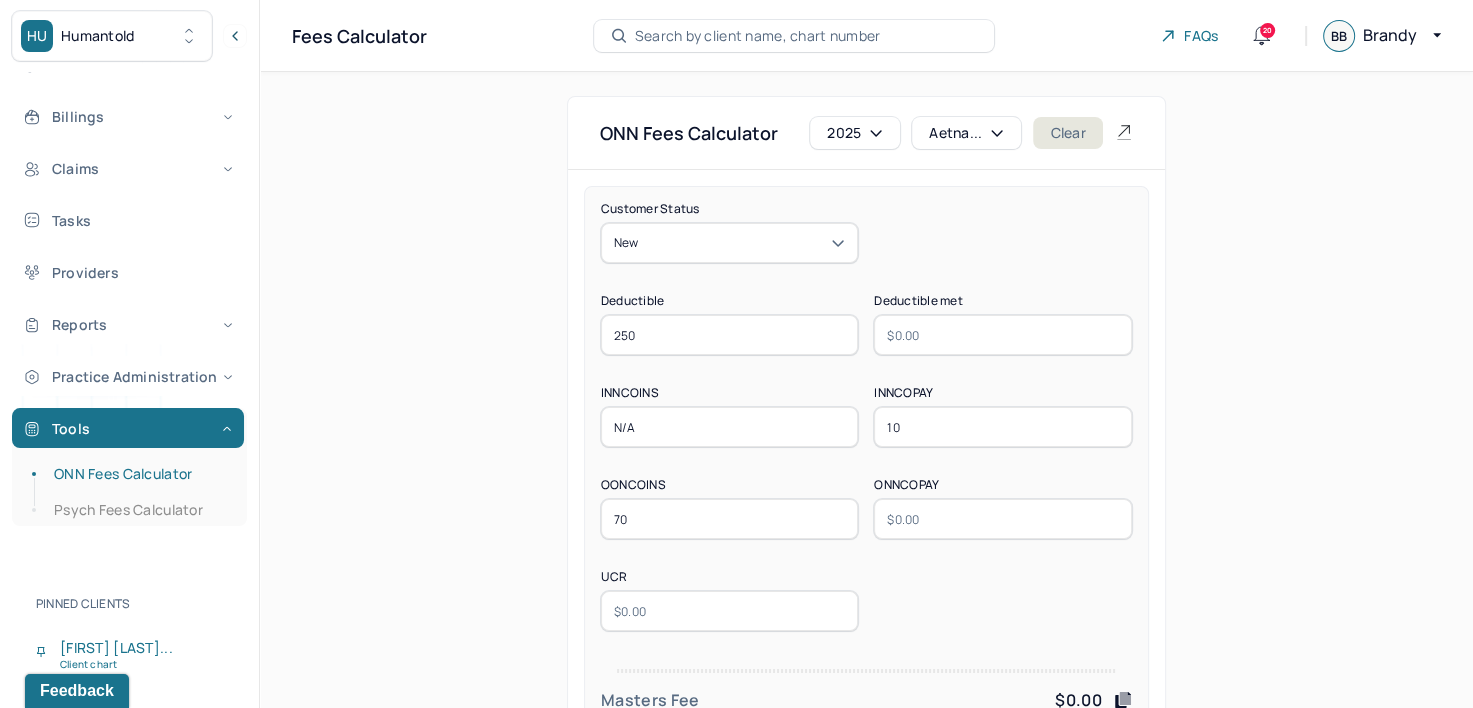 type on "70" 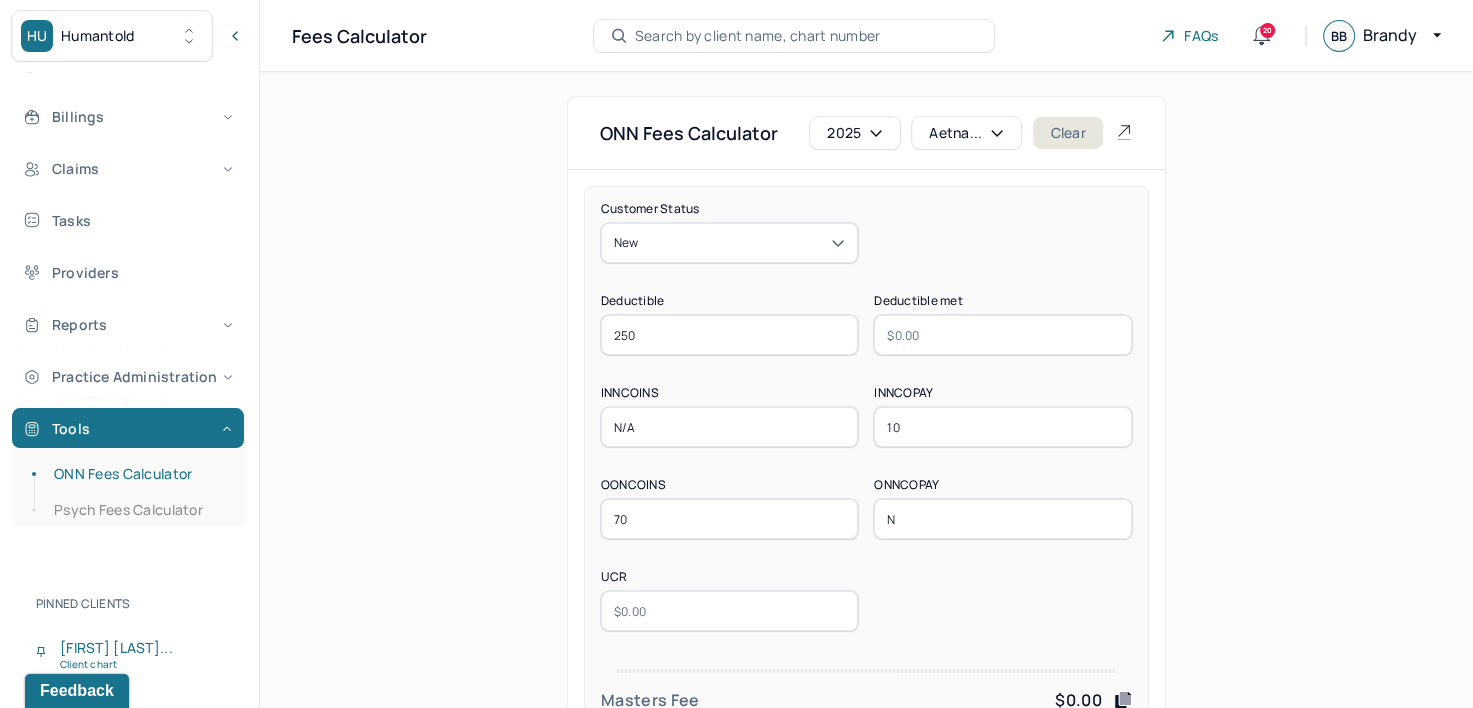 type on "N/A" 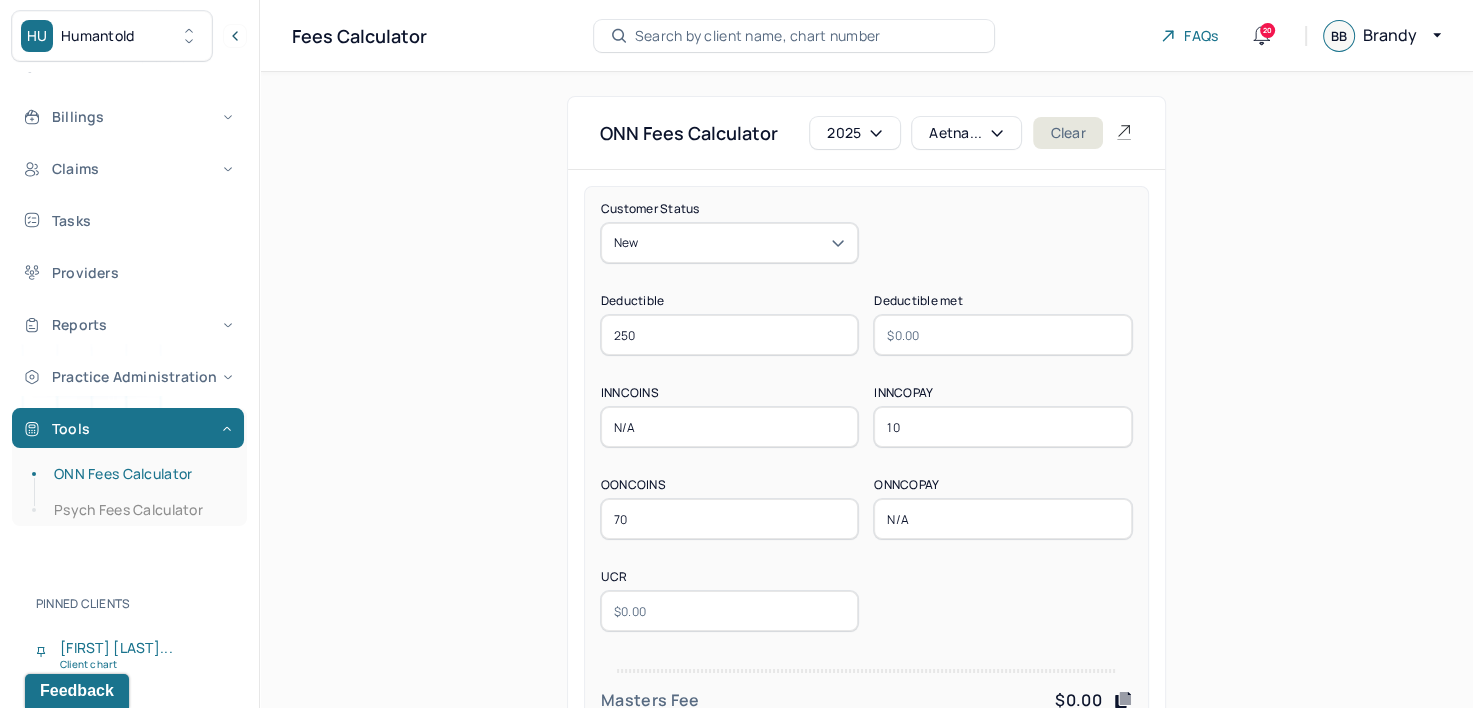 click at bounding box center (730, 611) 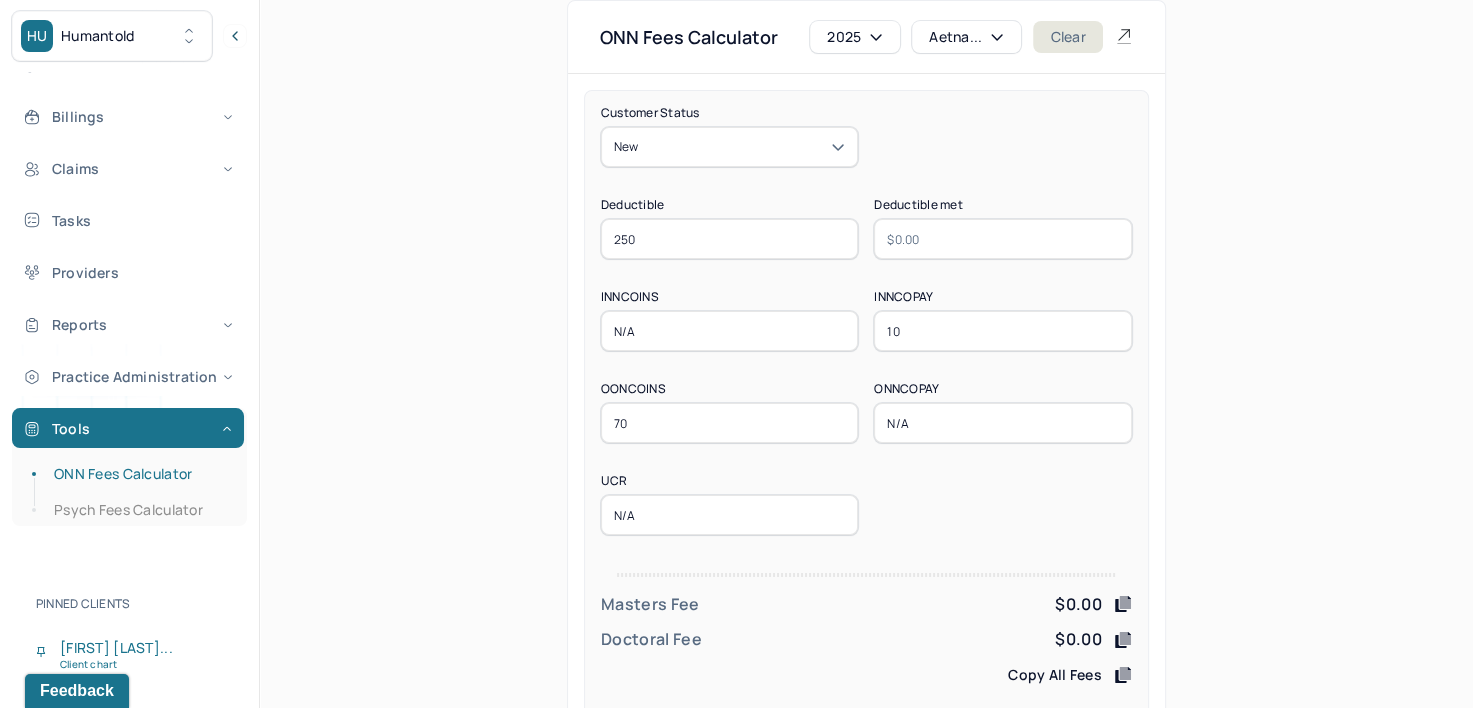 scroll, scrollTop: 0, scrollLeft: 0, axis: both 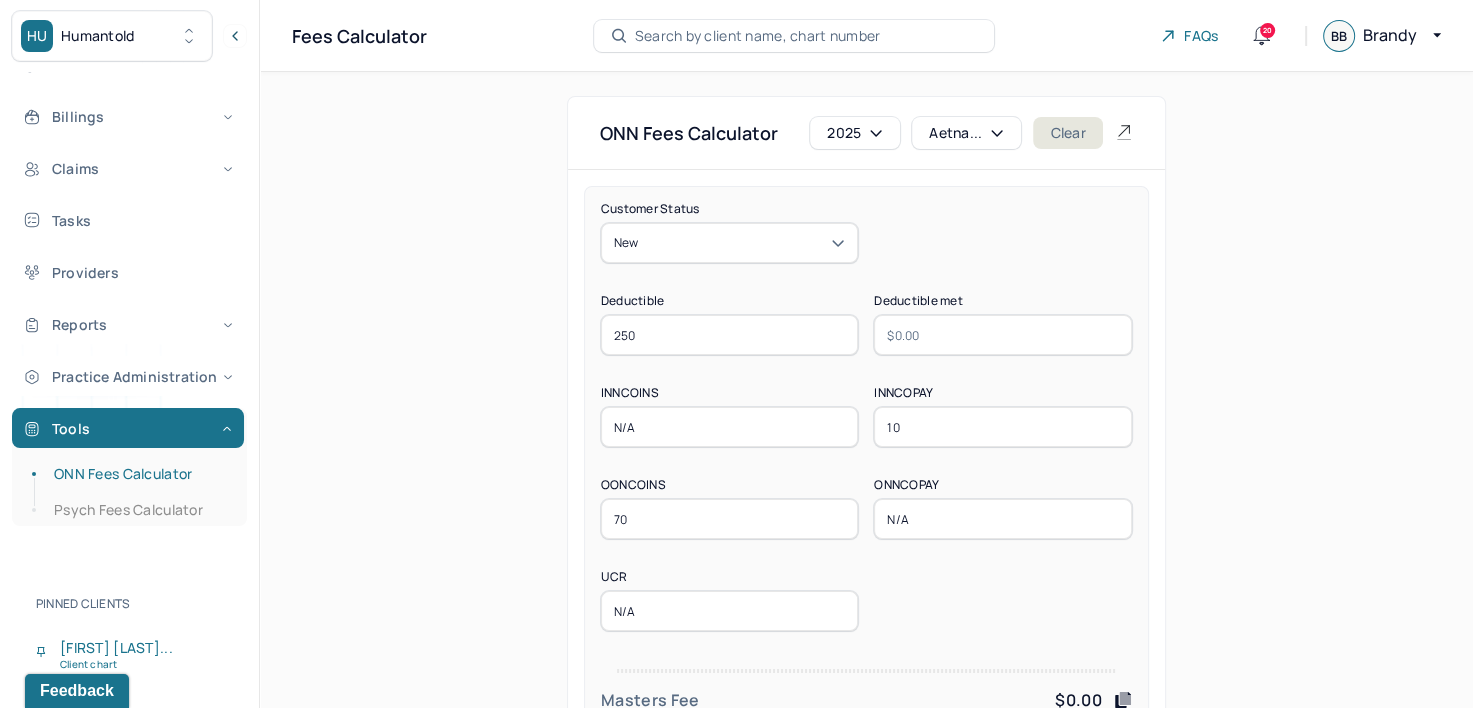 click on "Aetna..." at bounding box center (966, 133) 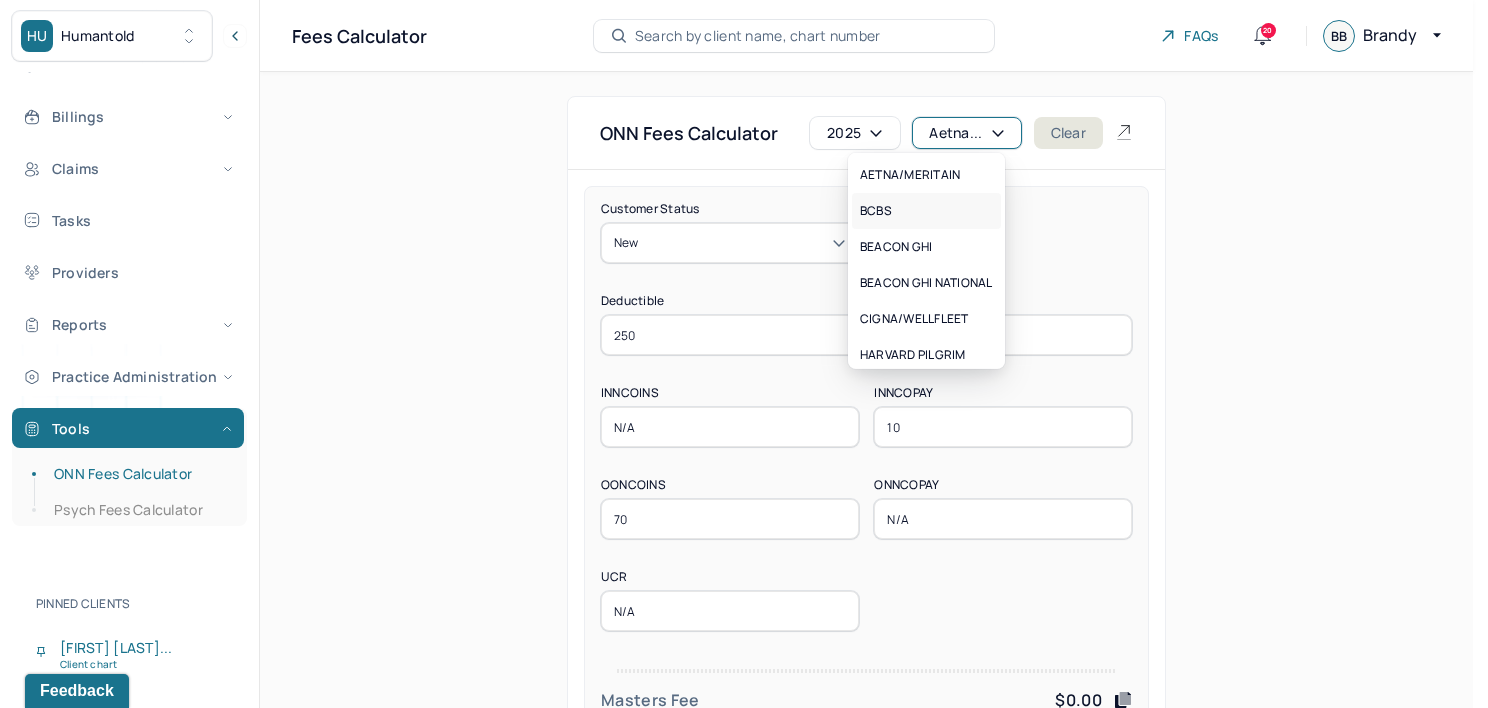 click on "BCBS" at bounding box center [926, 211] 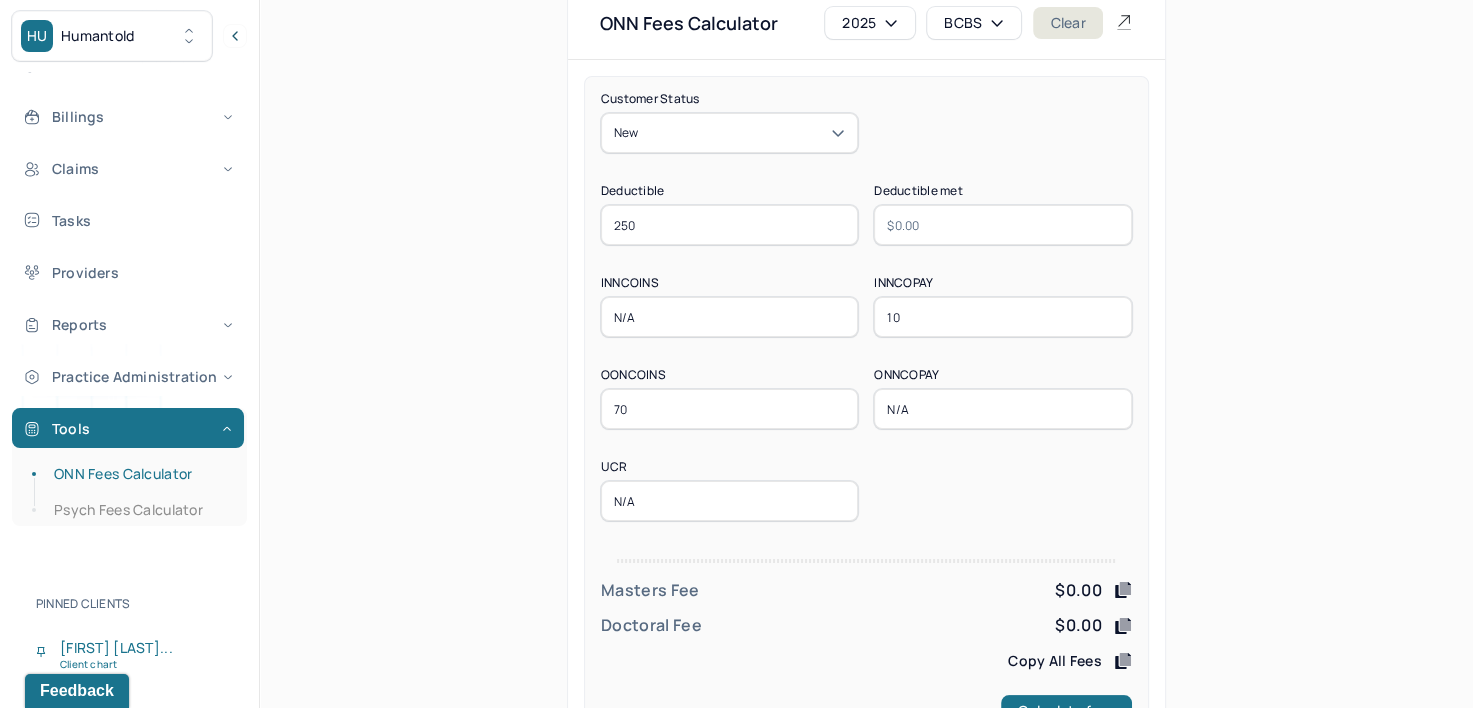 scroll, scrollTop: 186, scrollLeft: 0, axis: vertical 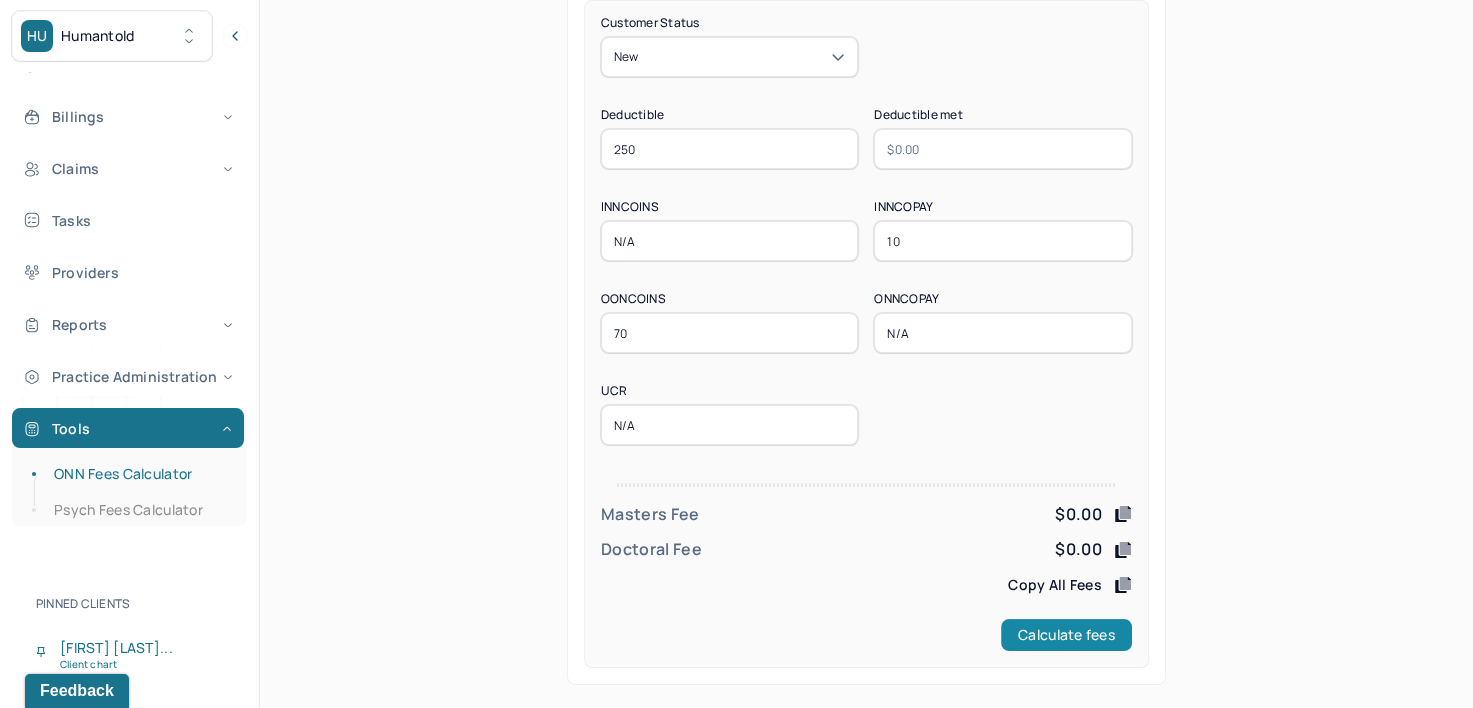 click on "Calculate fees" at bounding box center [1066, 635] 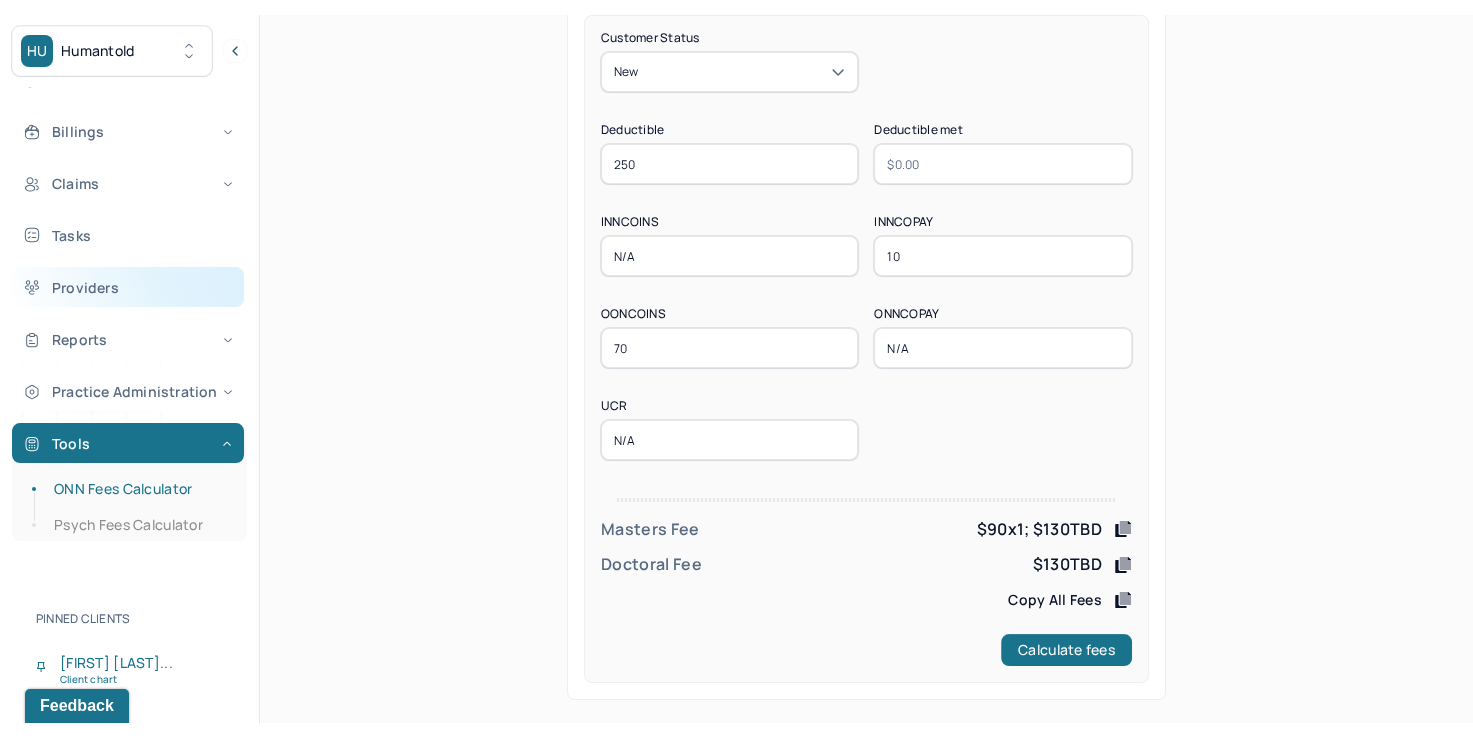 scroll, scrollTop: 156, scrollLeft: 0, axis: vertical 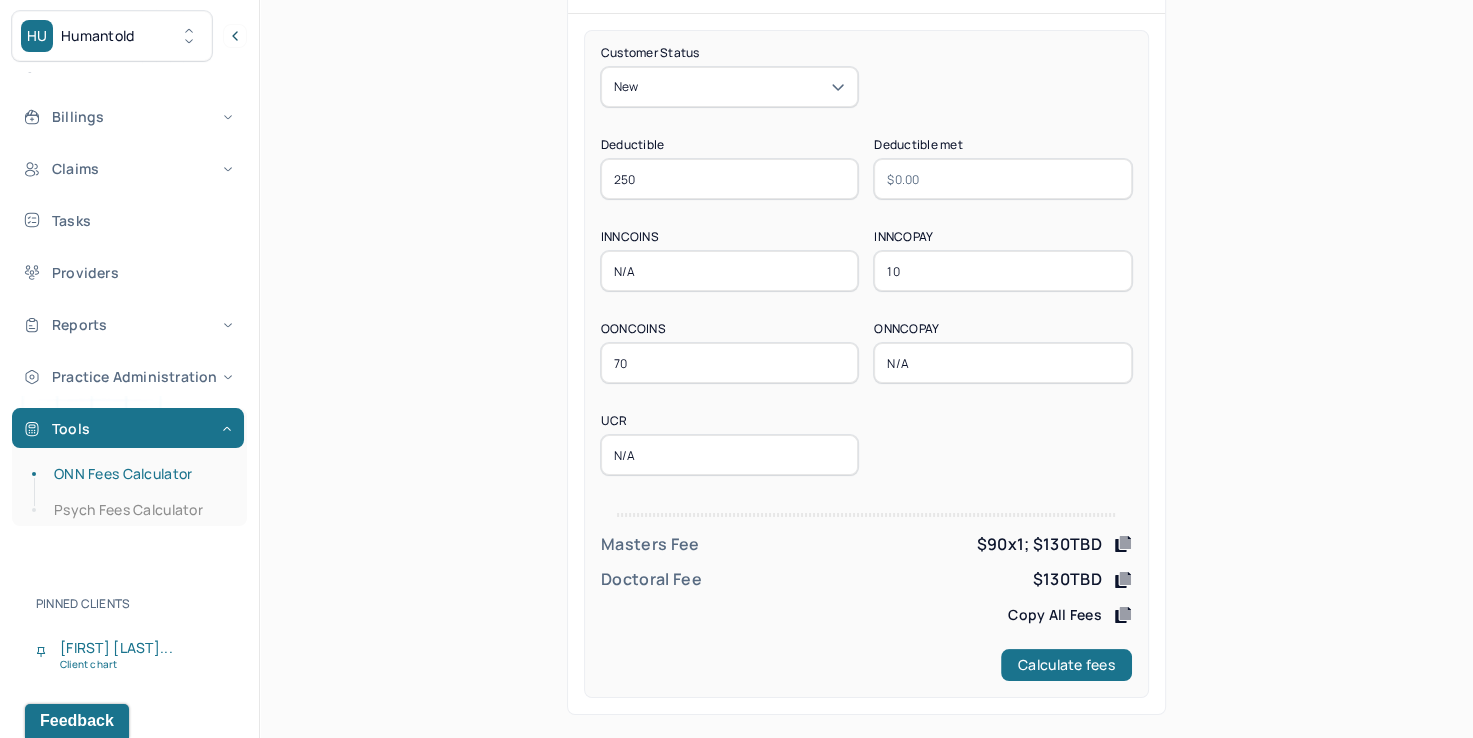 drag, startPoint x: 554, startPoint y: 421, endPoint x: 466, endPoint y: 404, distance: 89.62701 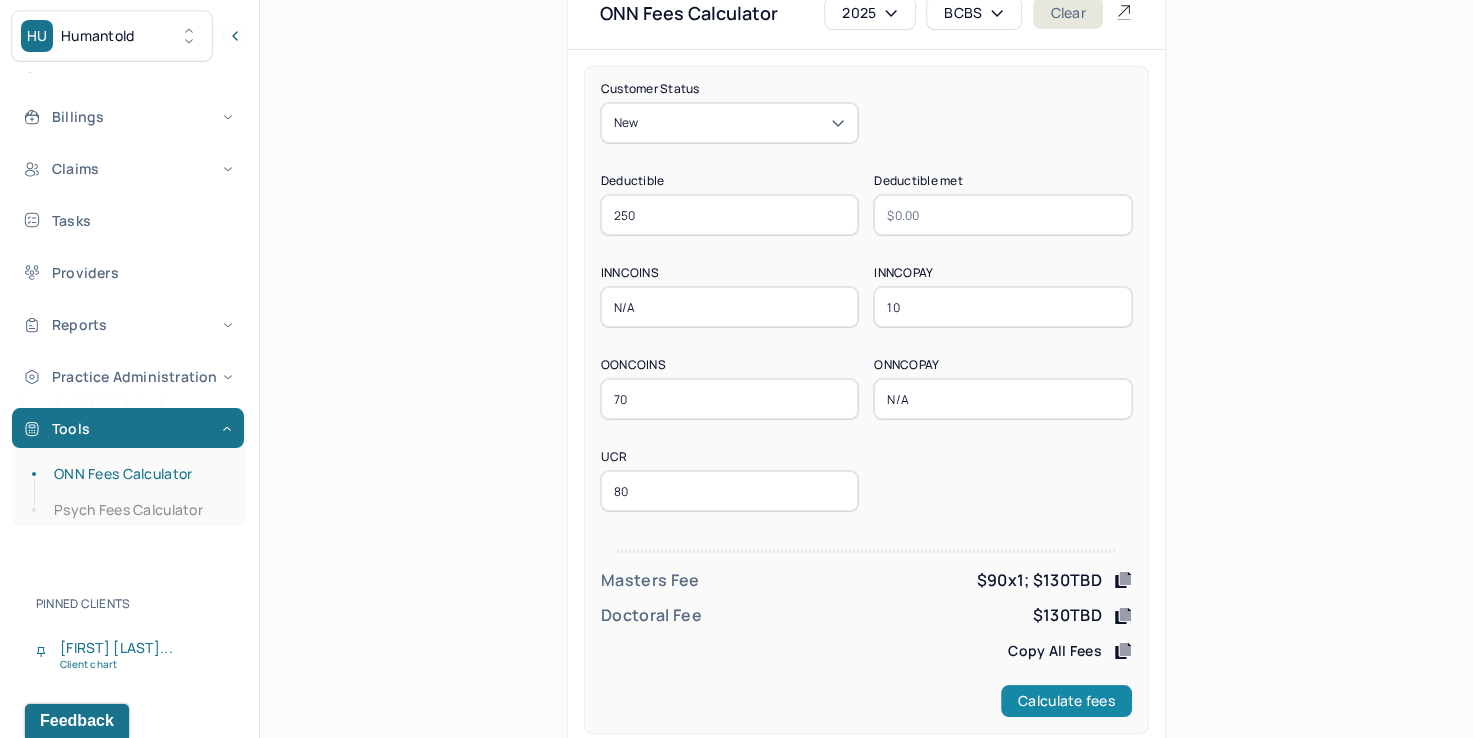 scroll, scrollTop: 156, scrollLeft: 0, axis: vertical 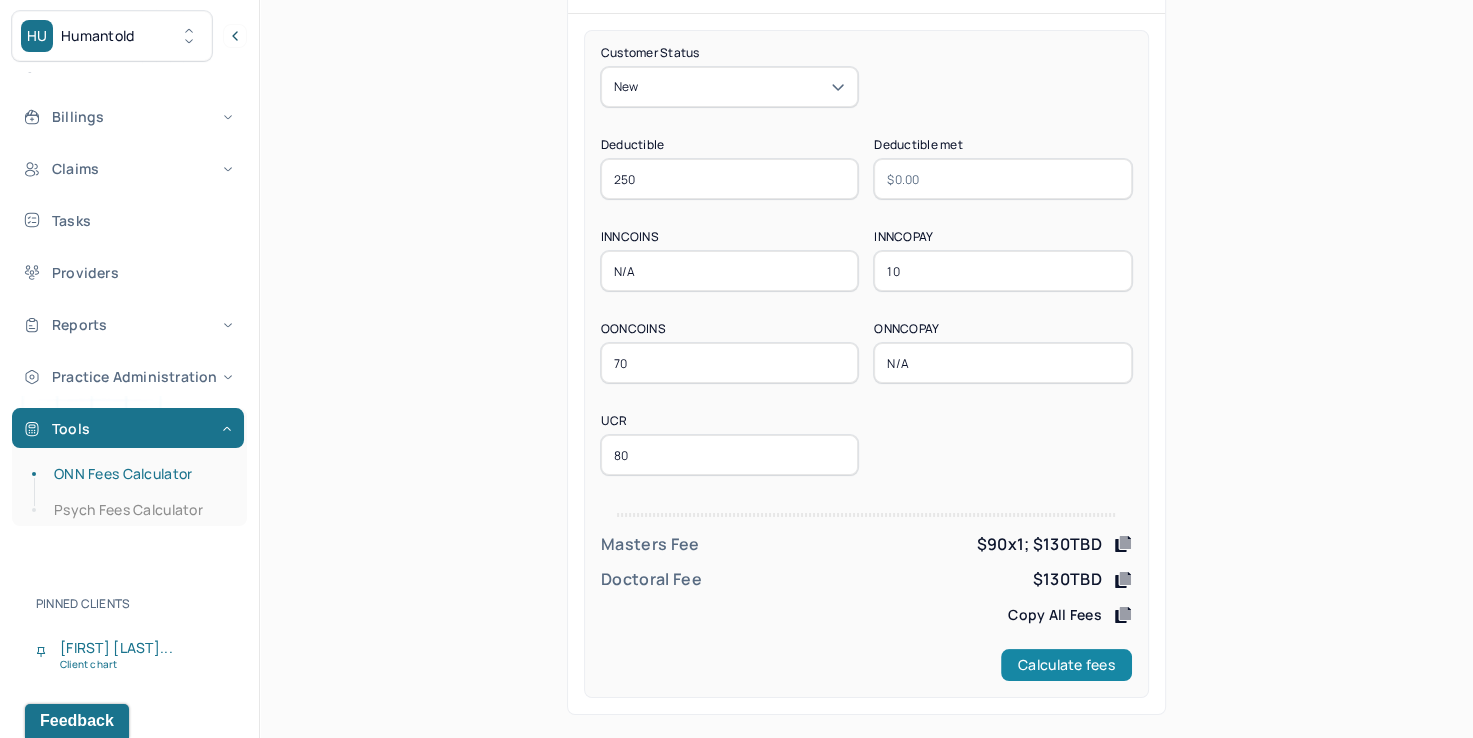 type on "80" 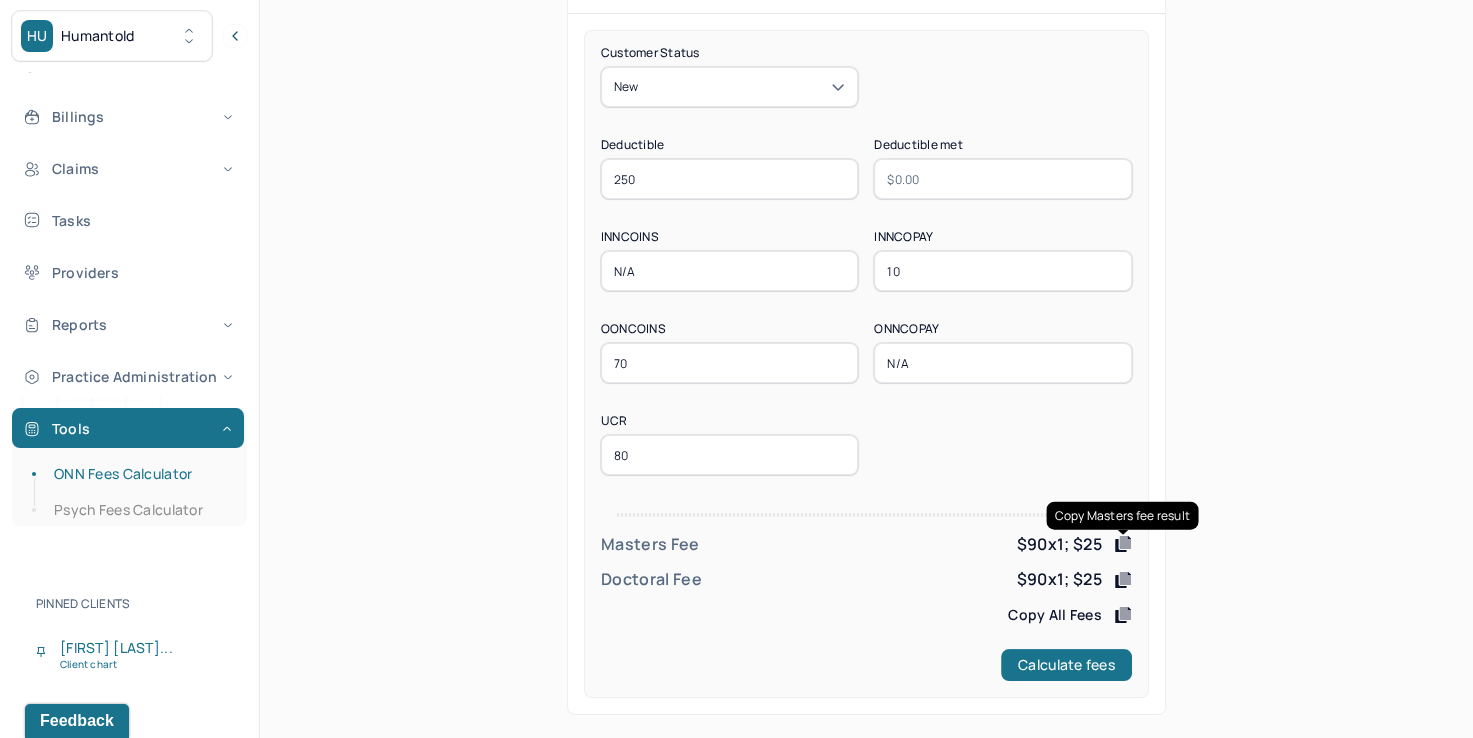 click 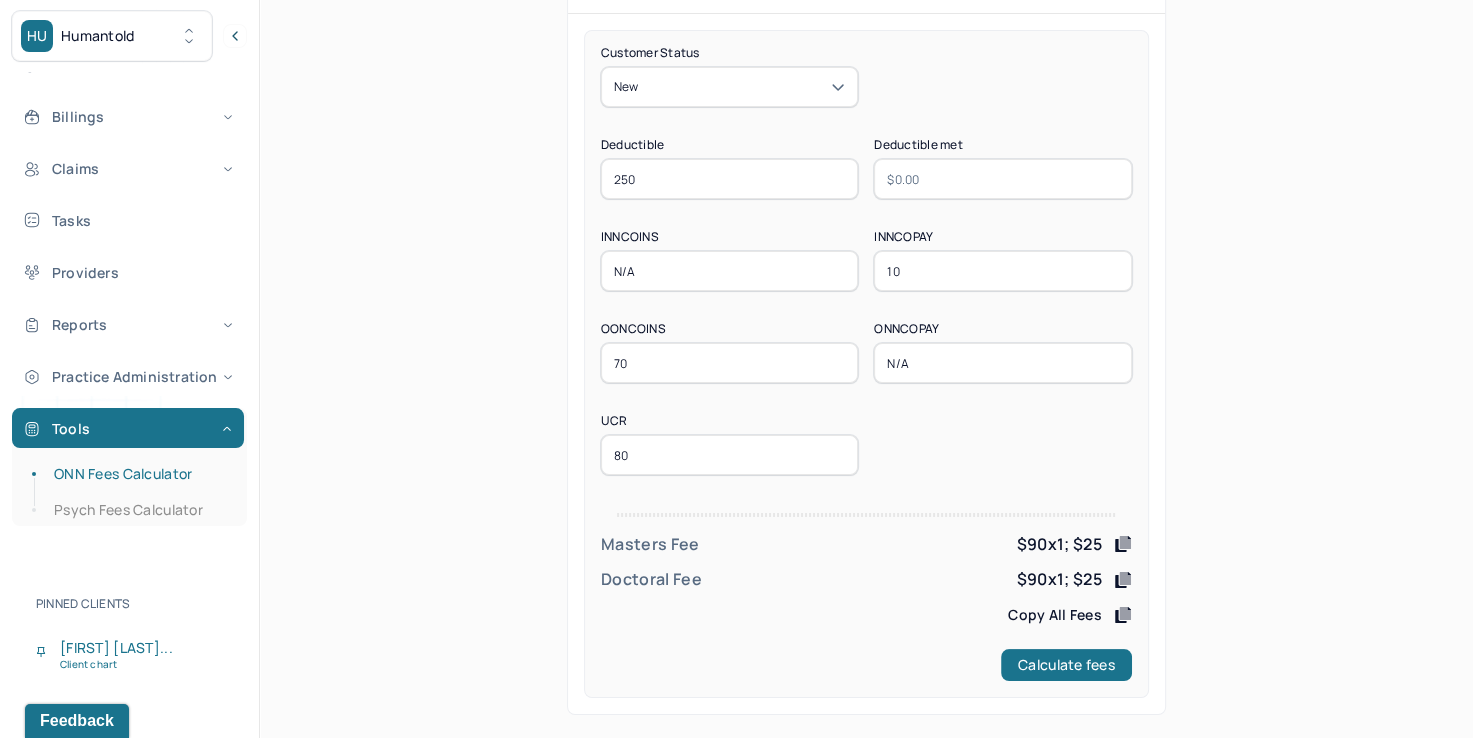 click 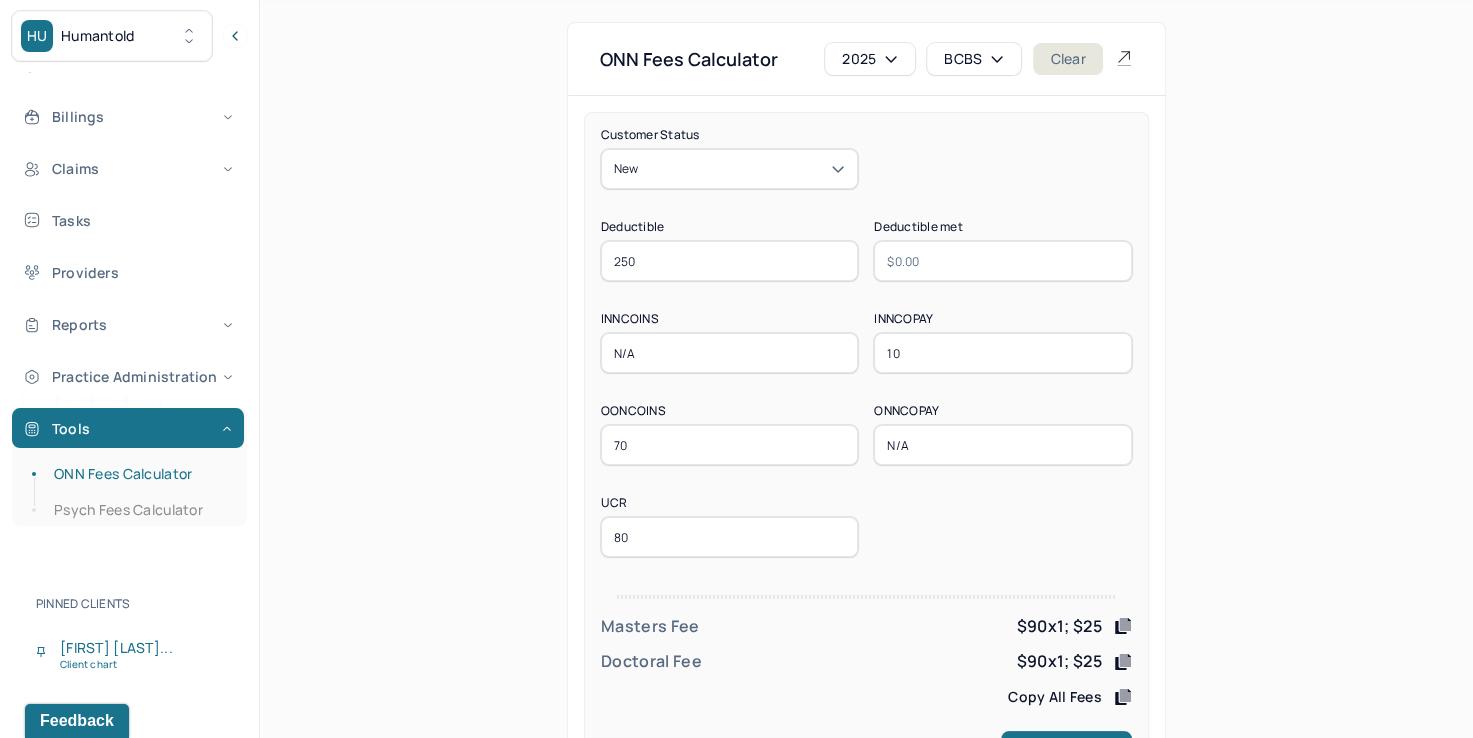 scroll, scrollTop: 0, scrollLeft: 0, axis: both 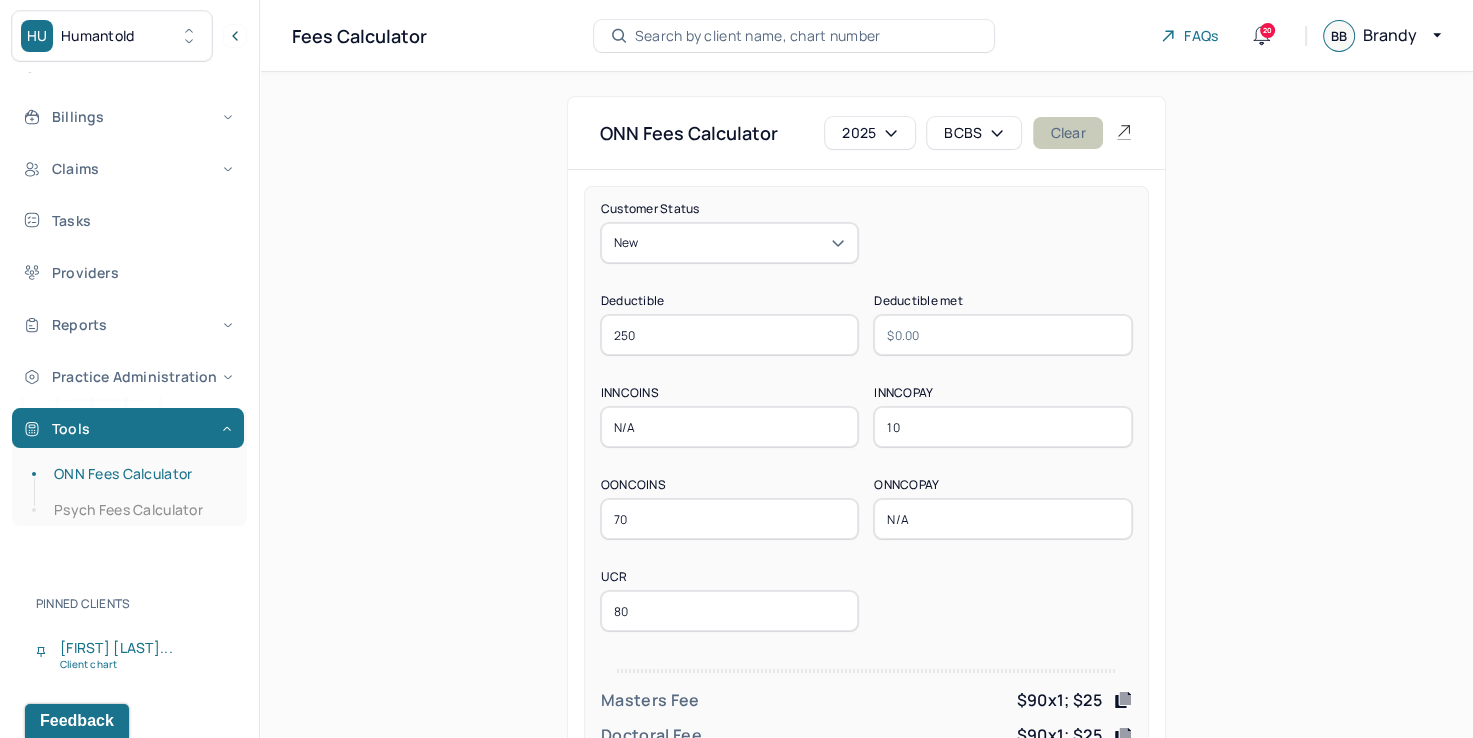 click on "Clear" at bounding box center [1067, 133] 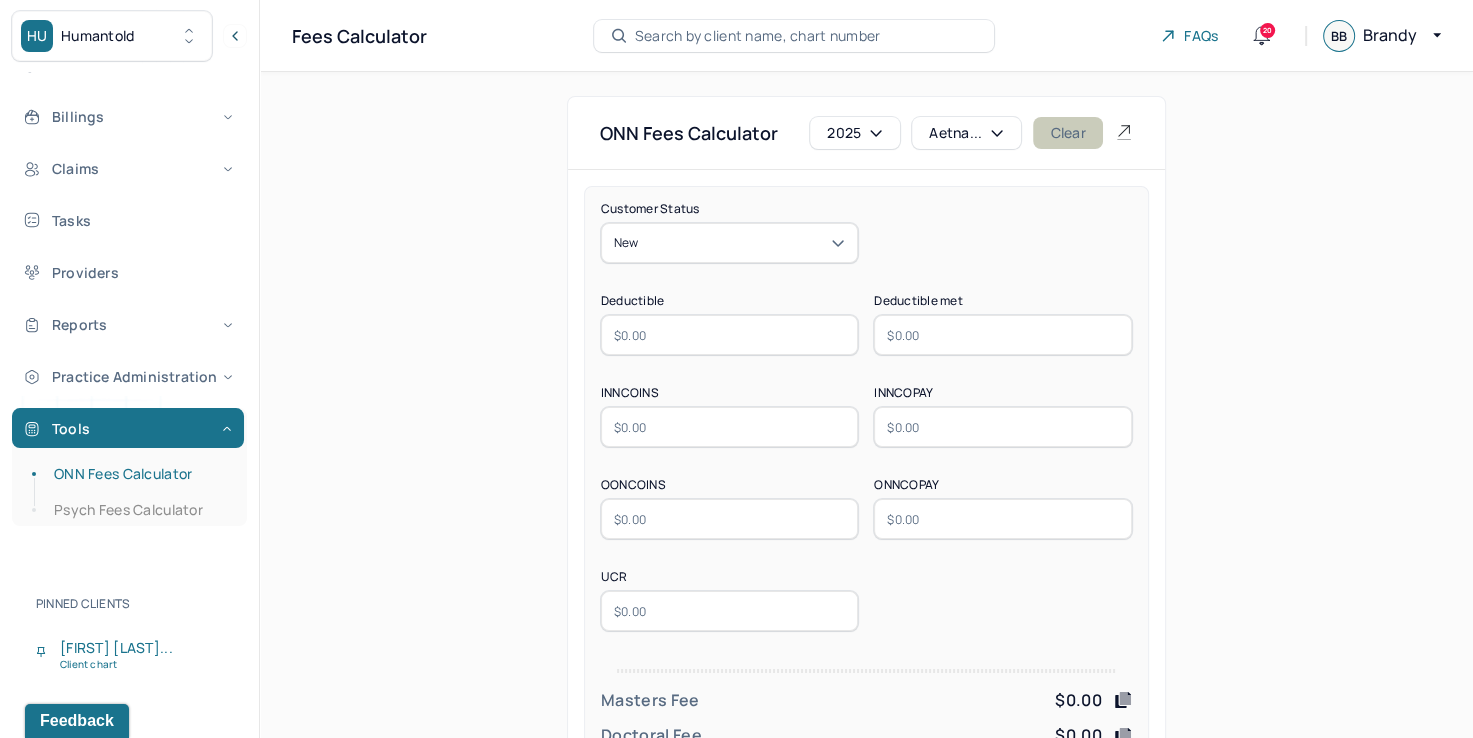 click on "Clear" at bounding box center [1067, 133] 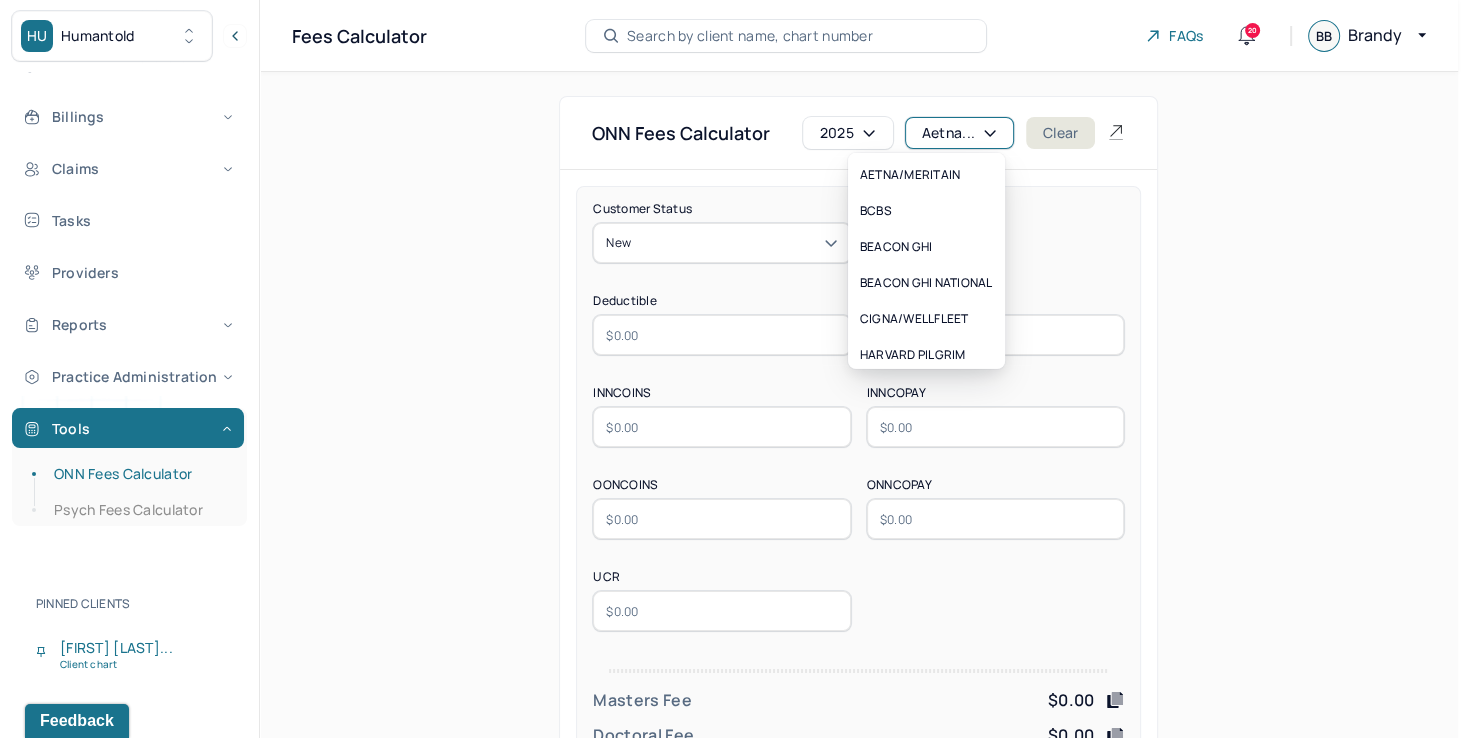 click 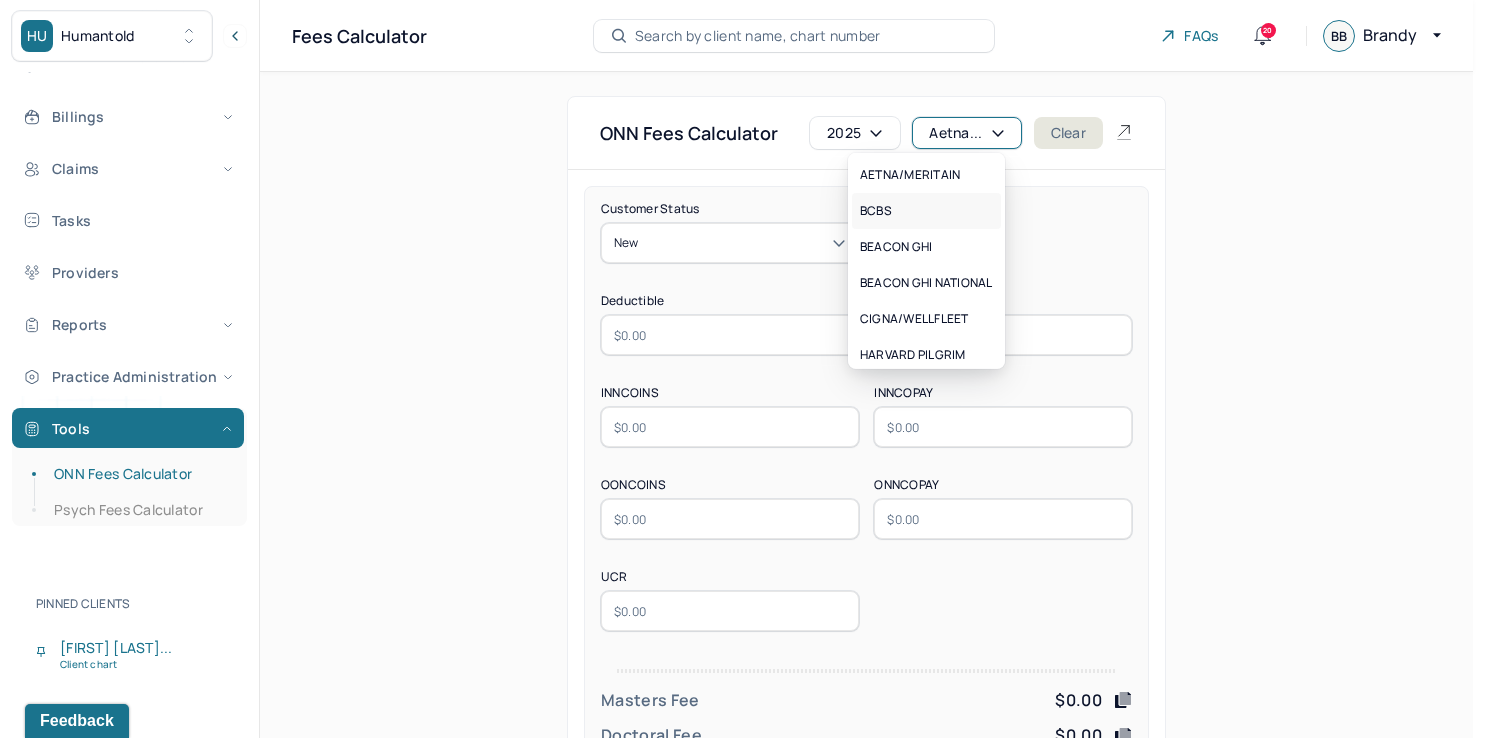 click on "BCBS" at bounding box center (926, 211) 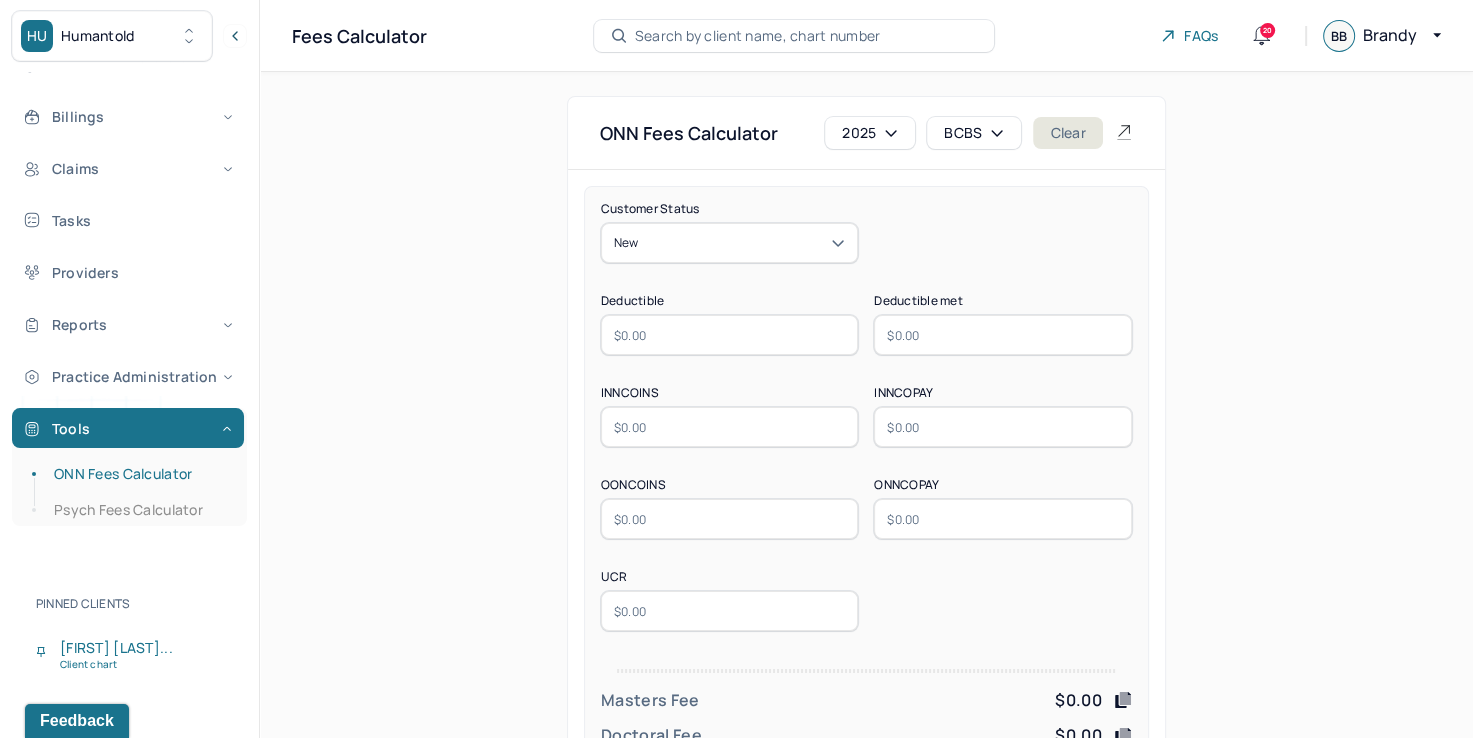 click at bounding box center (730, 335) 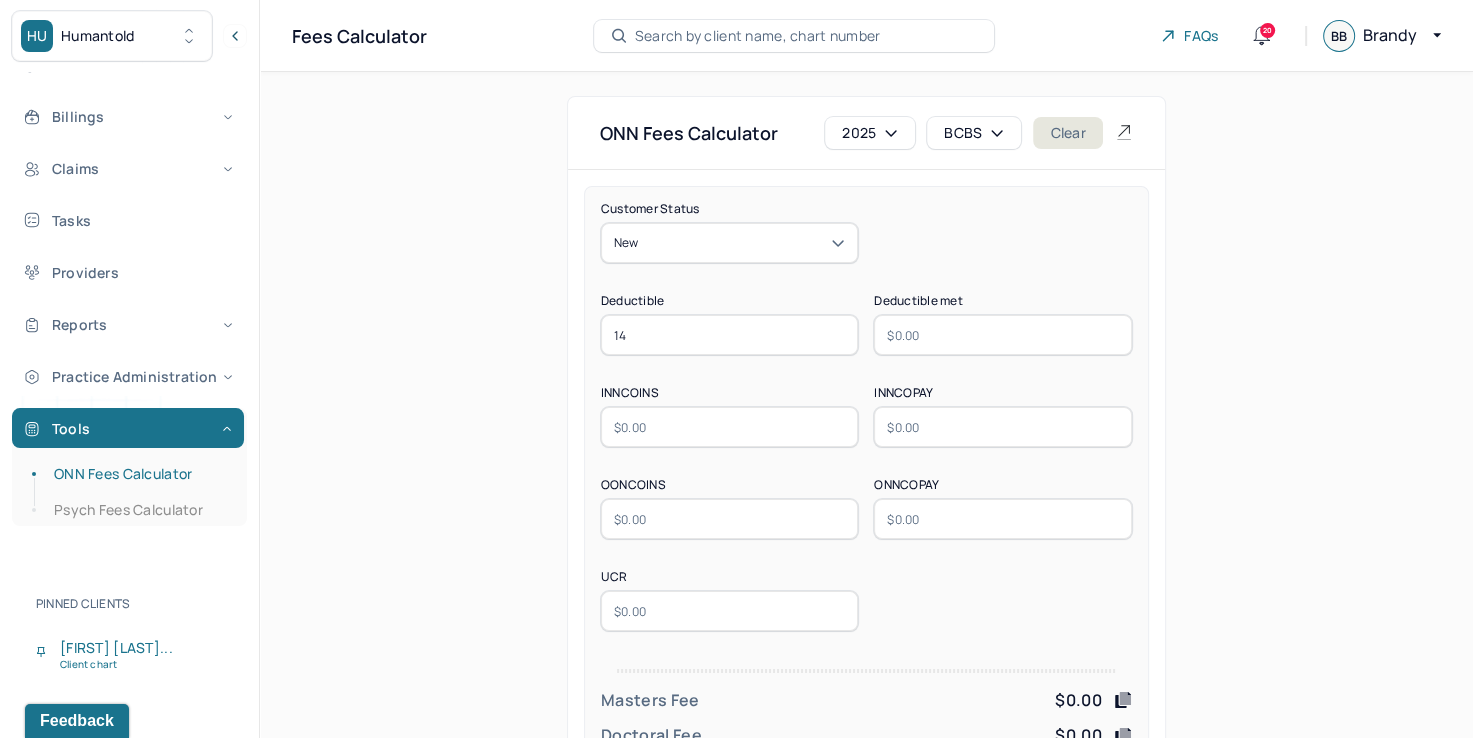 type on "1400" 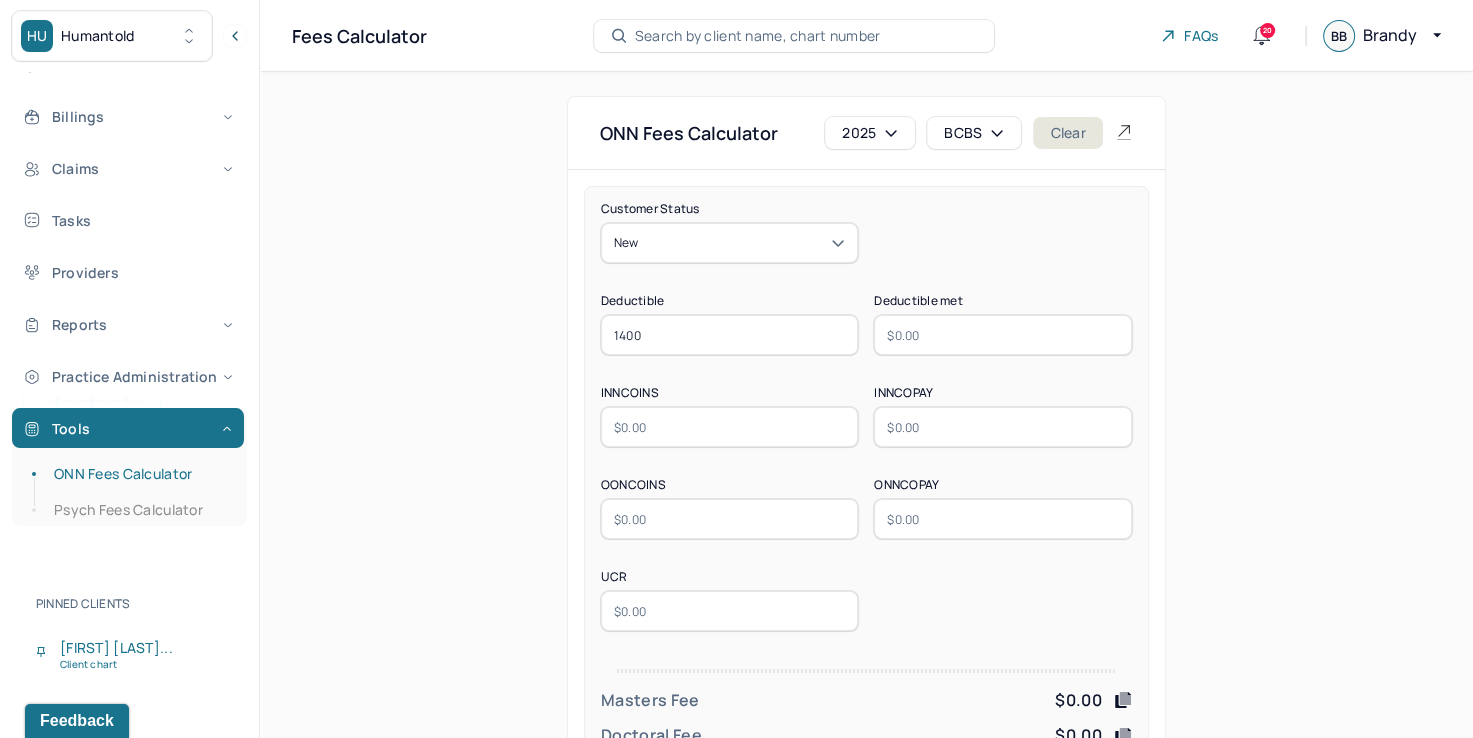 click at bounding box center (730, 427) 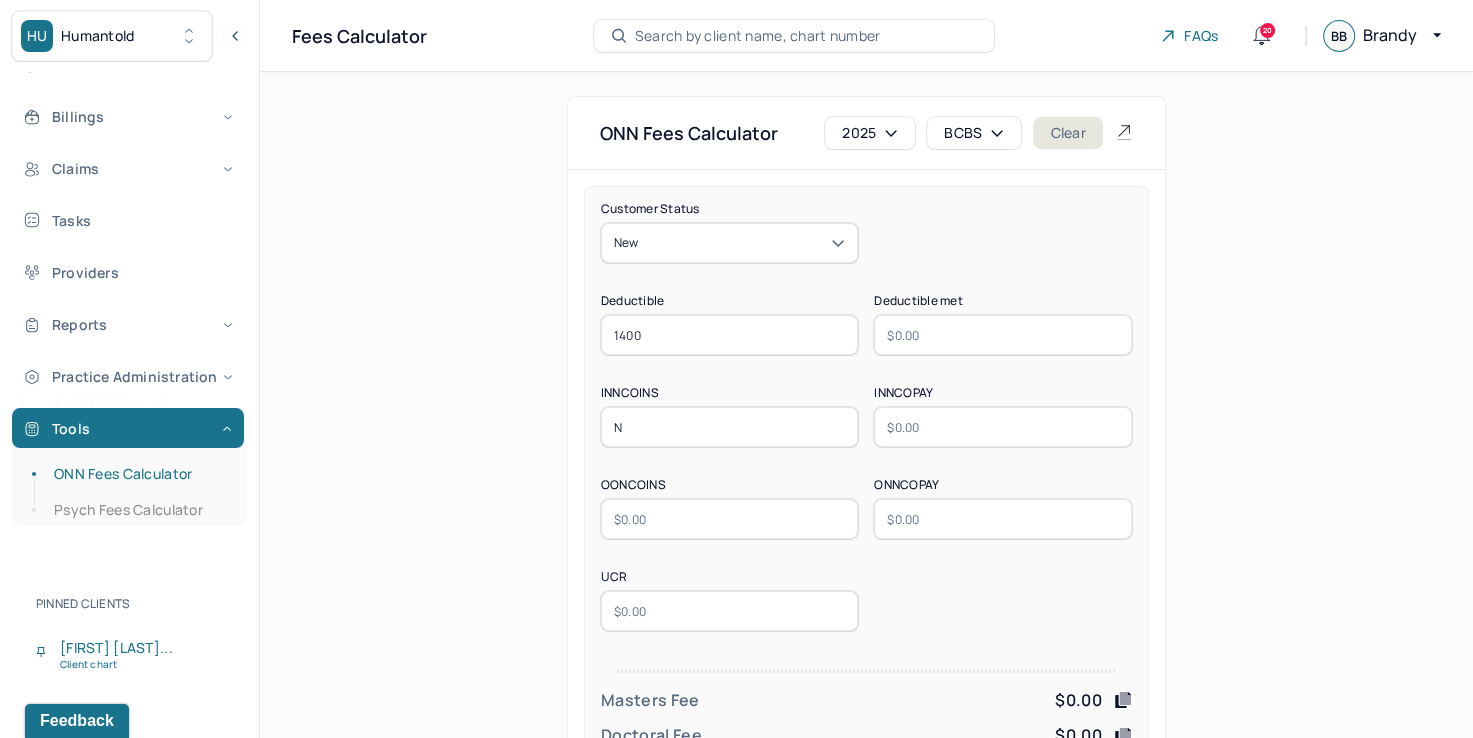type on "N/A" 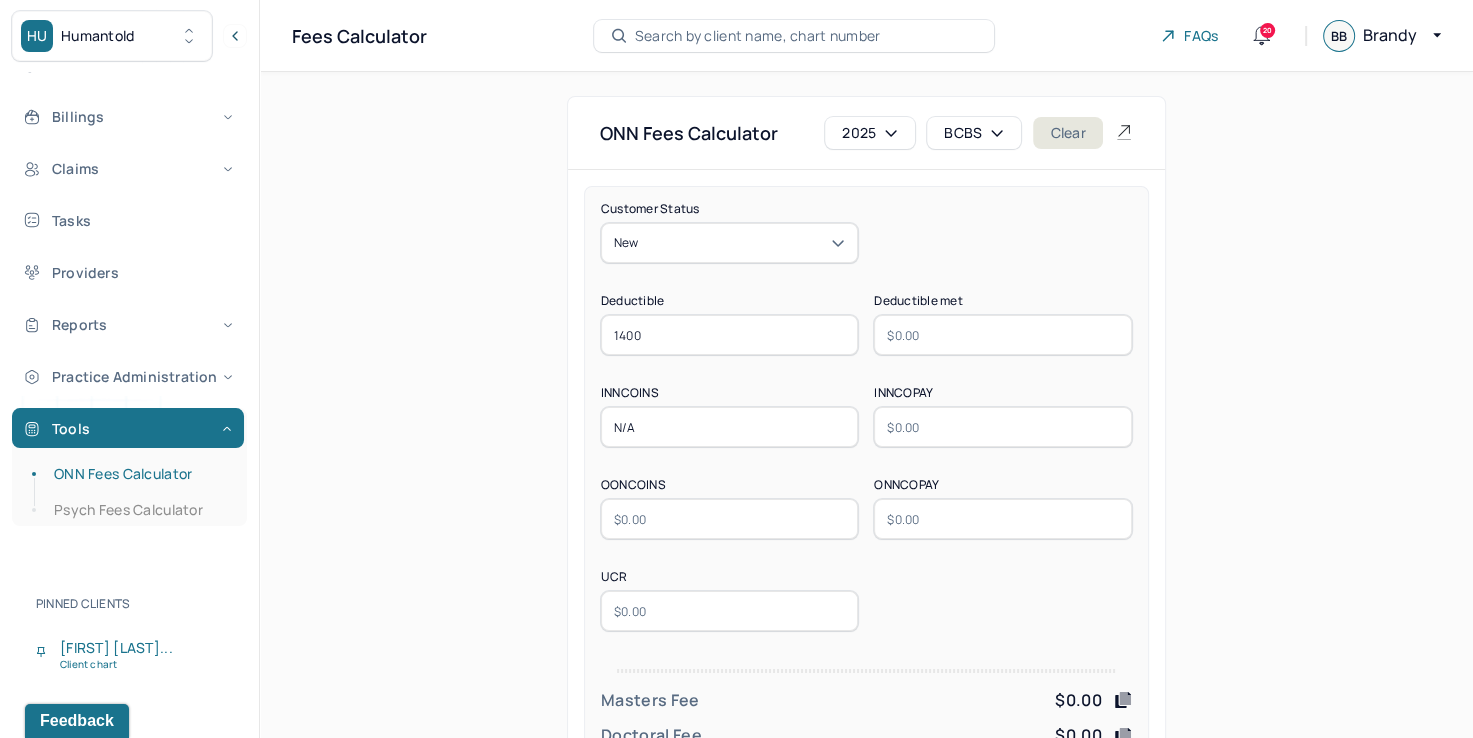 click at bounding box center [1003, 427] 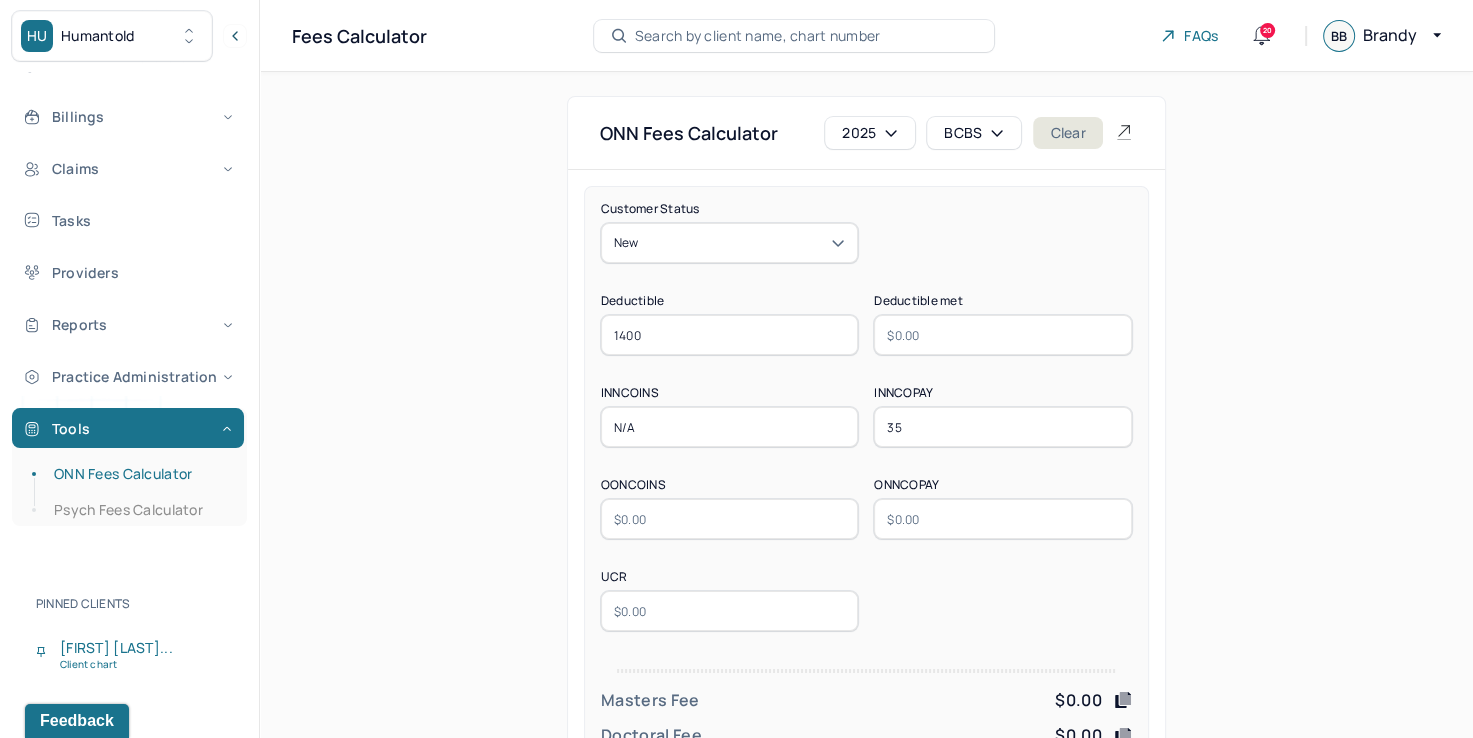 type on "35" 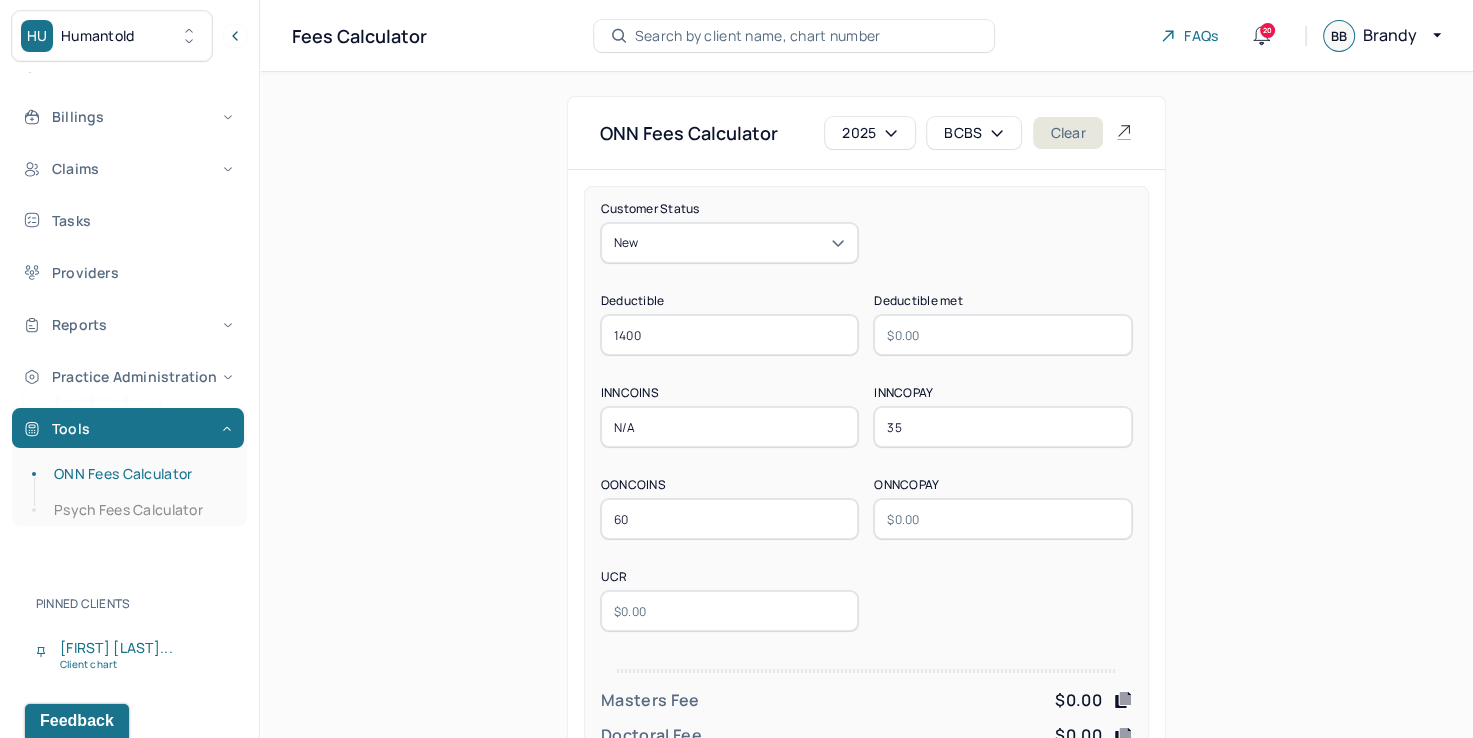 type on "60" 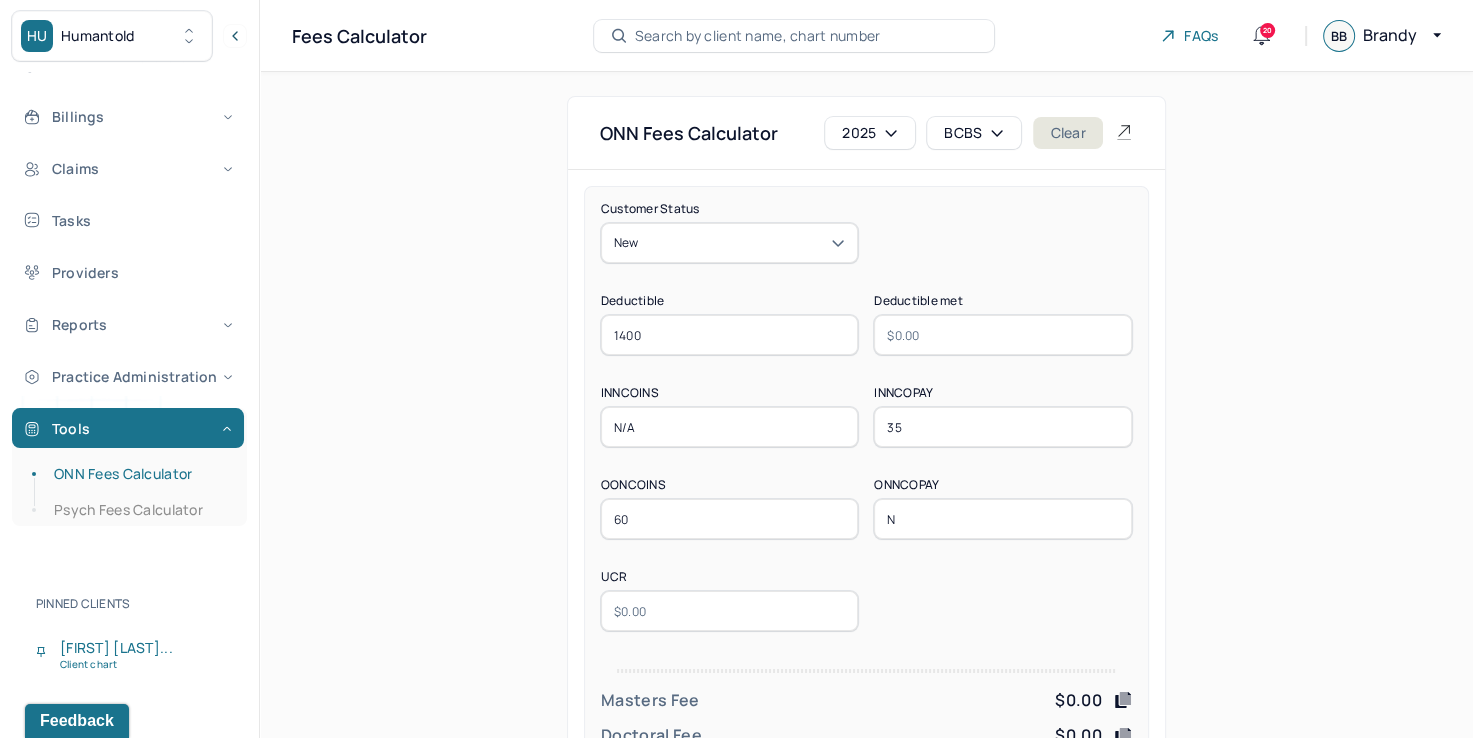 type on "N/A" 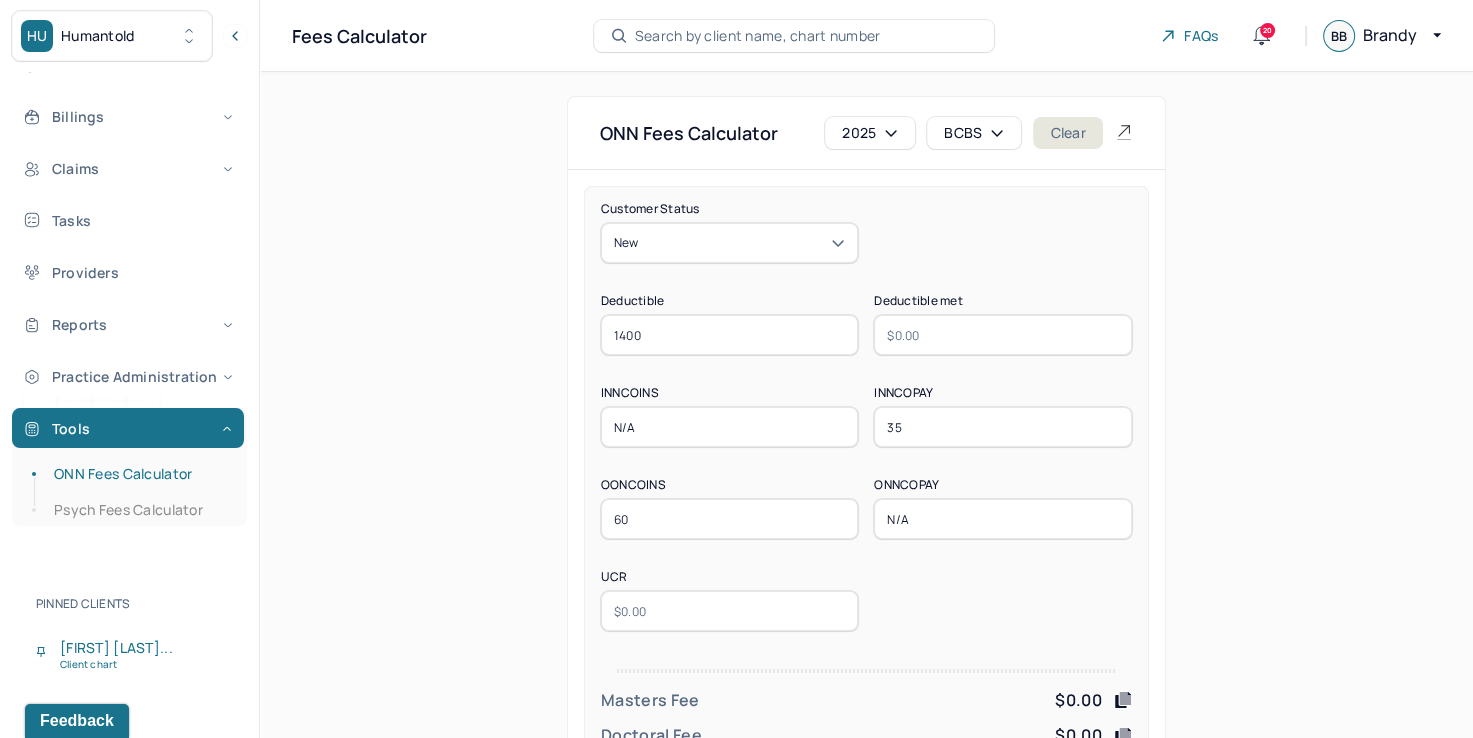 click at bounding box center [730, 611] 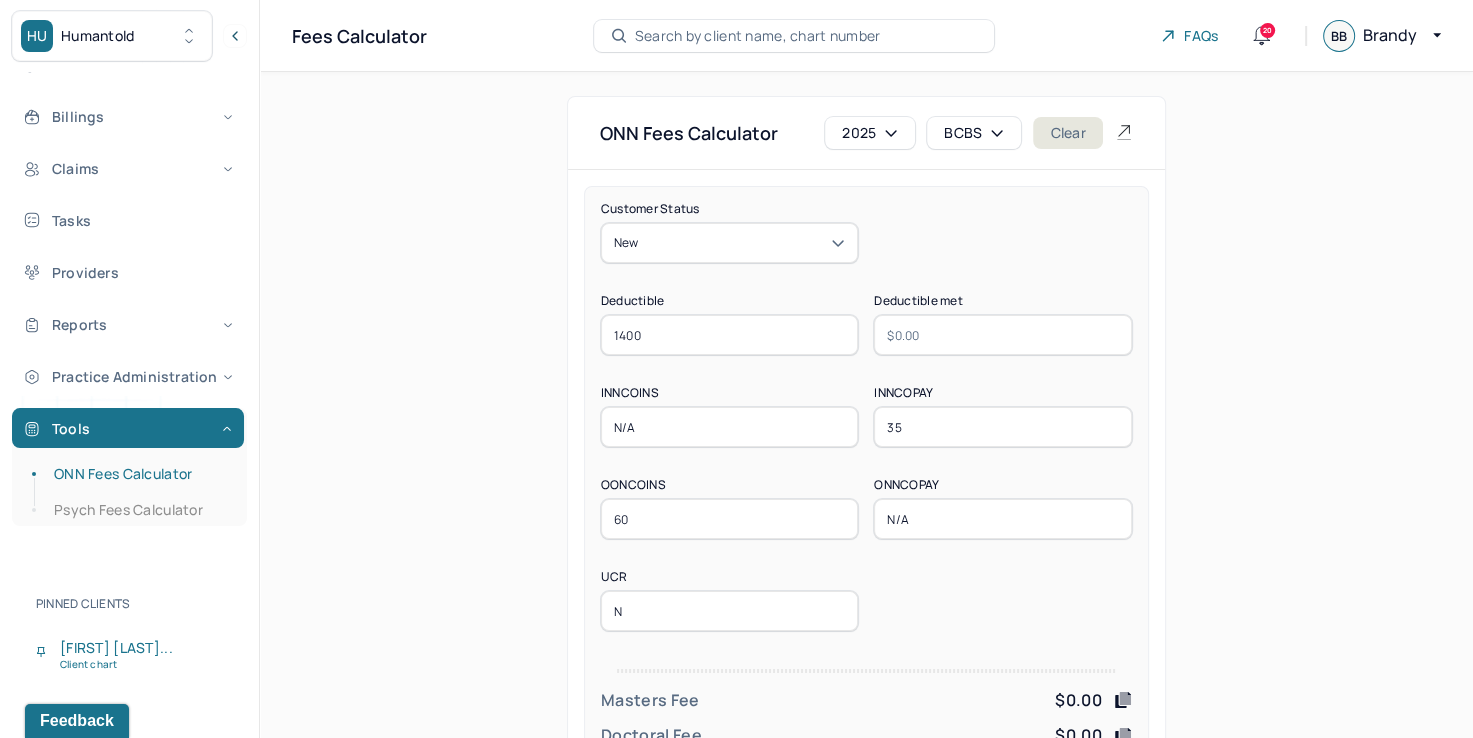 type on "N/A" 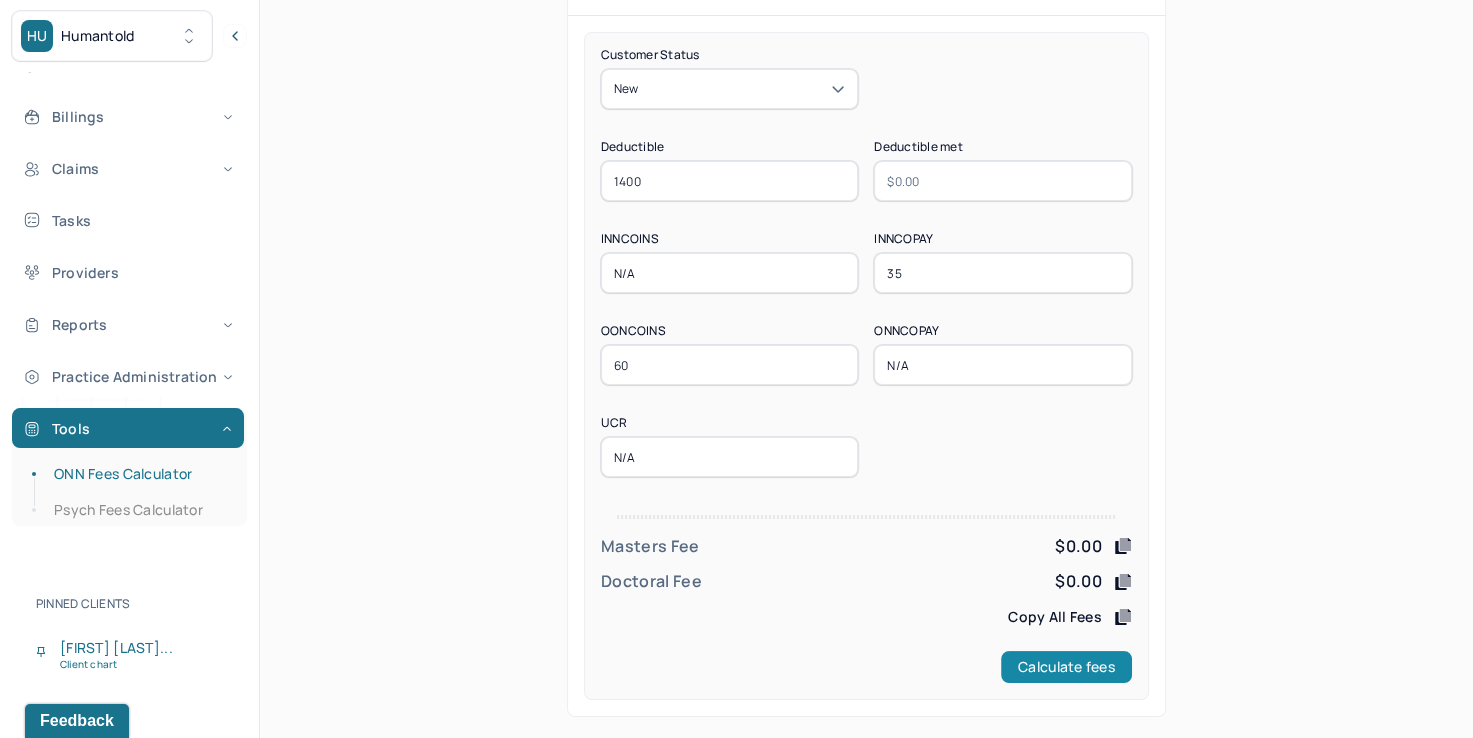 scroll, scrollTop: 156, scrollLeft: 0, axis: vertical 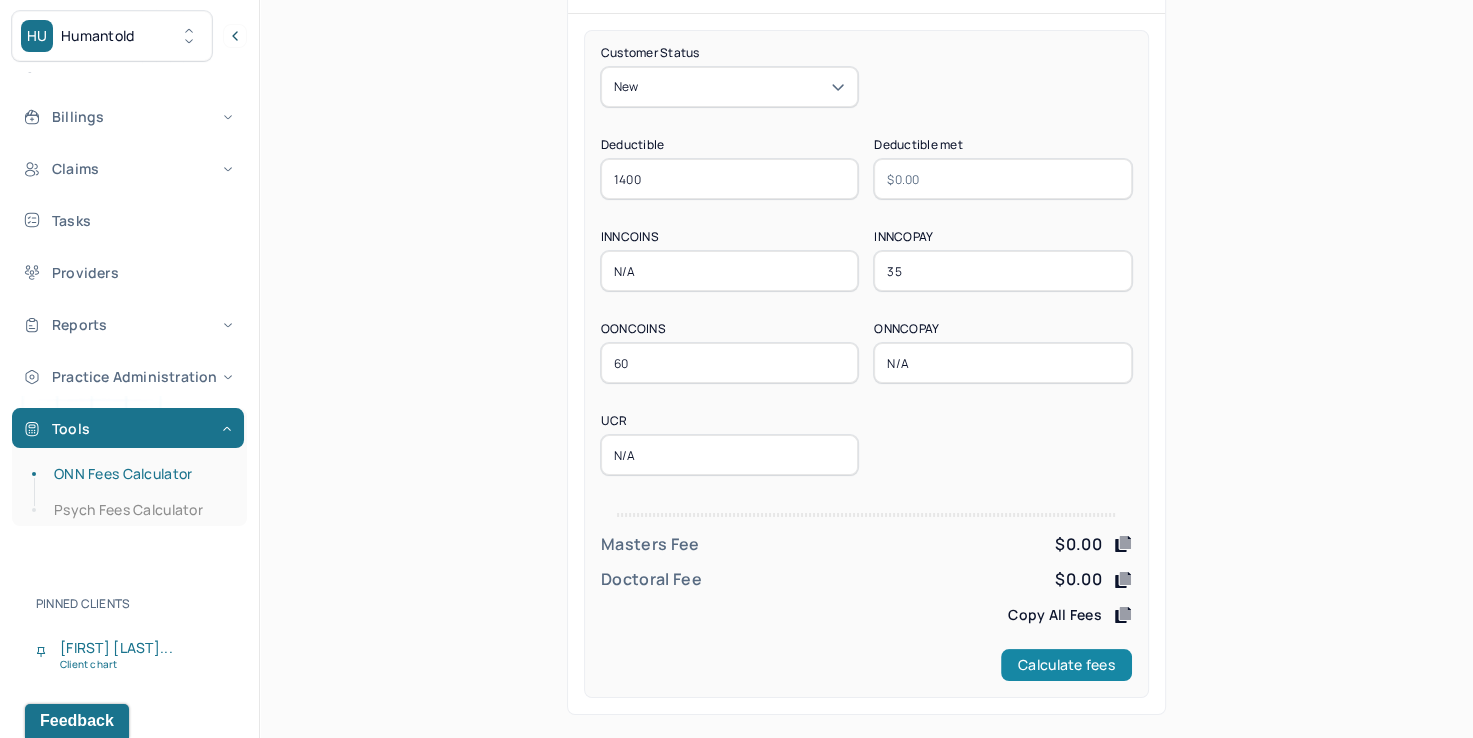 click on "Calculate fees" at bounding box center (1066, 665) 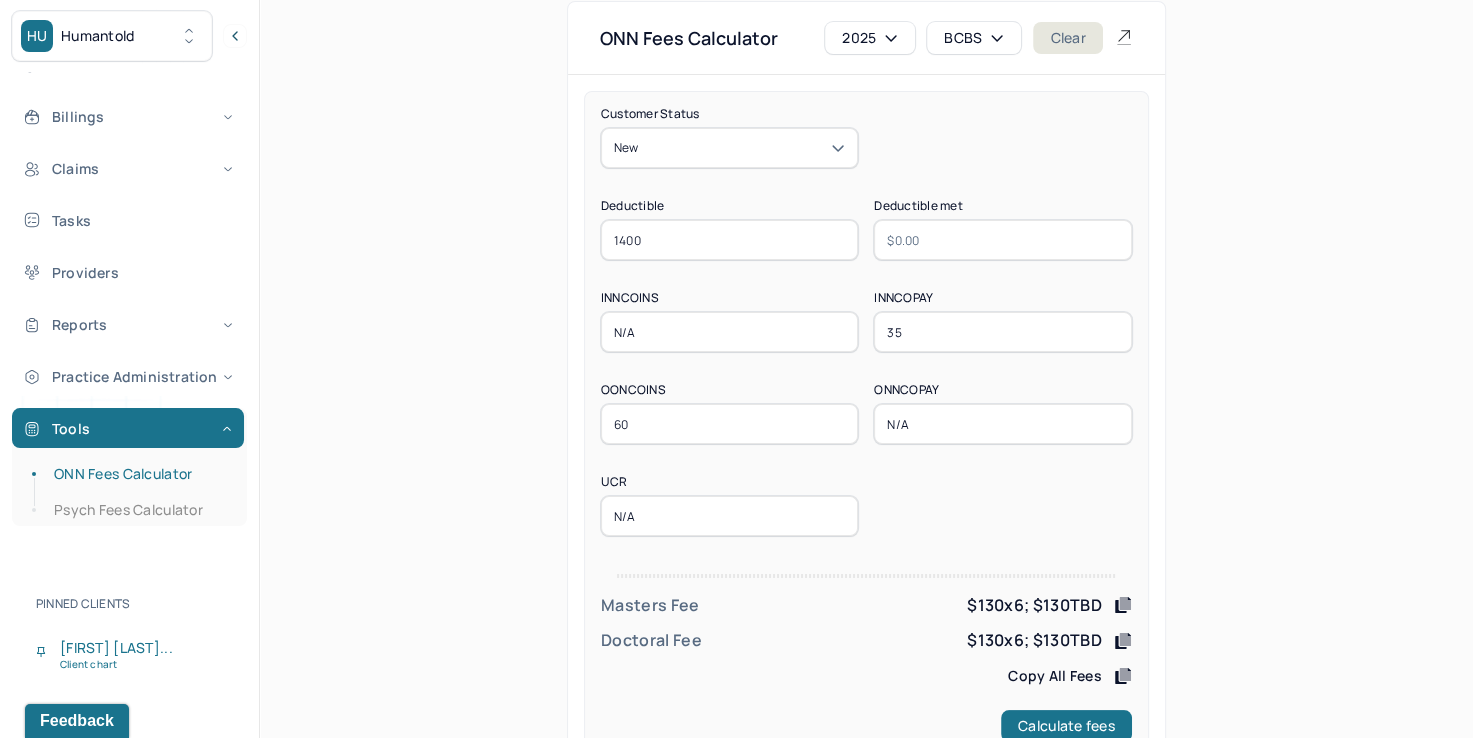 scroll, scrollTop: 0, scrollLeft: 0, axis: both 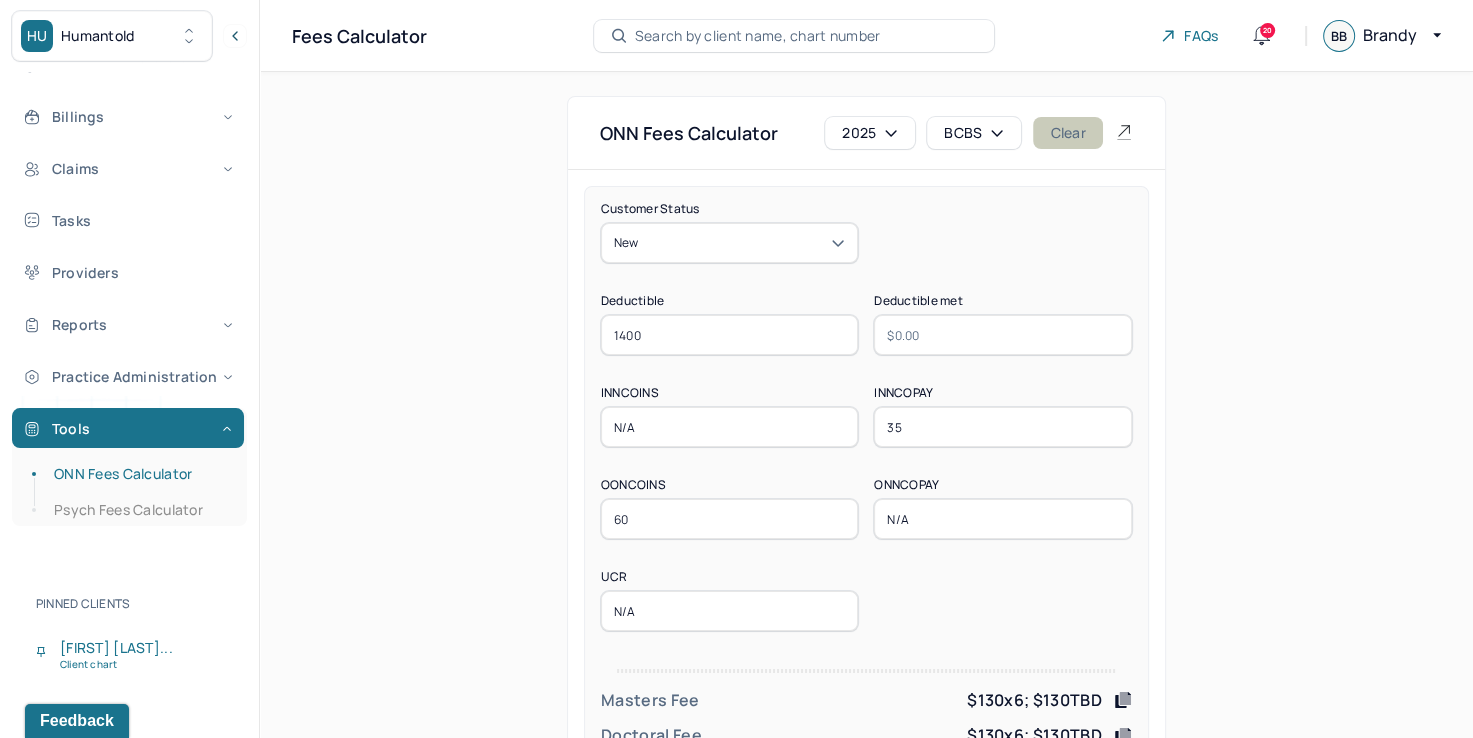 click on "Clear" at bounding box center [1067, 133] 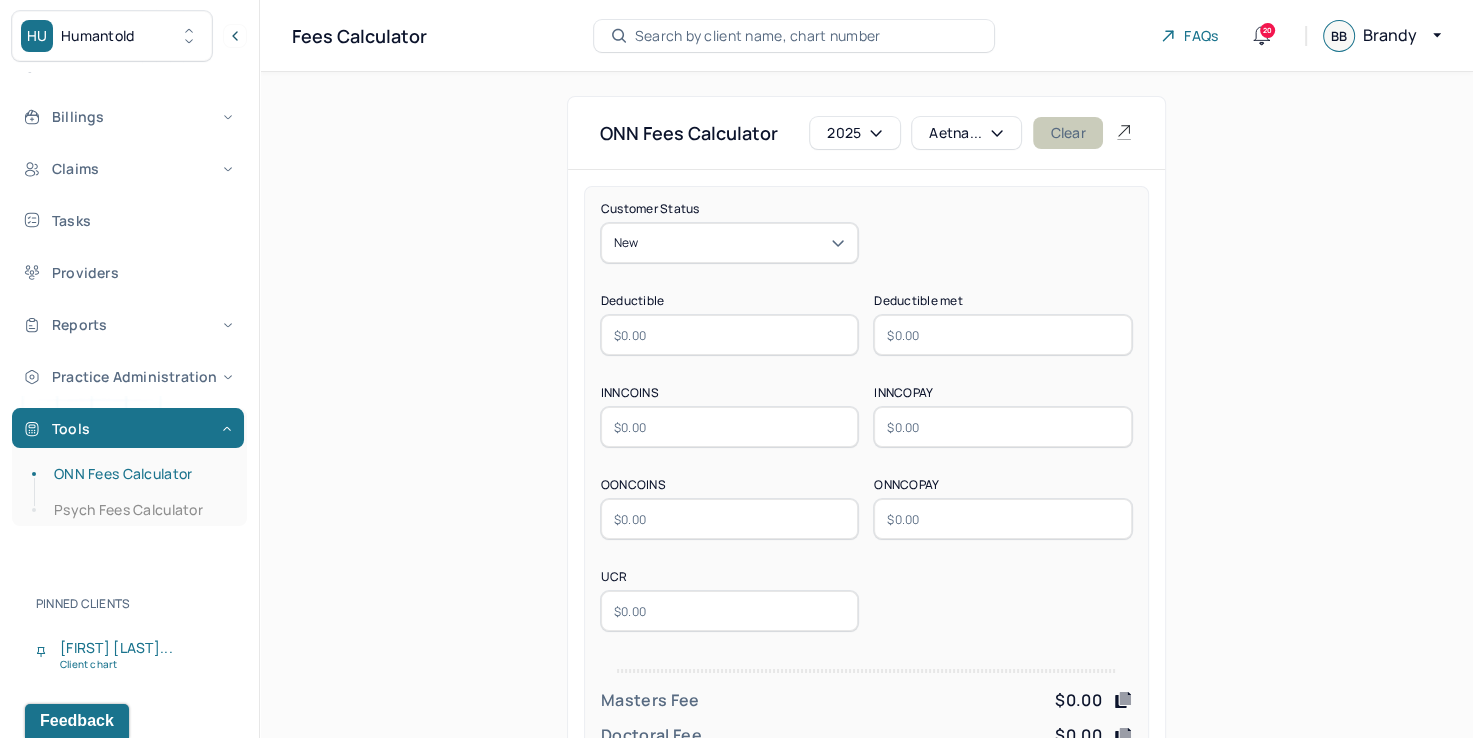 click on "Clear" at bounding box center (1067, 133) 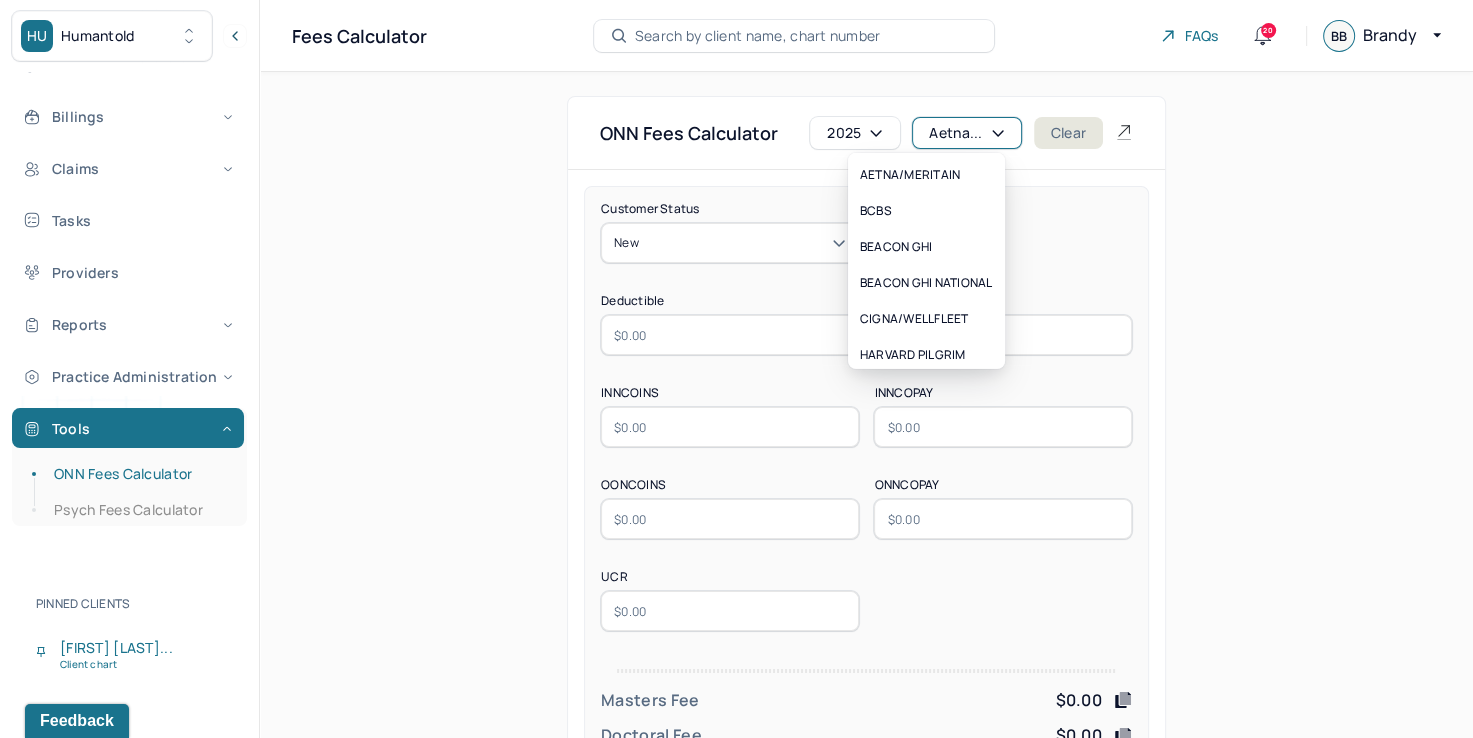 click 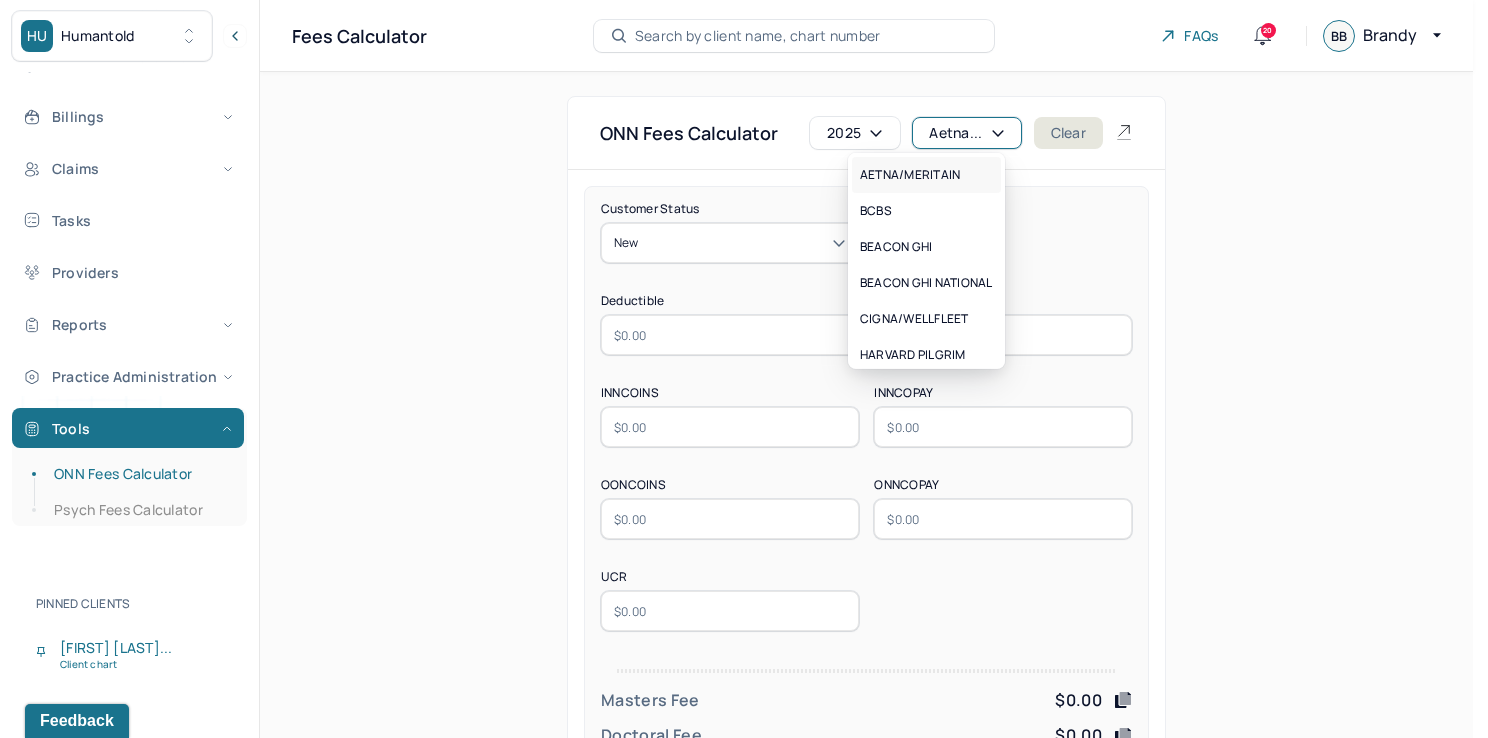 click on "AETNA/MERITAIN" at bounding box center (926, 175) 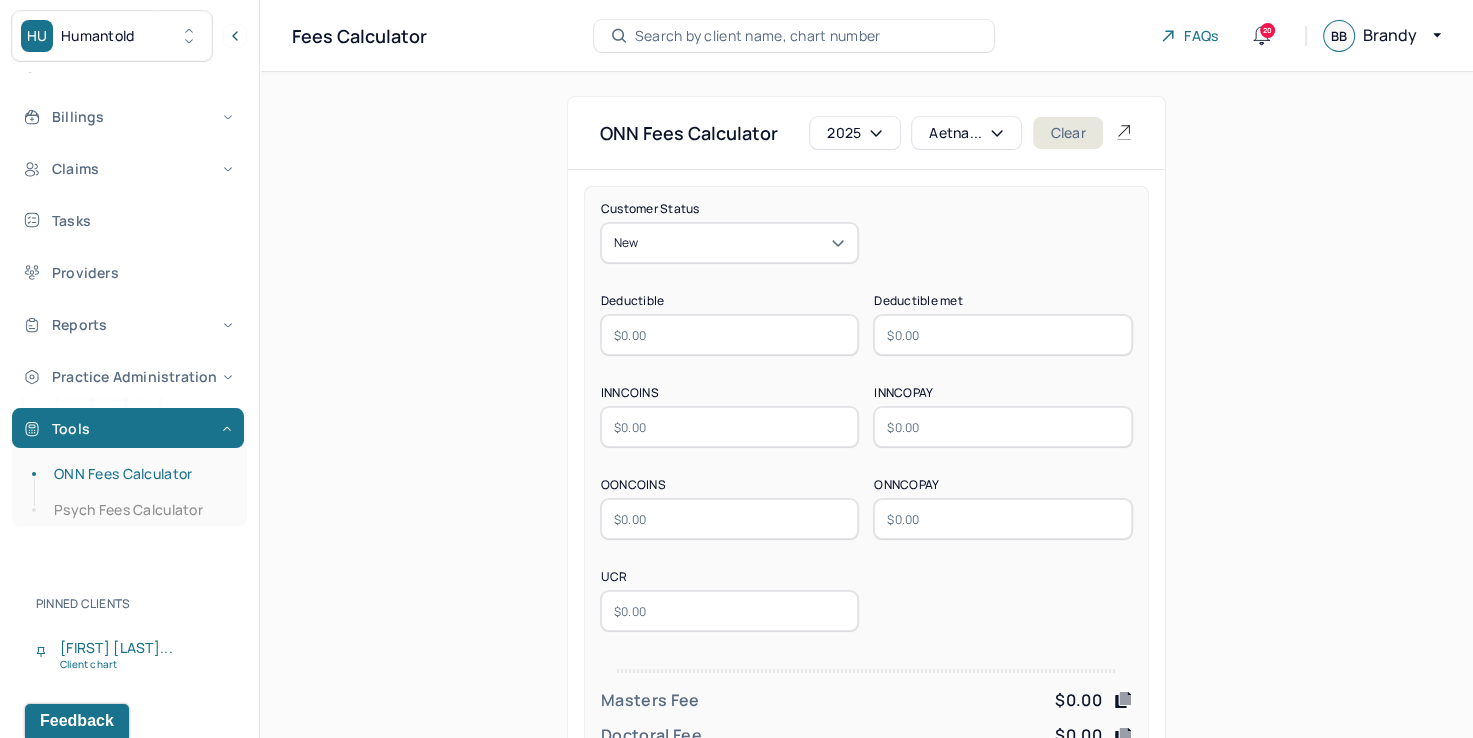 click at bounding box center [730, 335] 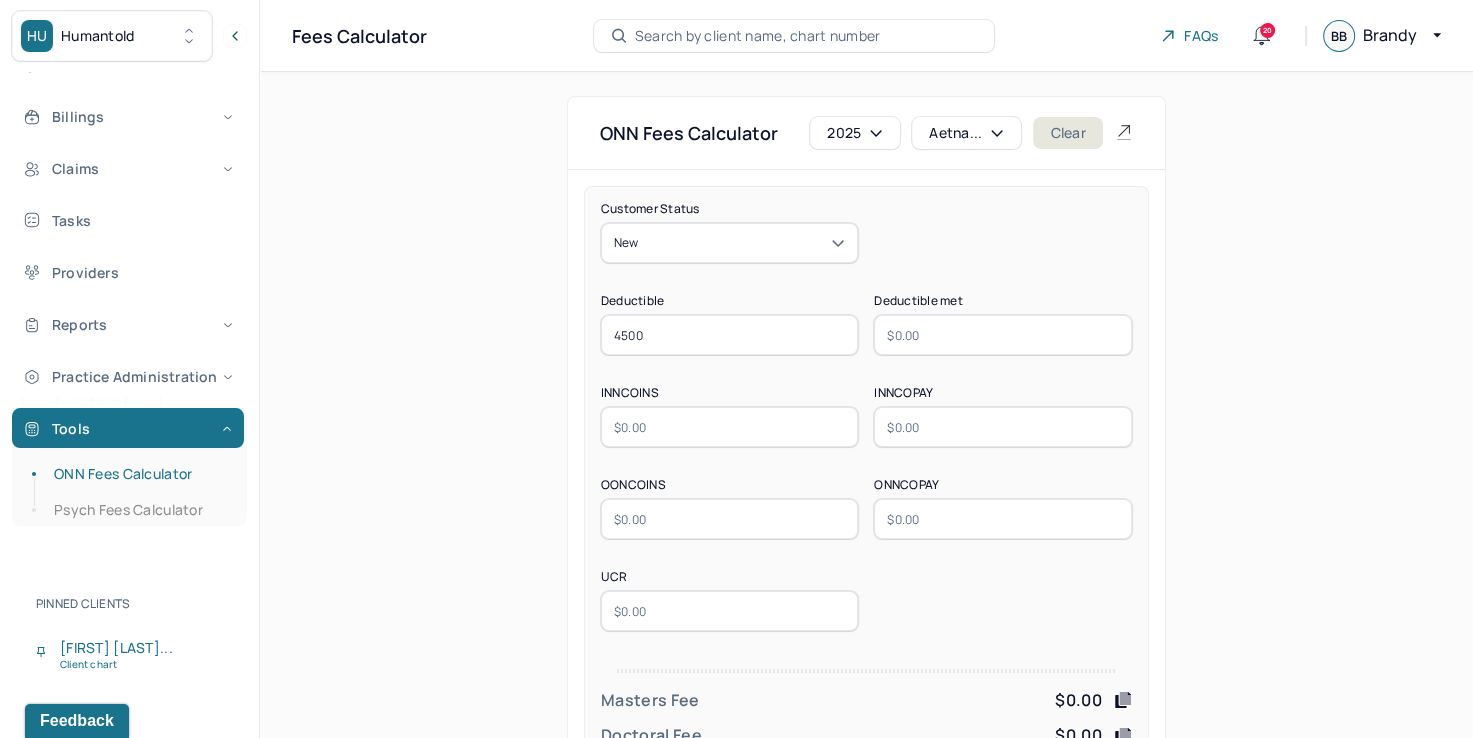 type on "4500" 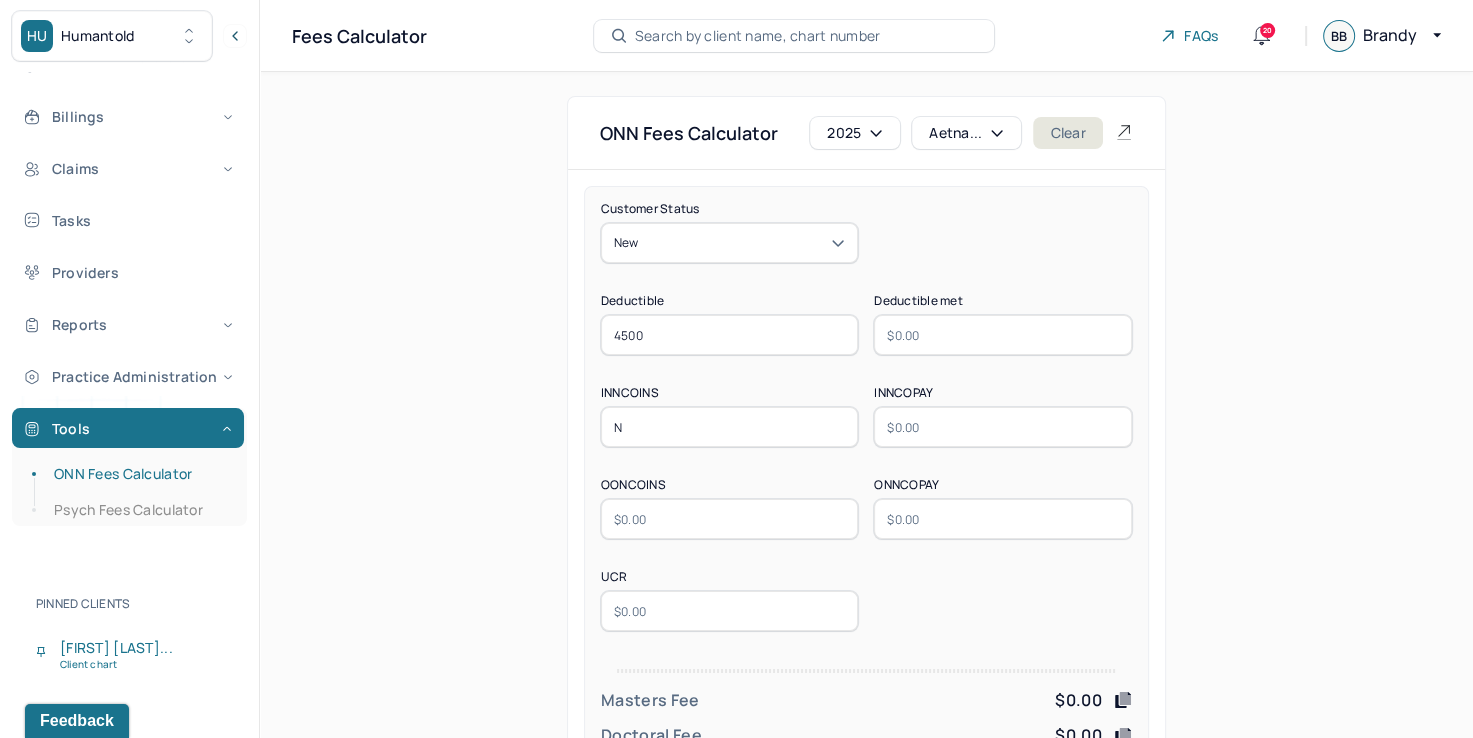 click at bounding box center [1003, 427] 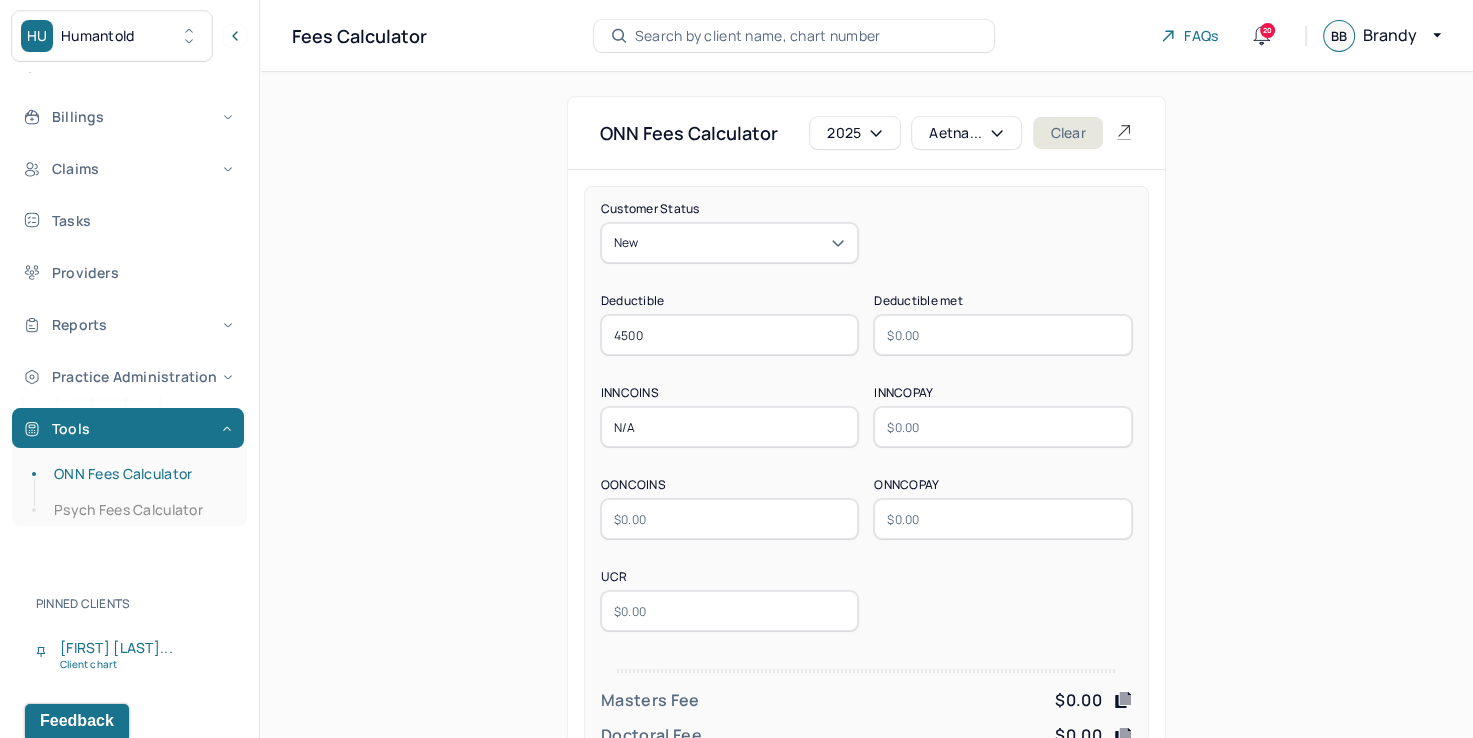 click at bounding box center (1003, 427) 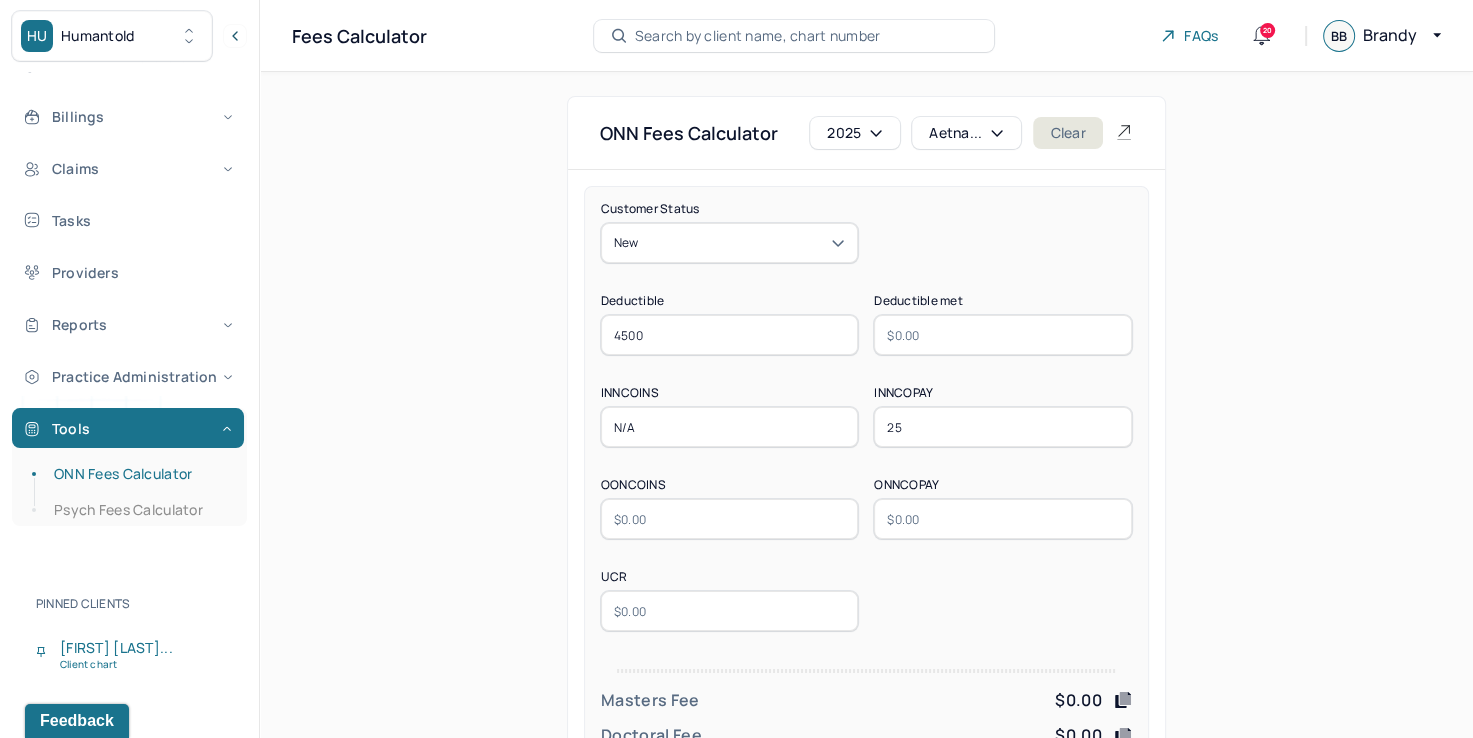 type on "25" 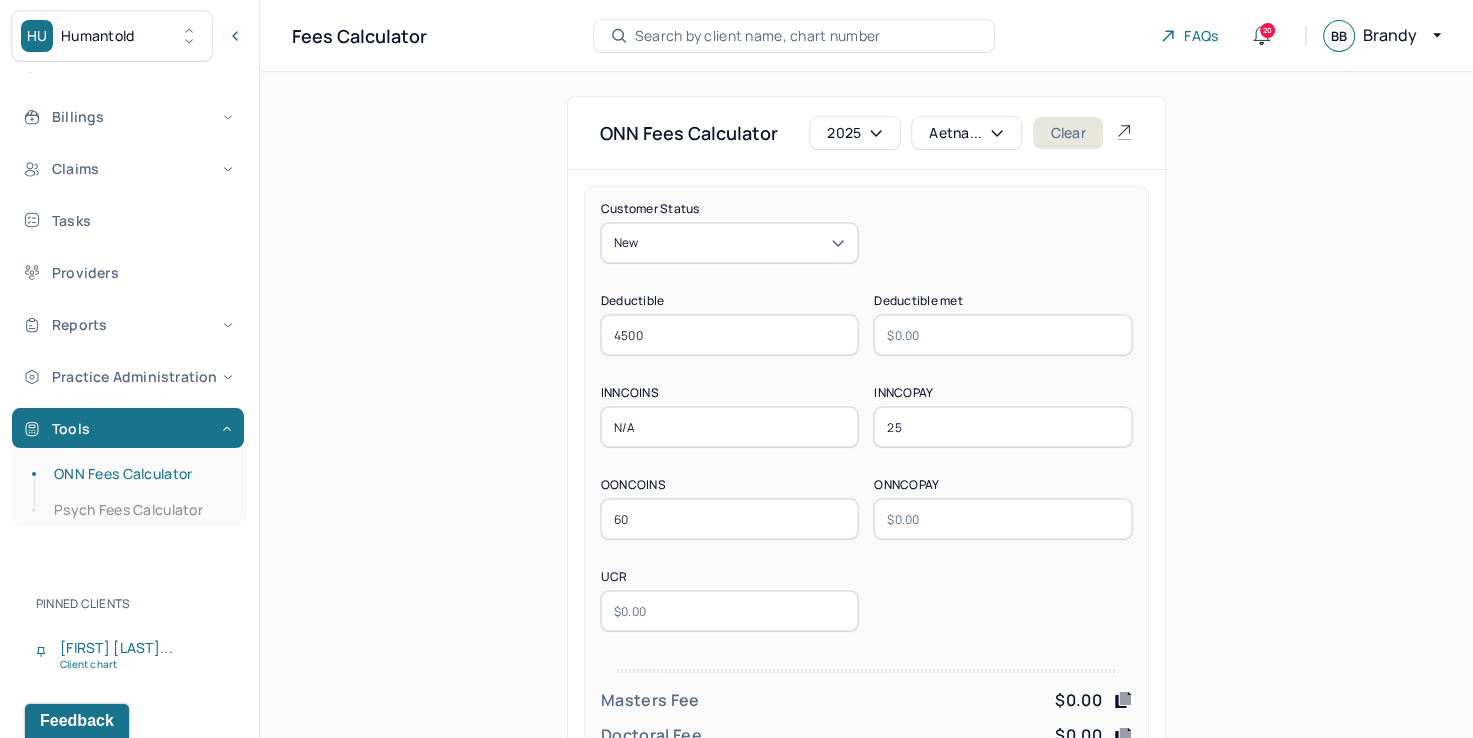 type on "60" 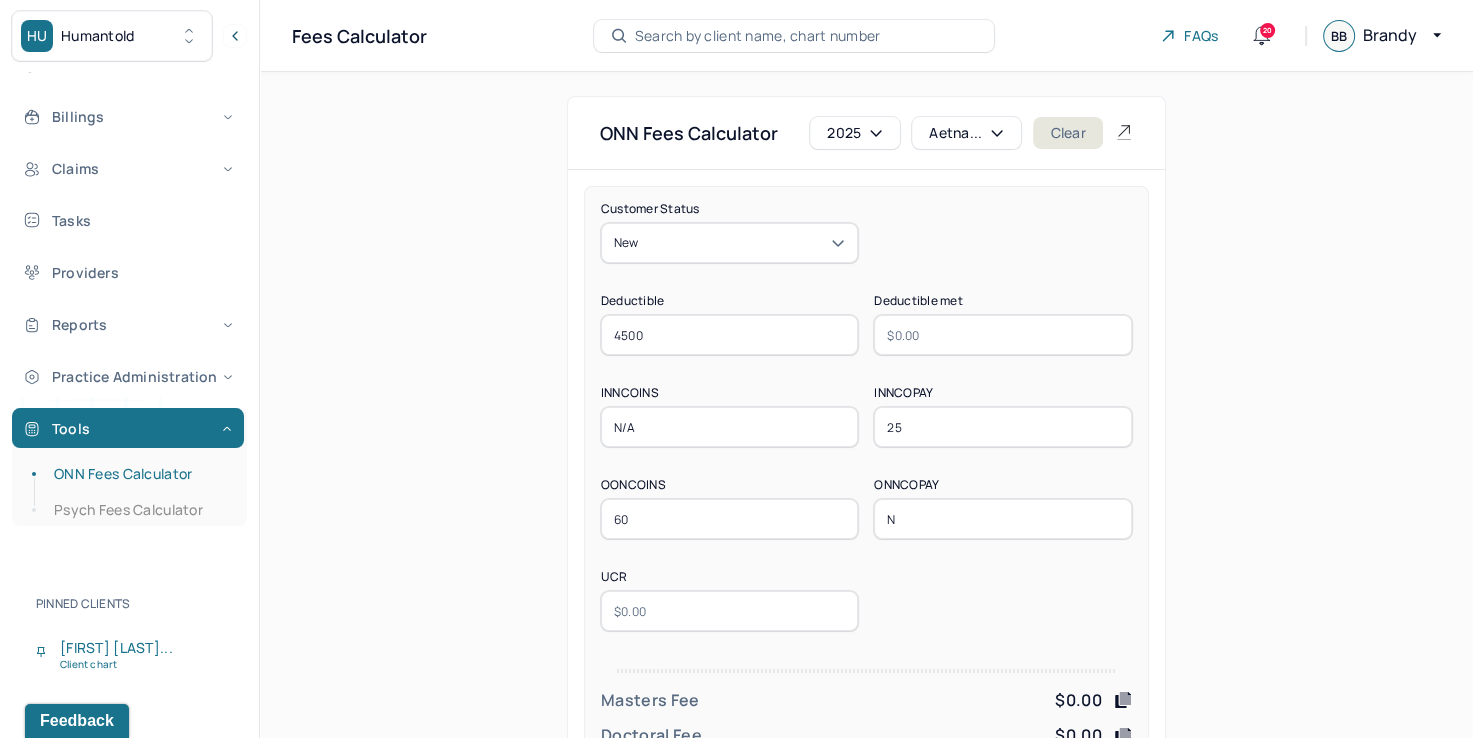 type on "N/A" 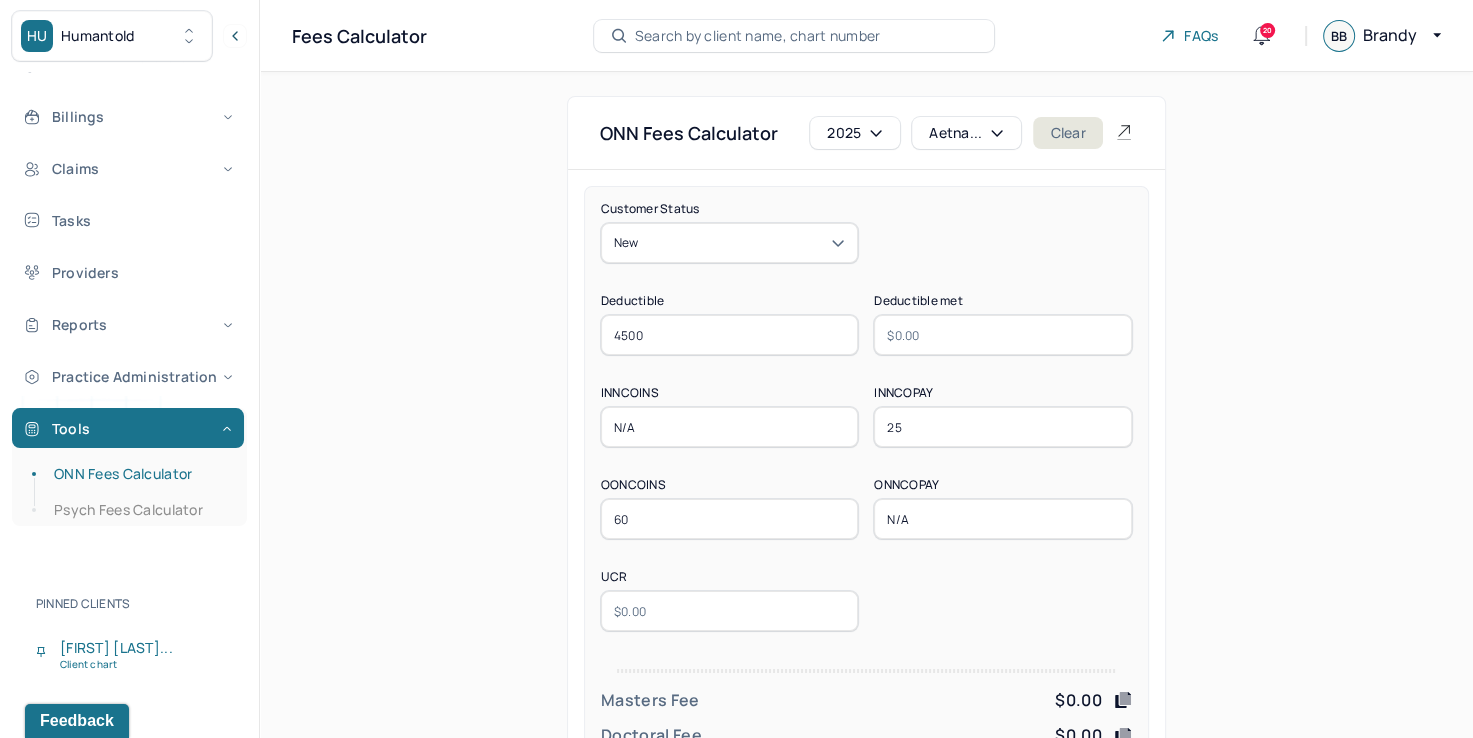 click at bounding box center [730, 611] 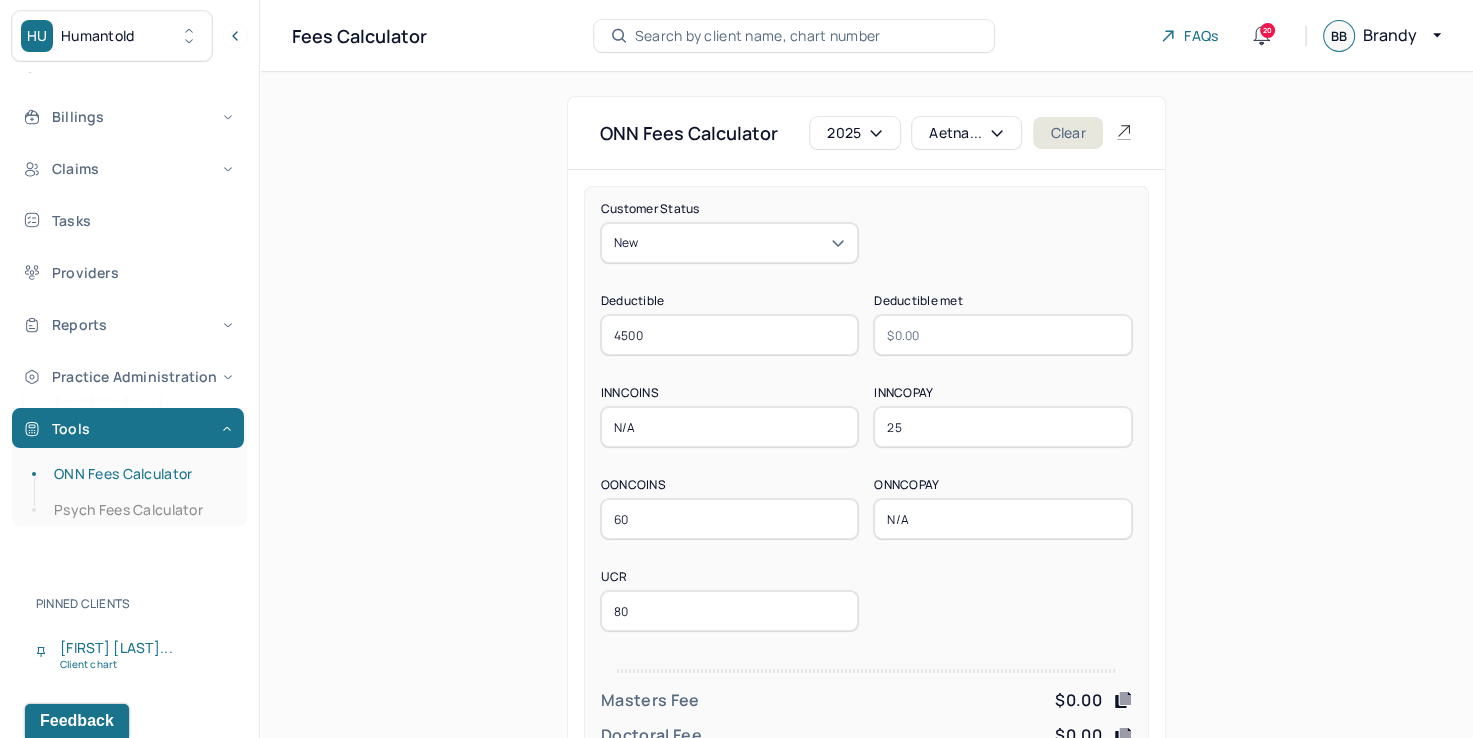 type on "80" 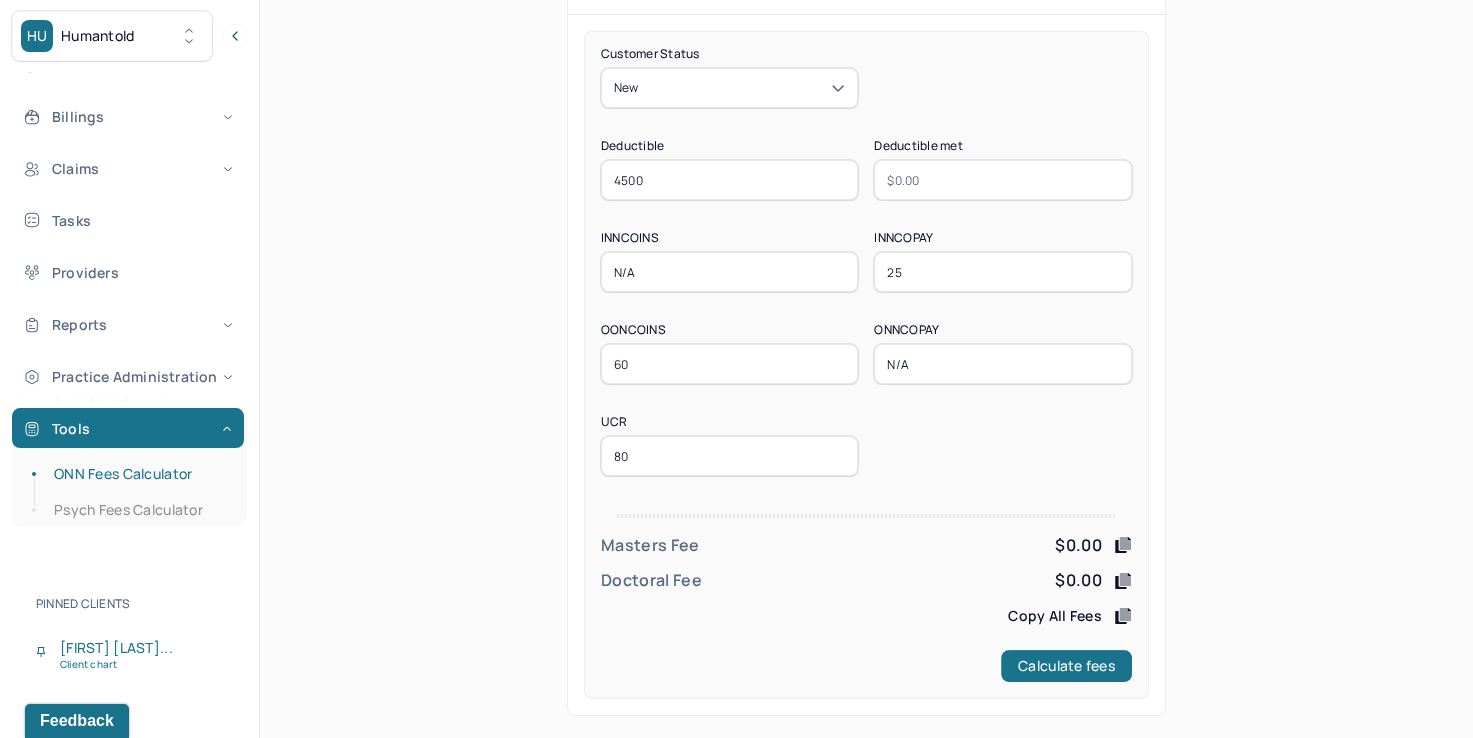 scroll, scrollTop: 156, scrollLeft: 0, axis: vertical 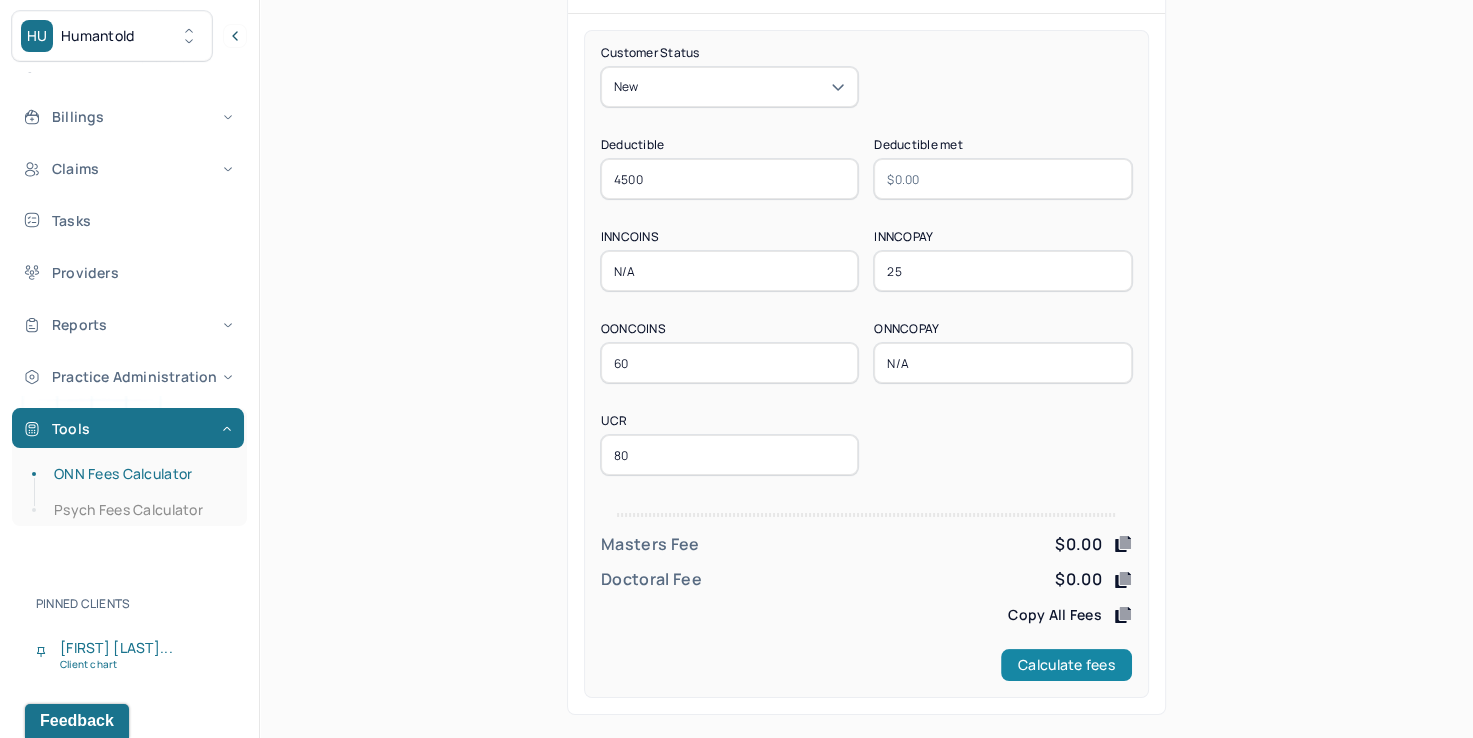 click on "Calculate fees" at bounding box center (1066, 665) 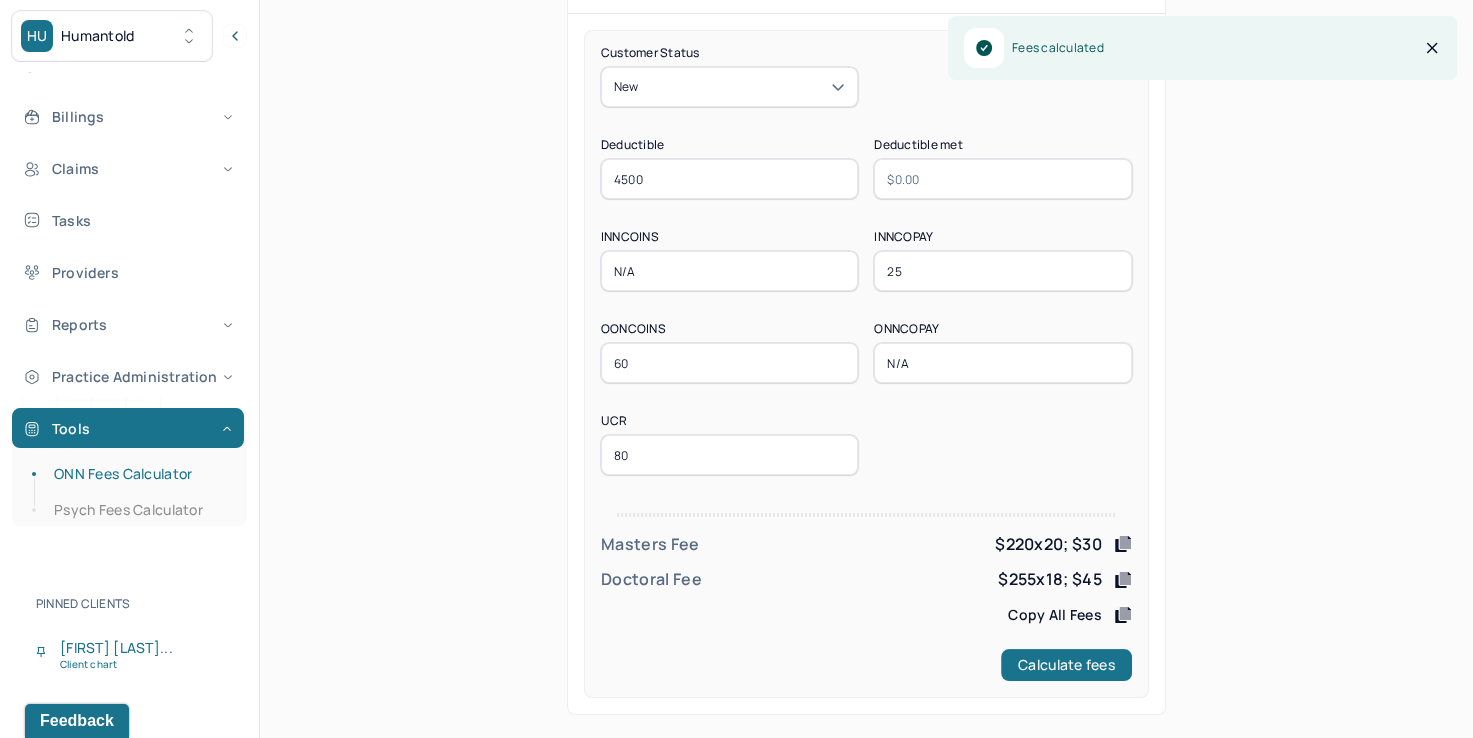 click 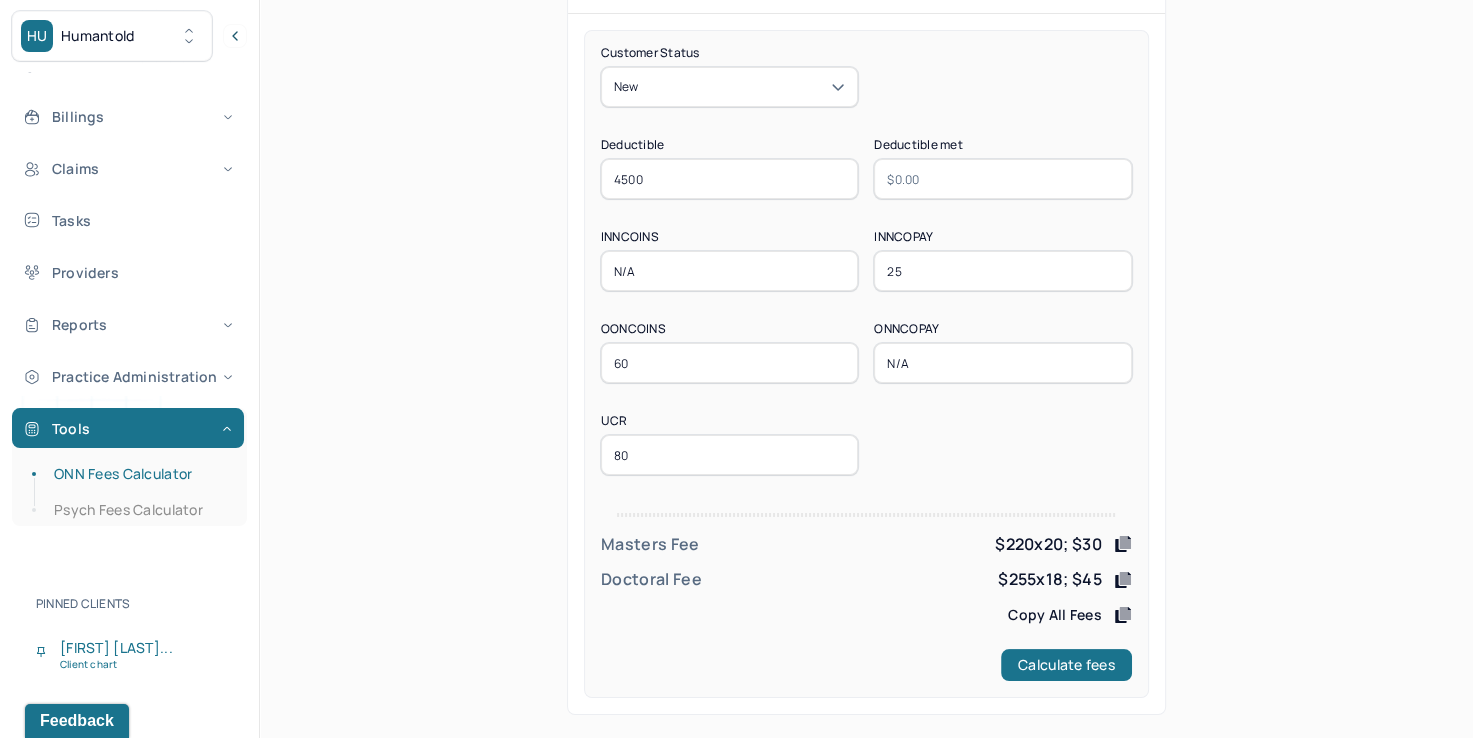 drag, startPoint x: 1120, startPoint y: 582, endPoint x: 637, endPoint y: 450, distance: 500.7125 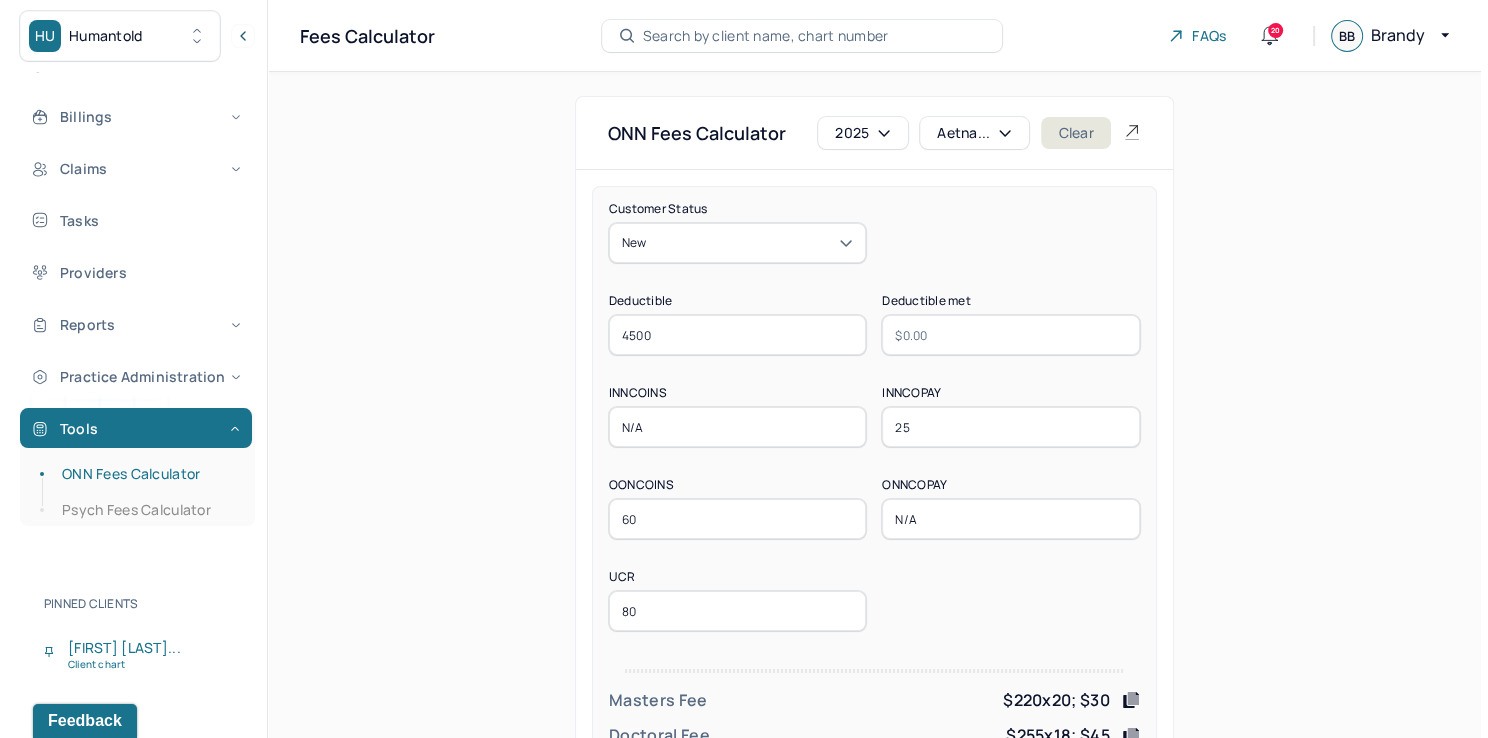 scroll, scrollTop: 0, scrollLeft: 0, axis: both 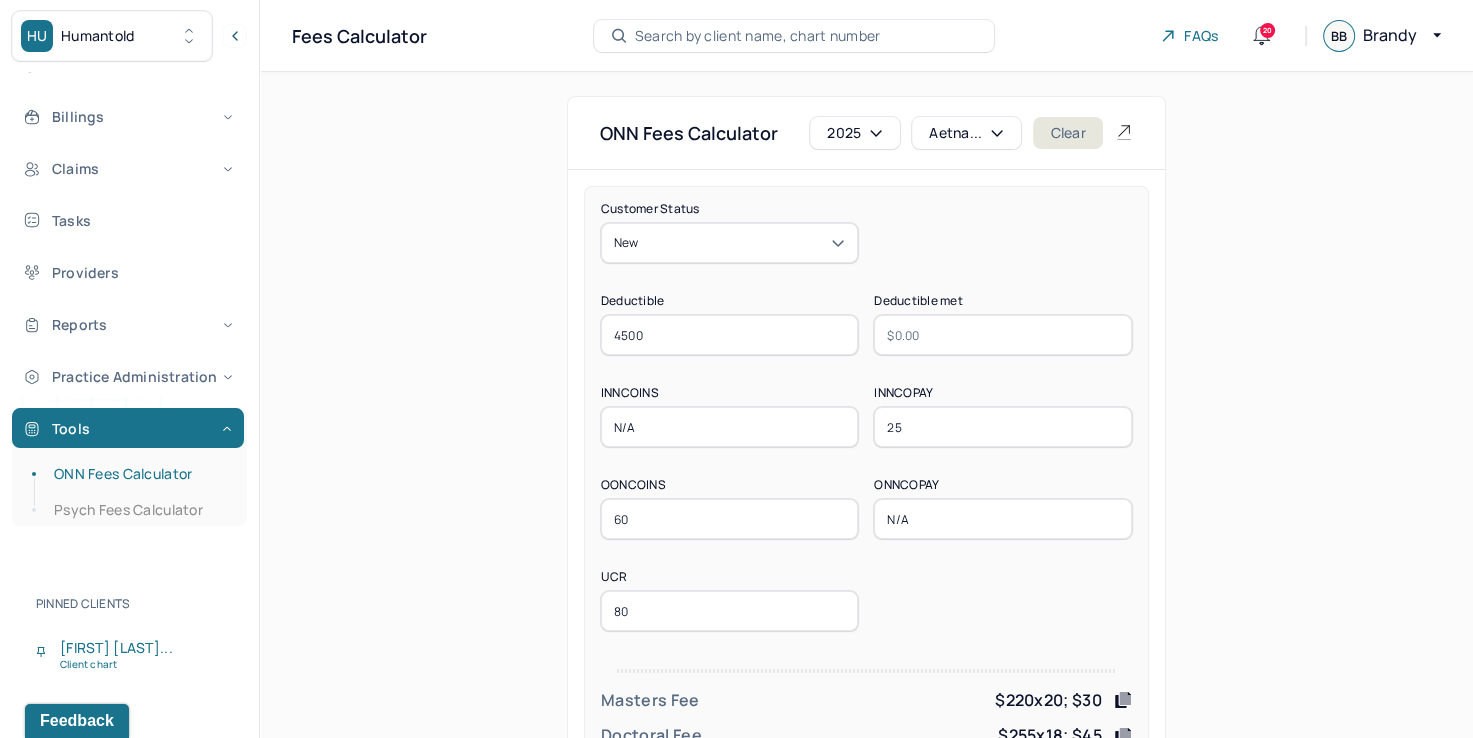 click on "HU Humantold" at bounding box center [112, 36] 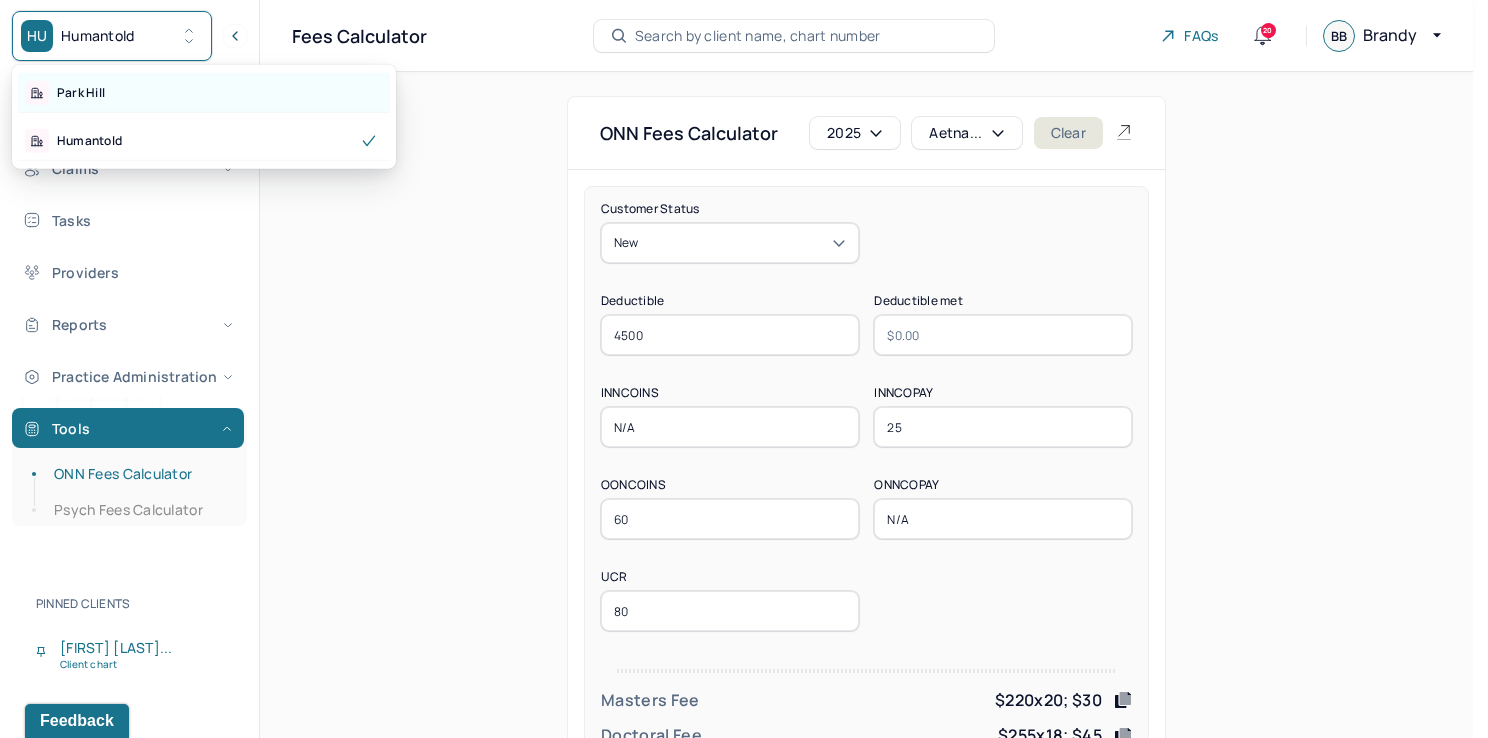 click on "Park Hill" at bounding box center [204, 93] 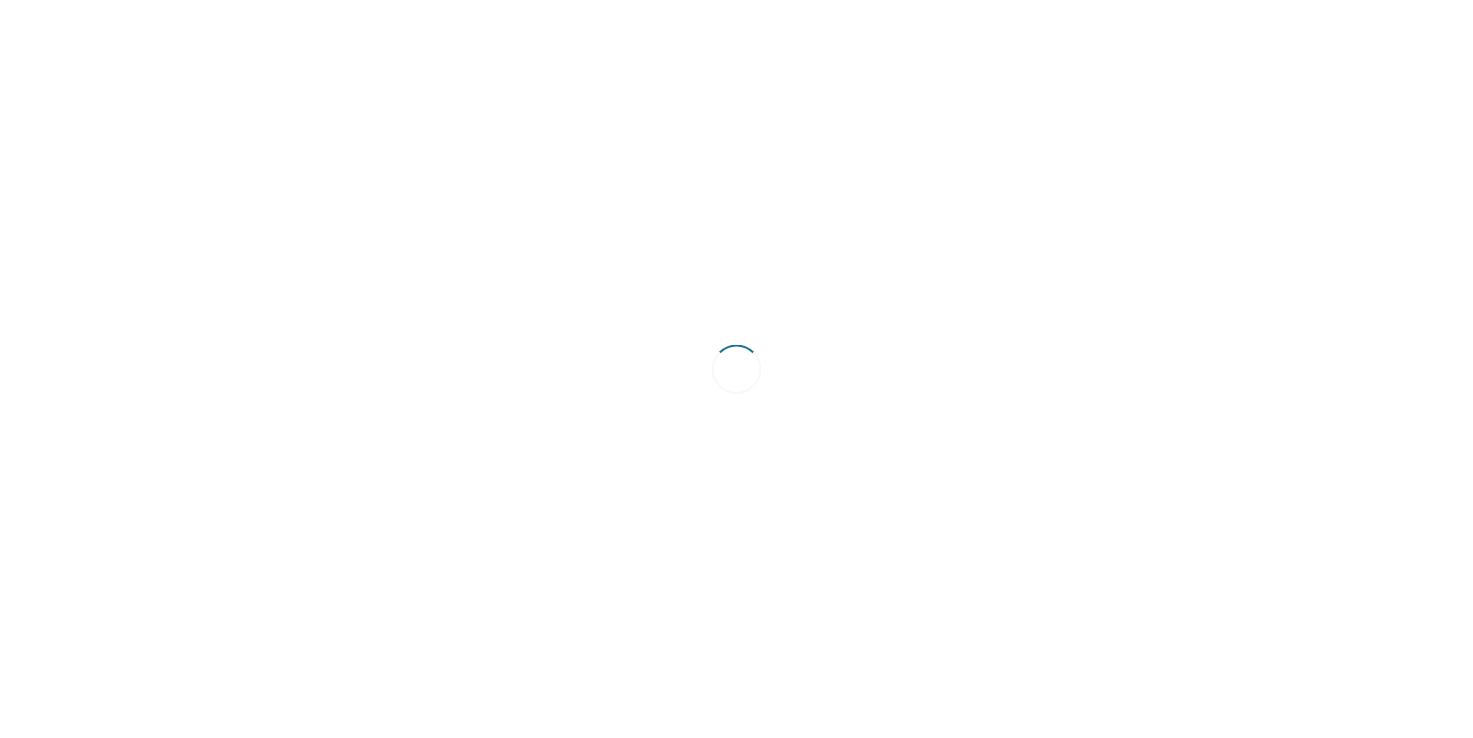 scroll, scrollTop: 0, scrollLeft: 0, axis: both 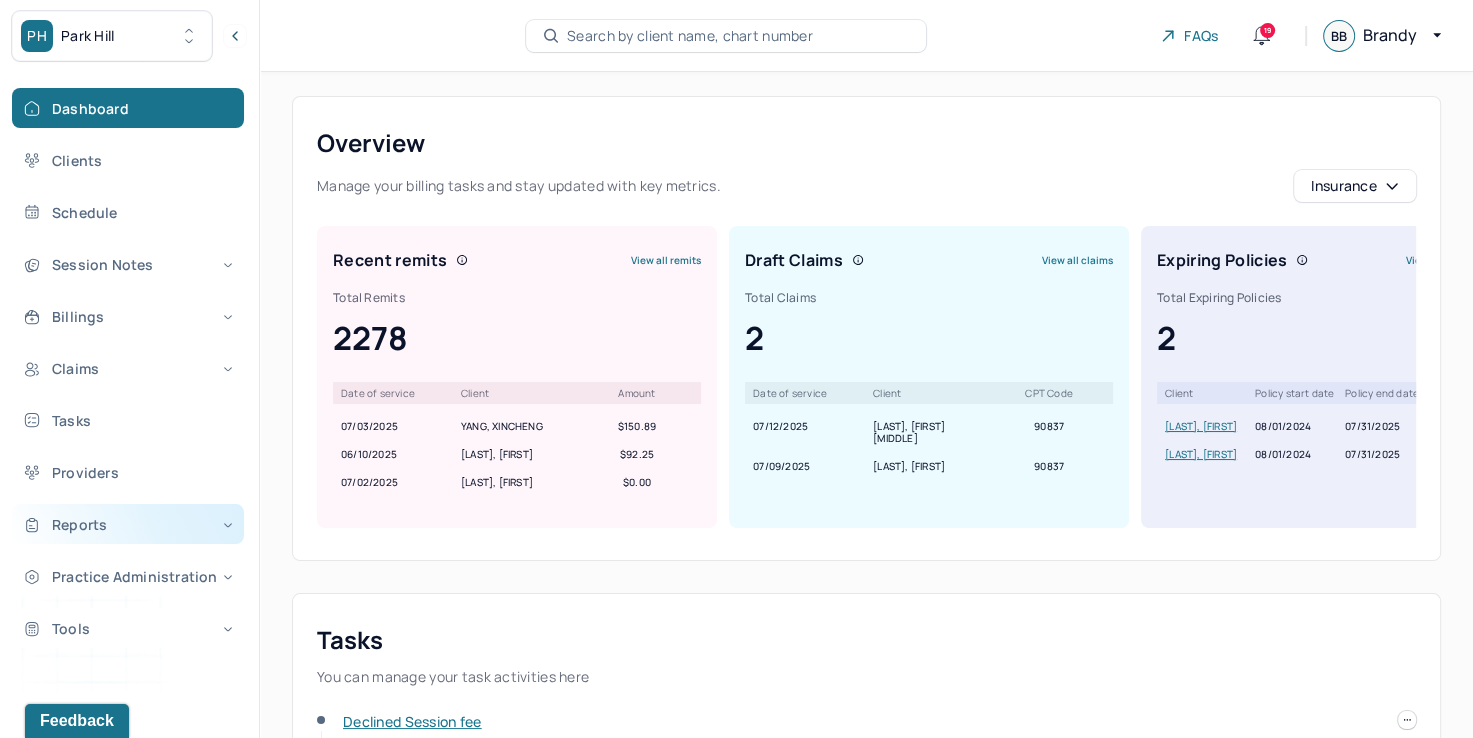 click on "Reports" at bounding box center [128, 524] 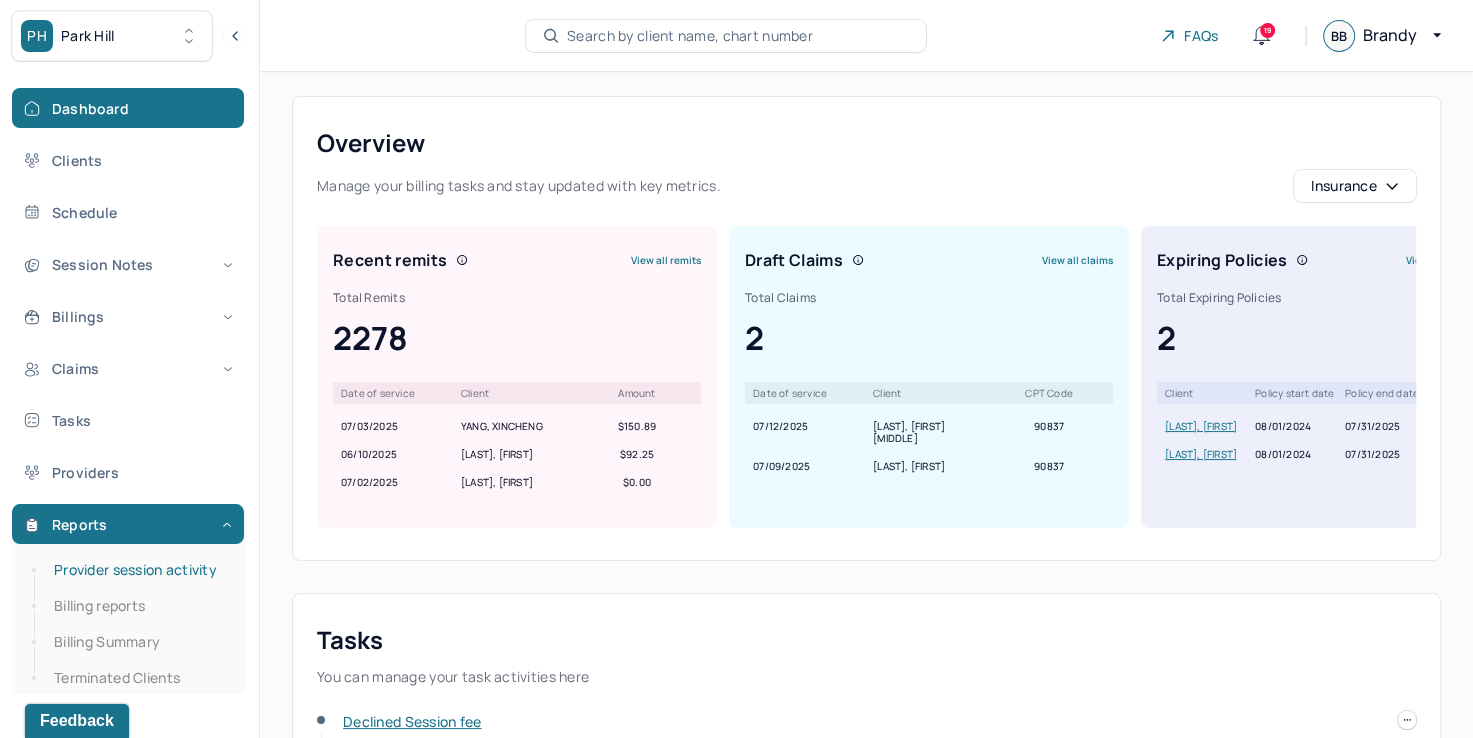 click on "Provider session activity" at bounding box center [139, 570] 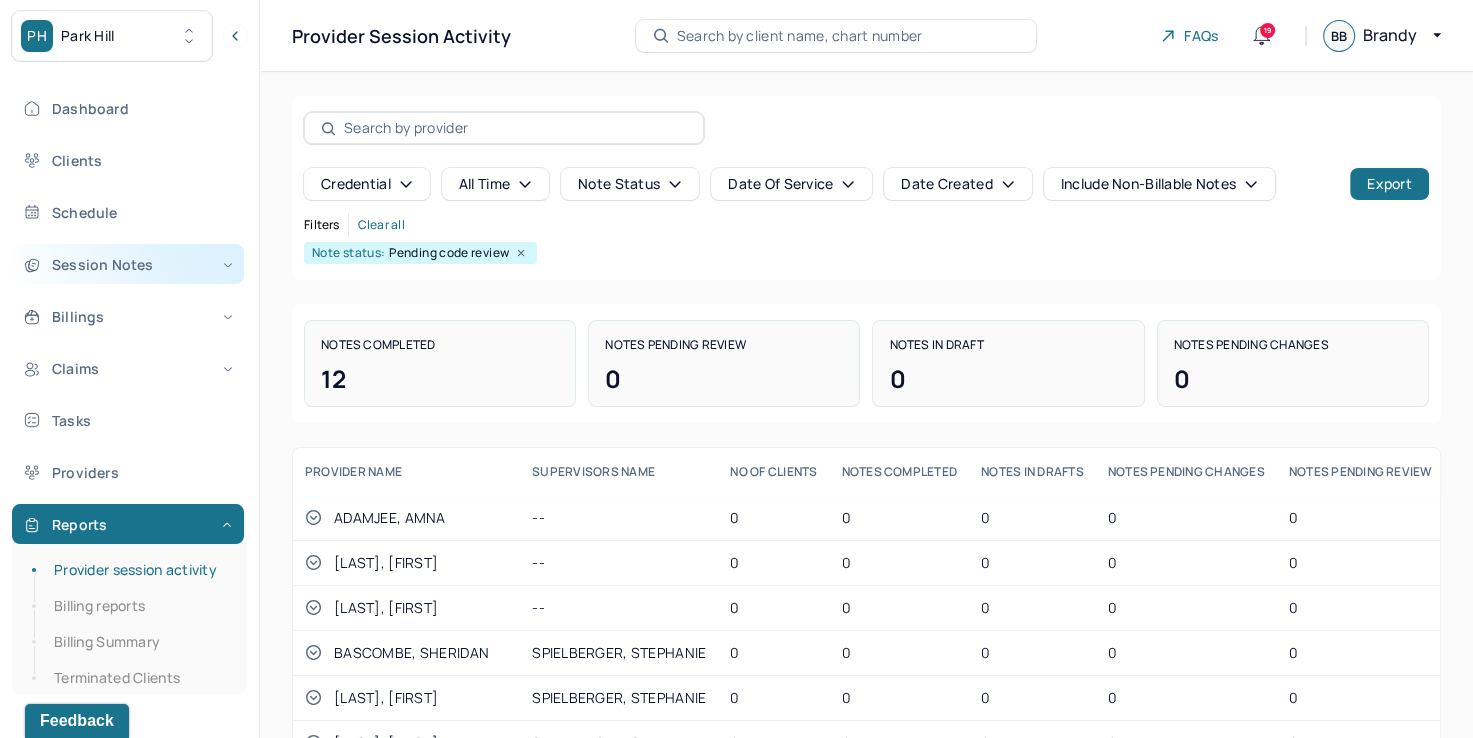click on "Session Notes" at bounding box center (128, 264) 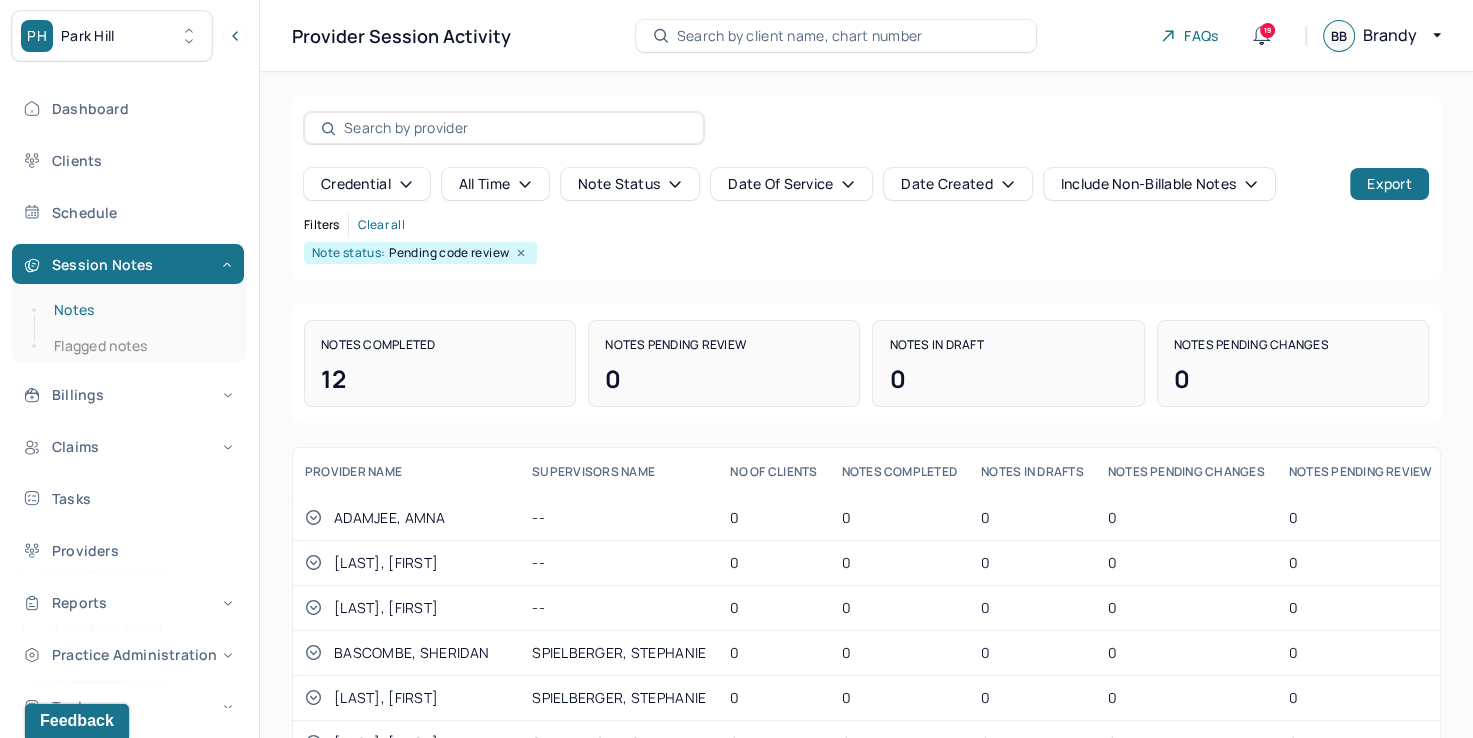 click on "Notes" at bounding box center [139, 310] 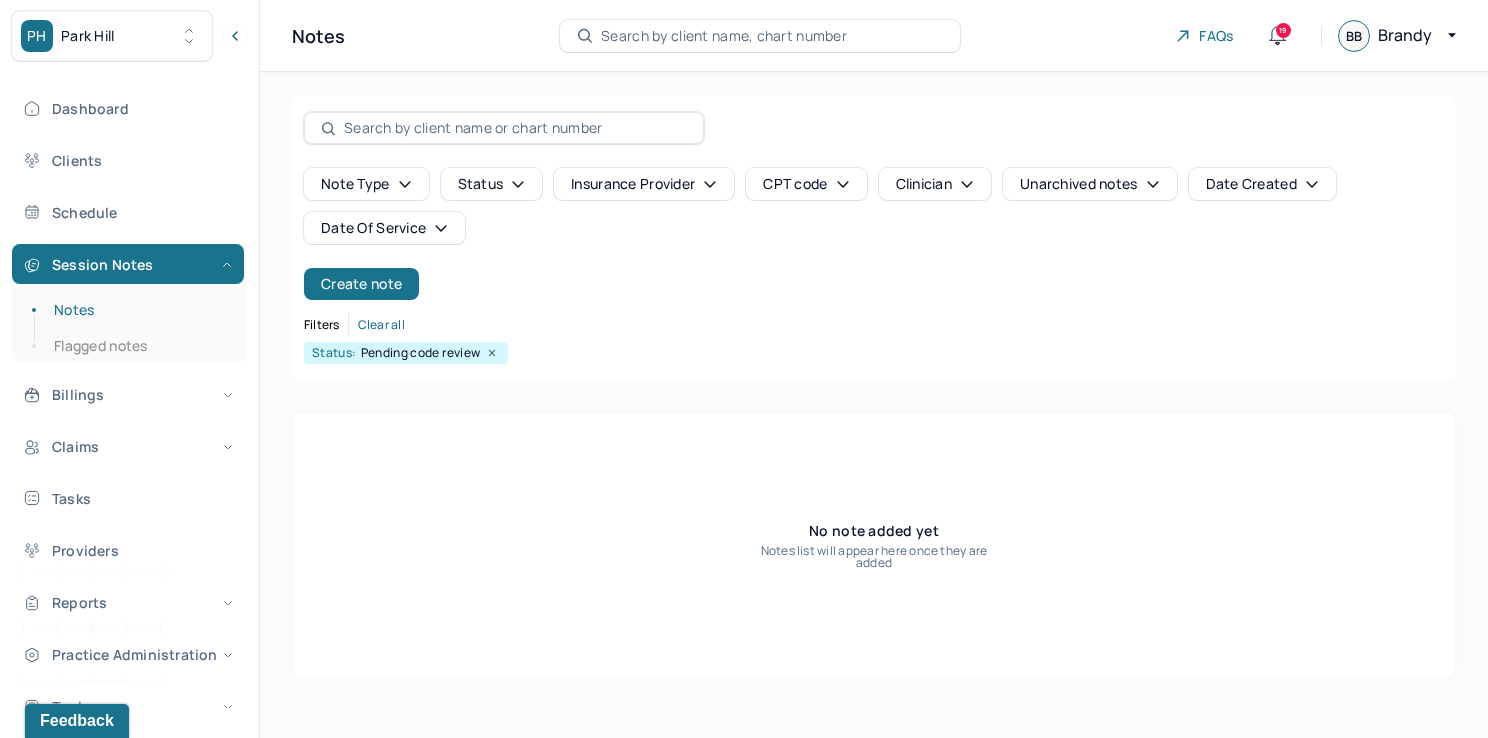click 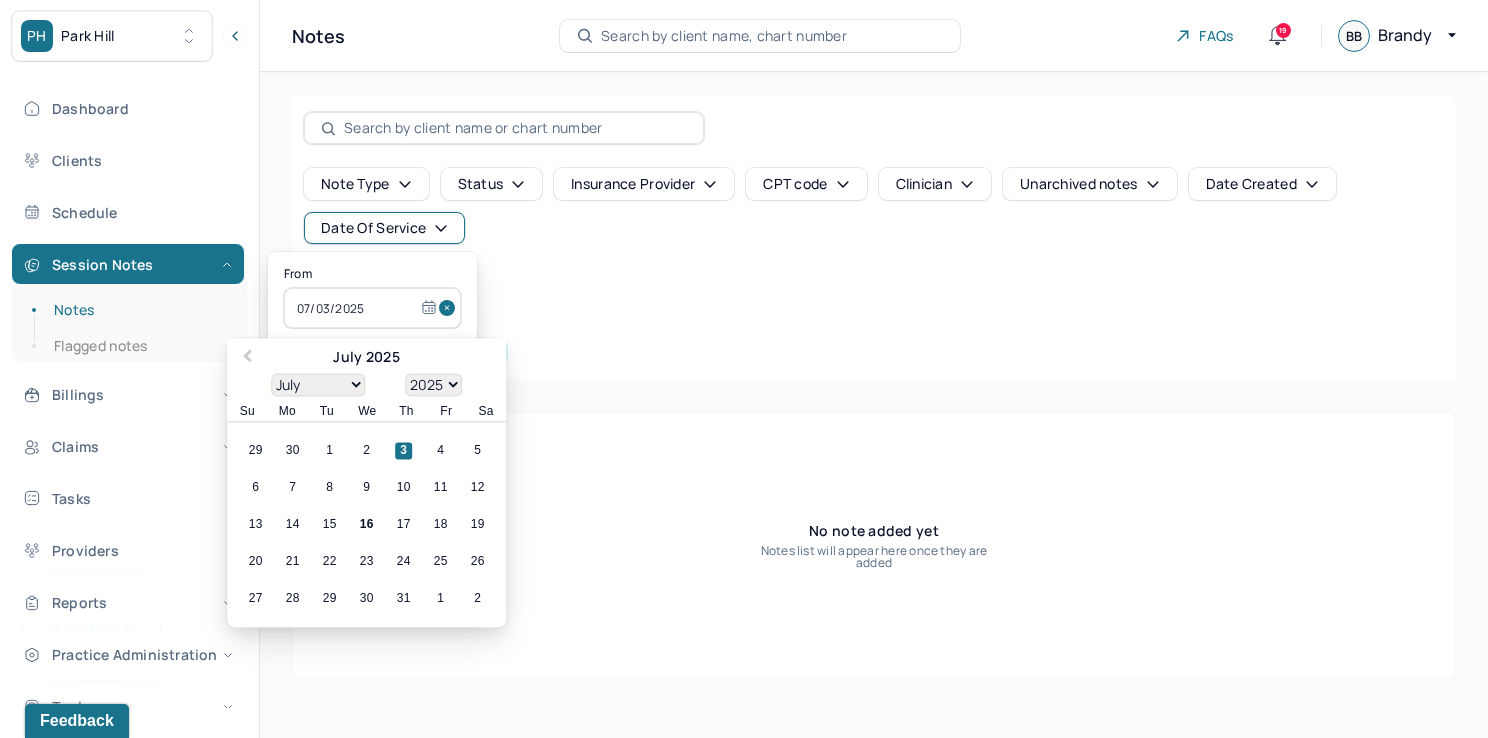 click at bounding box center (450, 308) 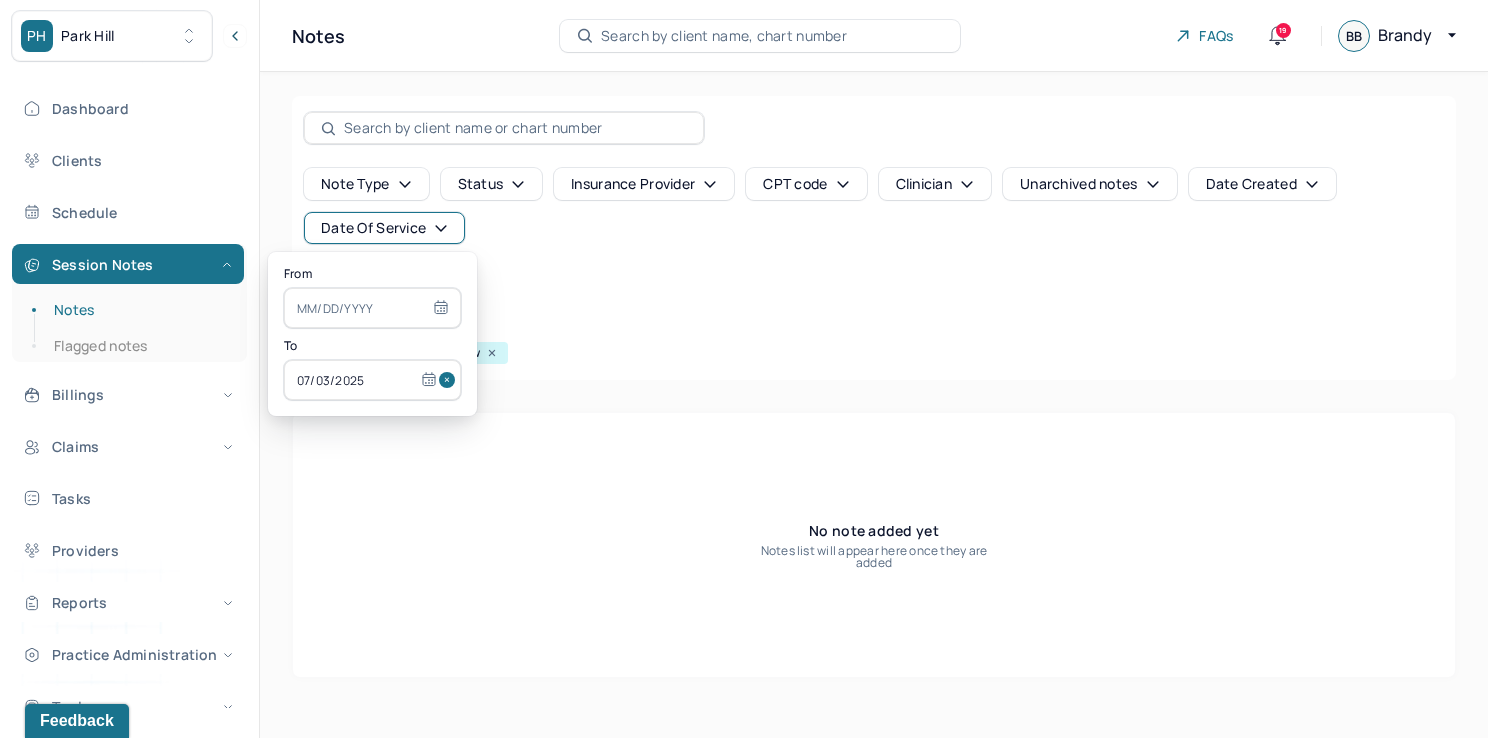 click at bounding box center (450, 380) 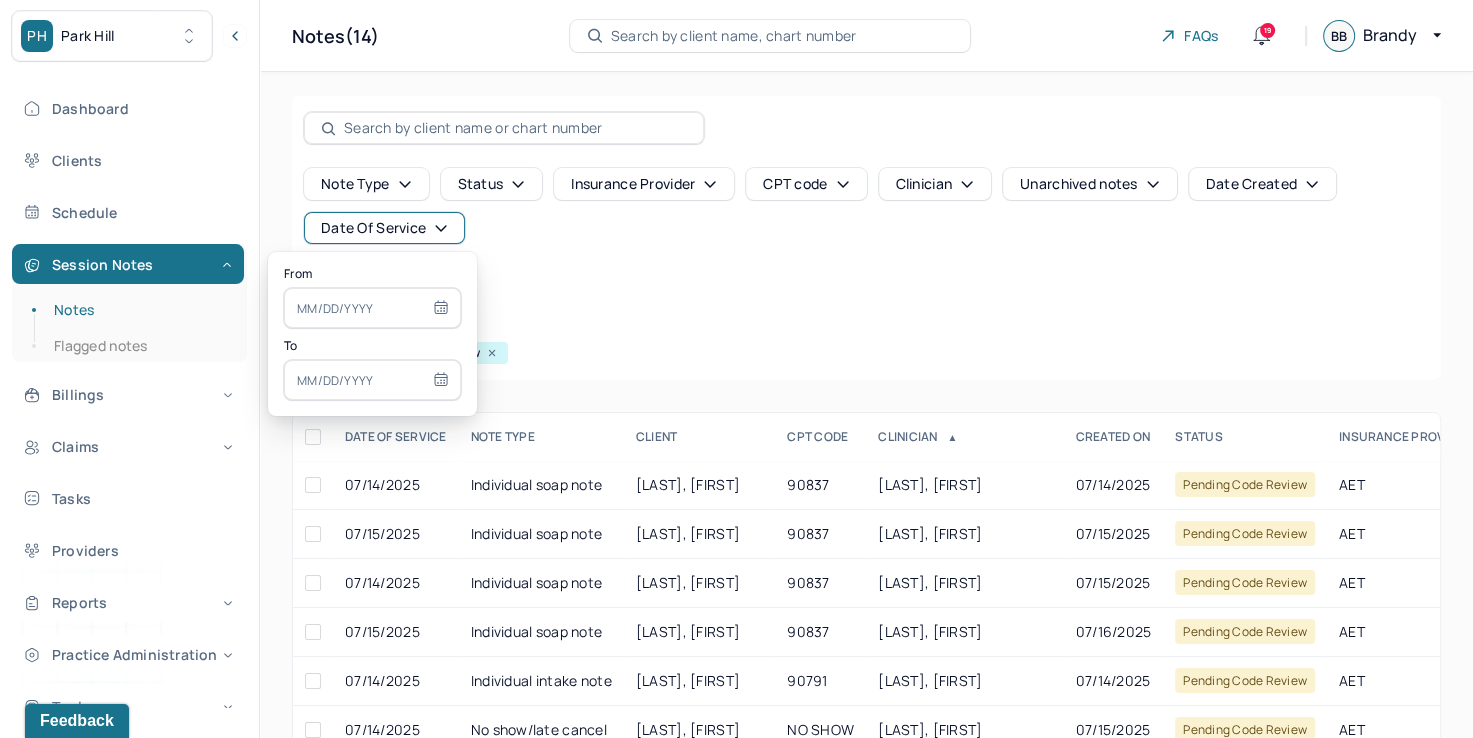 select on "6" 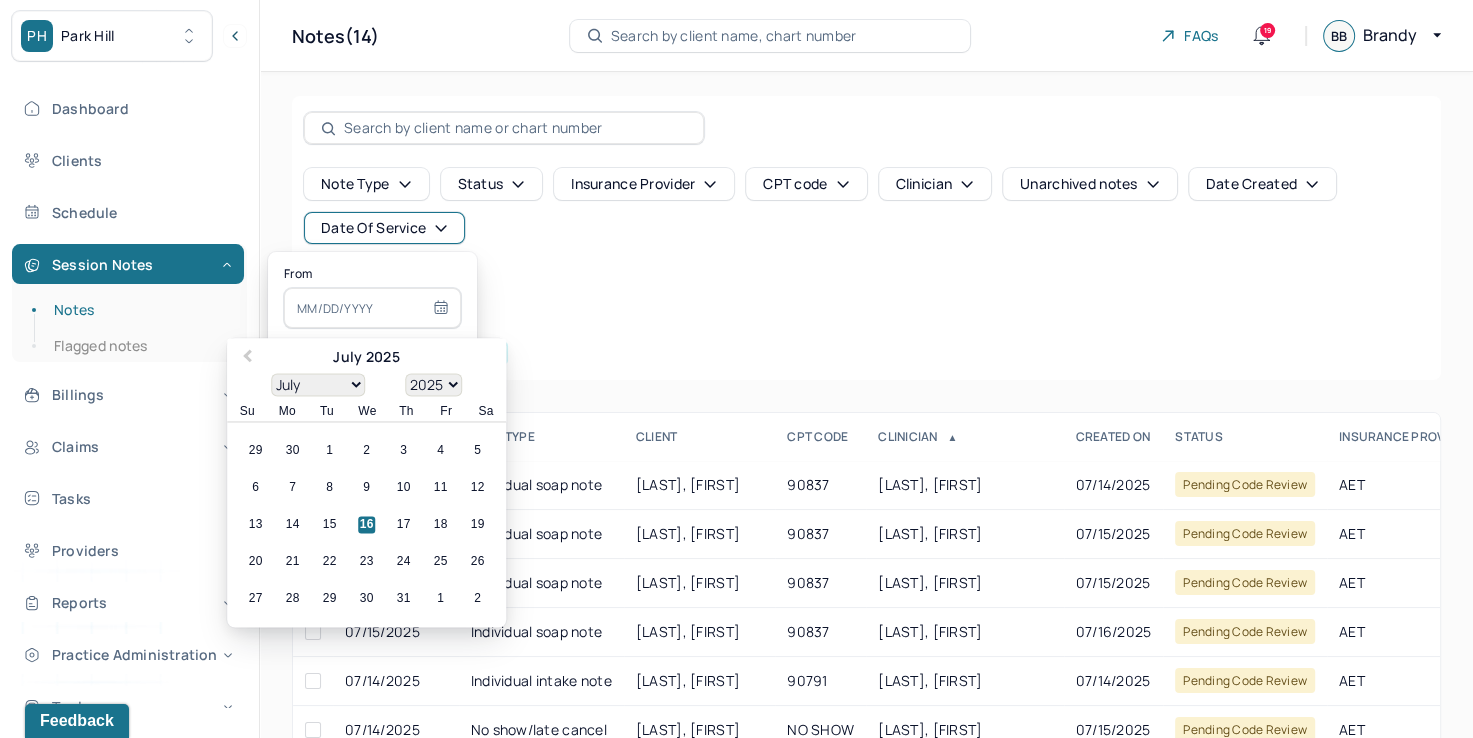 click at bounding box center (372, 308) 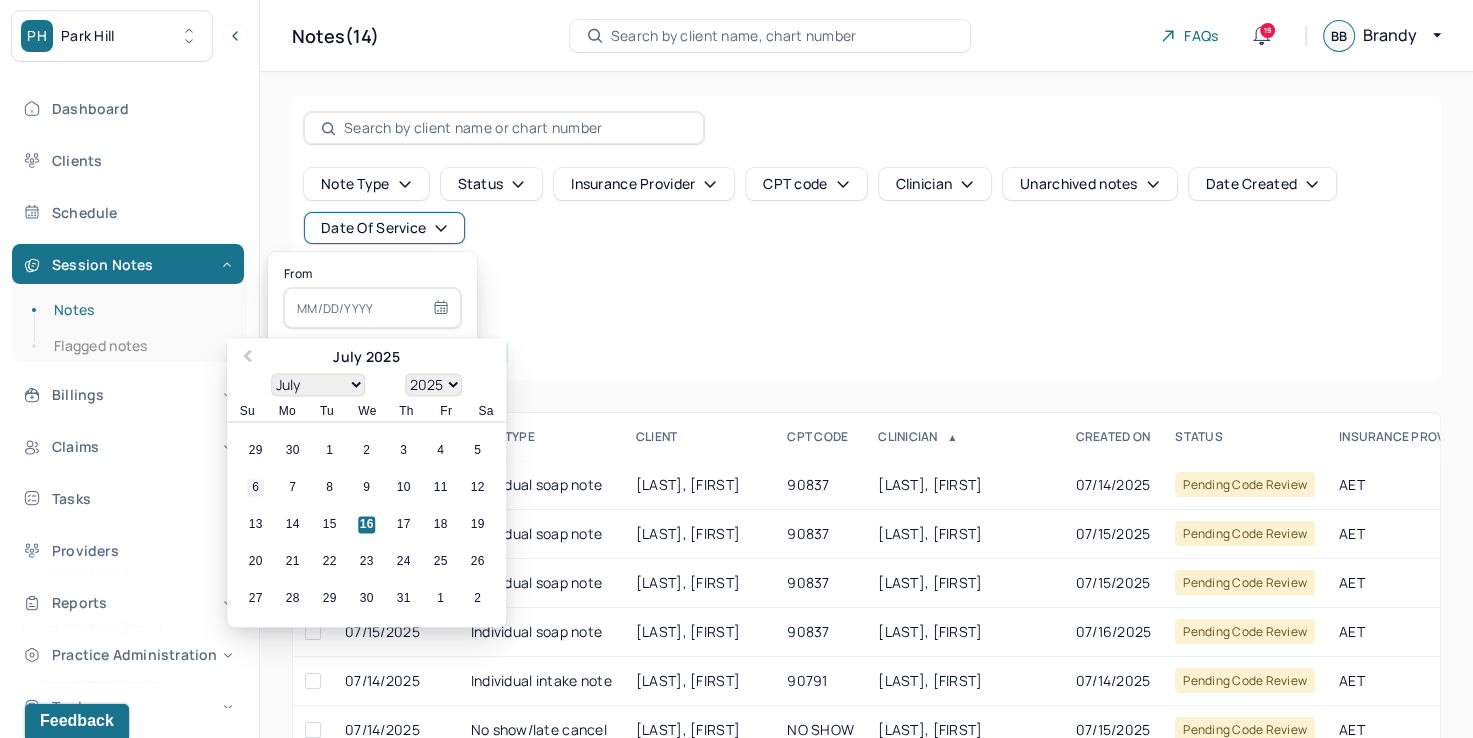 click on "6" at bounding box center [255, 488] 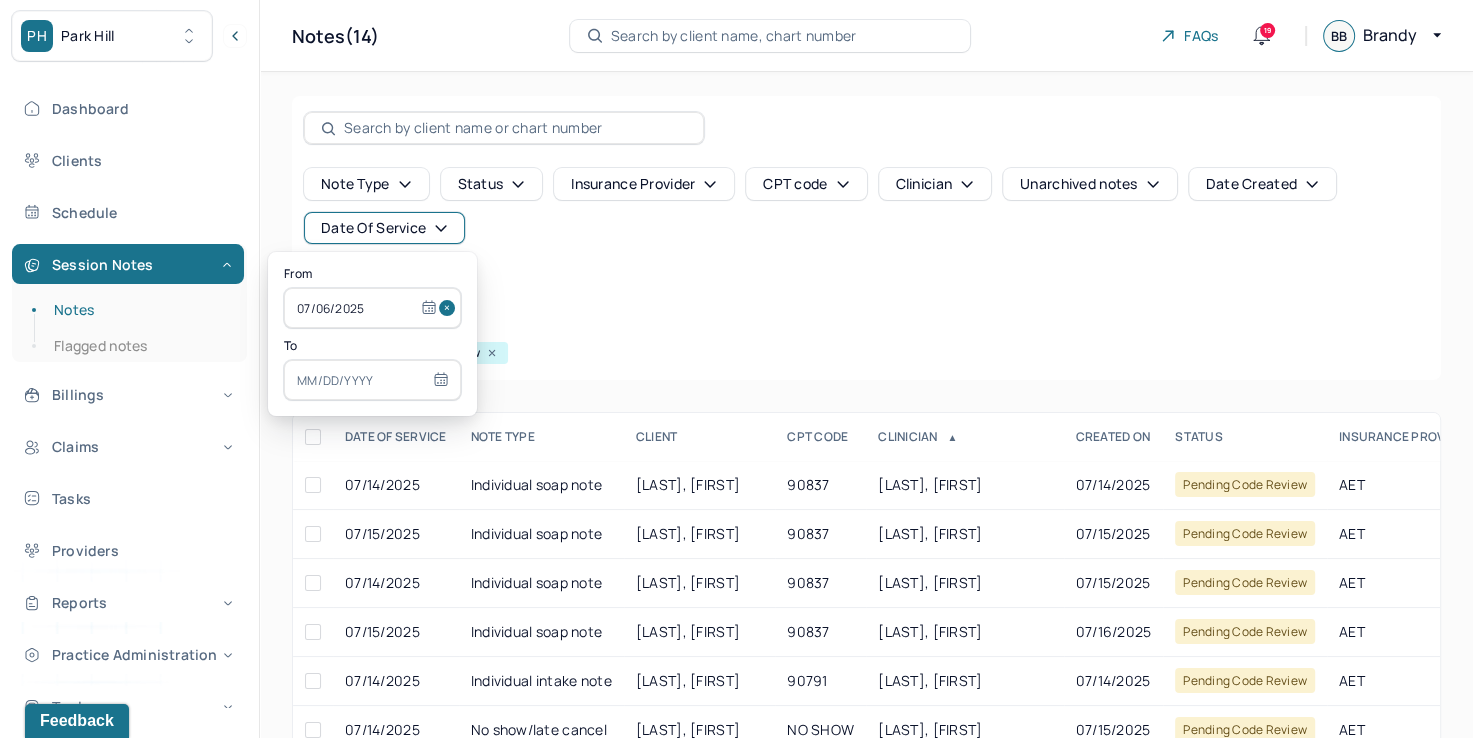click at bounding box center [372, 380] 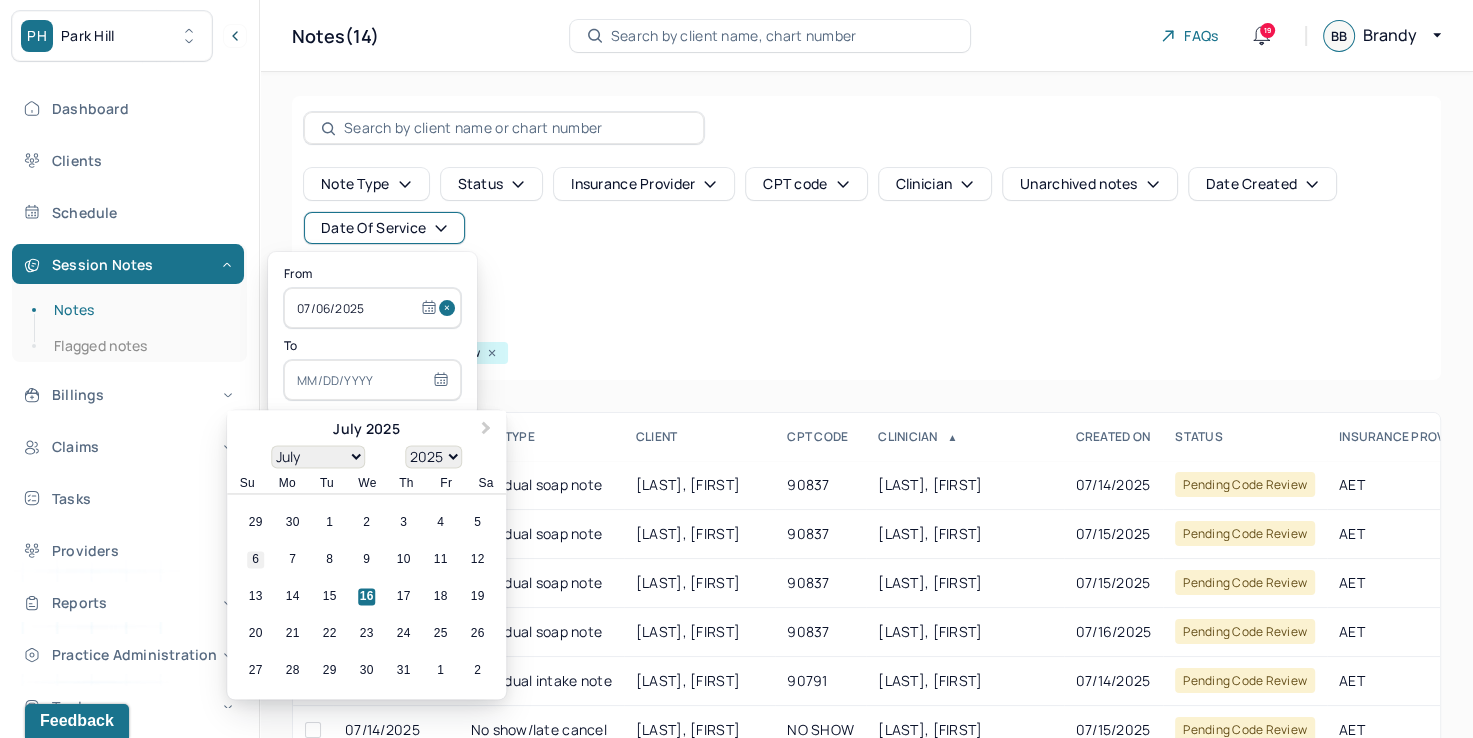 click on "6" at bounding box center (255, 560) 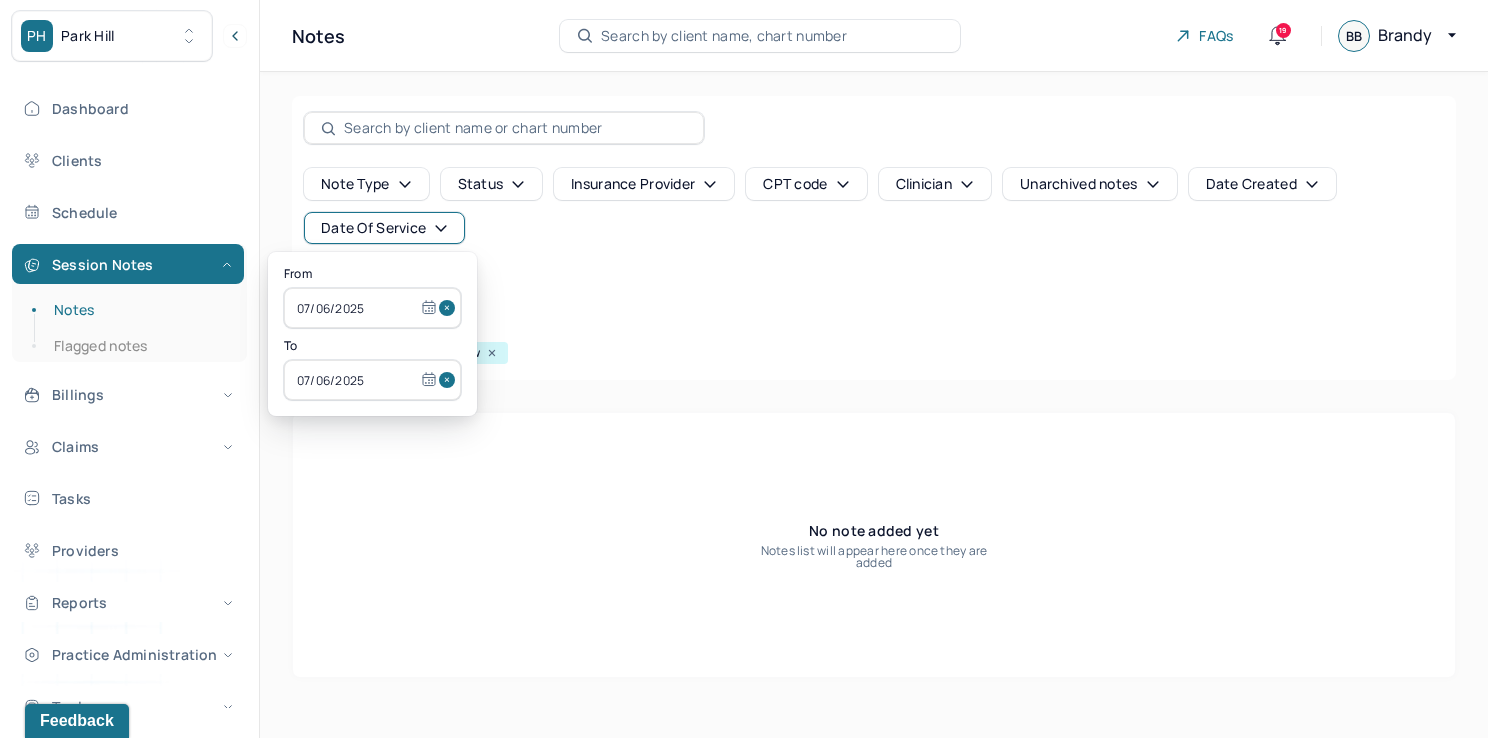 click at bounding box center (450, 308) 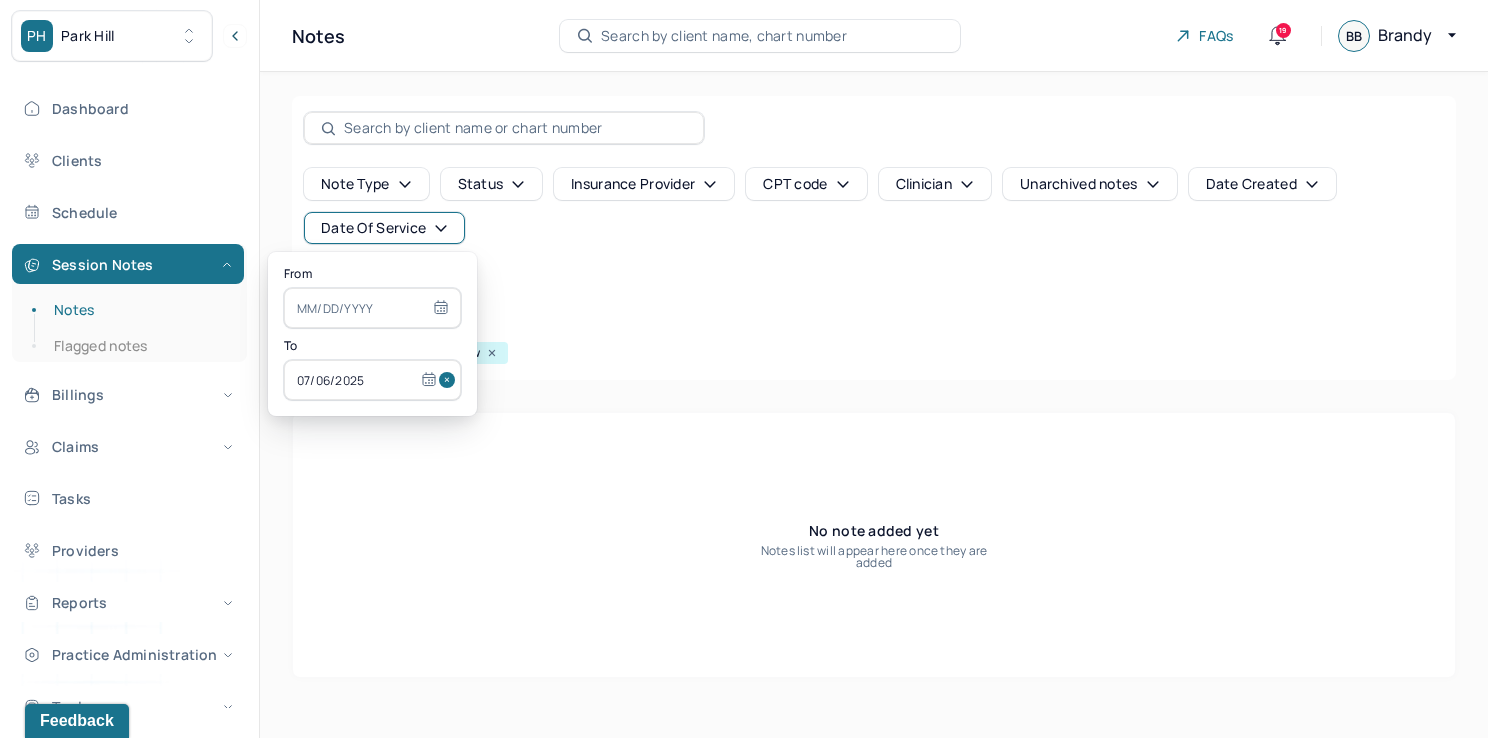 click at bounding box center (450, 380) 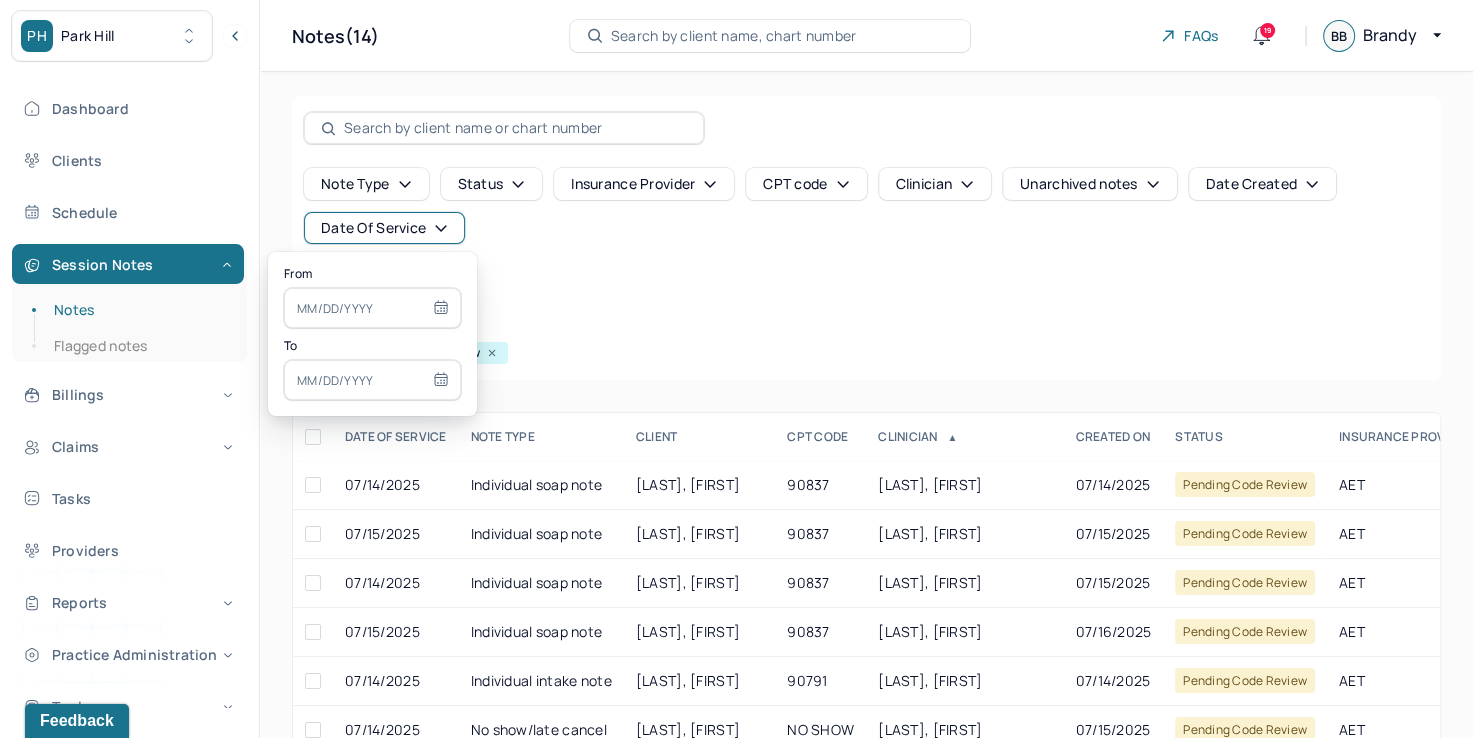 click at bounding box center (372, 308) 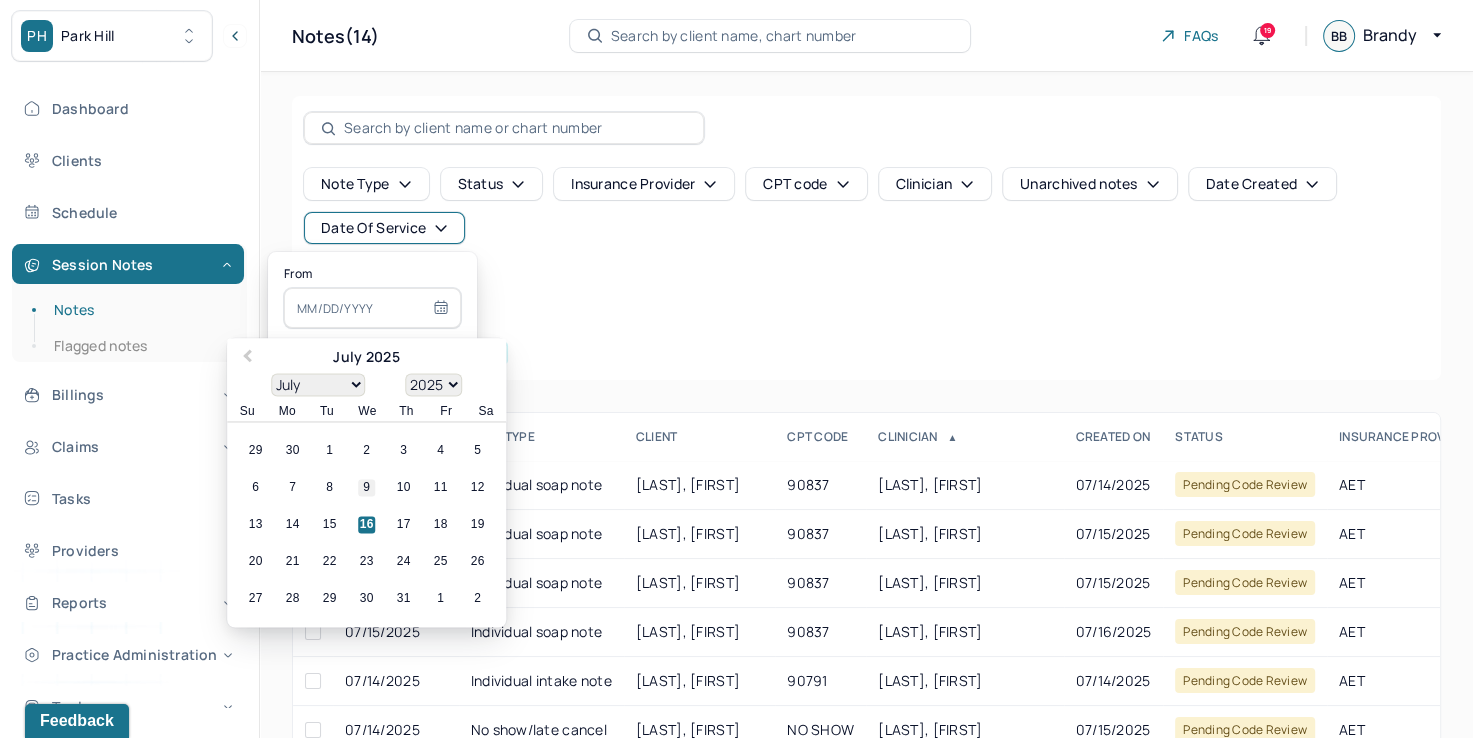 click on "9" at bounding box center [366, 488] 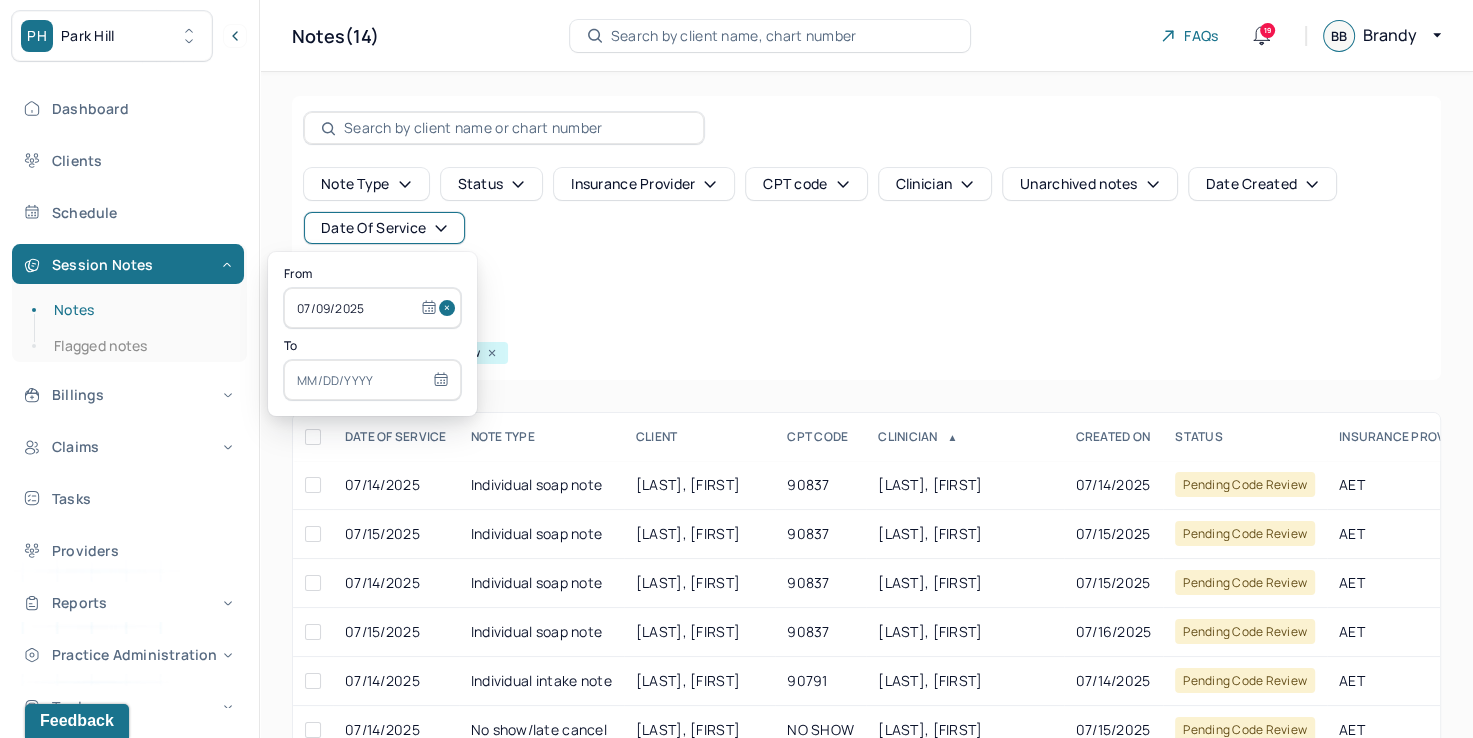 click at bounding box center (372, 380) 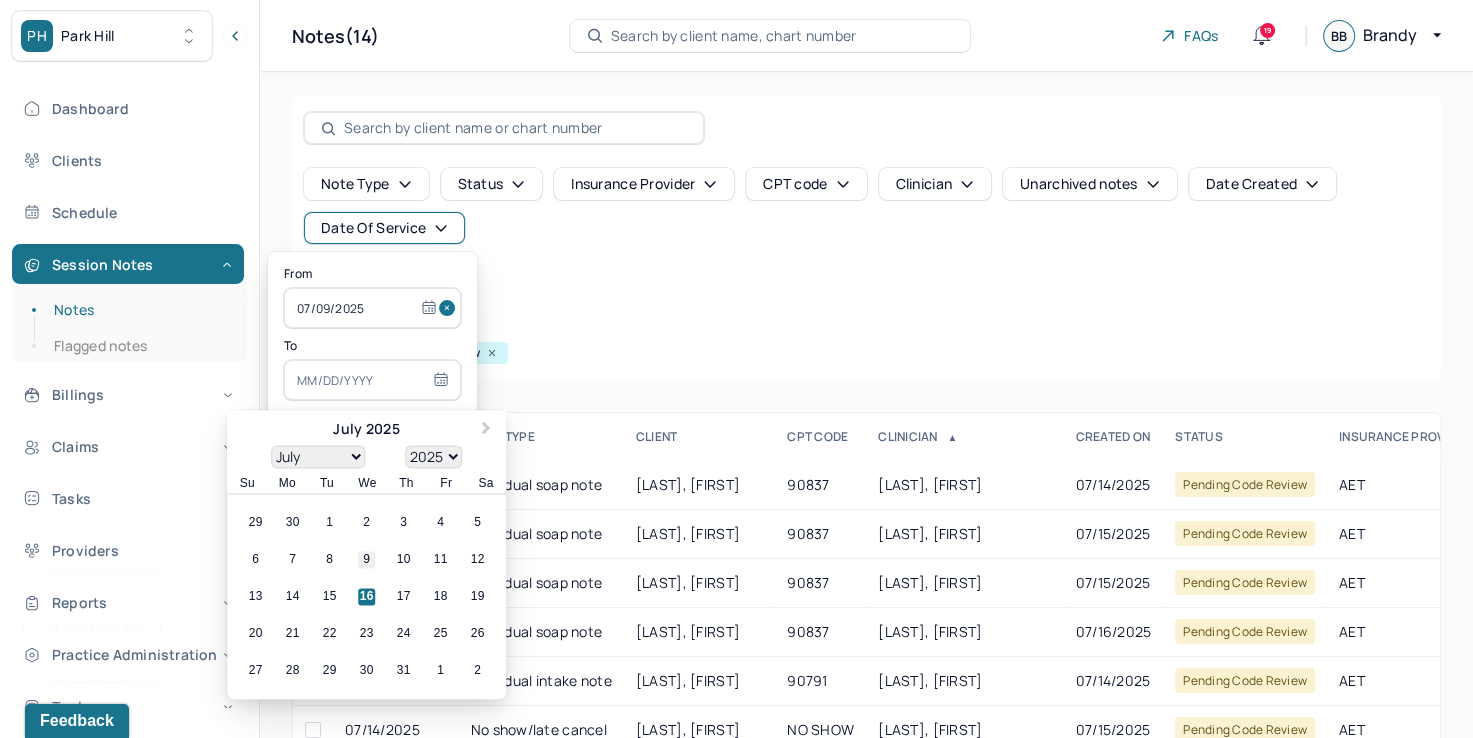 click on "9" at bounding box center [366, 560] 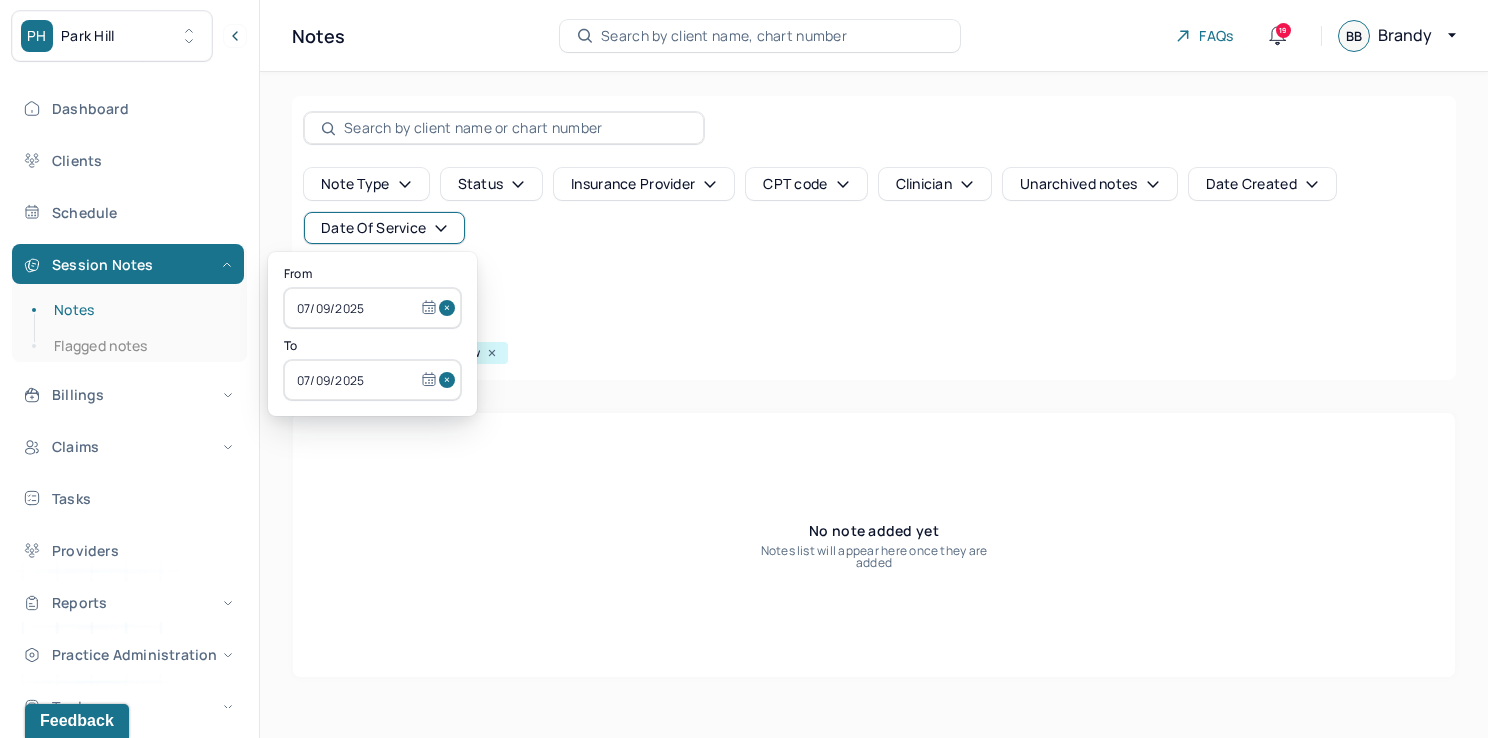 click at bounding box center (450, 308) 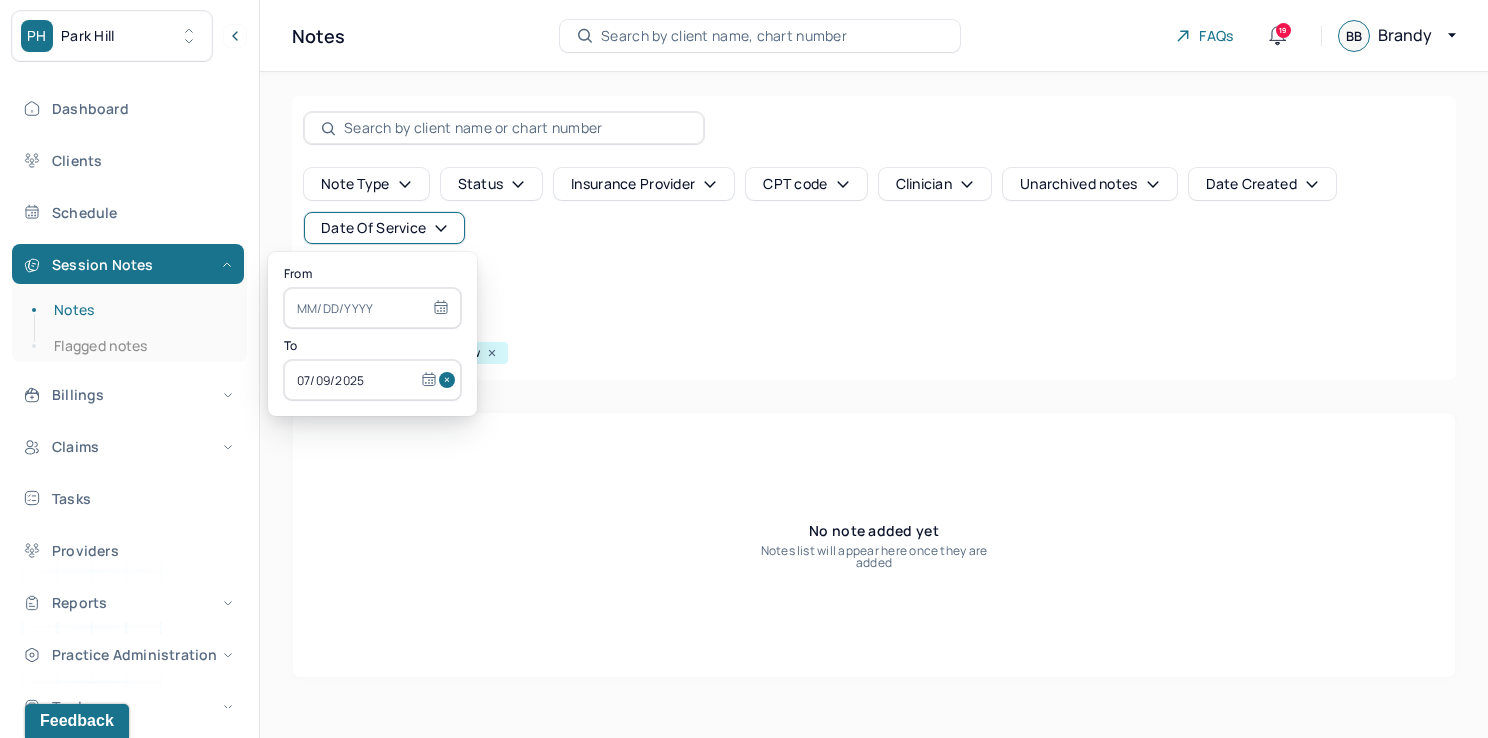 click at bounding box center (450, 380) 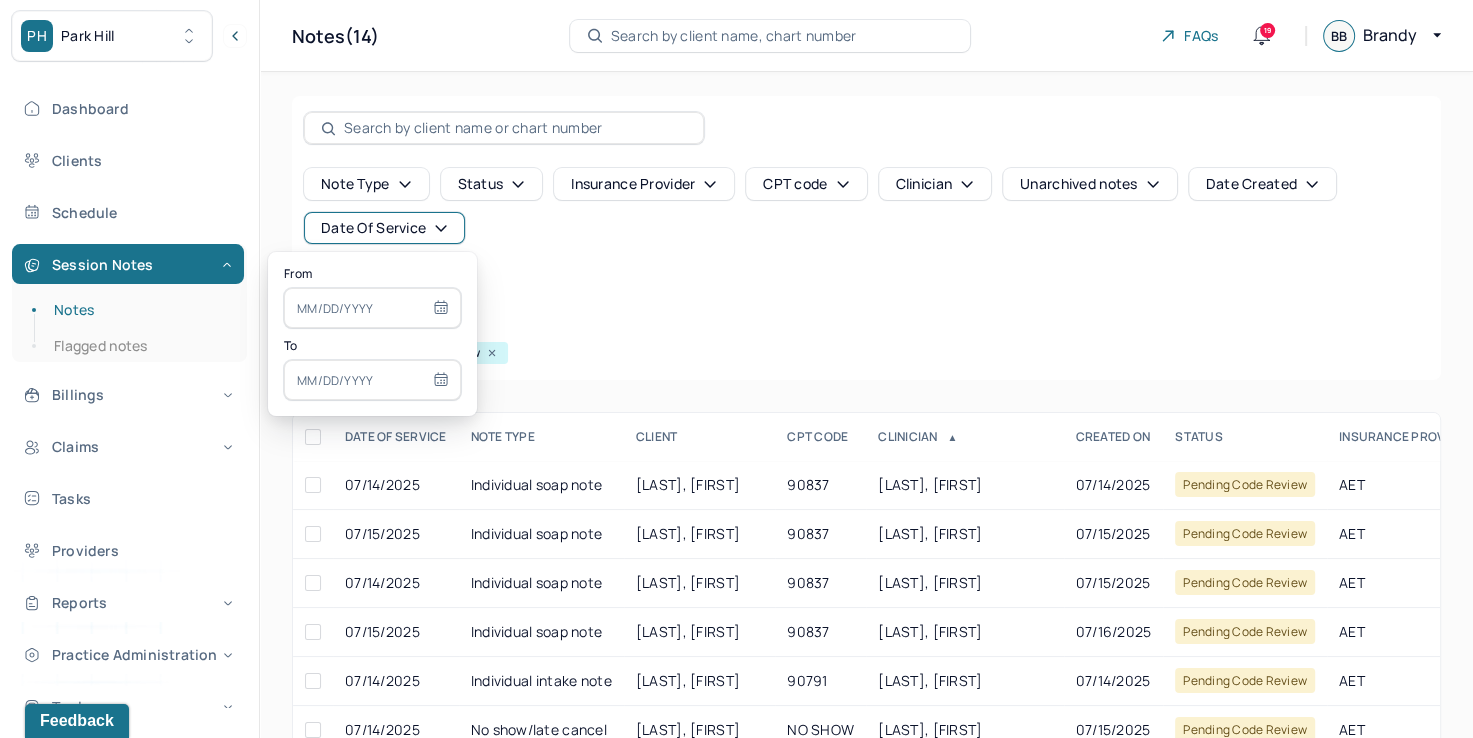 click at bounding box center [372, 308] 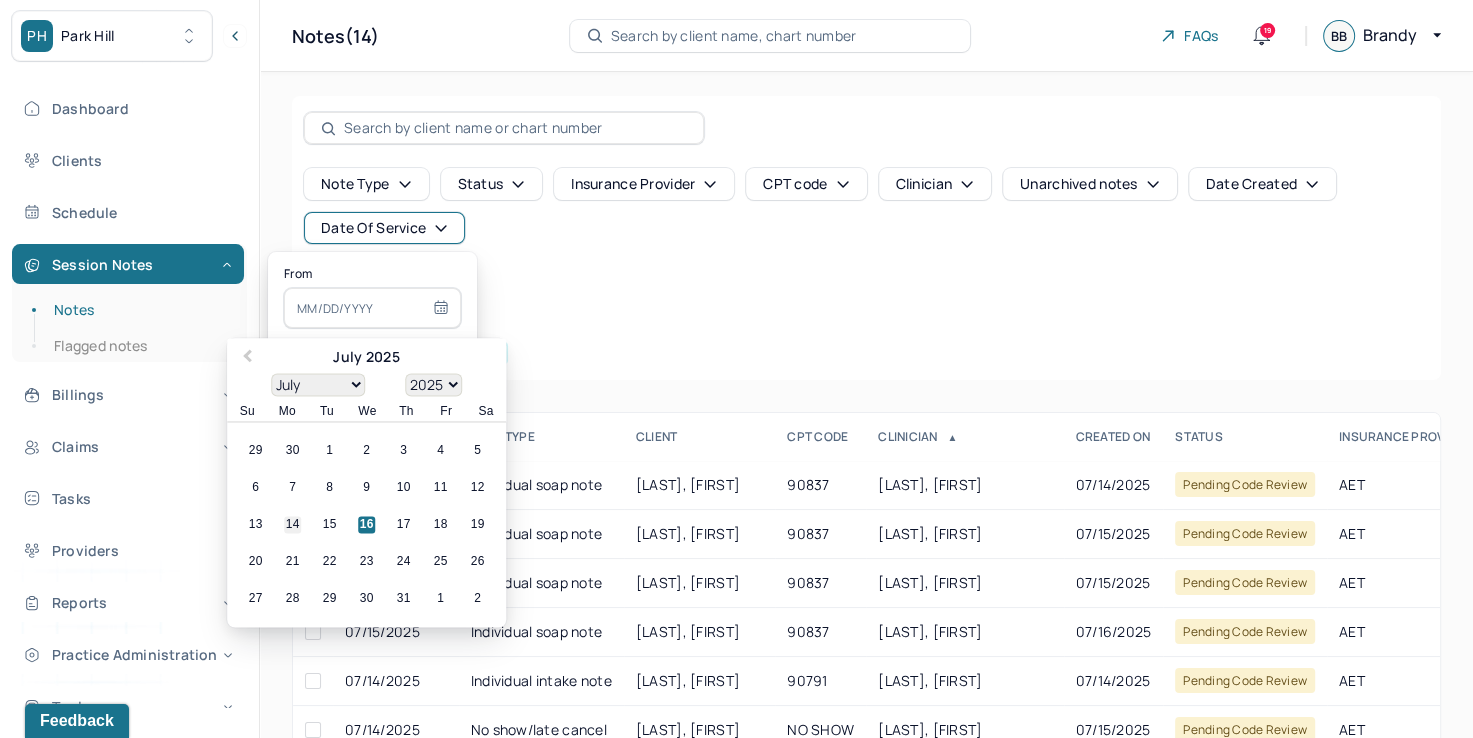 click on "14" at bounding box center [292, 525] 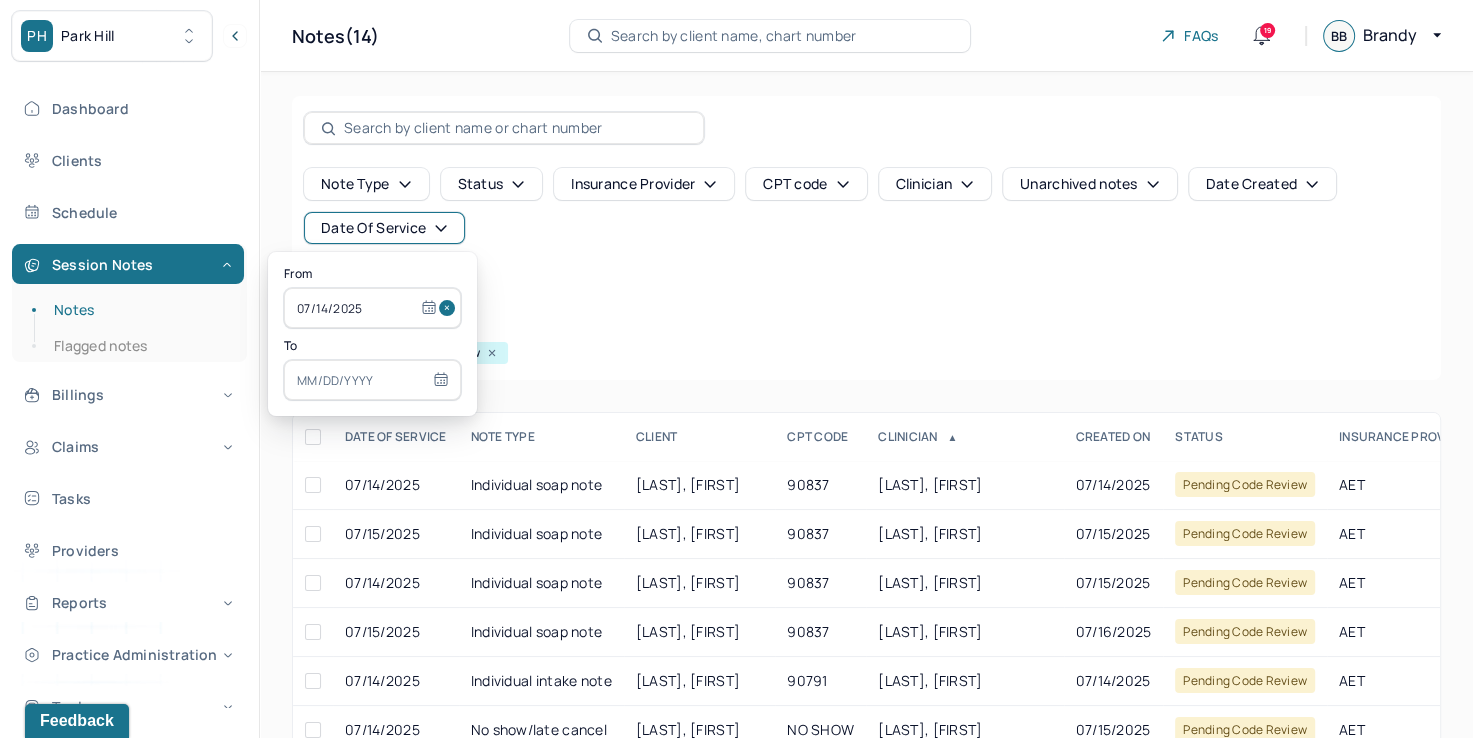 click at bounding box center [372, 380] 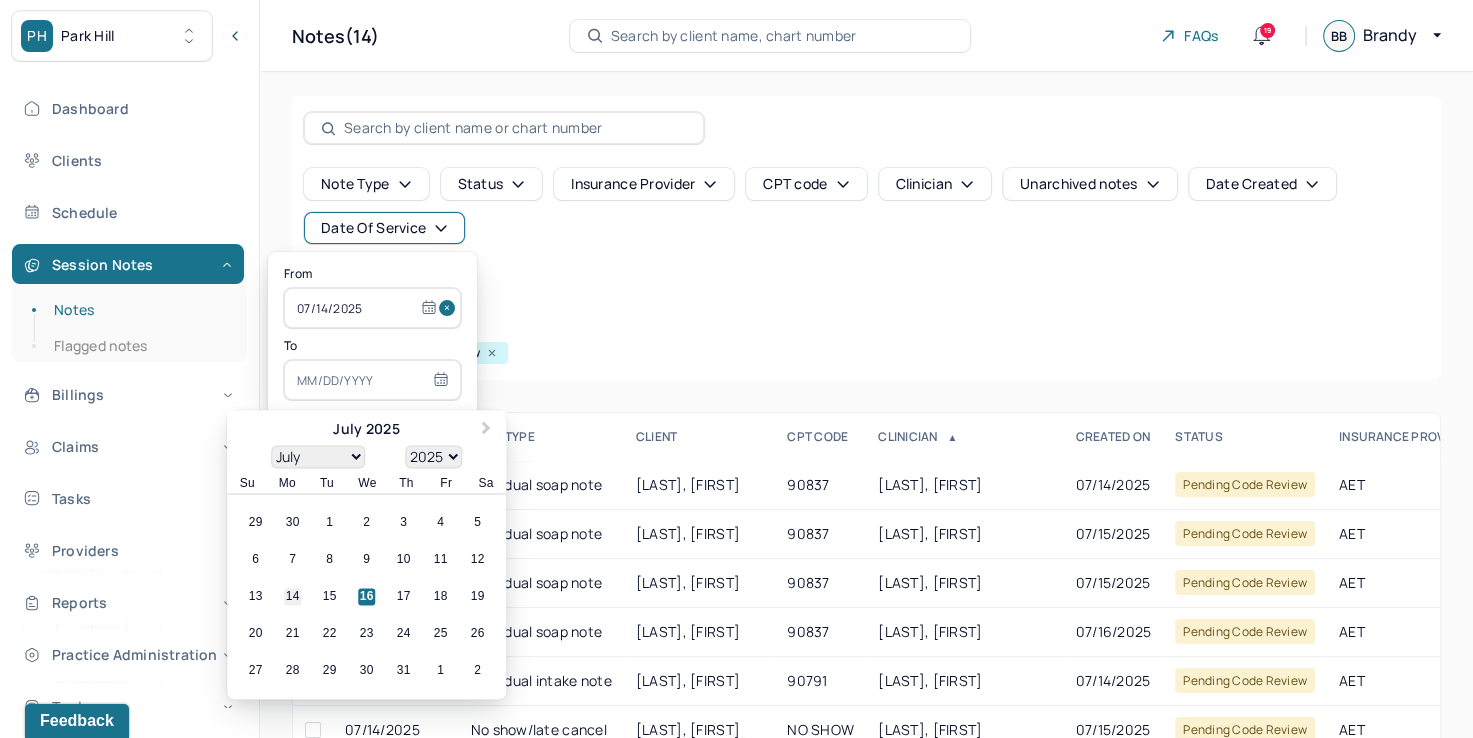 click on "14" at bounding box center [292, 597] 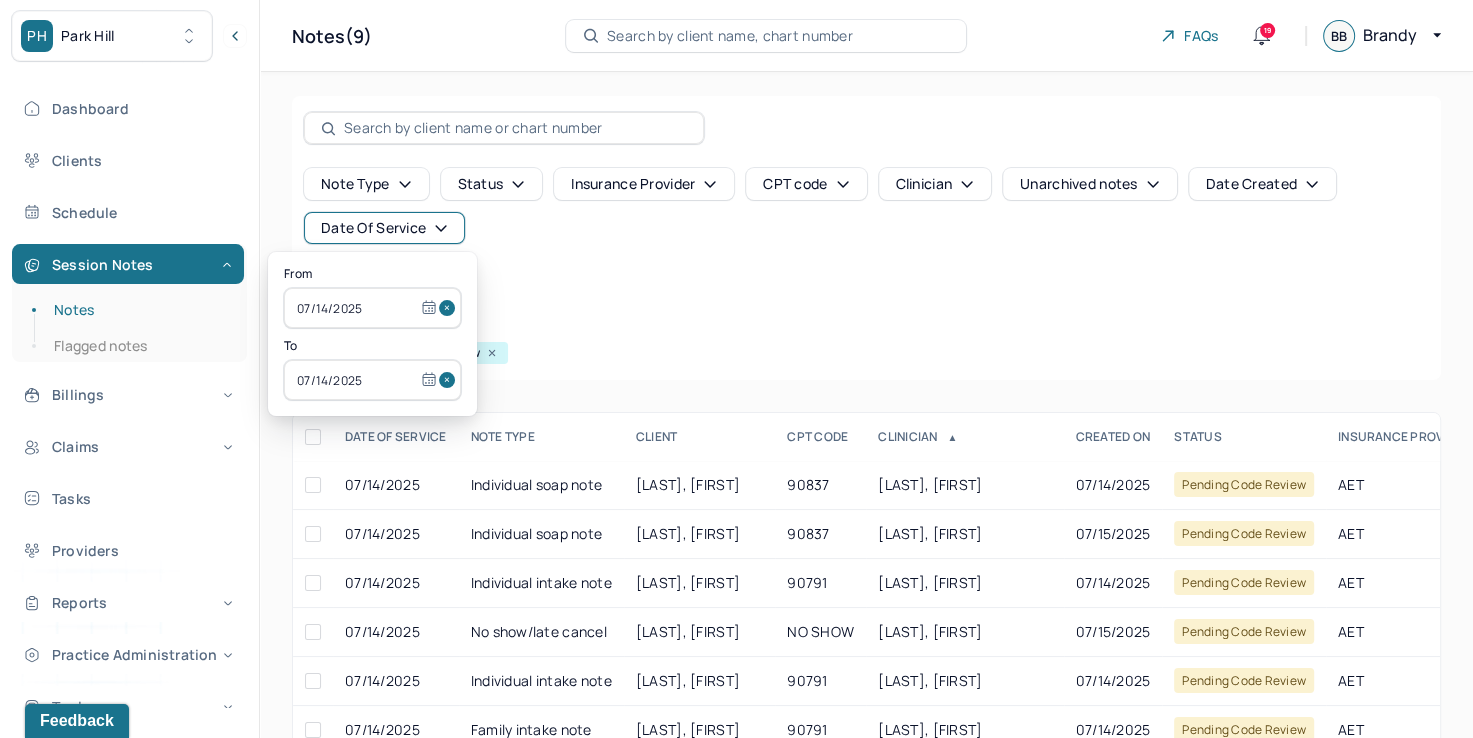 click on "Note type     Status     Insurance provider     CPT code     Clinician     Unarchived notes     Date Created     Date Of Service     Create note" at bounding box center [866, 234] 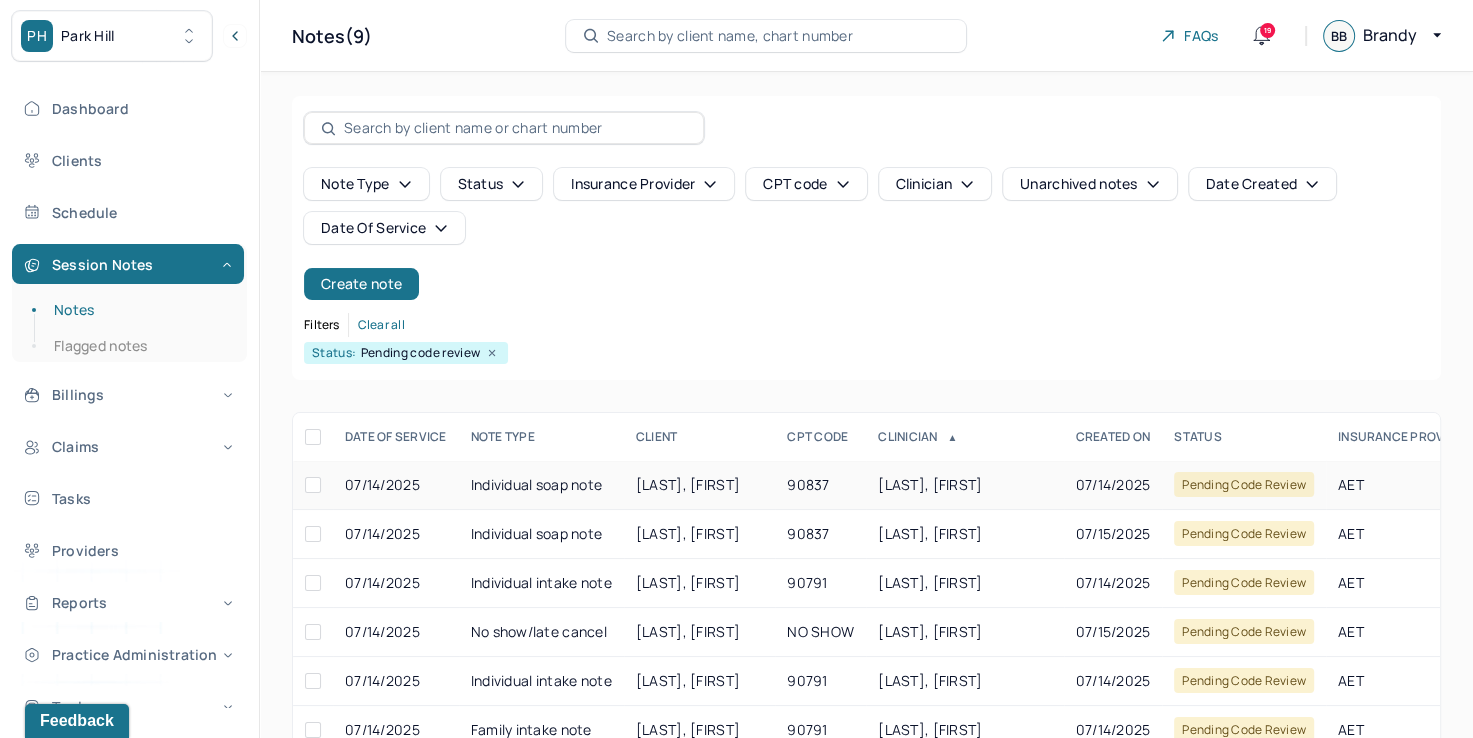 click on "[LAST], [FIRST]" at bounding box center (930, 484) 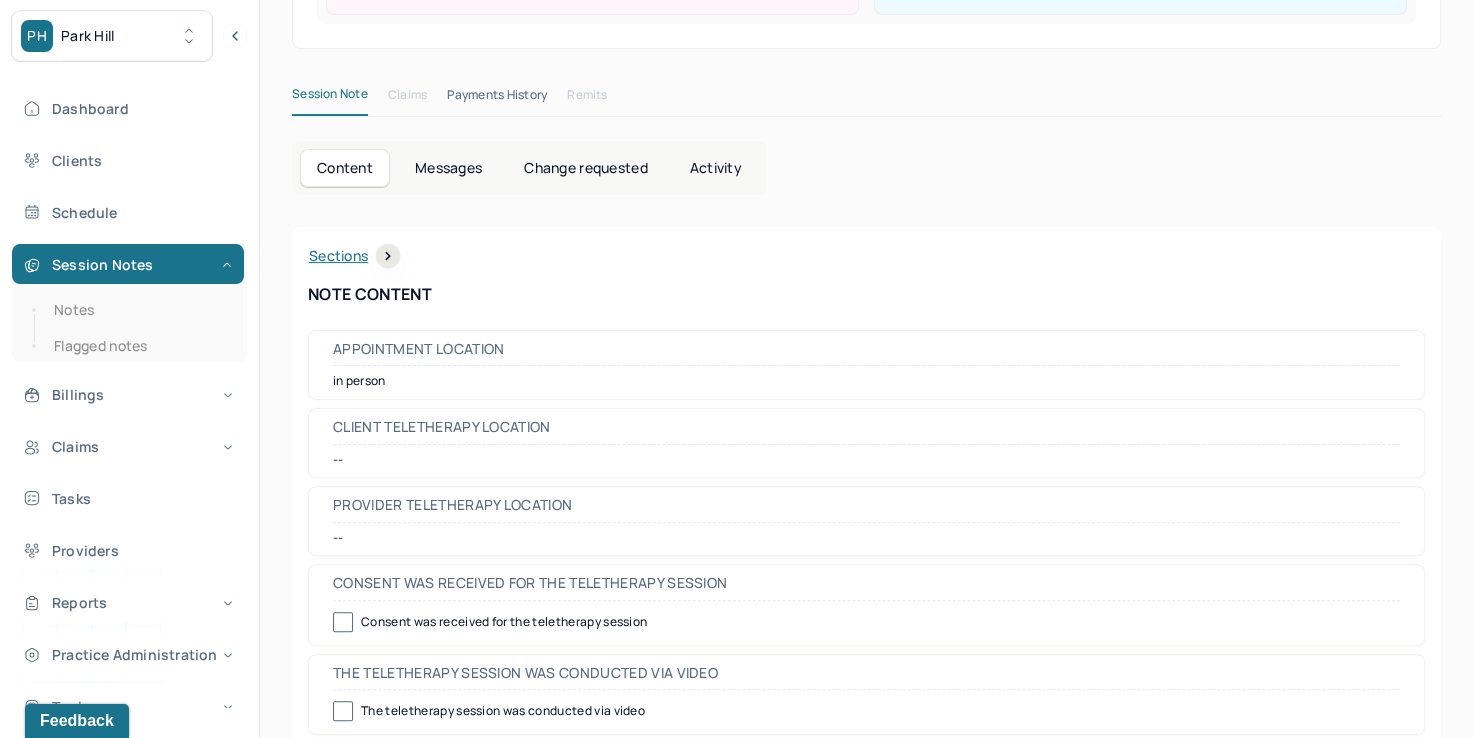 scroll, scrollTop: 0, scrollLeft: 0, axis: both 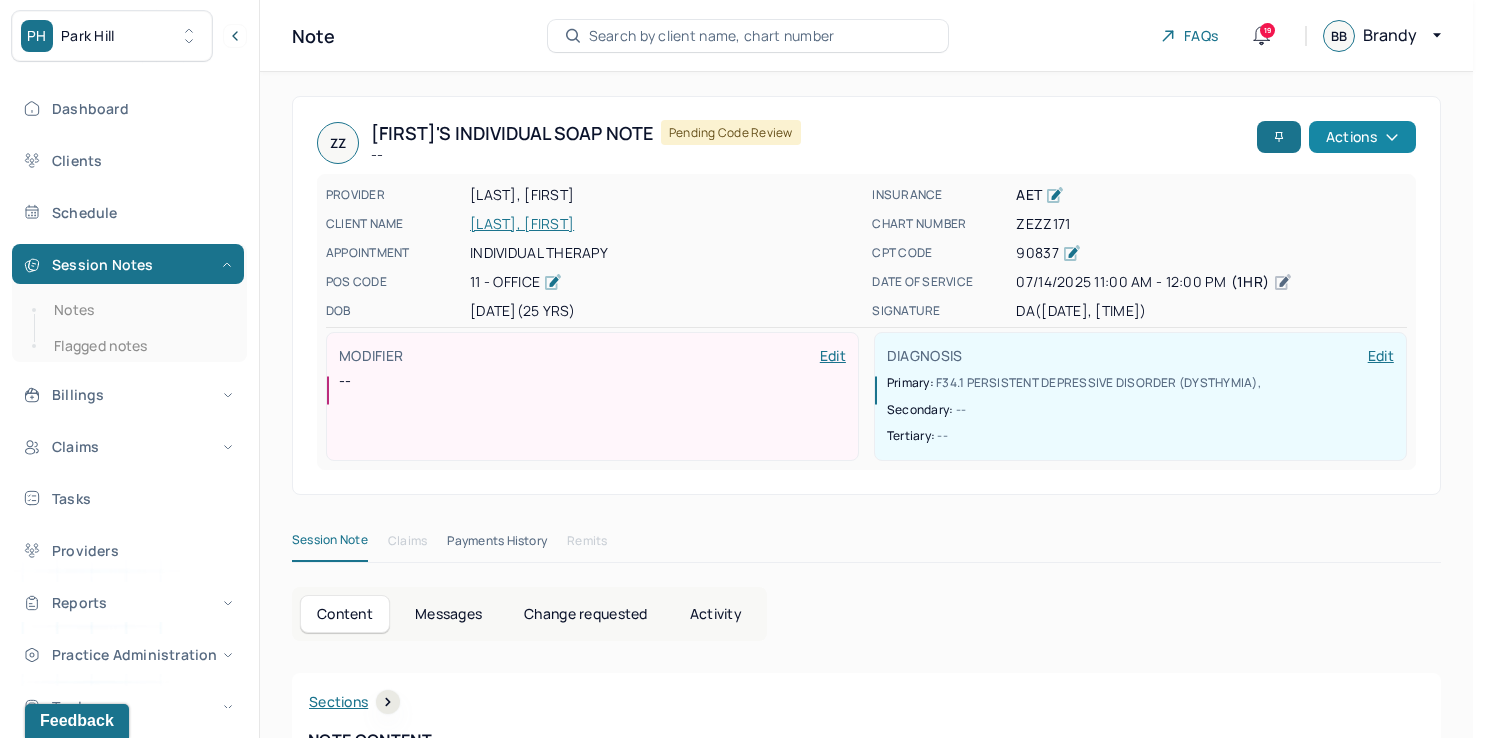 click on "Actions" at bounding box center [1362, 137] 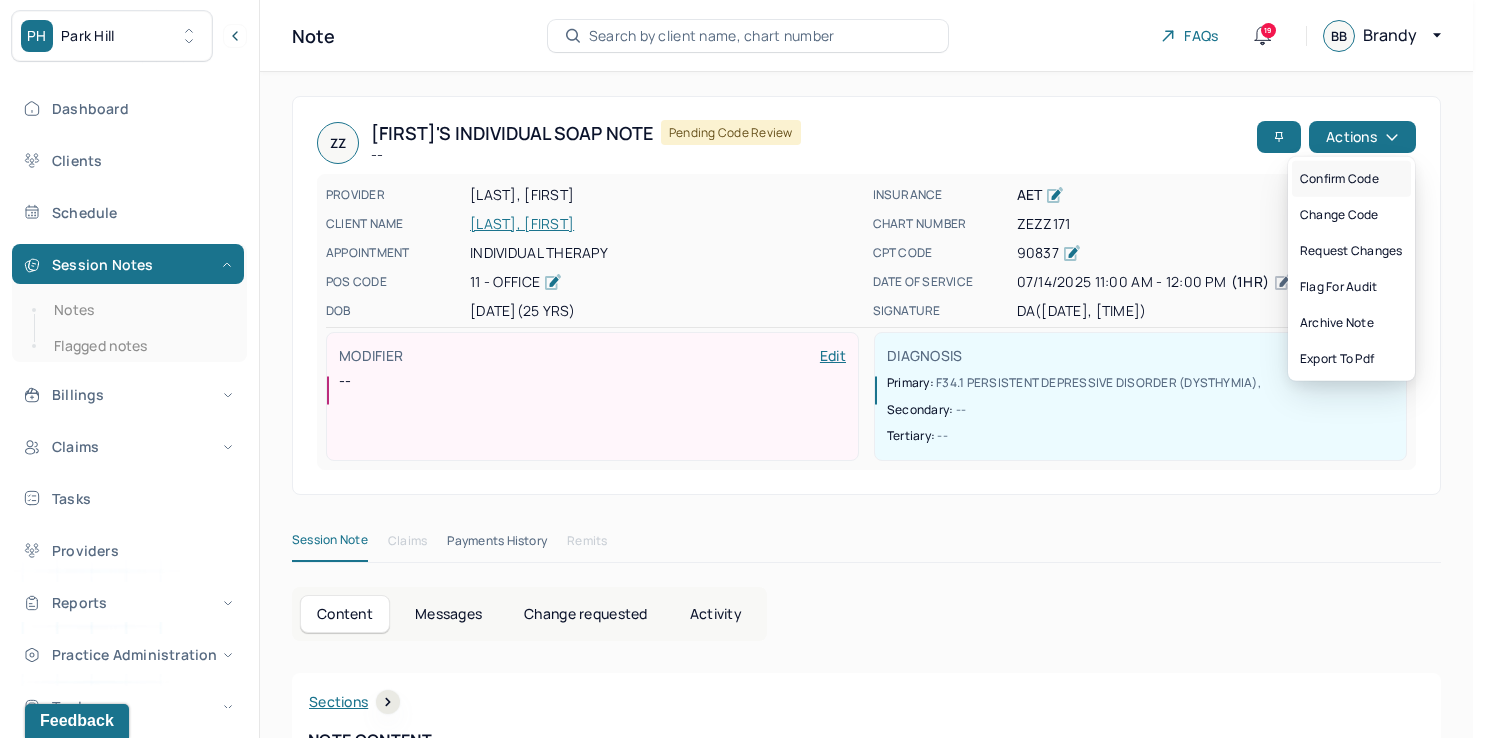 click on "Confirm code" at bounding box center (1351, 179) 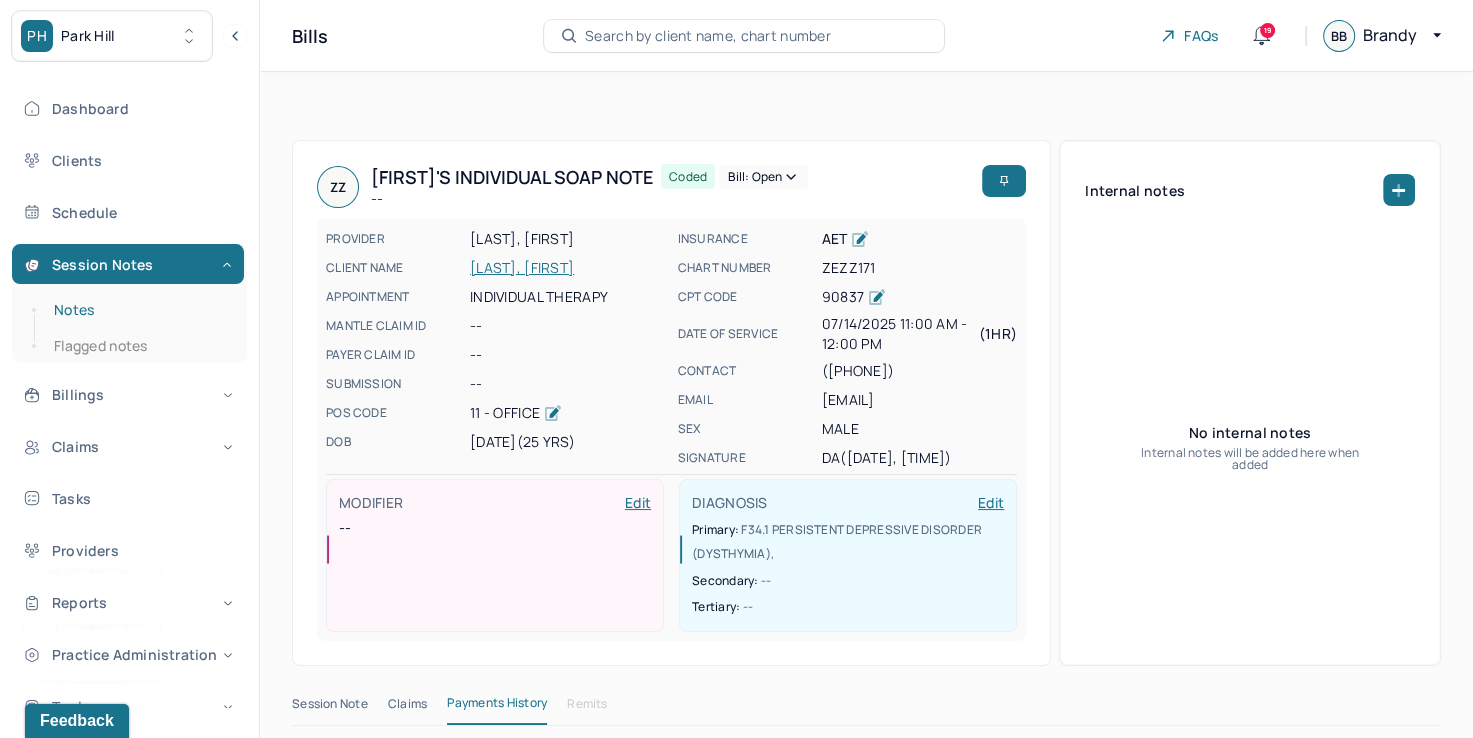 click on "Notes" at bounding box center [139, 310] 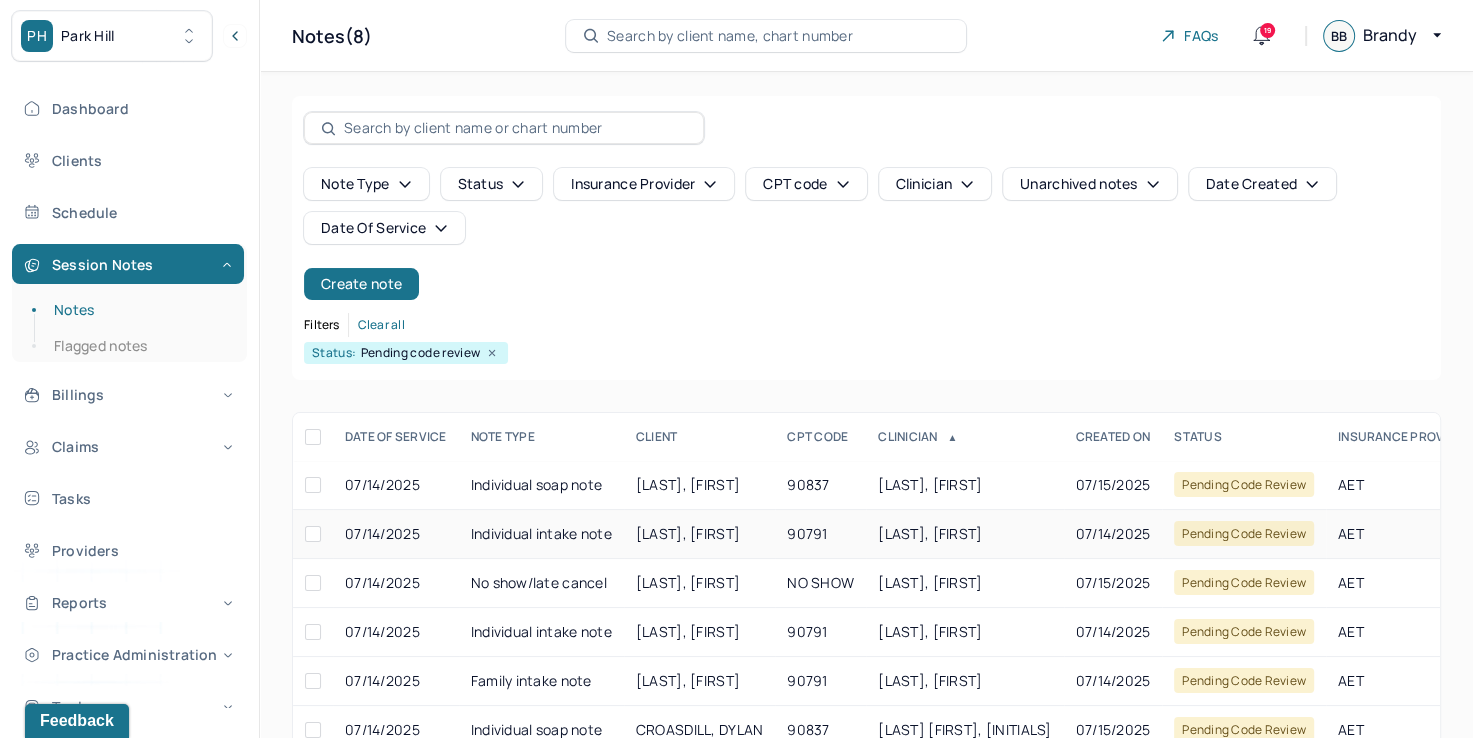 click on "[LAST], [FIRST]" at bounding box center (930, 533) 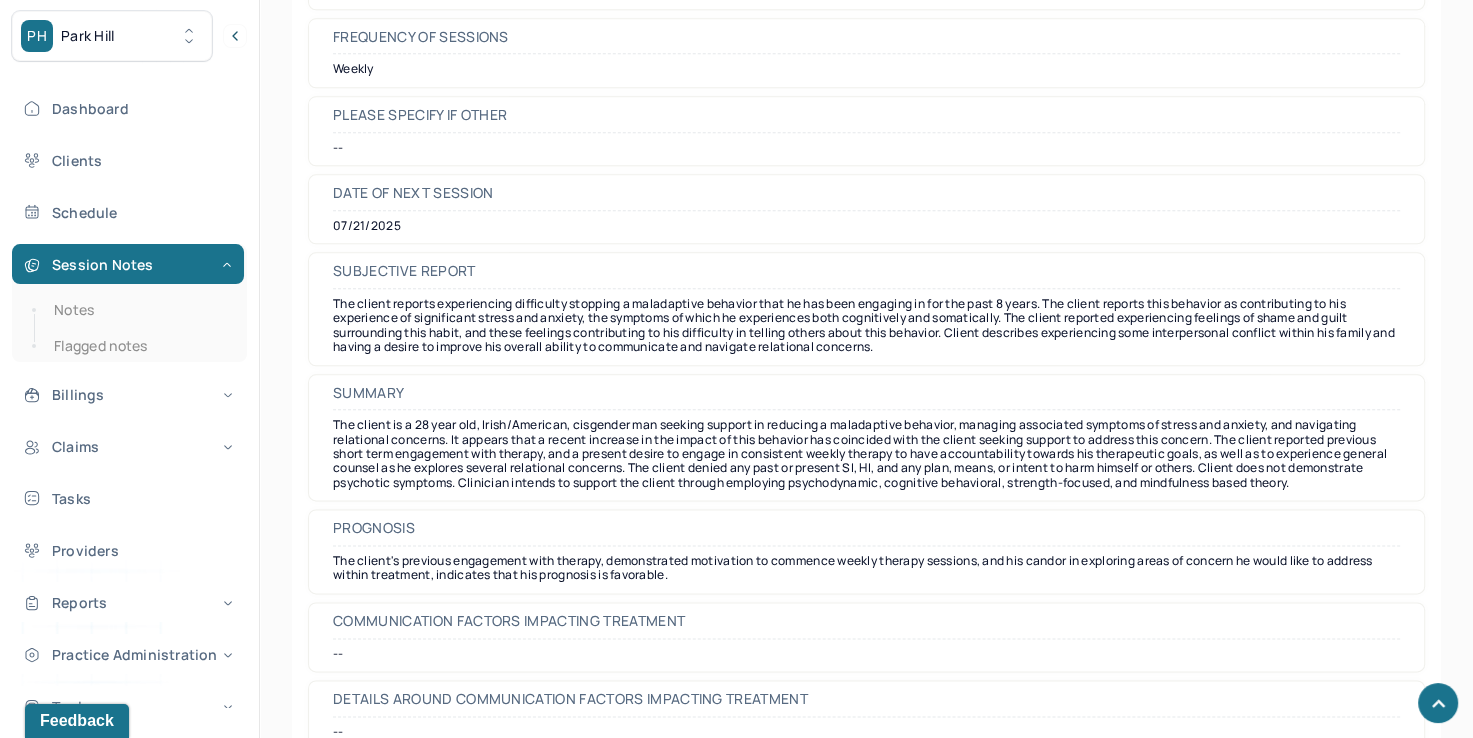 scroll, scrollTop: 9656, scrollLeft: 0, axis: vertical 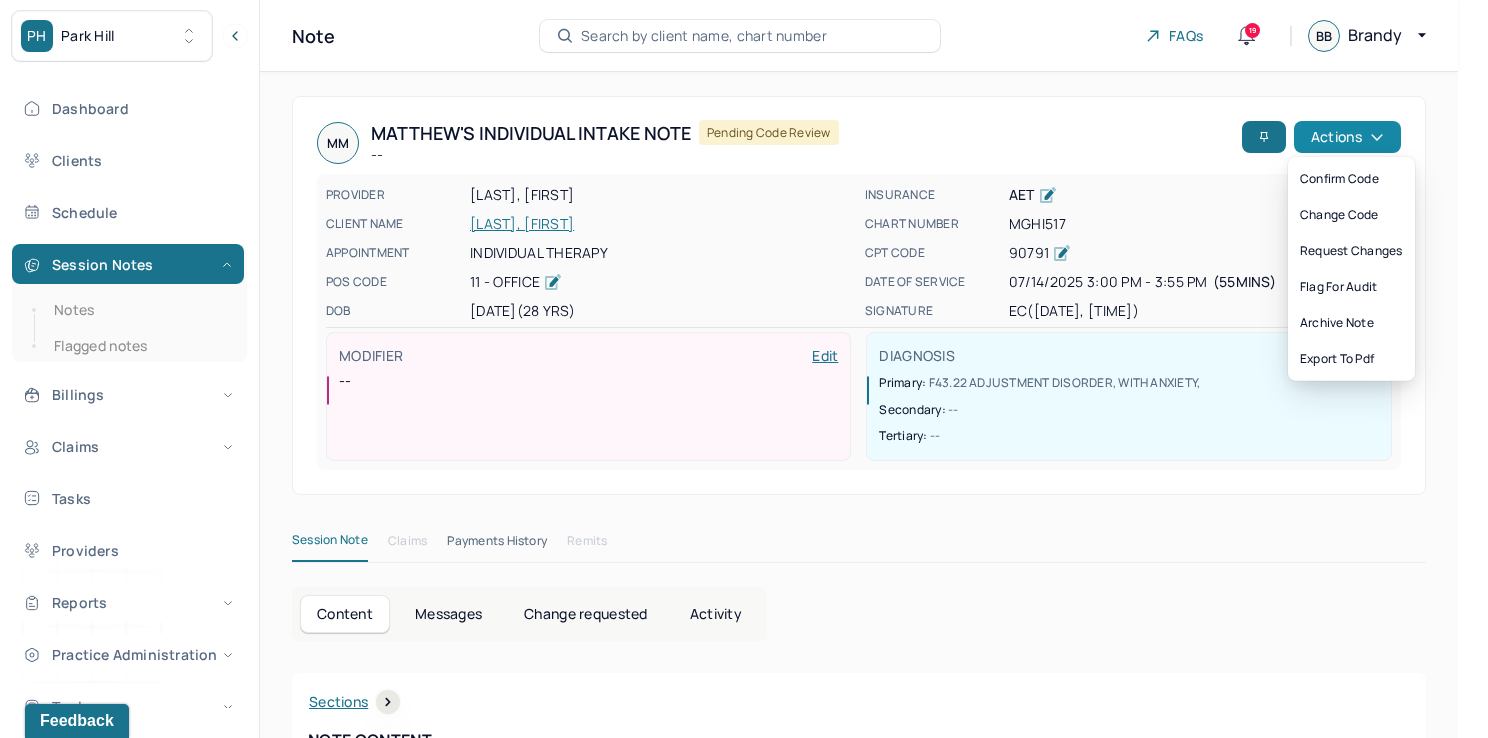 click on "Actions" at bounding box center (1347, 137) 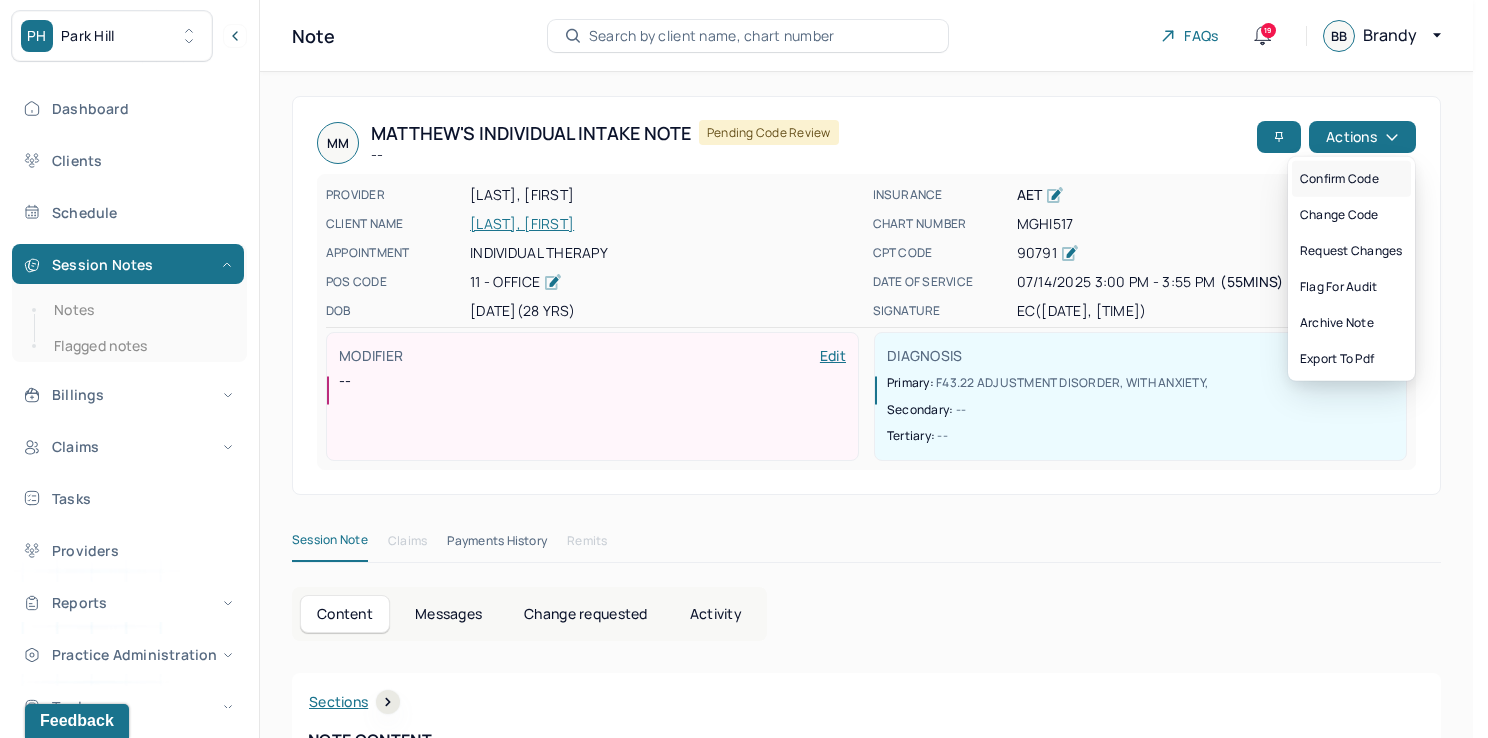 click on "Confirm code" at bounding box center [1351, 179] 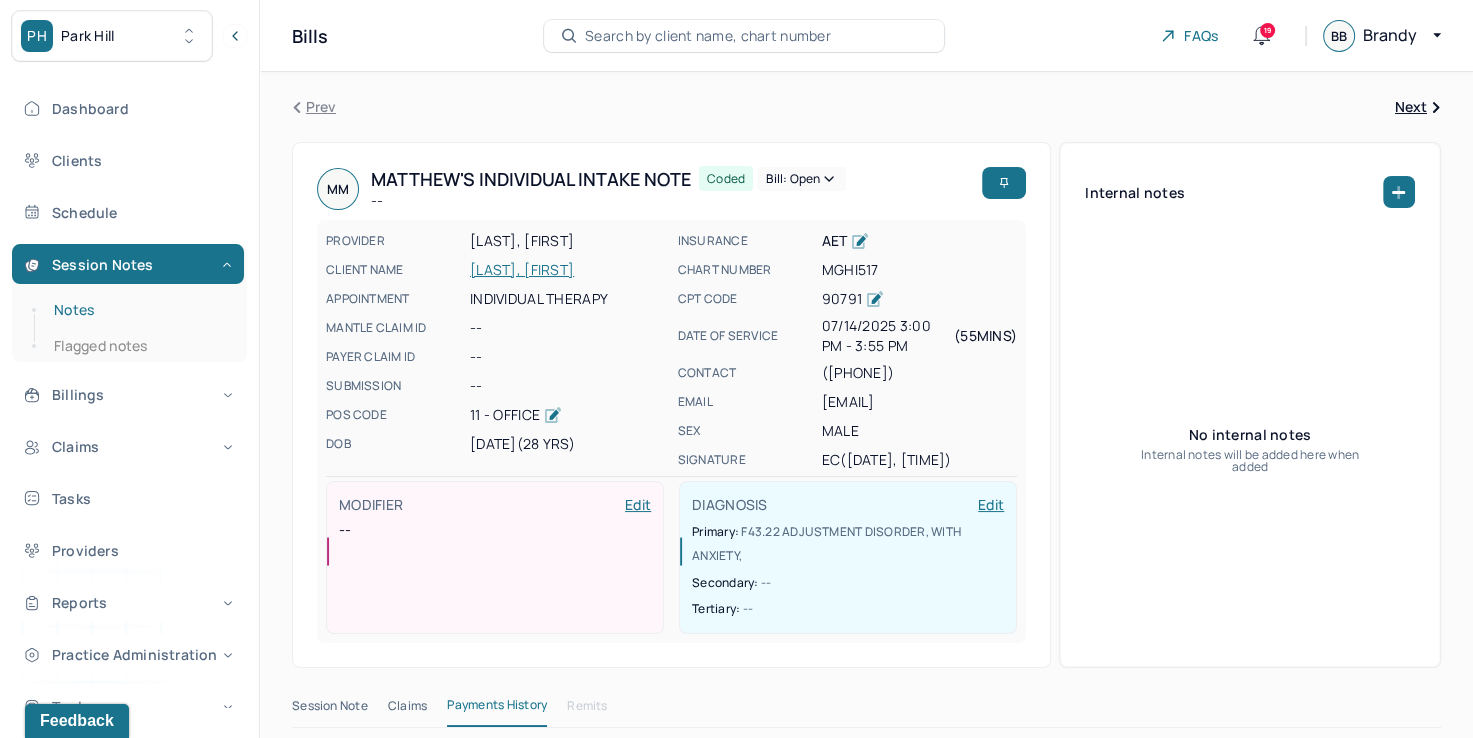 click on "Notes" at bounding box center (139, 310) 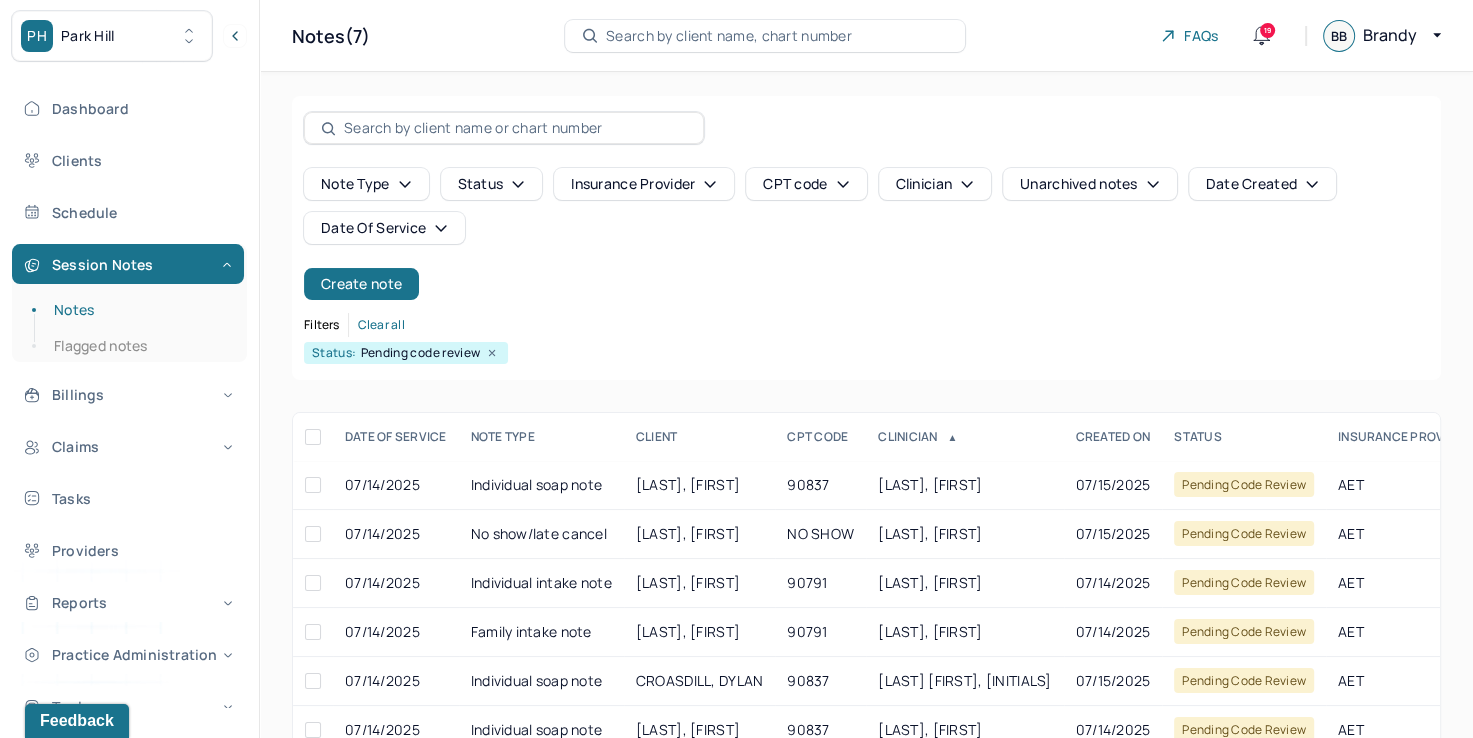 scroll, scrollTop: 100, scrollLeft: 0, axis: vertical 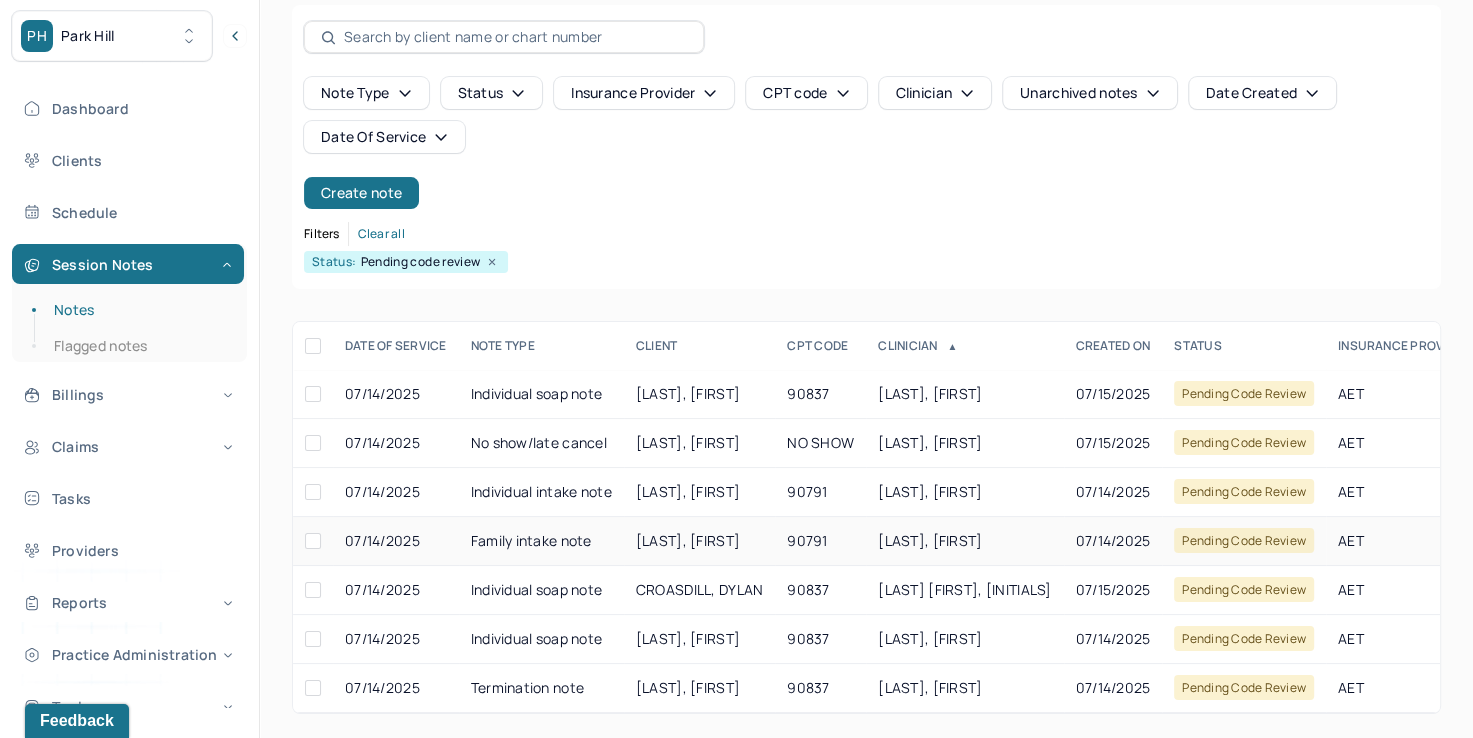 click on "[LAST], [FIRST]" at bounding box center (964, 541) 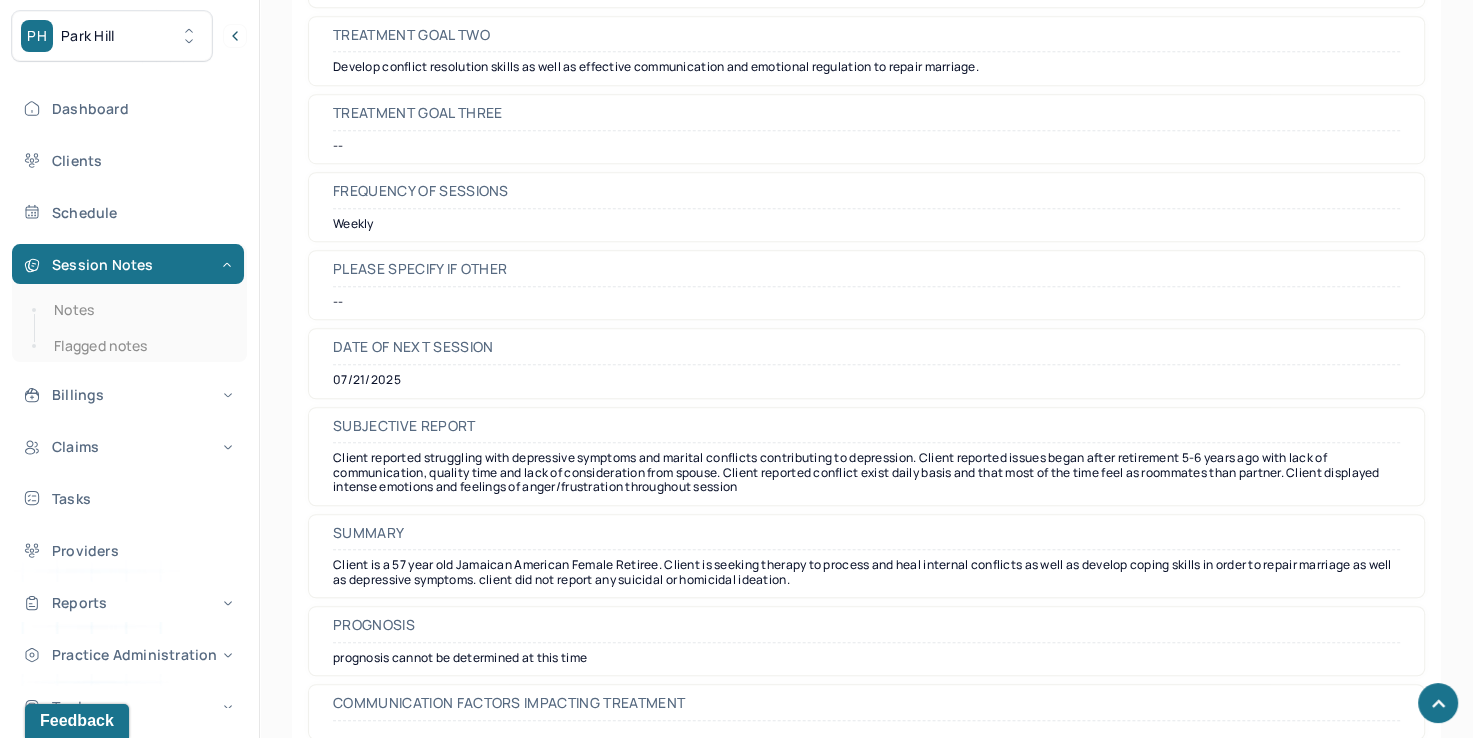 scroll, scrollTop: 15980, scrollLeft: 0, axis: vertical 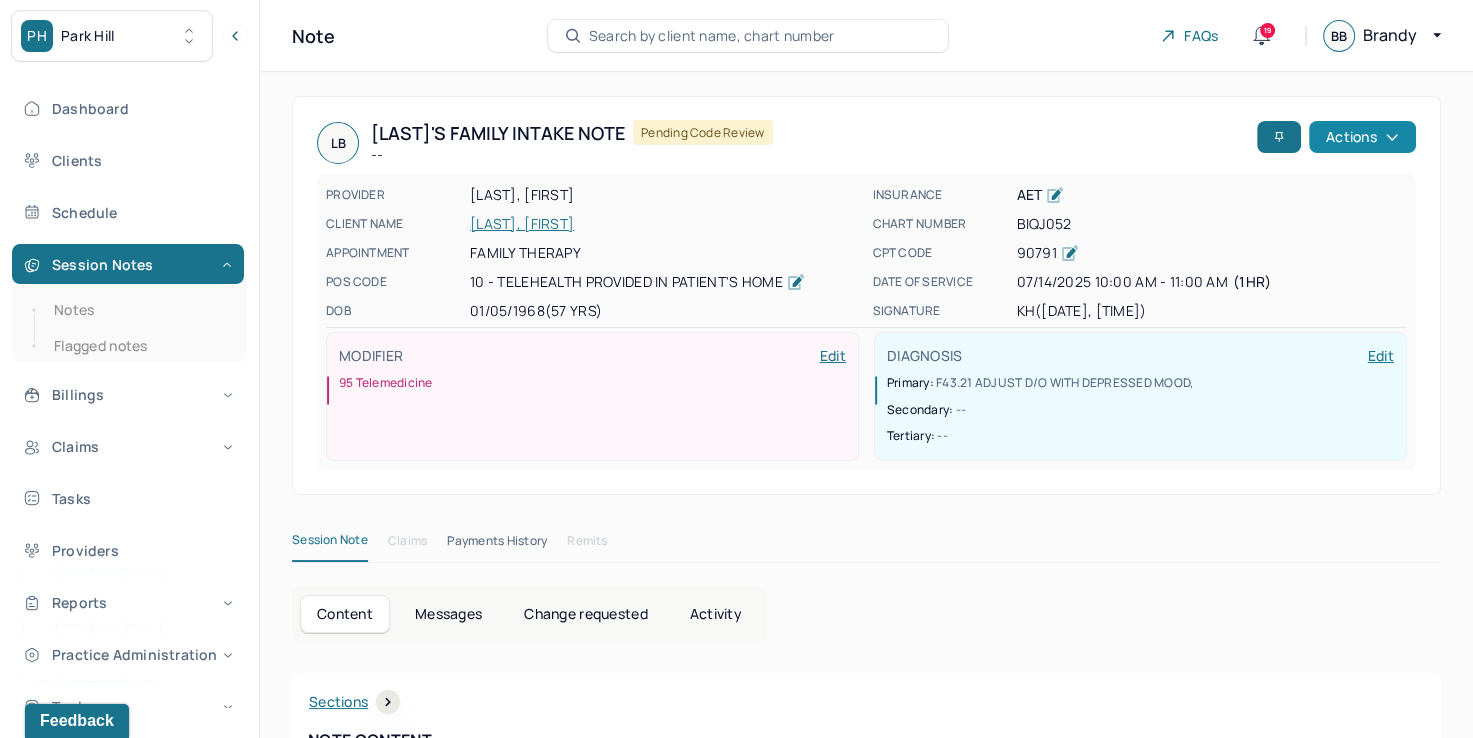 click on "Actions" at bounding box center (1362, 137) 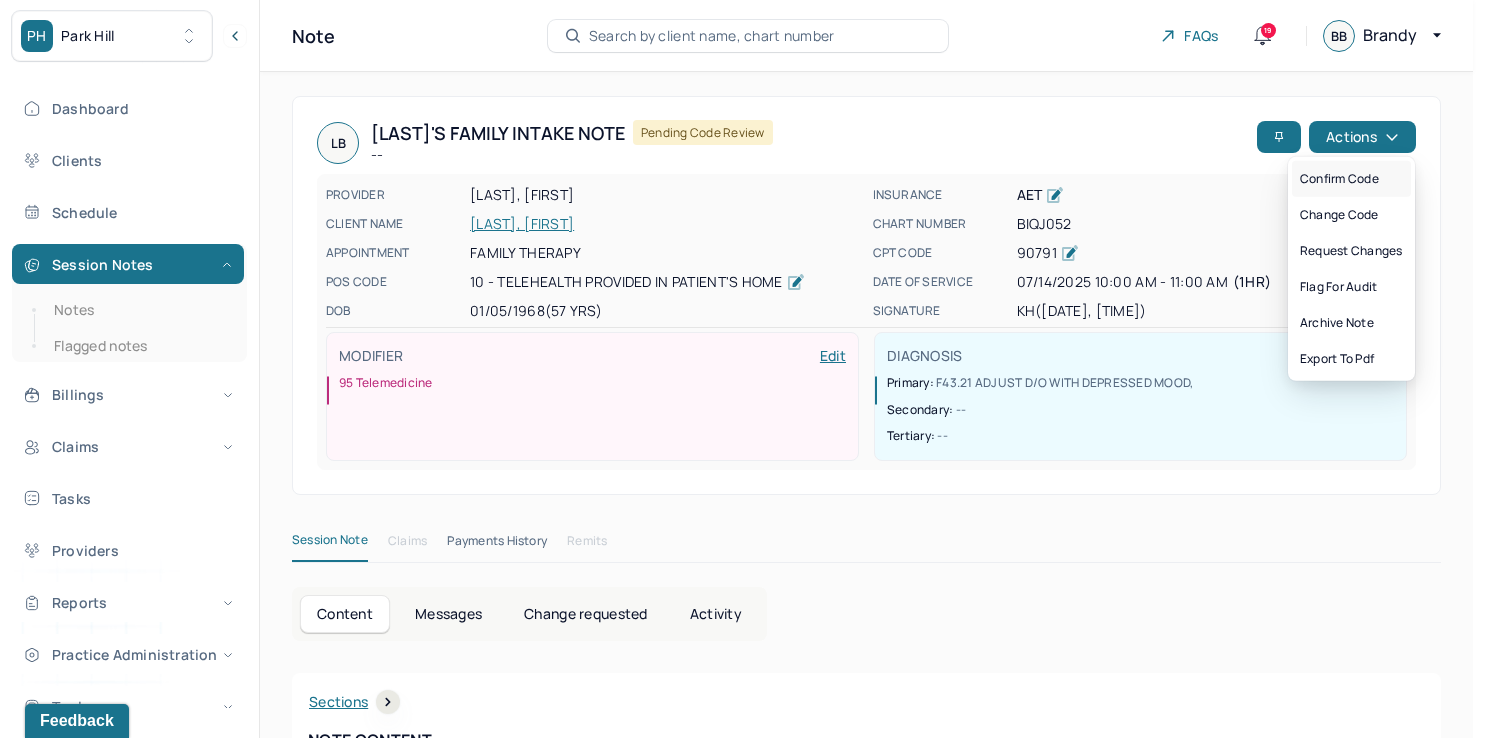 click on "Confirm code" at bounding box center [1351, 179] 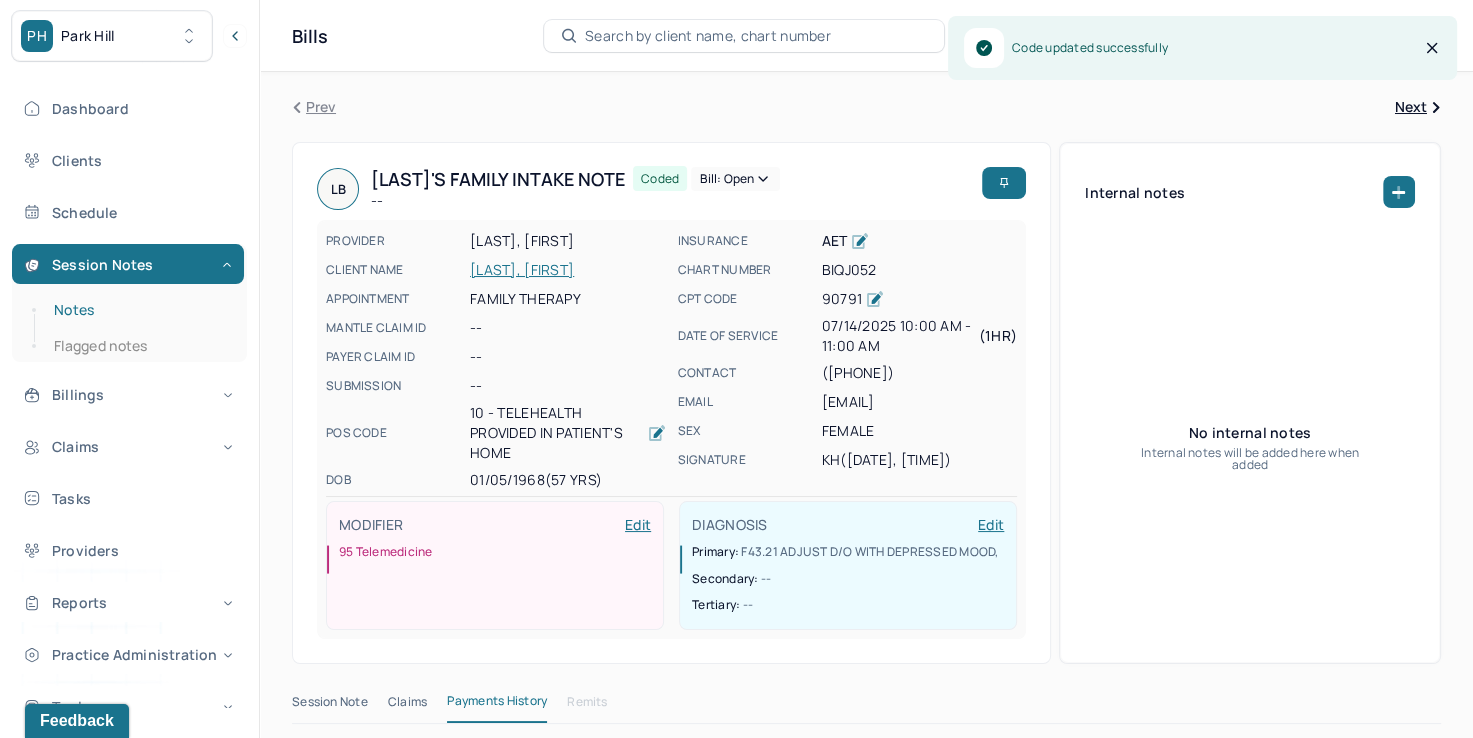click on "Notes" at bounding box center (139, 310) 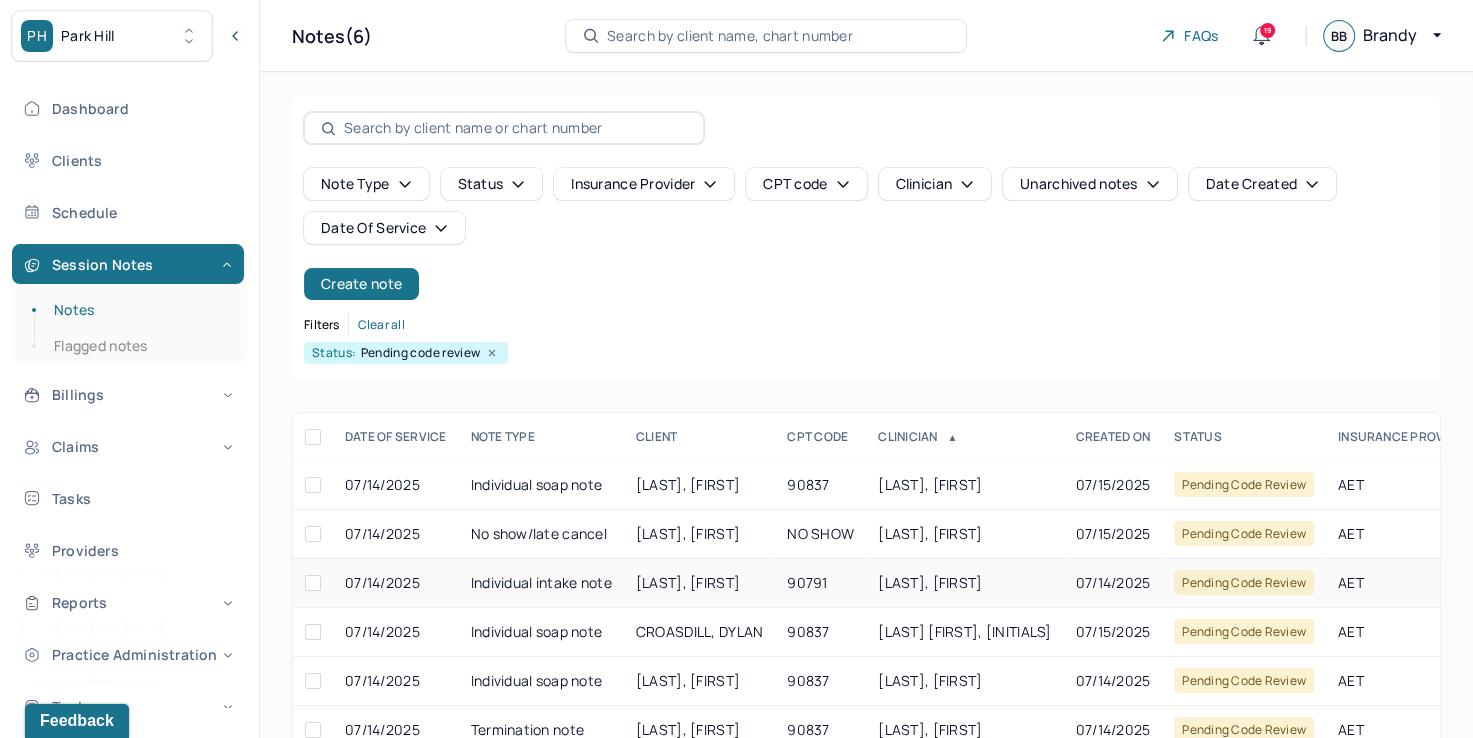 click on "[LAST], [FIRST]" at bounding box center (930, 582) 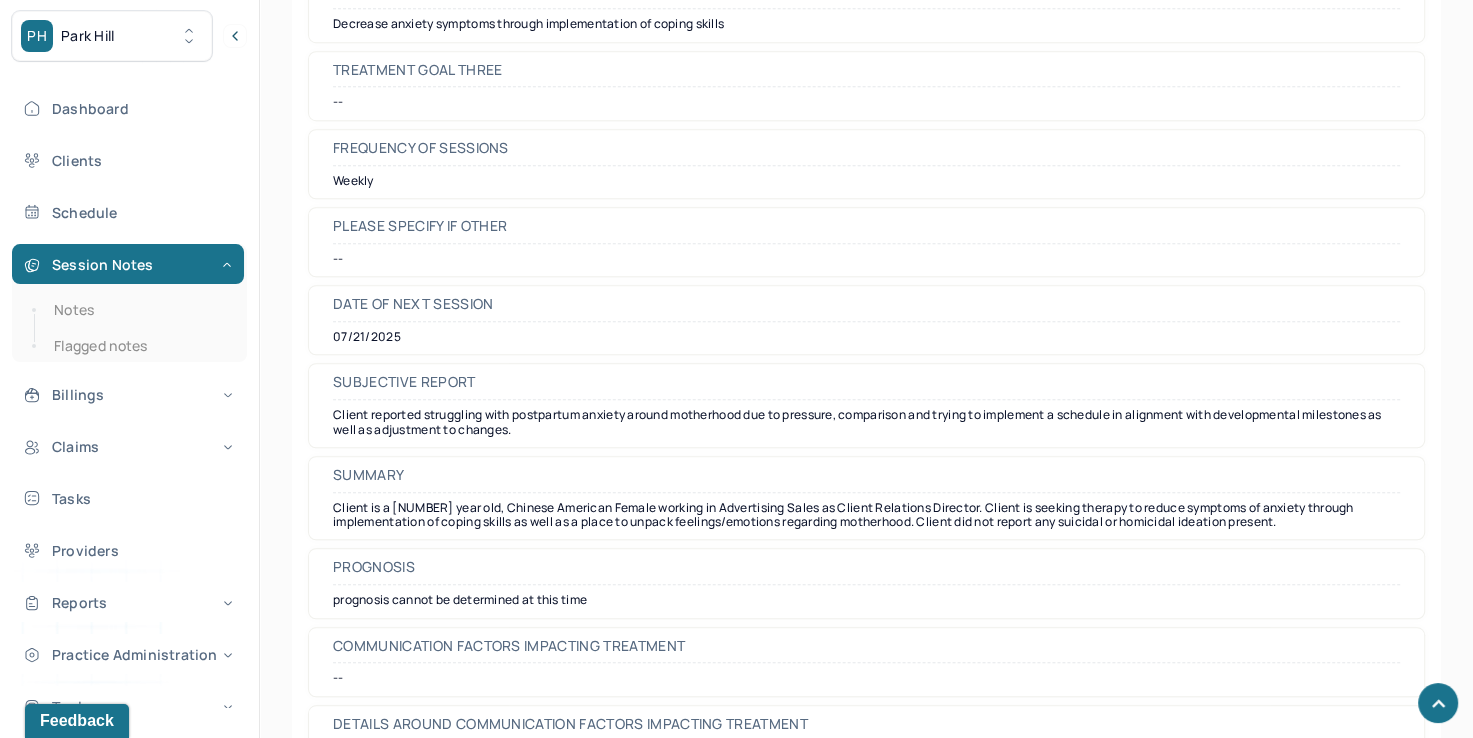 scroll, scrollTop: 8827, scrollLeft: 0, axis: vertical 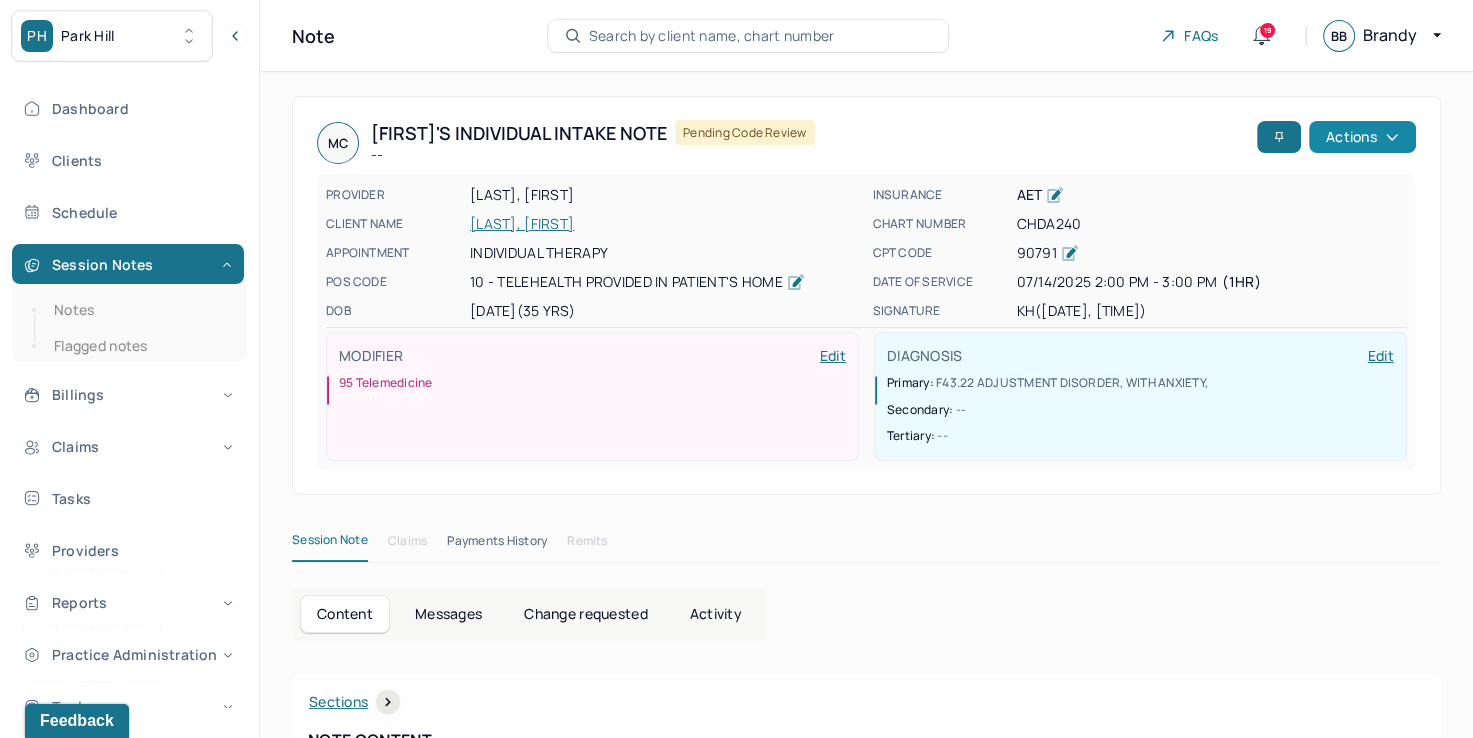 click 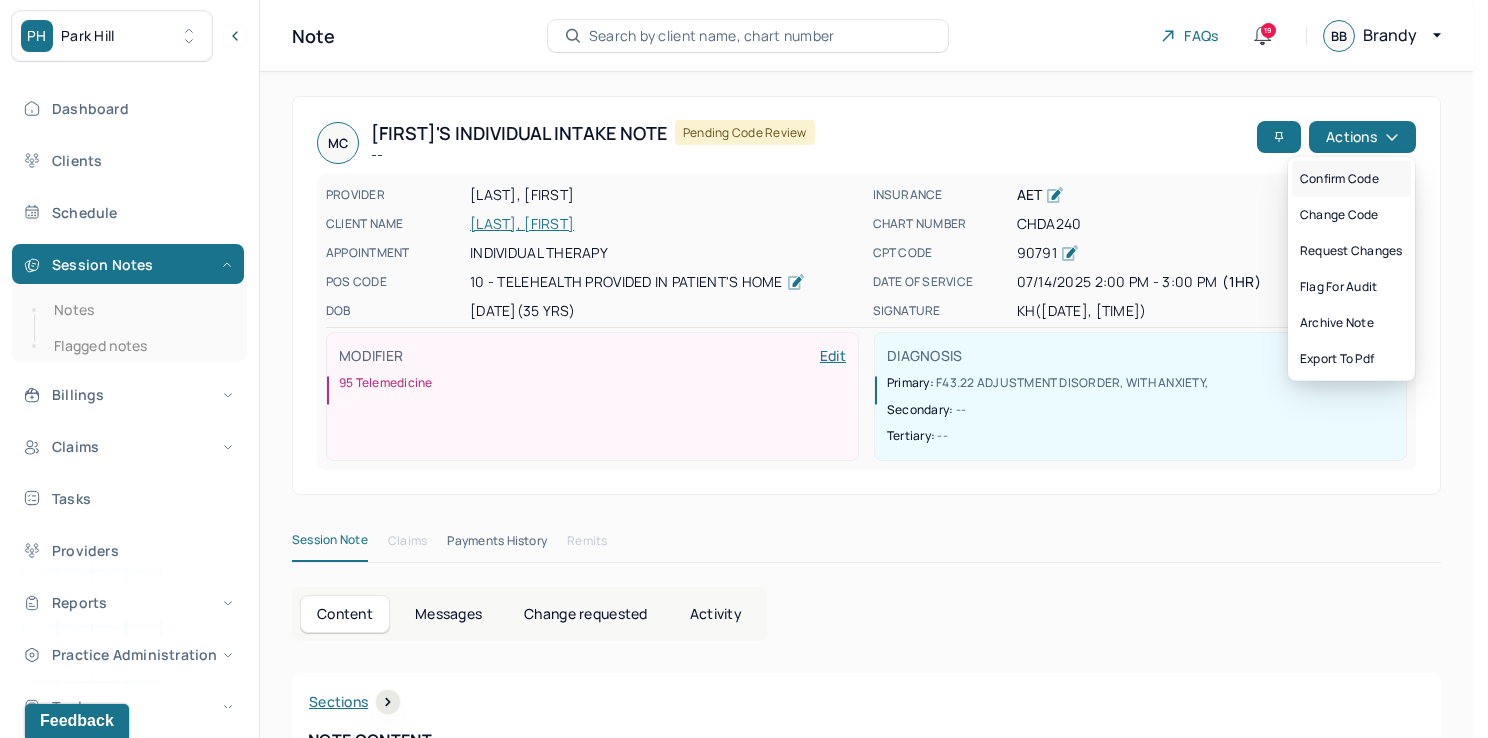 click on "Confirm code" at bounding box center [1351, 179] 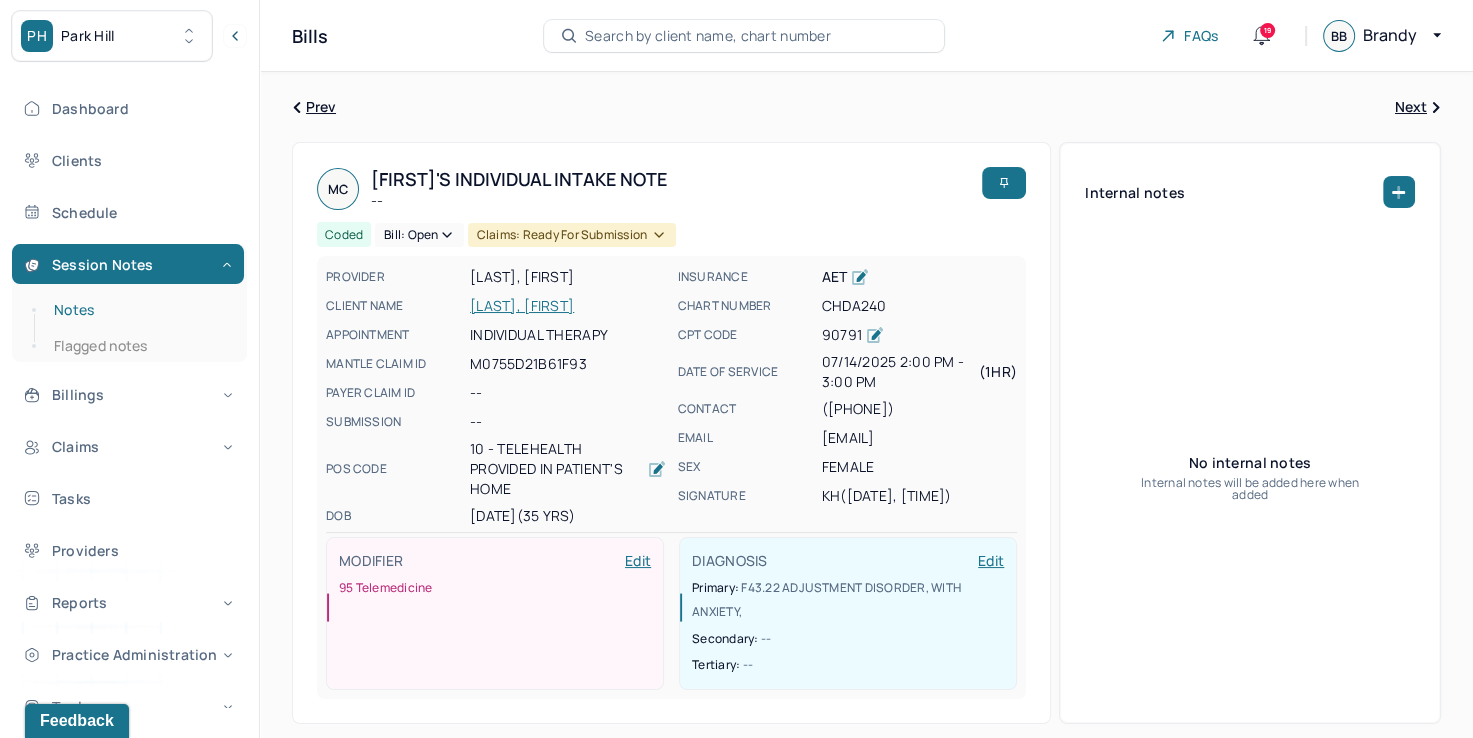 click on "Notes" at bounding box center [139, 310] 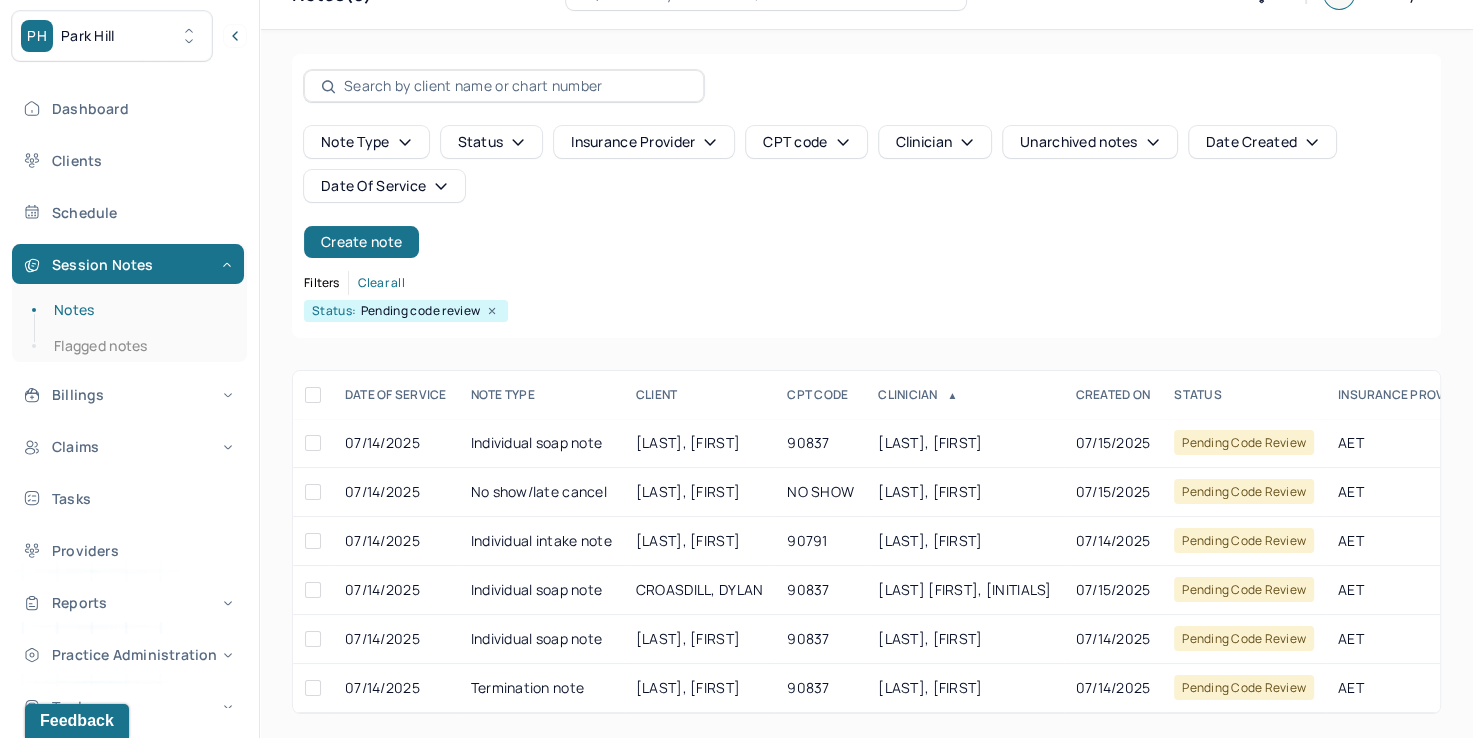 scroll, scrollTop: 7, scrollLeft: 0, axis: vertical 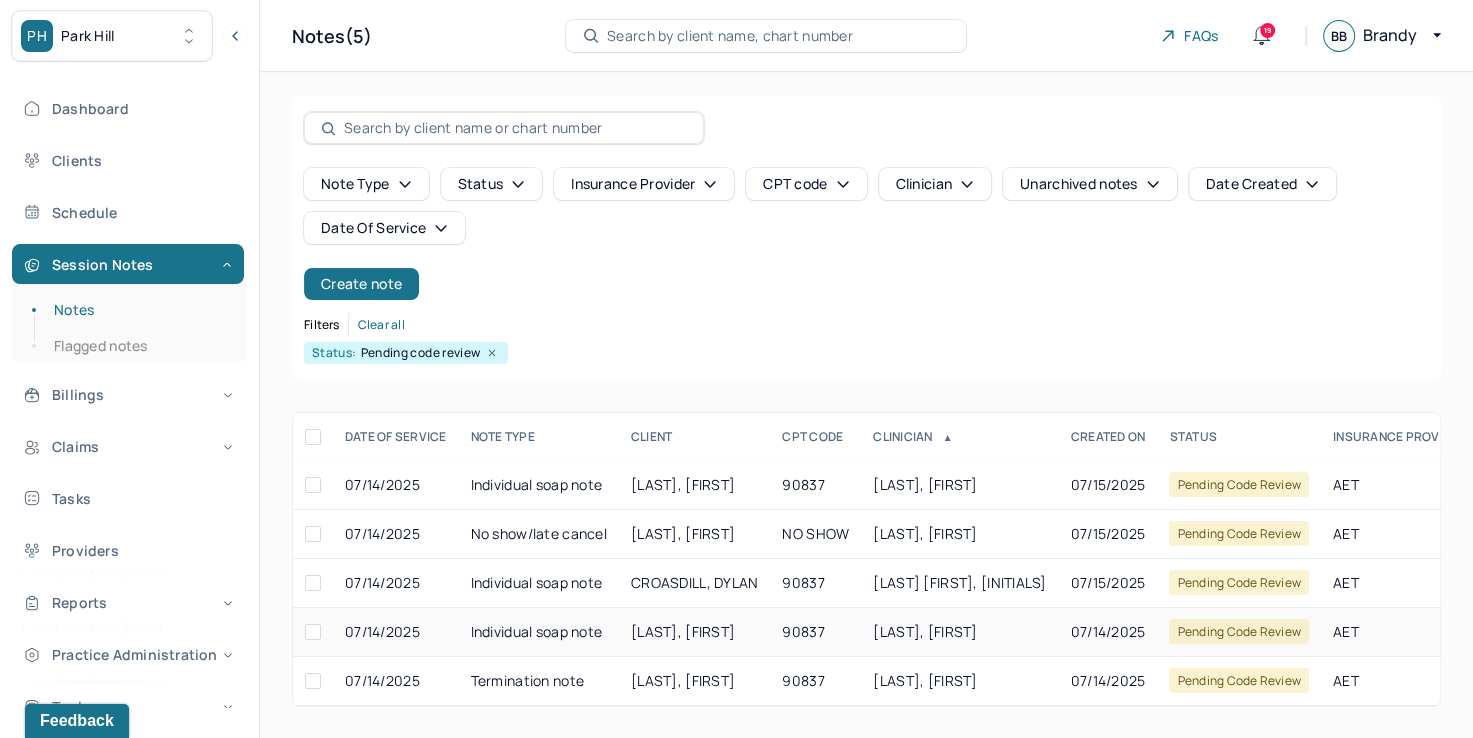 click on "[LAST], [FIRST]" at bounding box center [959, 632] 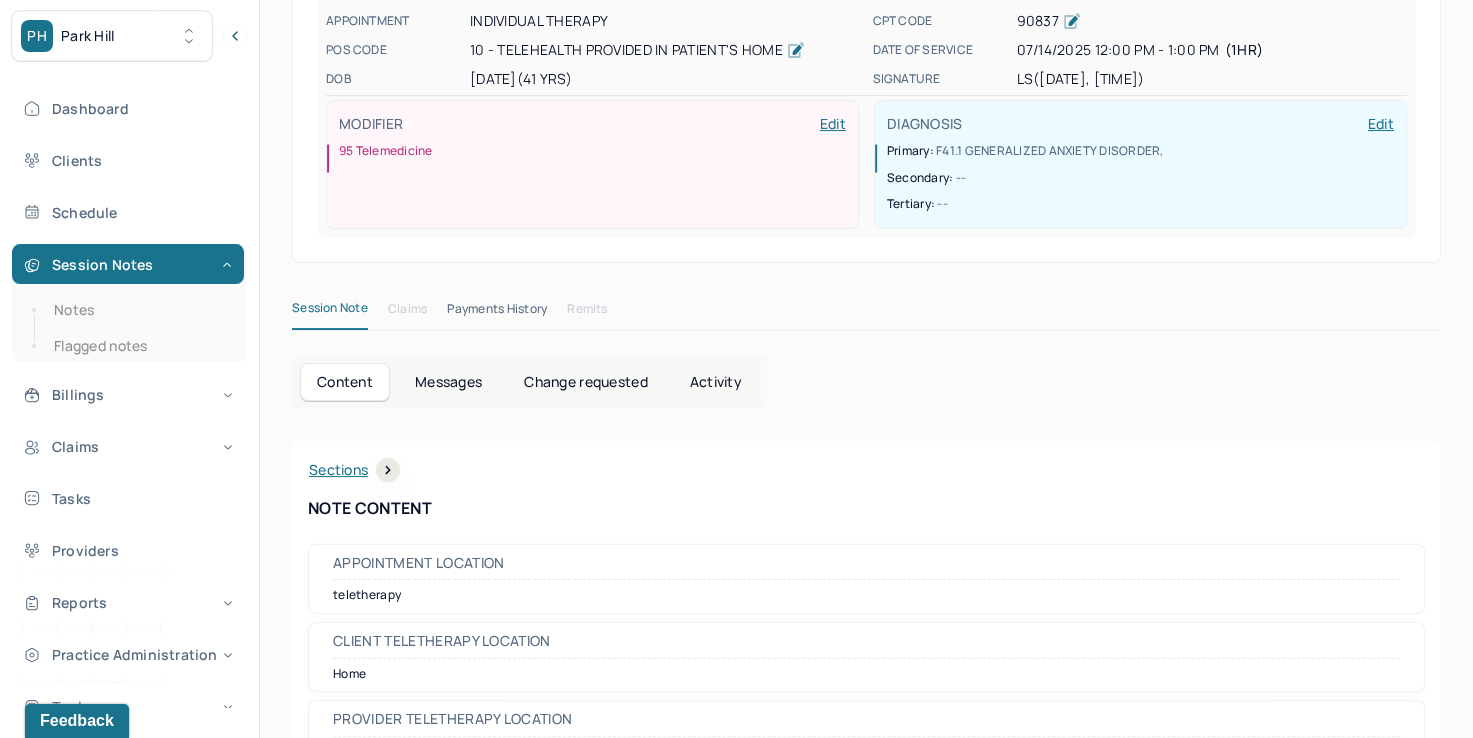 scroll, scrollTop: 0, scrollLeft: 0, axis: both 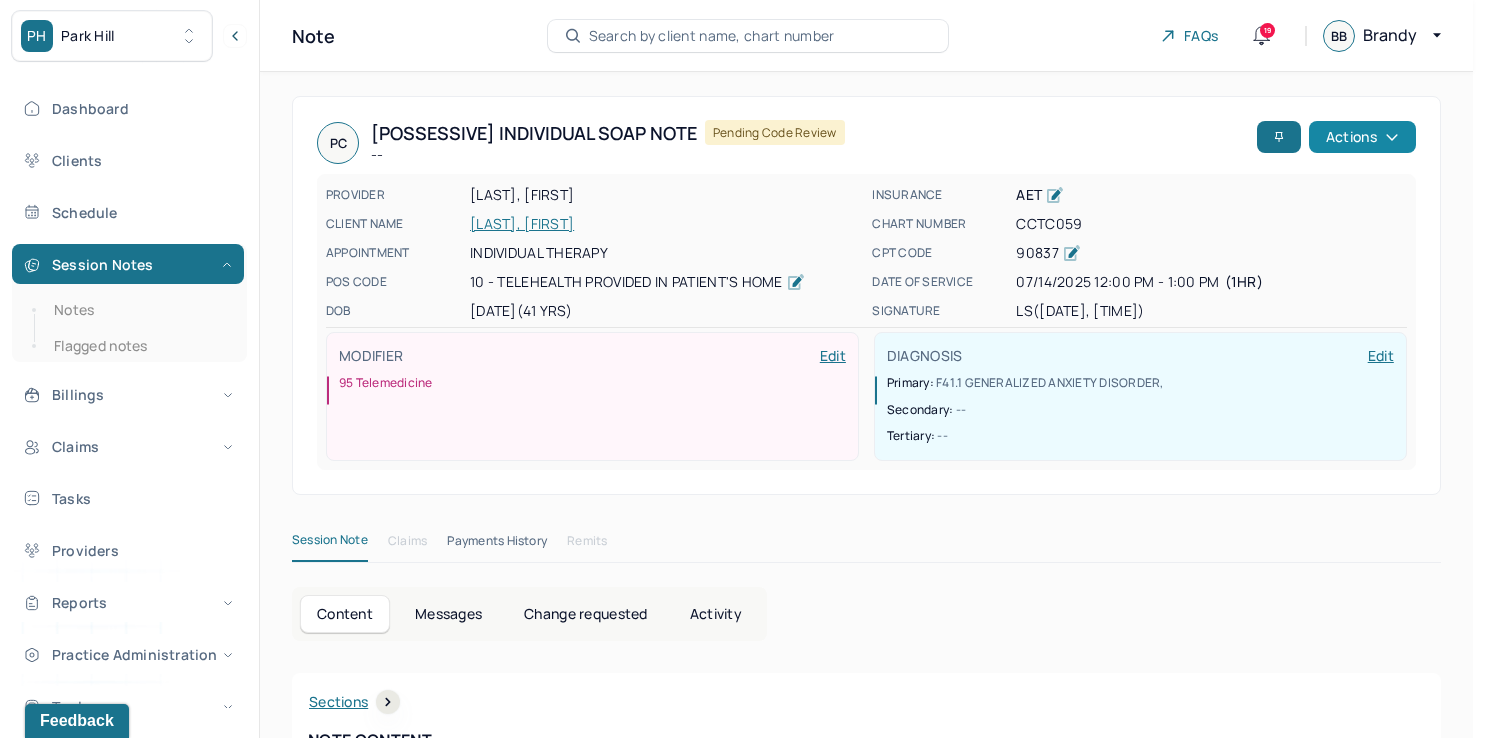 click 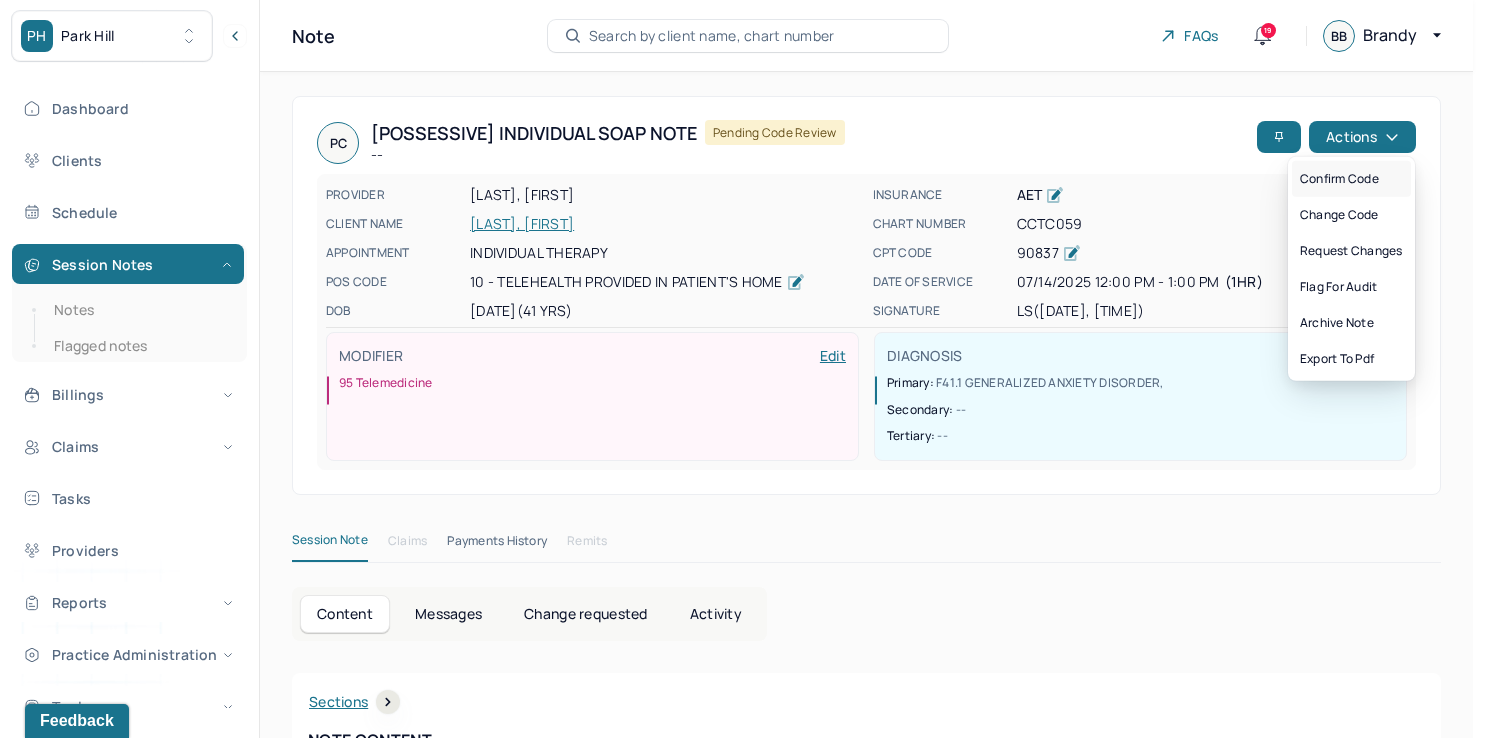 click on "Confirm code" at bounding box center [1351, 179] 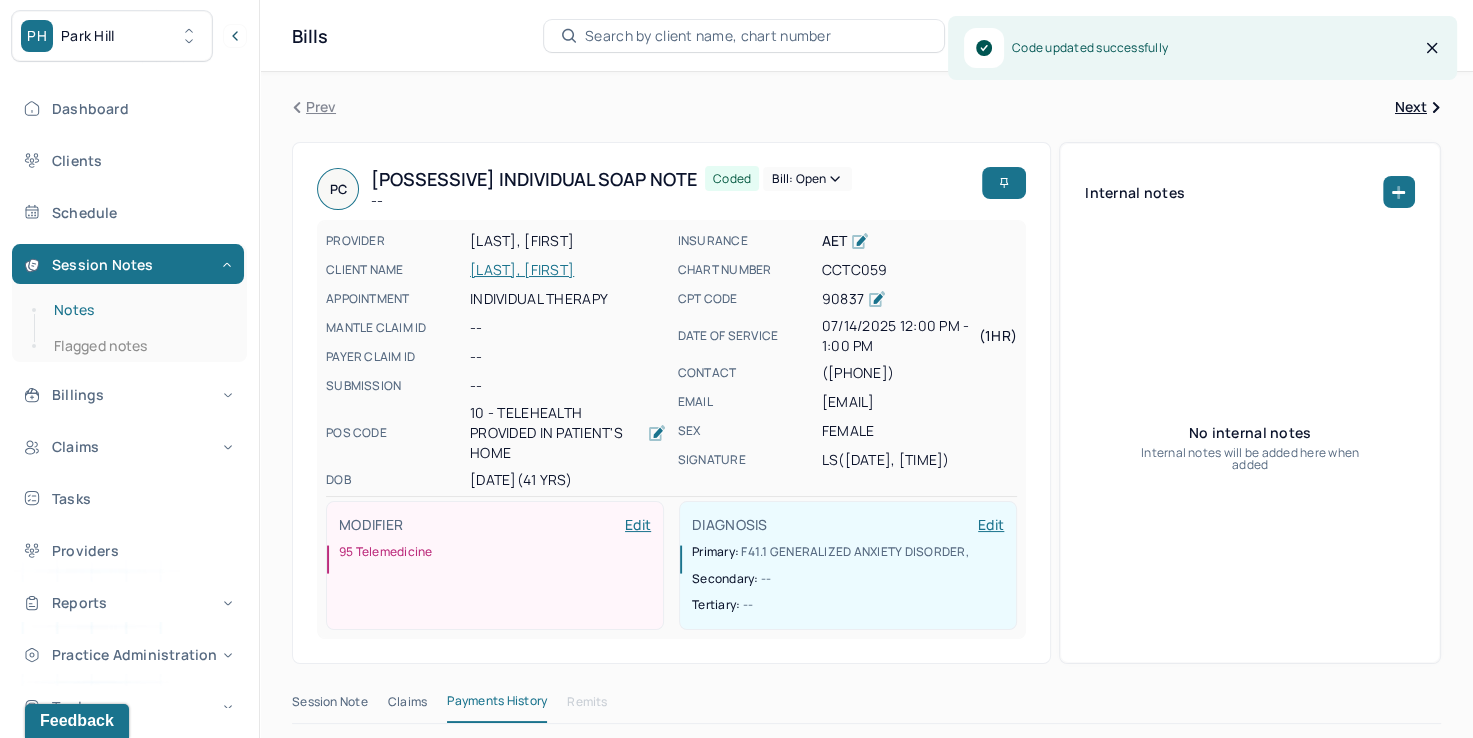 click on "Notes" at bounding box center [139, 310] 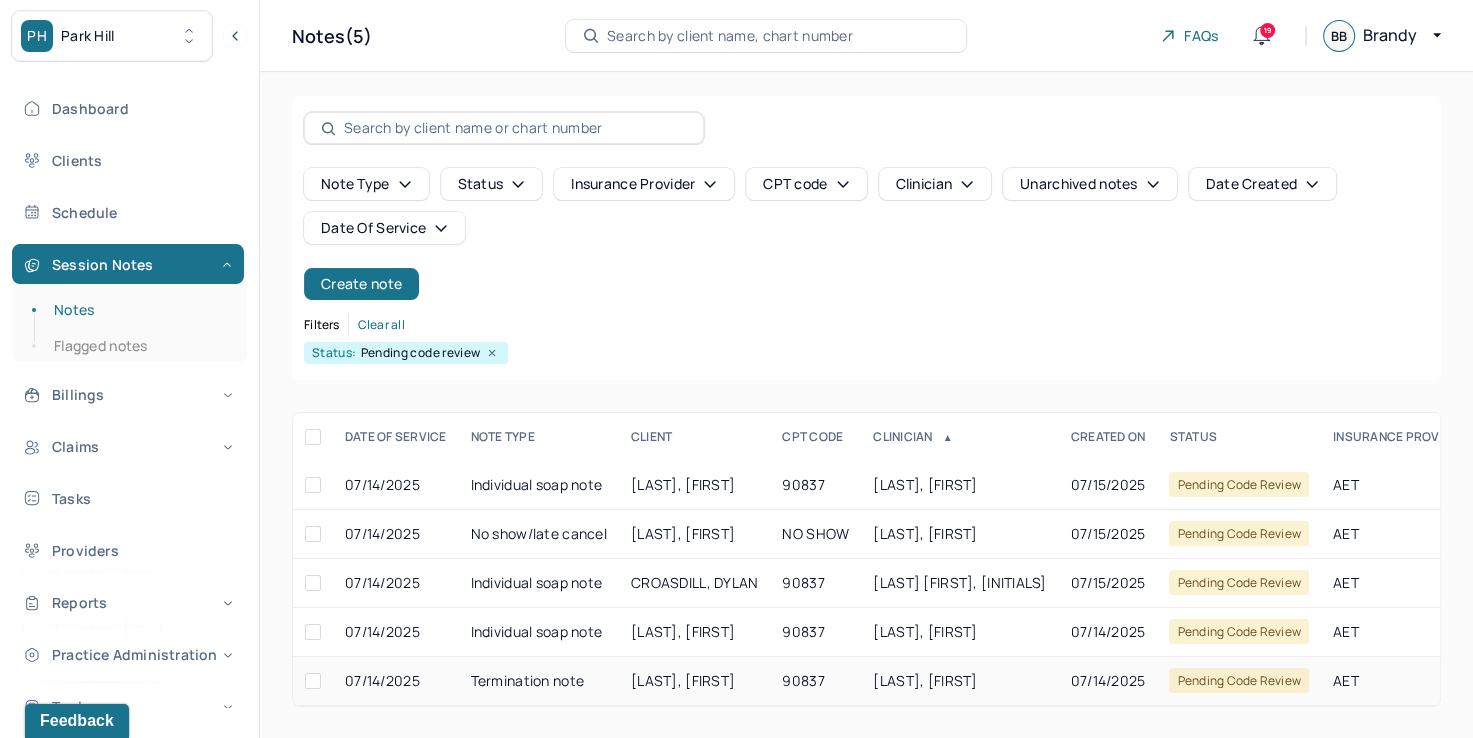 click on "[LAST], [FIRST]" at bounding box center [959, 681] 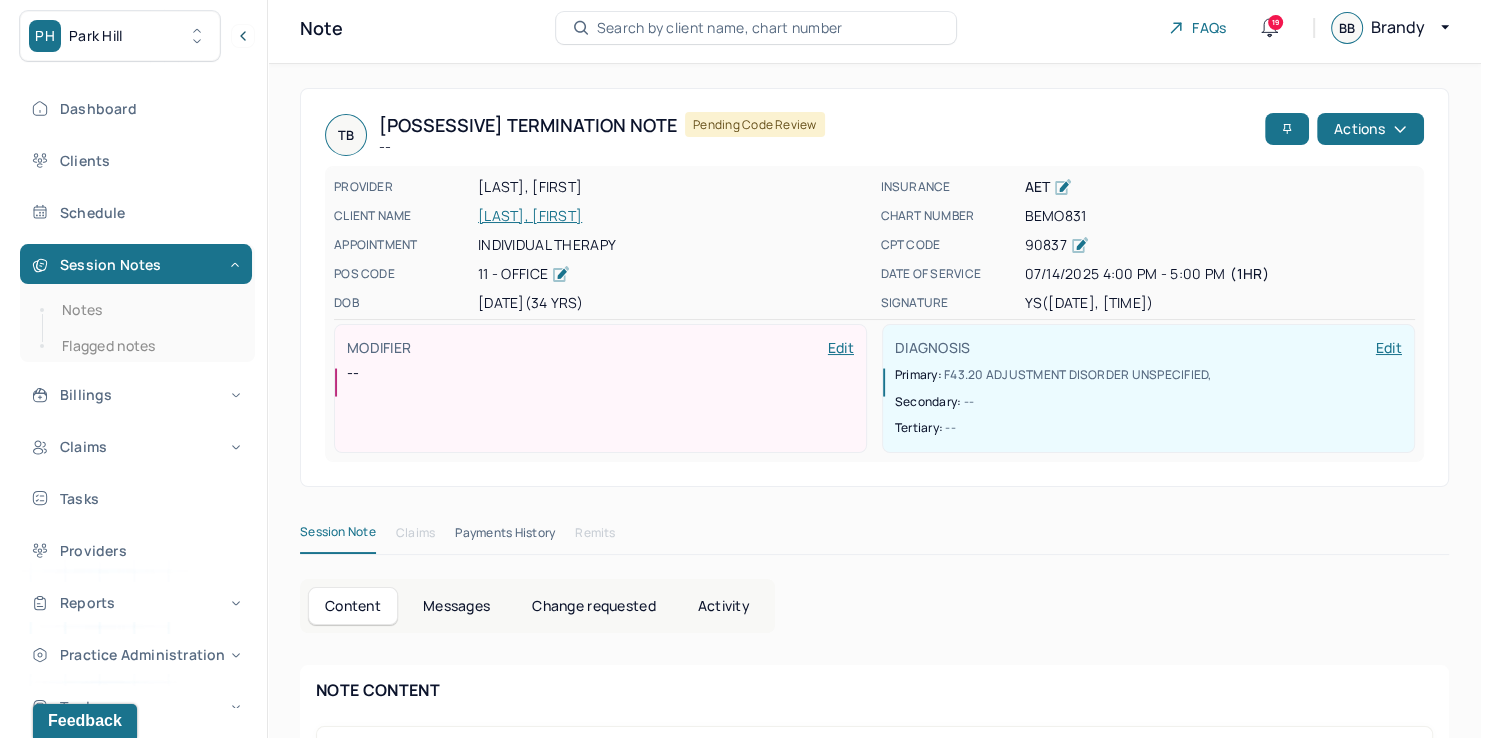 scroll, scrollTop: 0, scrollLeft: 0, axis: both 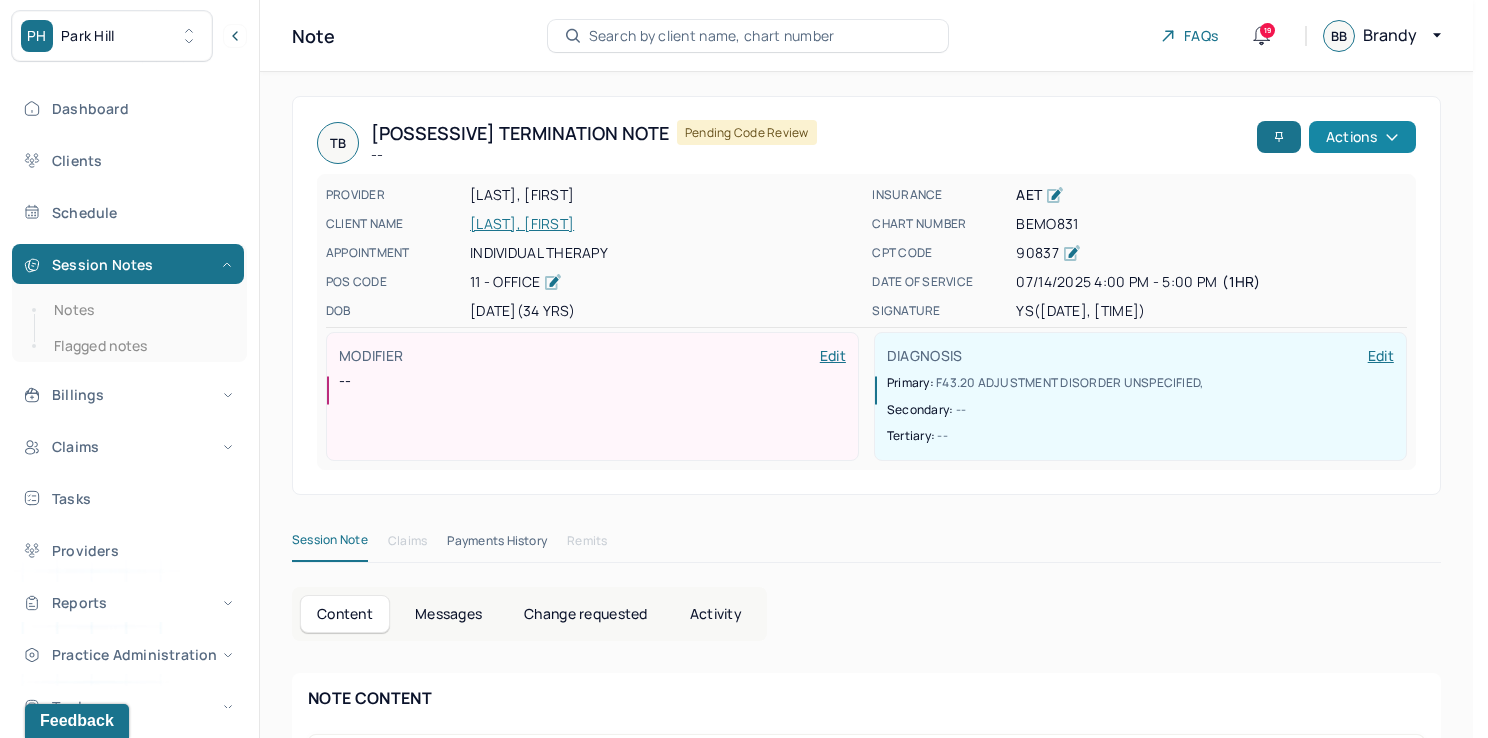 click on "Actions" at bounding box center (1362, 137) 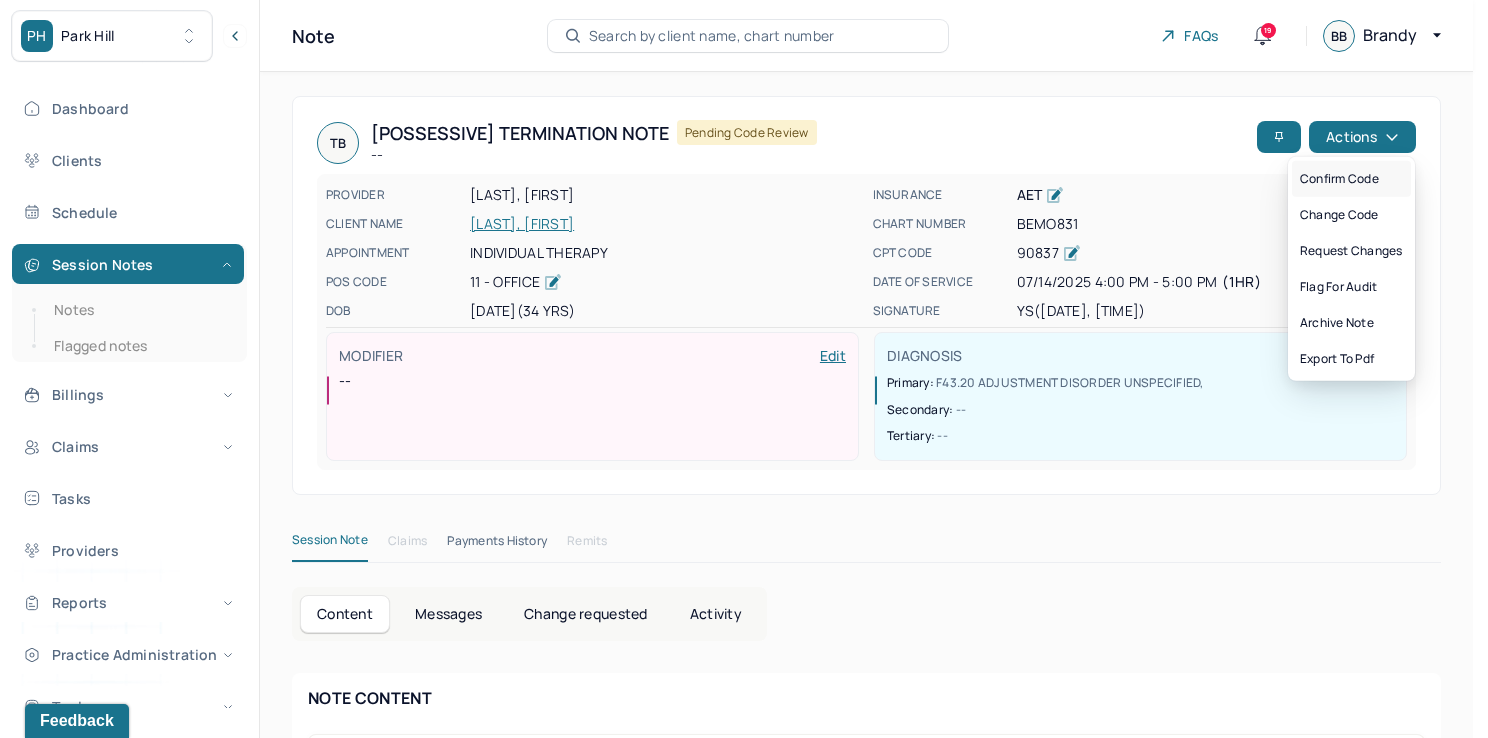 click on "Confirm code" at bounding box center (1351, 179) 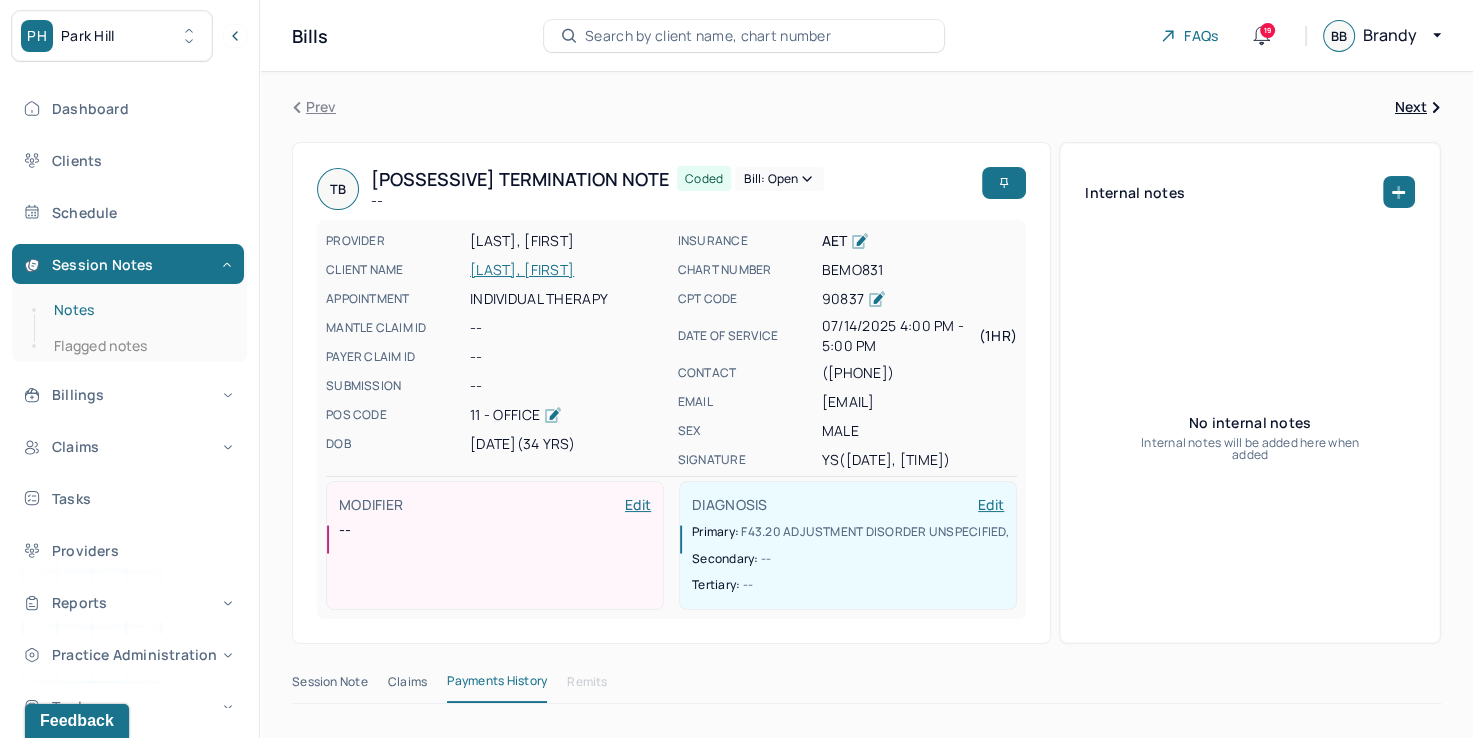 click on "Notes" at bounding box center (139, 310) 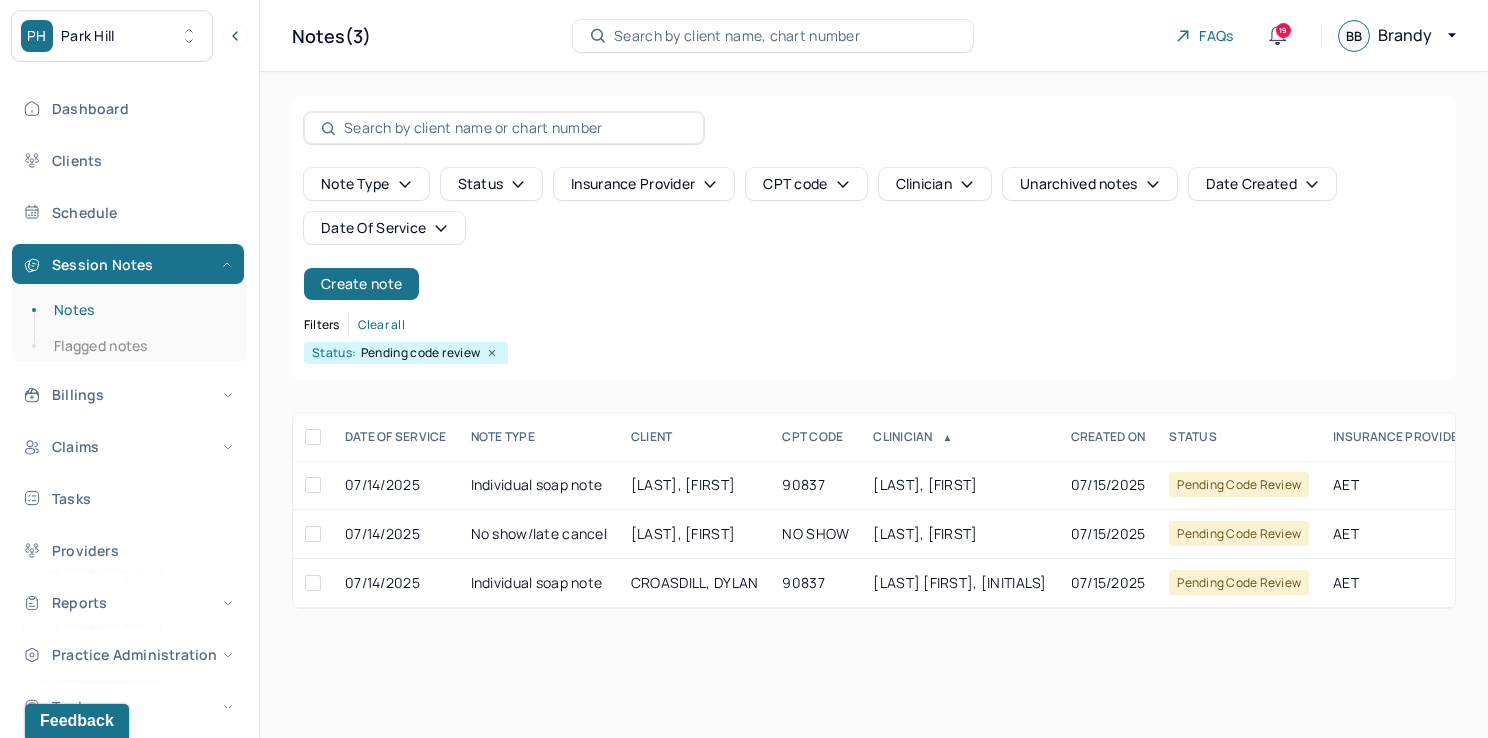 click on "Date Of Service" at bounding box center [384, 228] 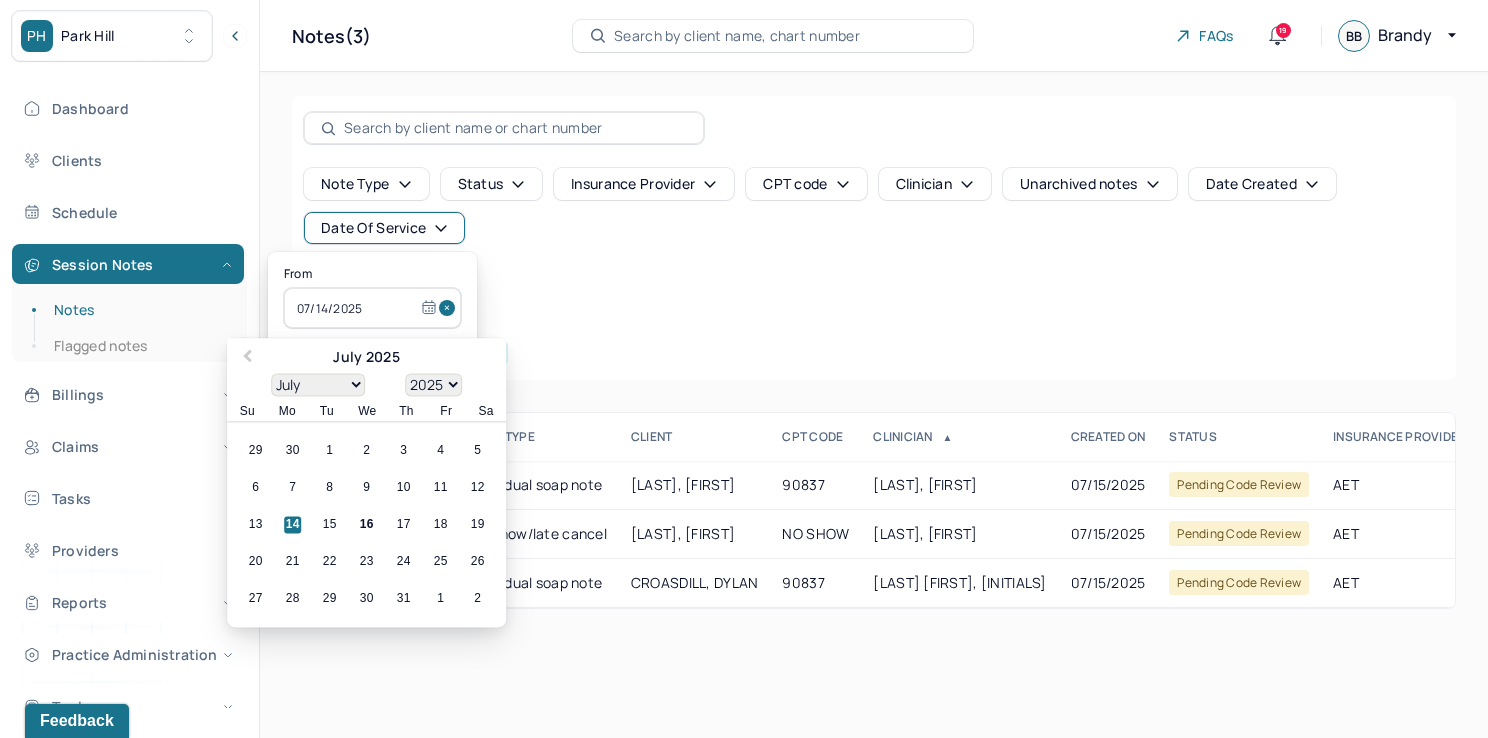click at bounding box center [450, 308] 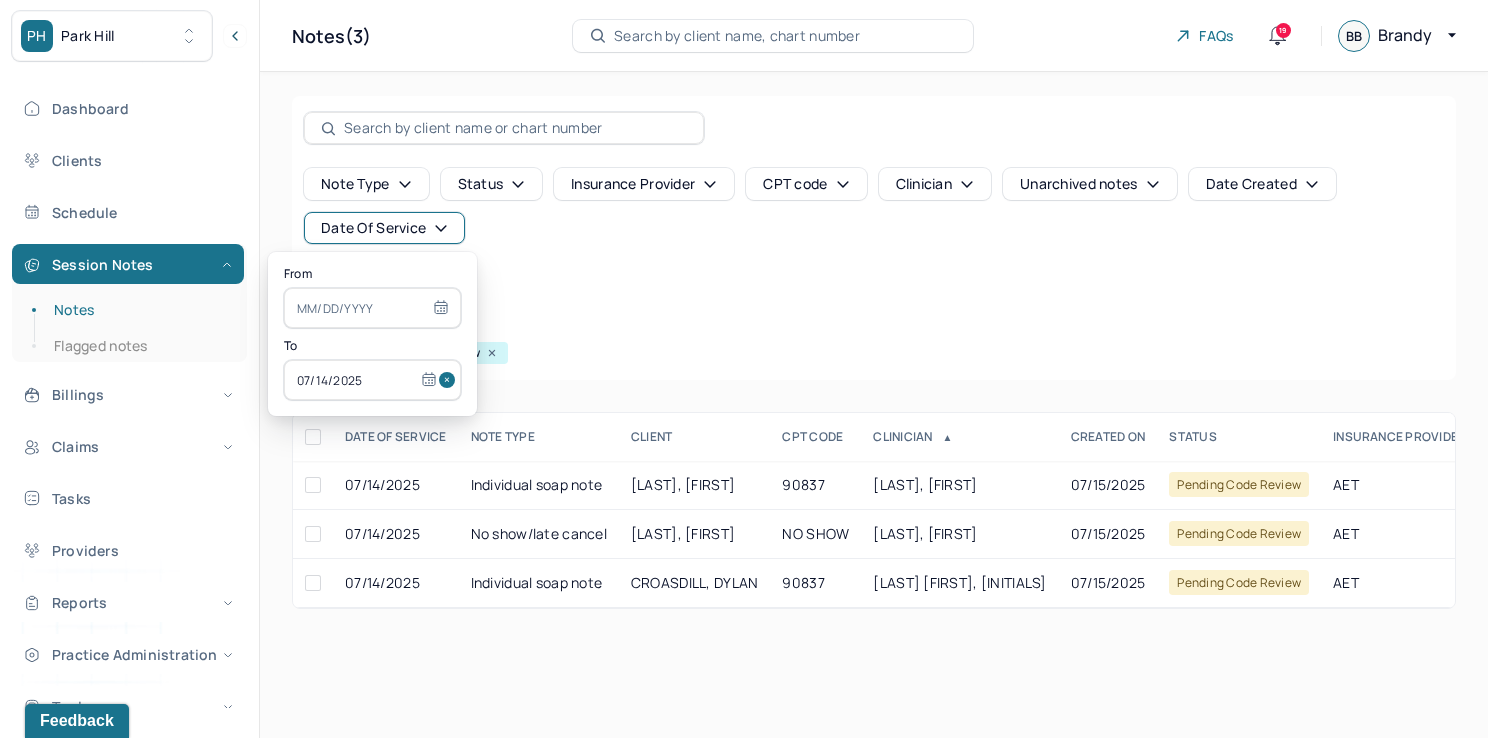 click at bounding box center [450, 380] 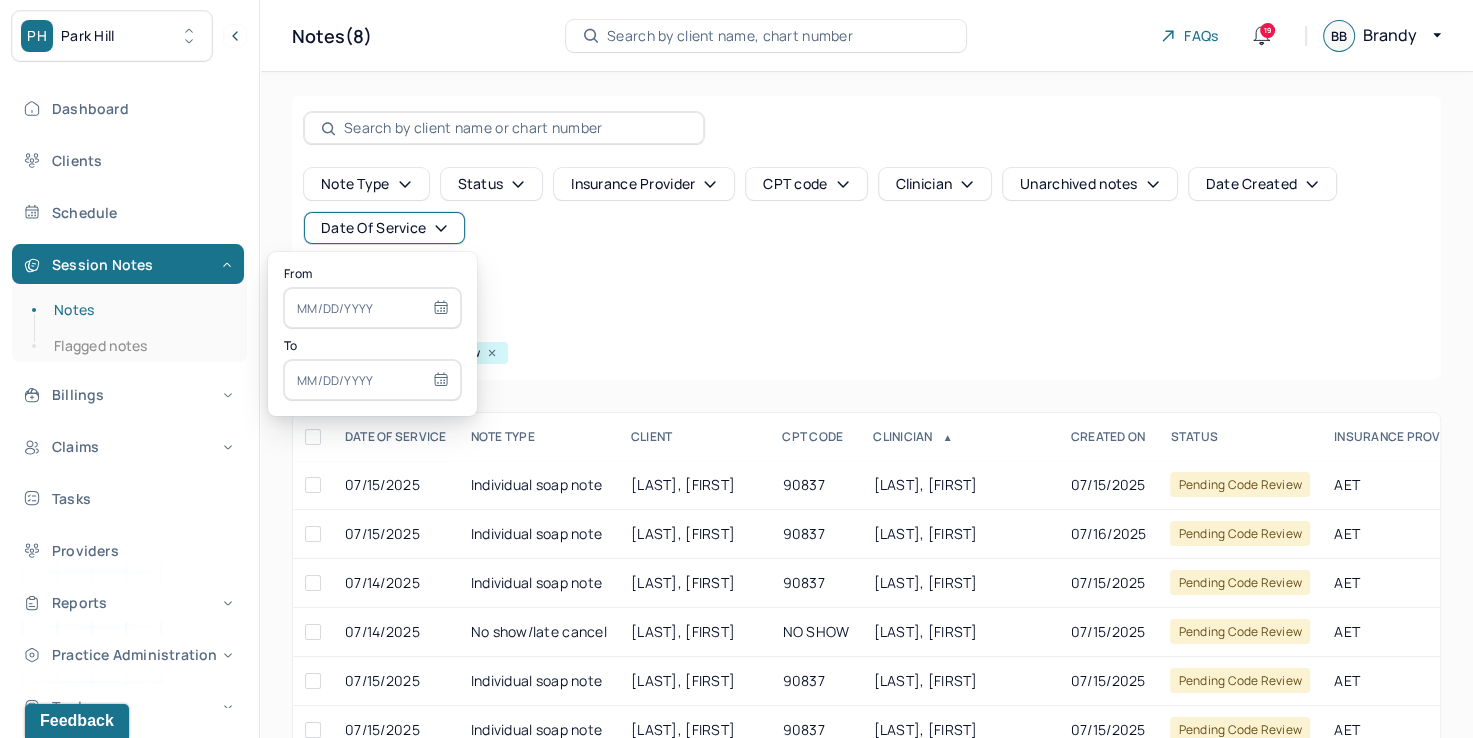 click at bounding box center (372, 308) 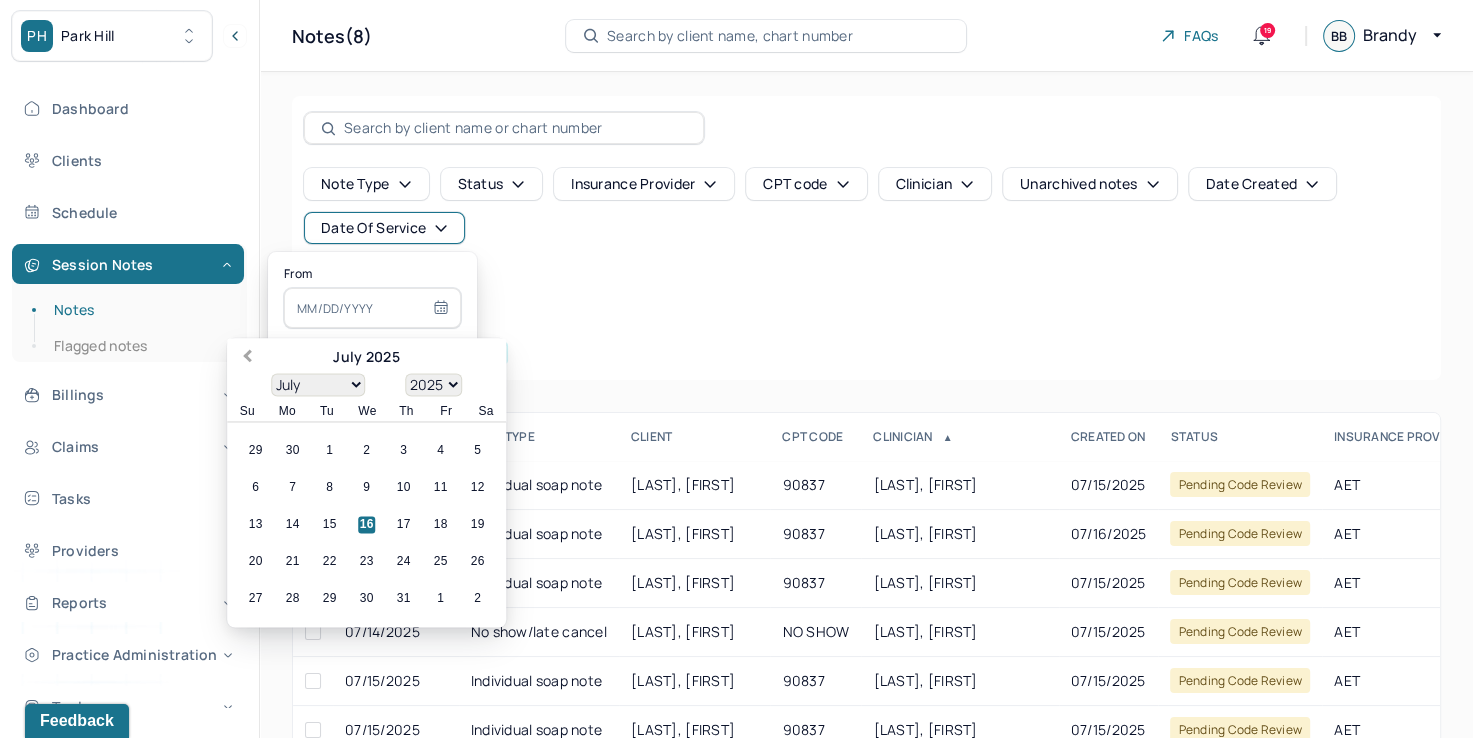 click on "Previous Month" at bounding box center (245, 359) 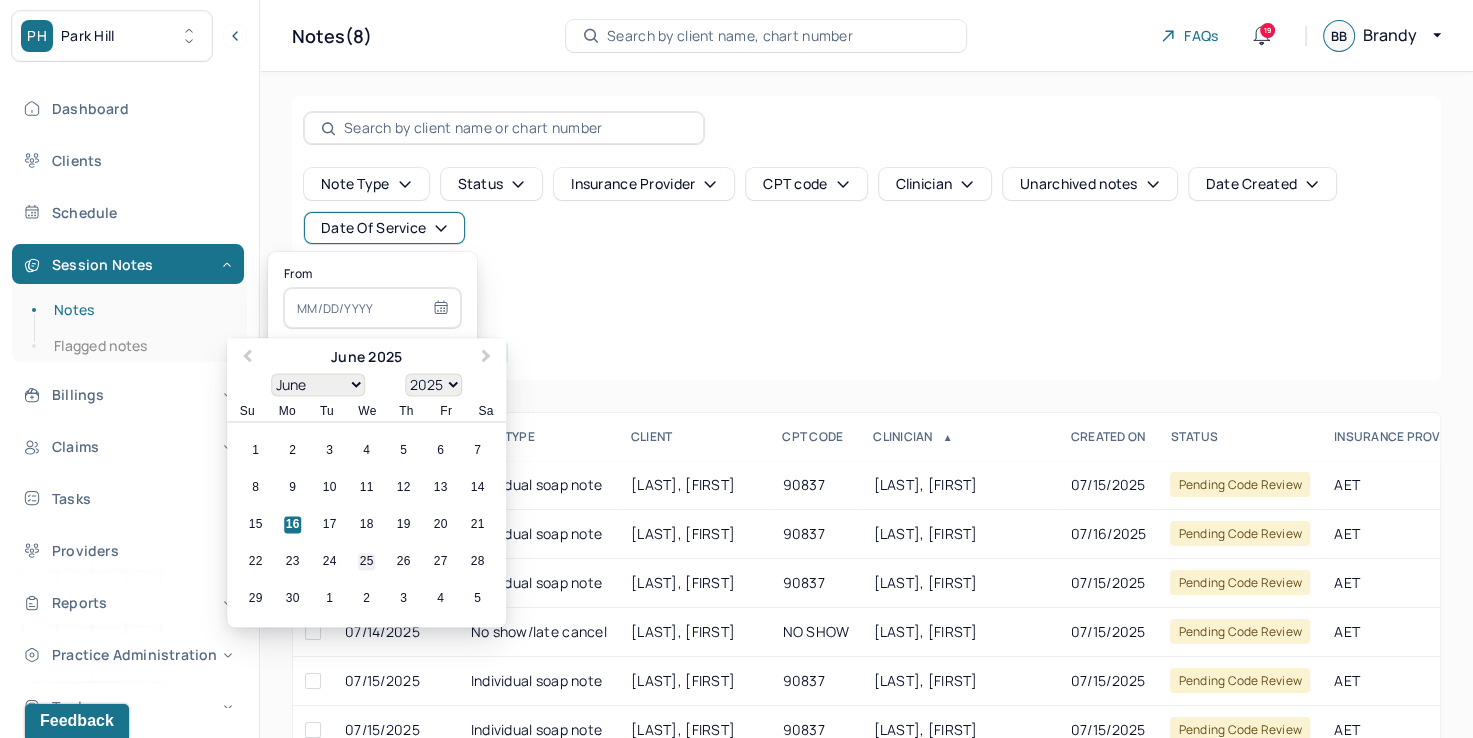 click on "25" at bounding box center [366, 562] 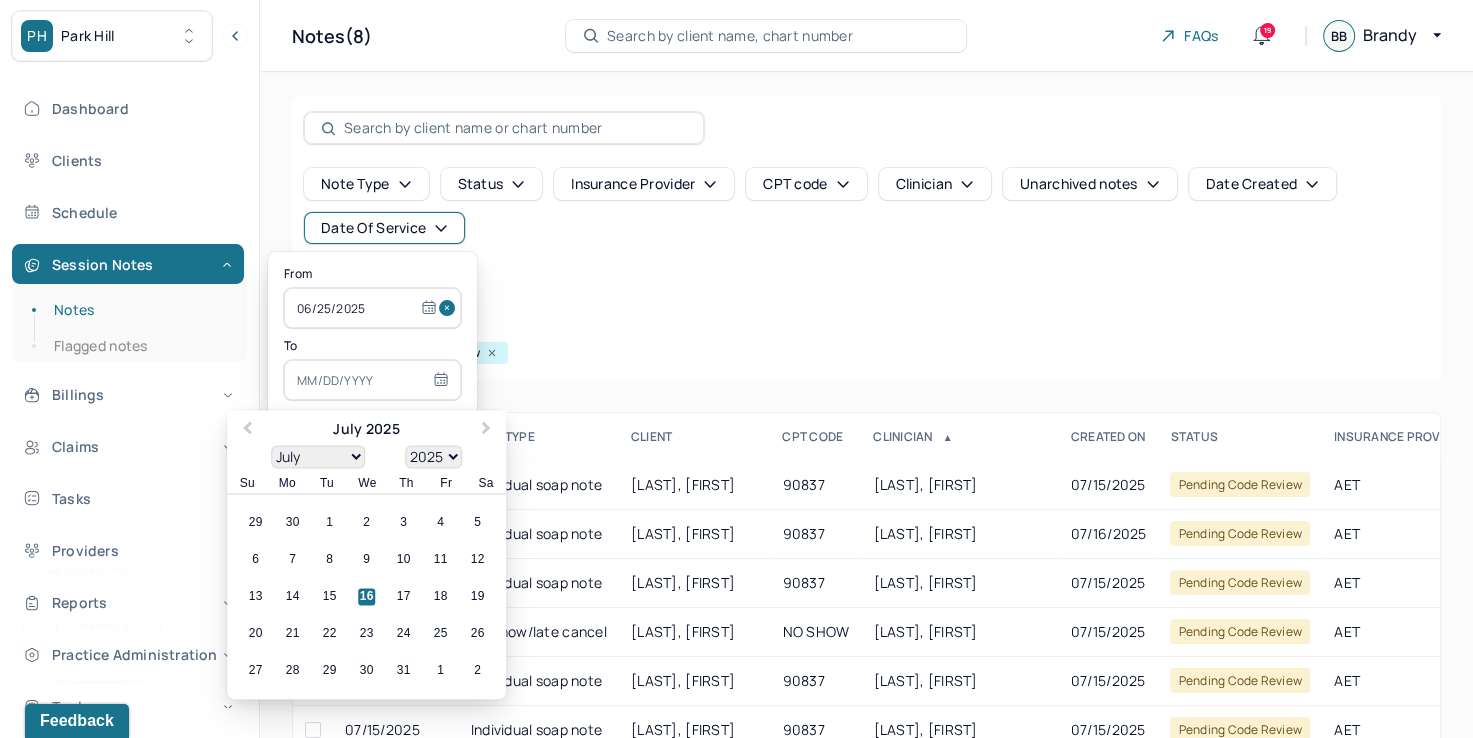 click at bounding box center [372, 380] 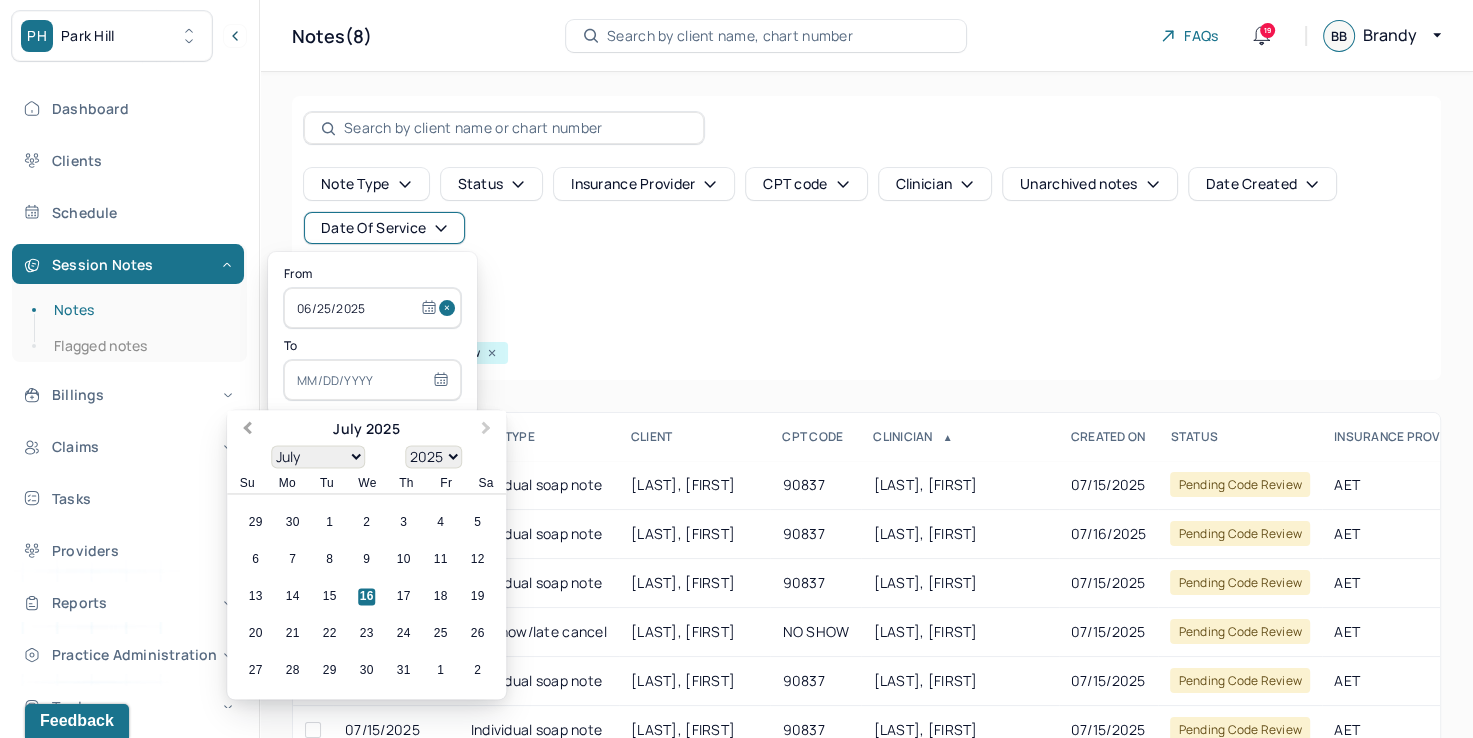 click on "Previous Month" at bounding box center (247, 430) 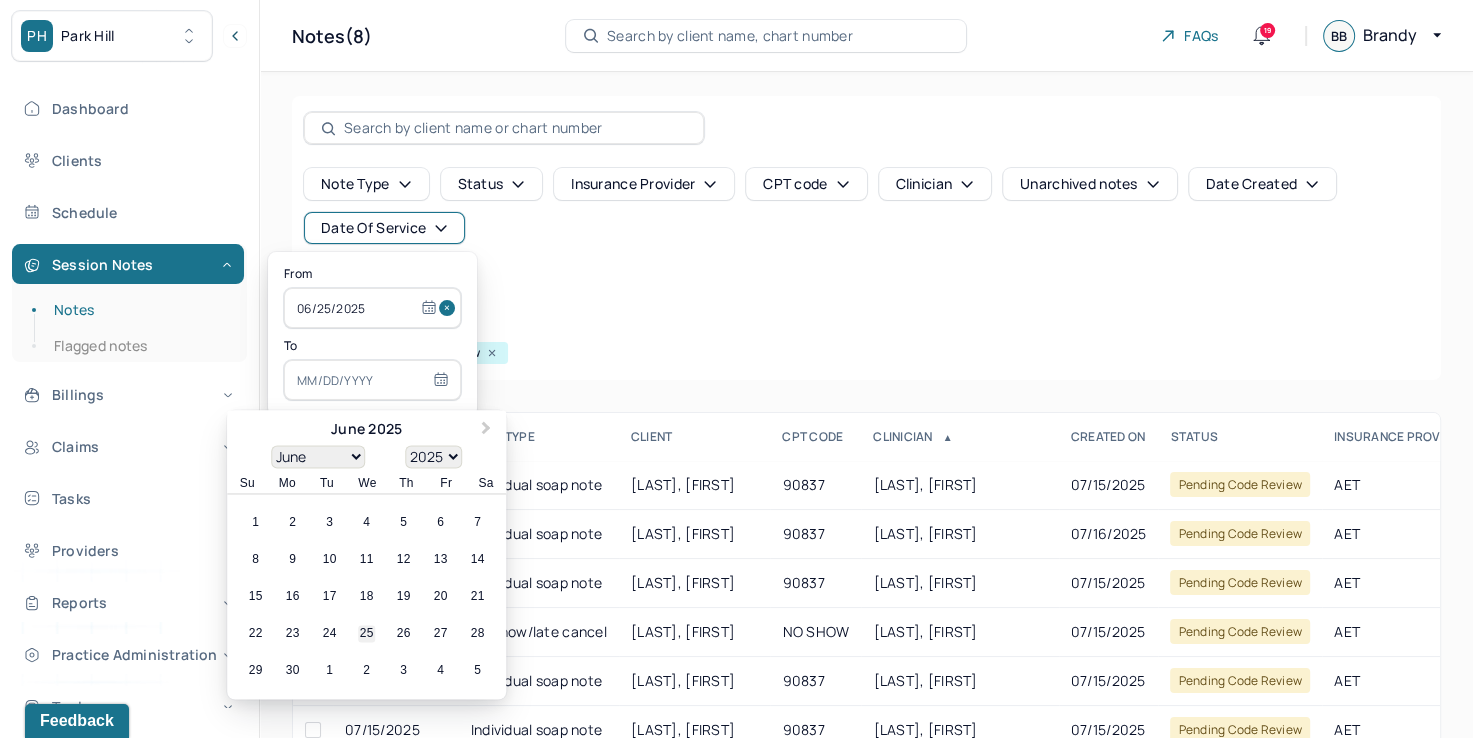 click on "25" at bounding box center (366, 634) 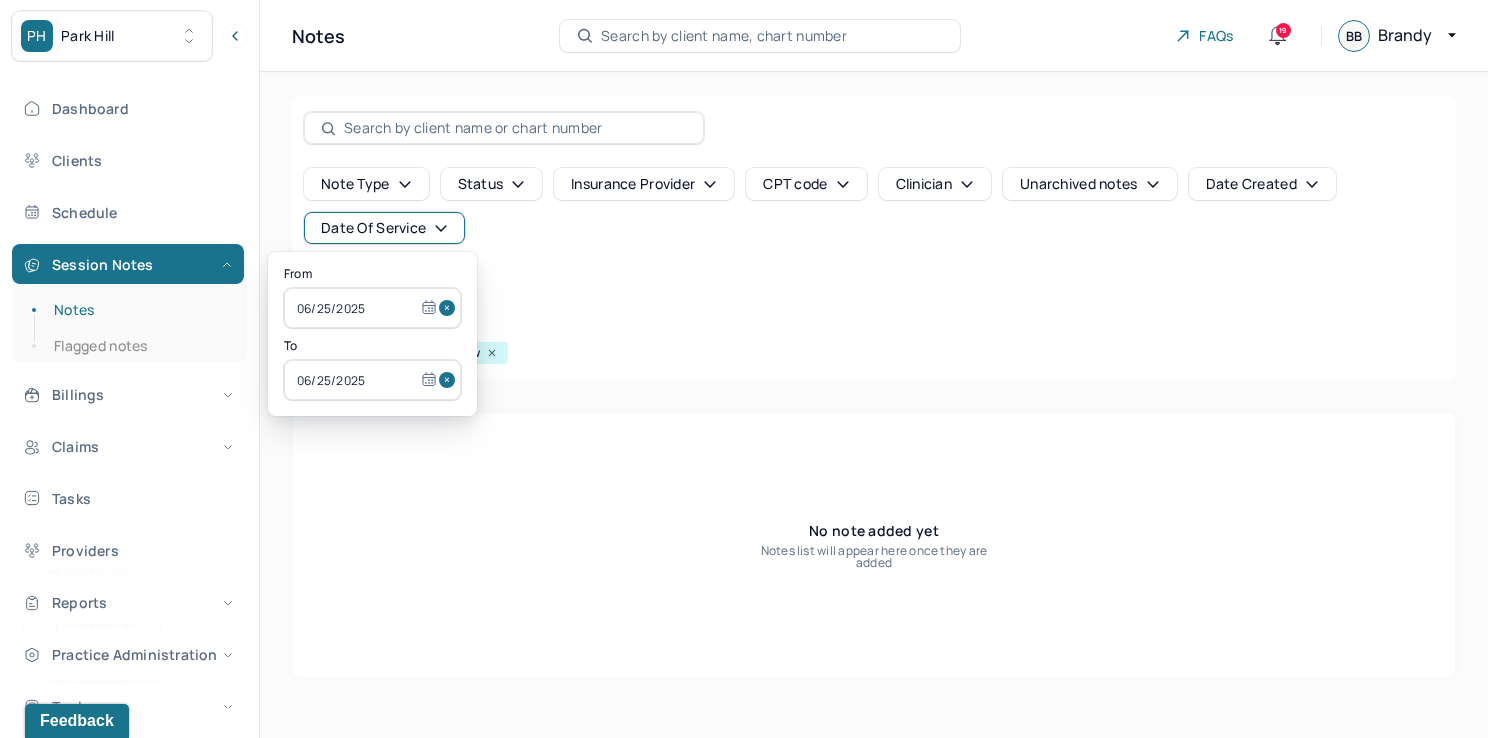 click on "Filters   Clear all" at bounding box center (874, 325) 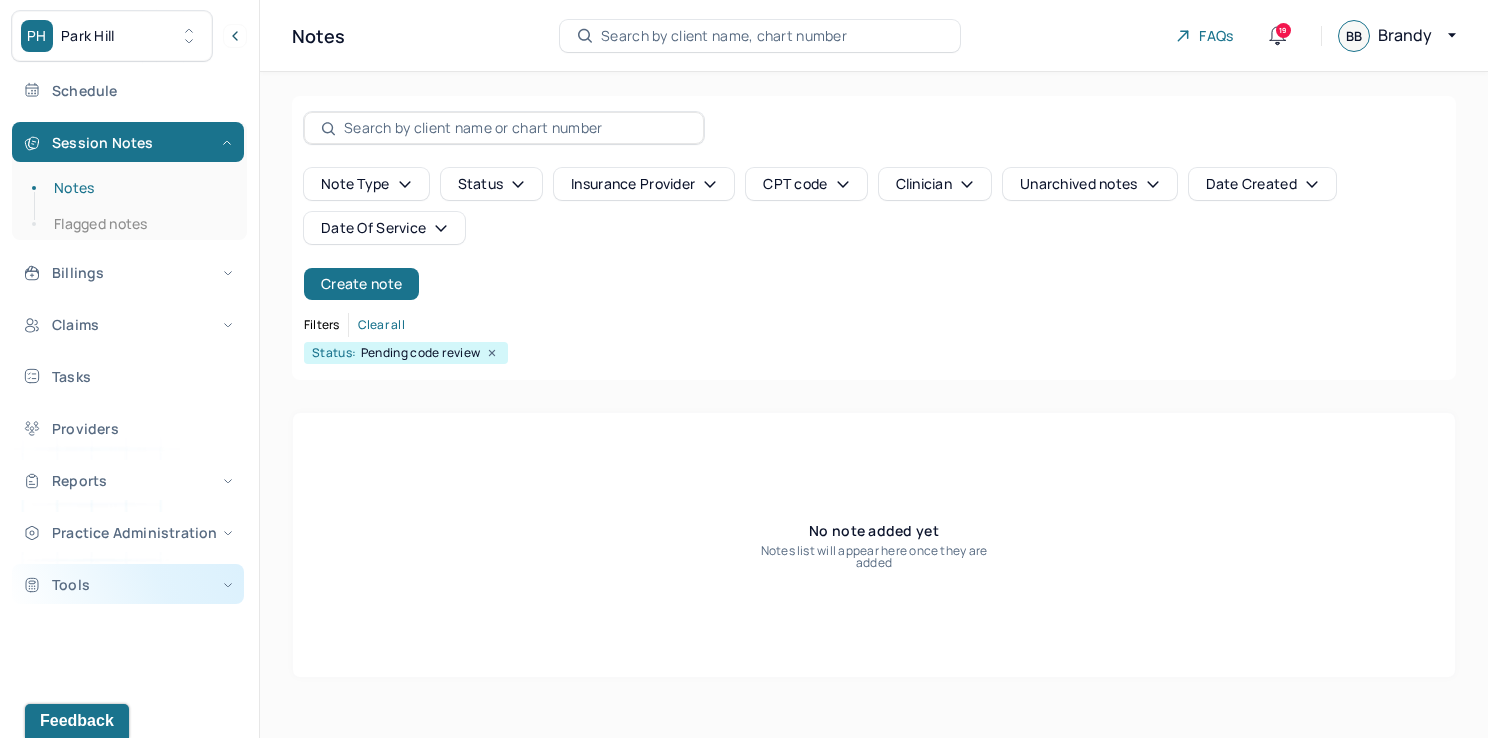scroll, scrollTop: 123, scrollLeft: 0, axis: vertical 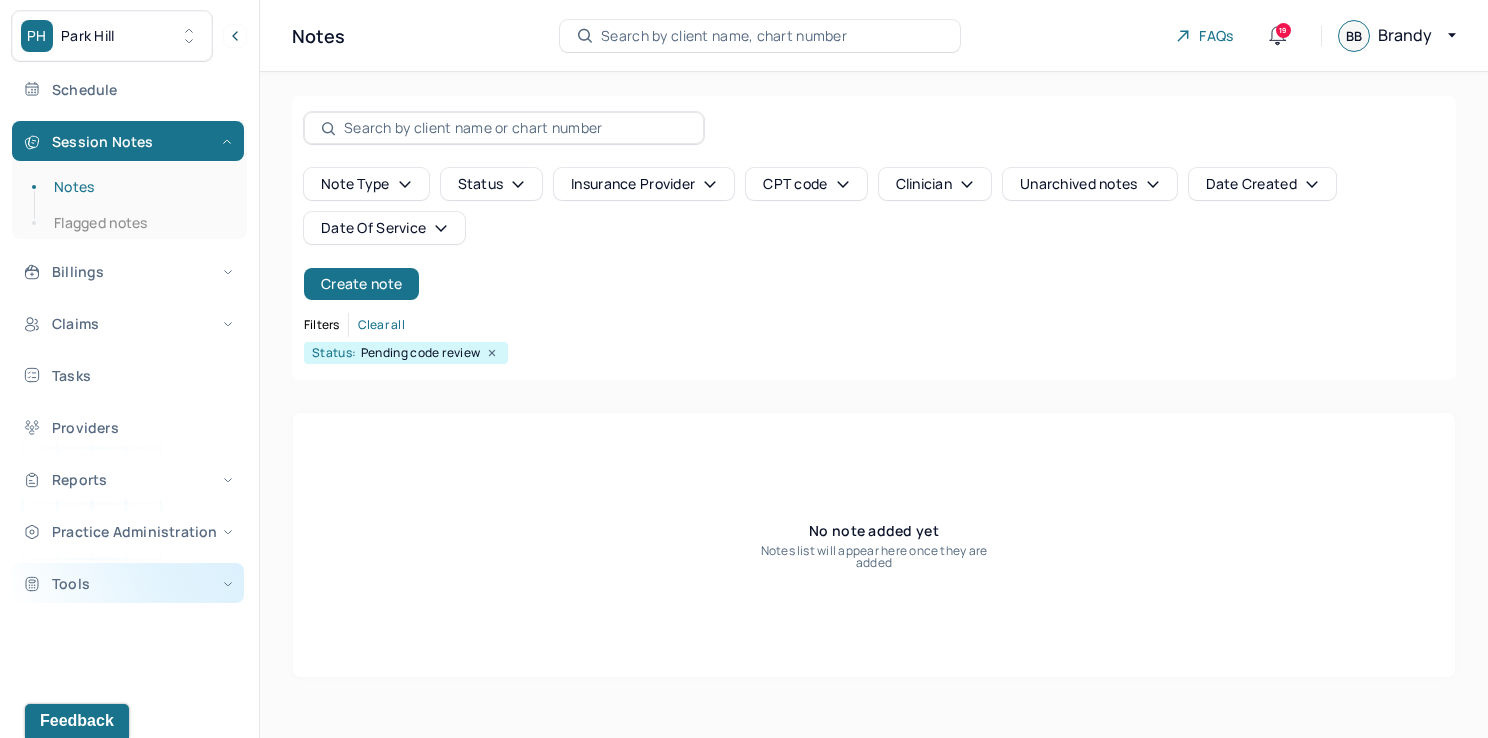 click on "Tools" at bounding box center [128, 583] 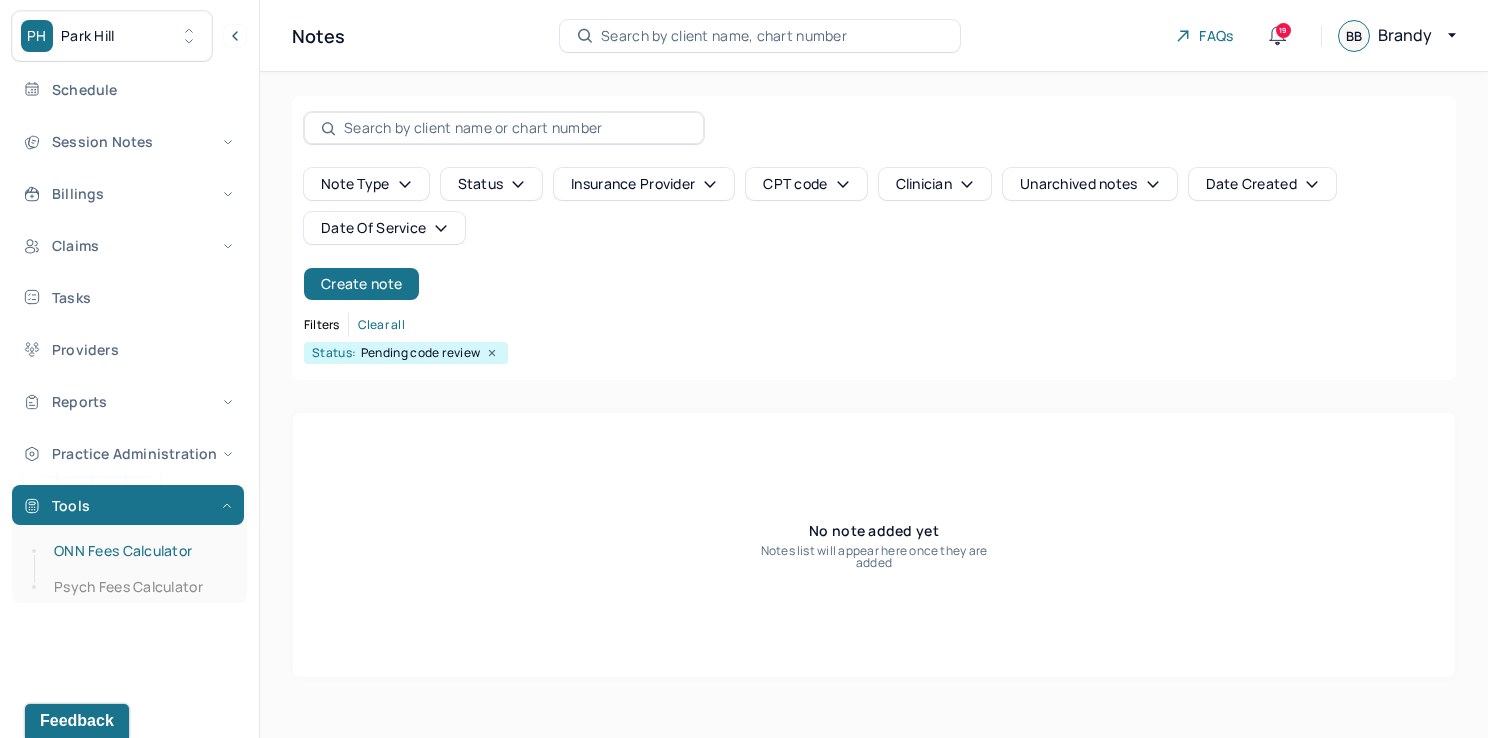 click on "ONN Fees Calculator" at bounding box center (139, 551) 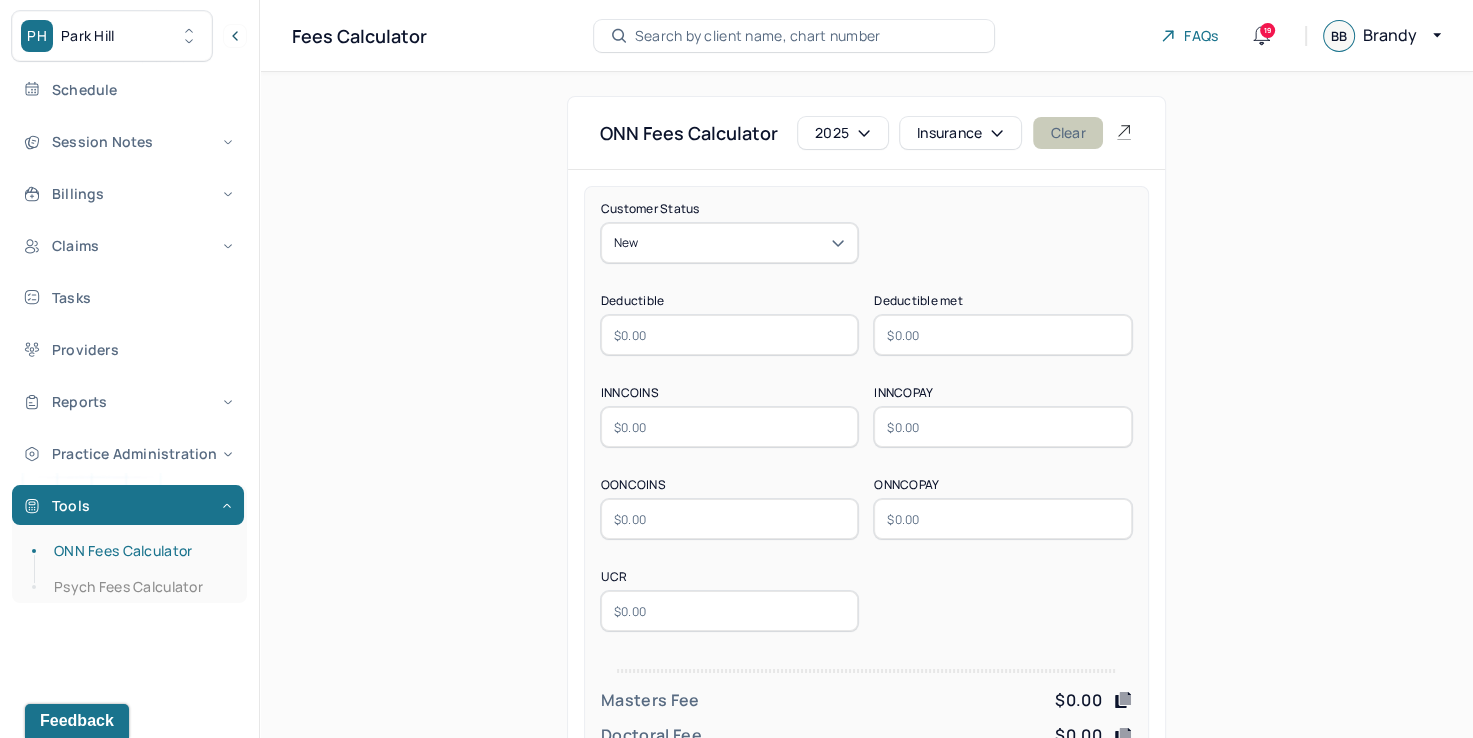 click on "Clear" at bounding box center (1067, 133) 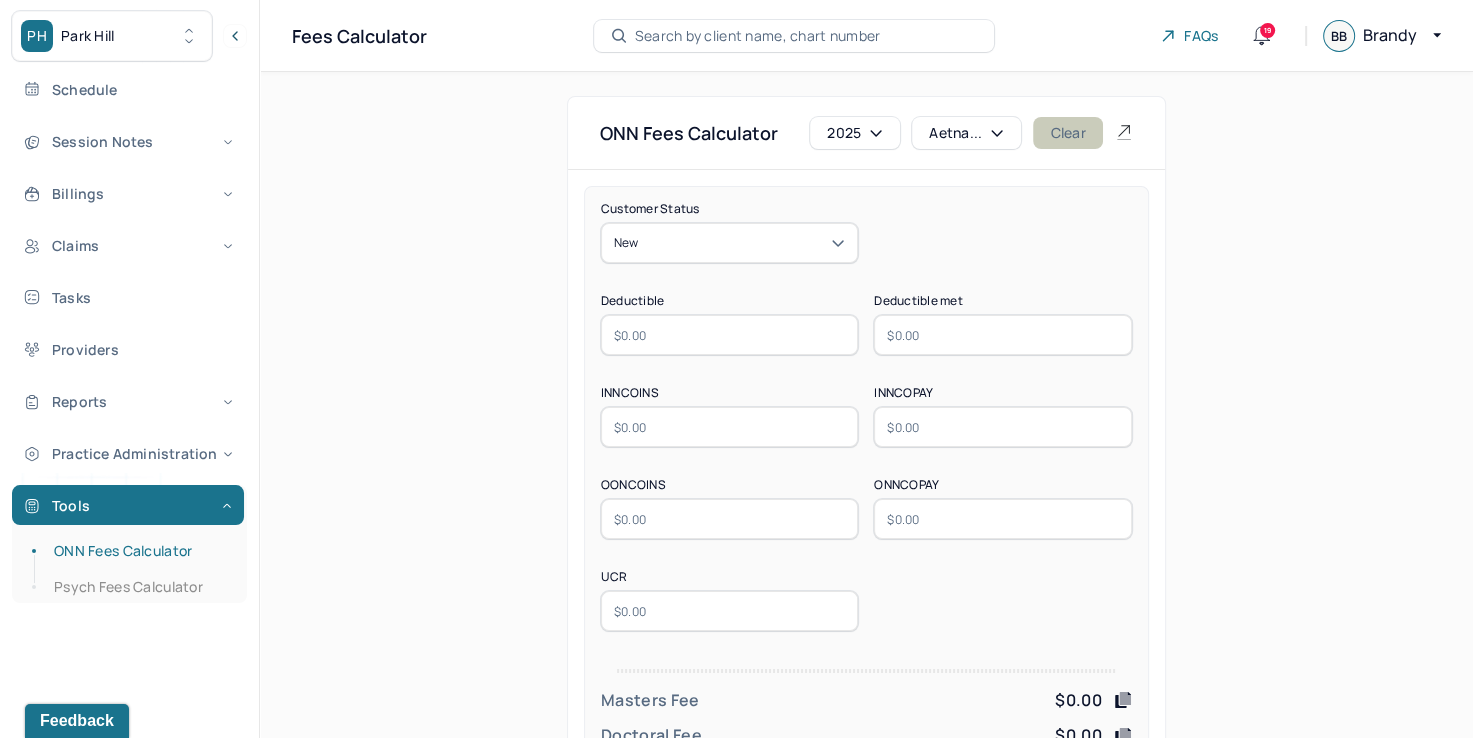 click on "Clear" at bounding box center (1067, 133) 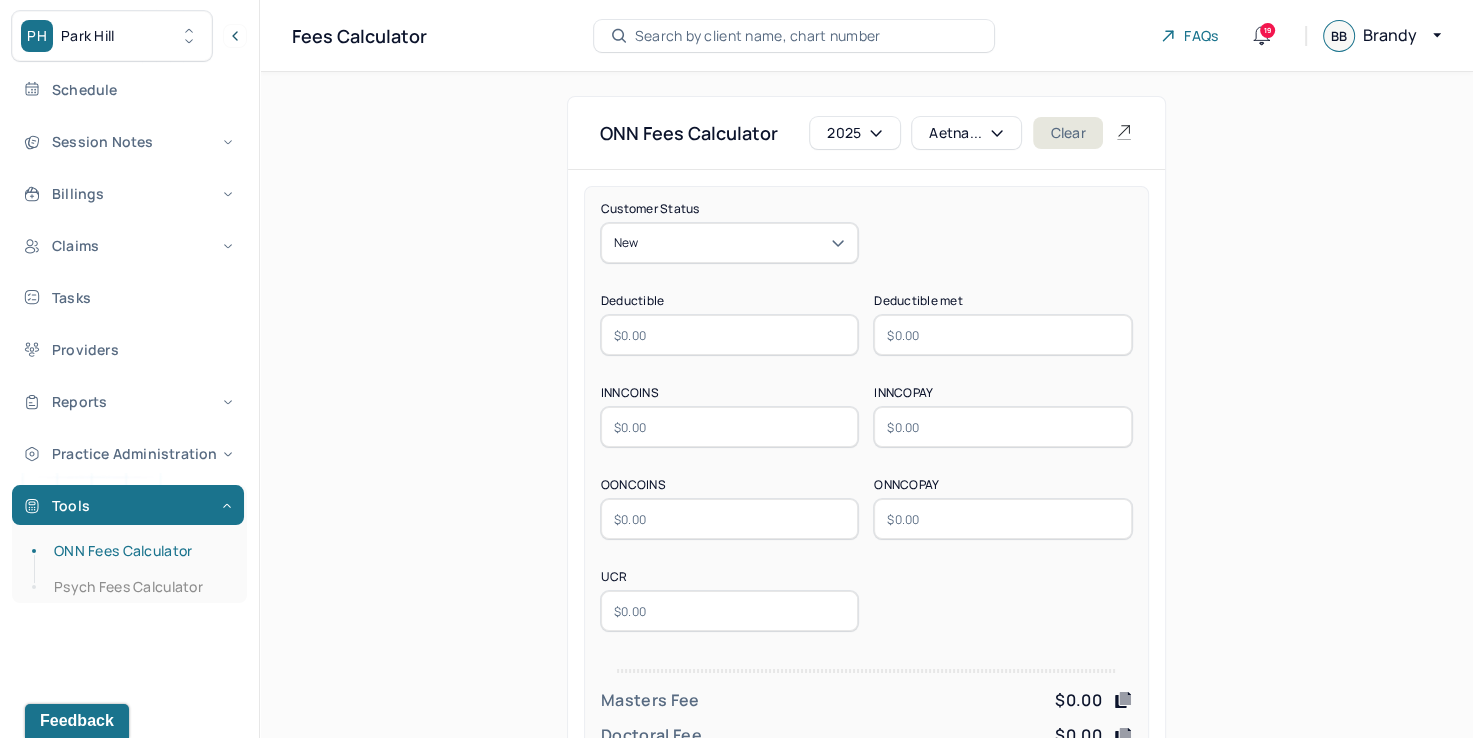 click 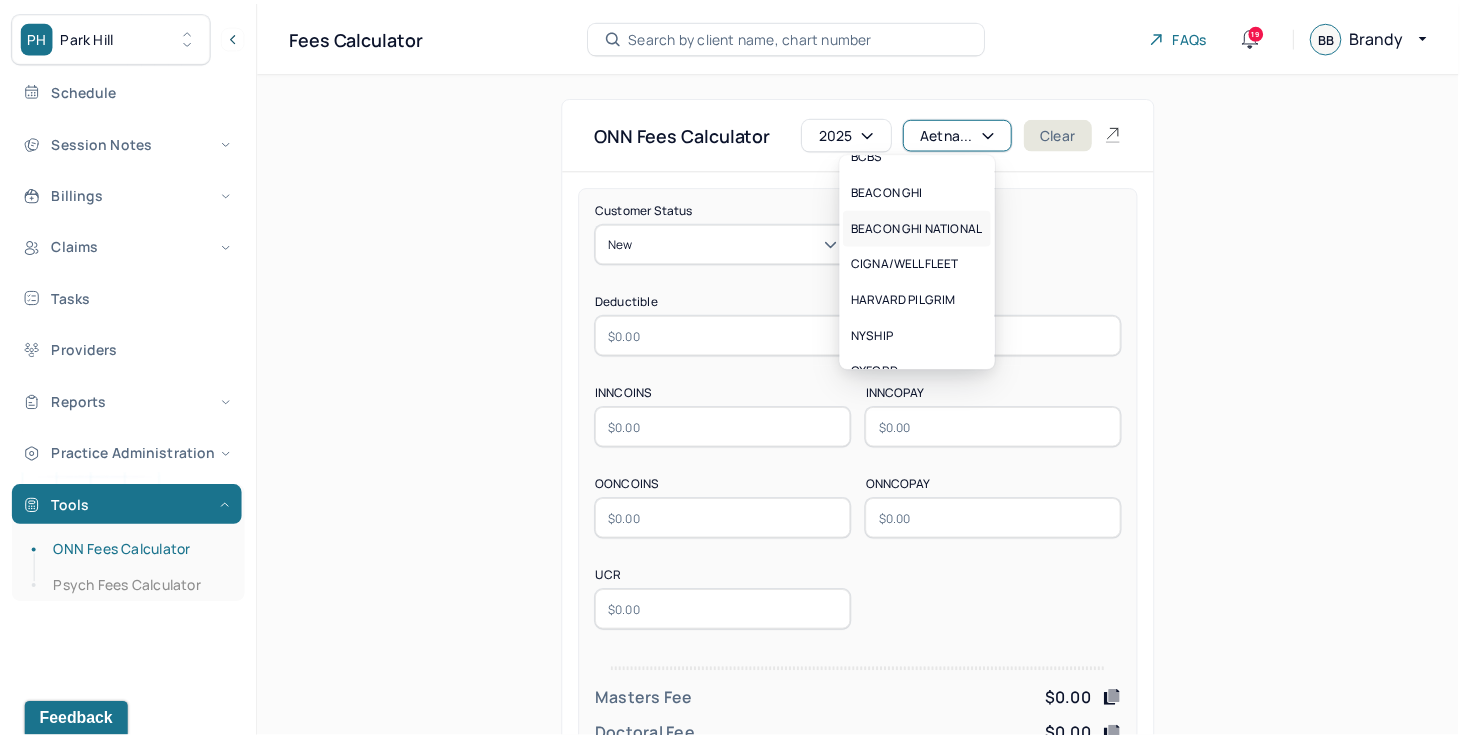 scroll, scrollTop: 12, scrollLeft: 0, axis: vertical 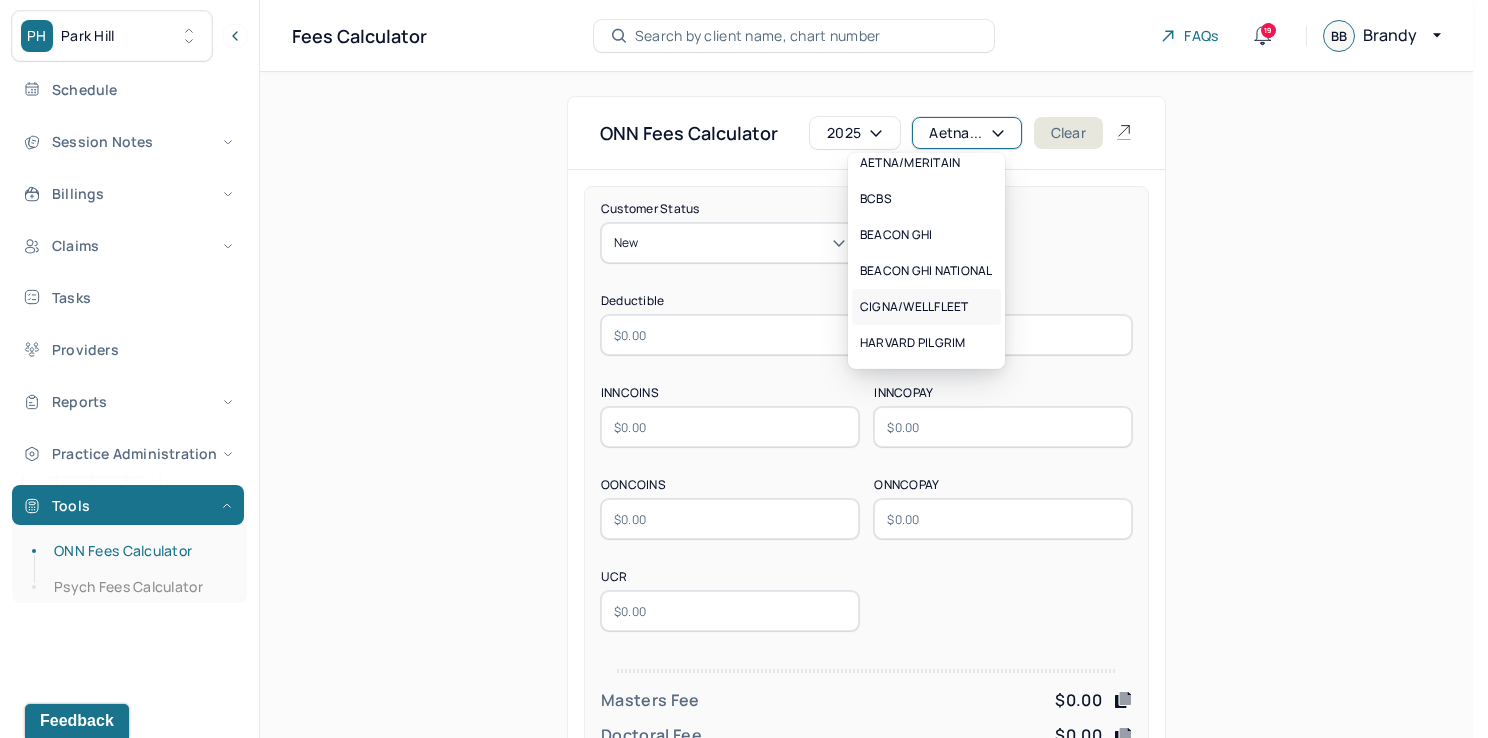 click on "CIGNA/WELLFLEET" at bounding box center (914, 307) 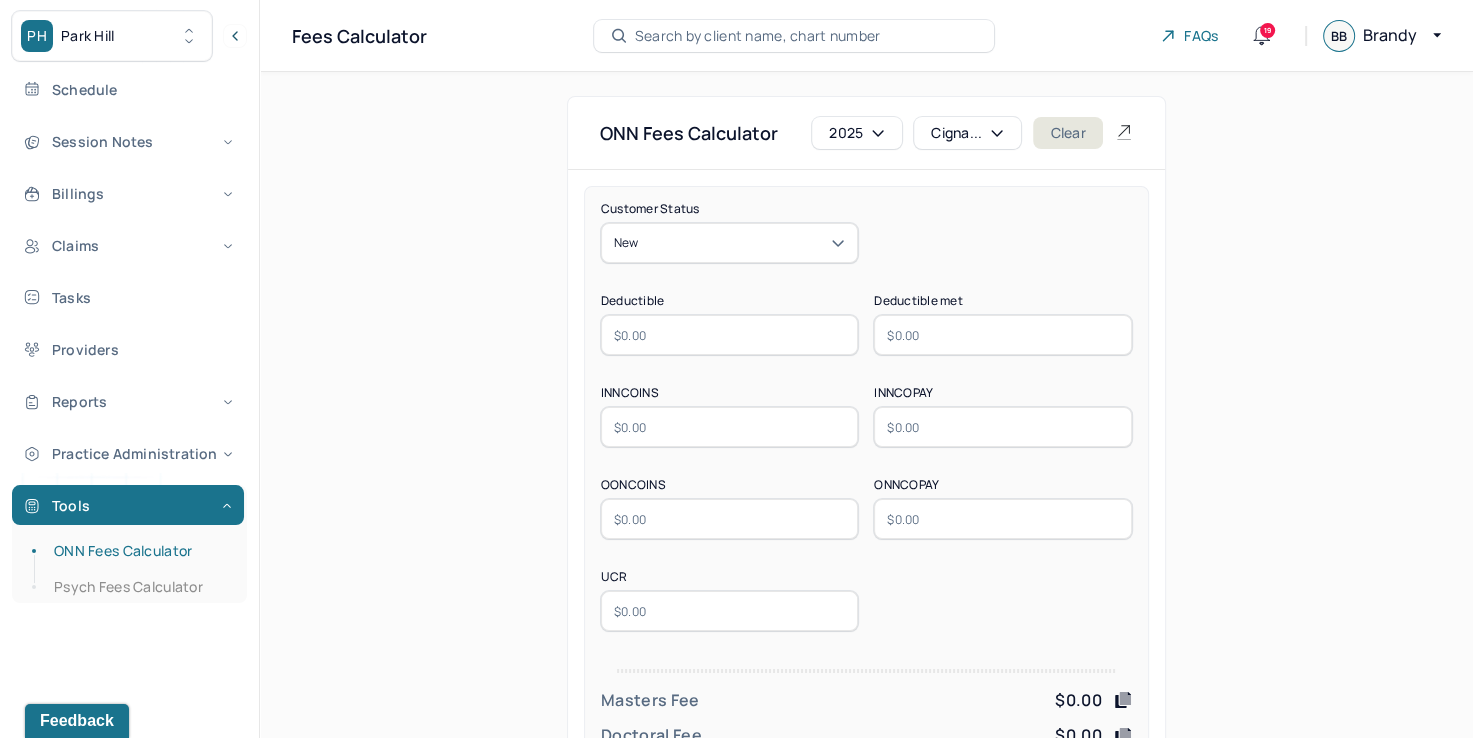 click at bounding box center (730, 335) 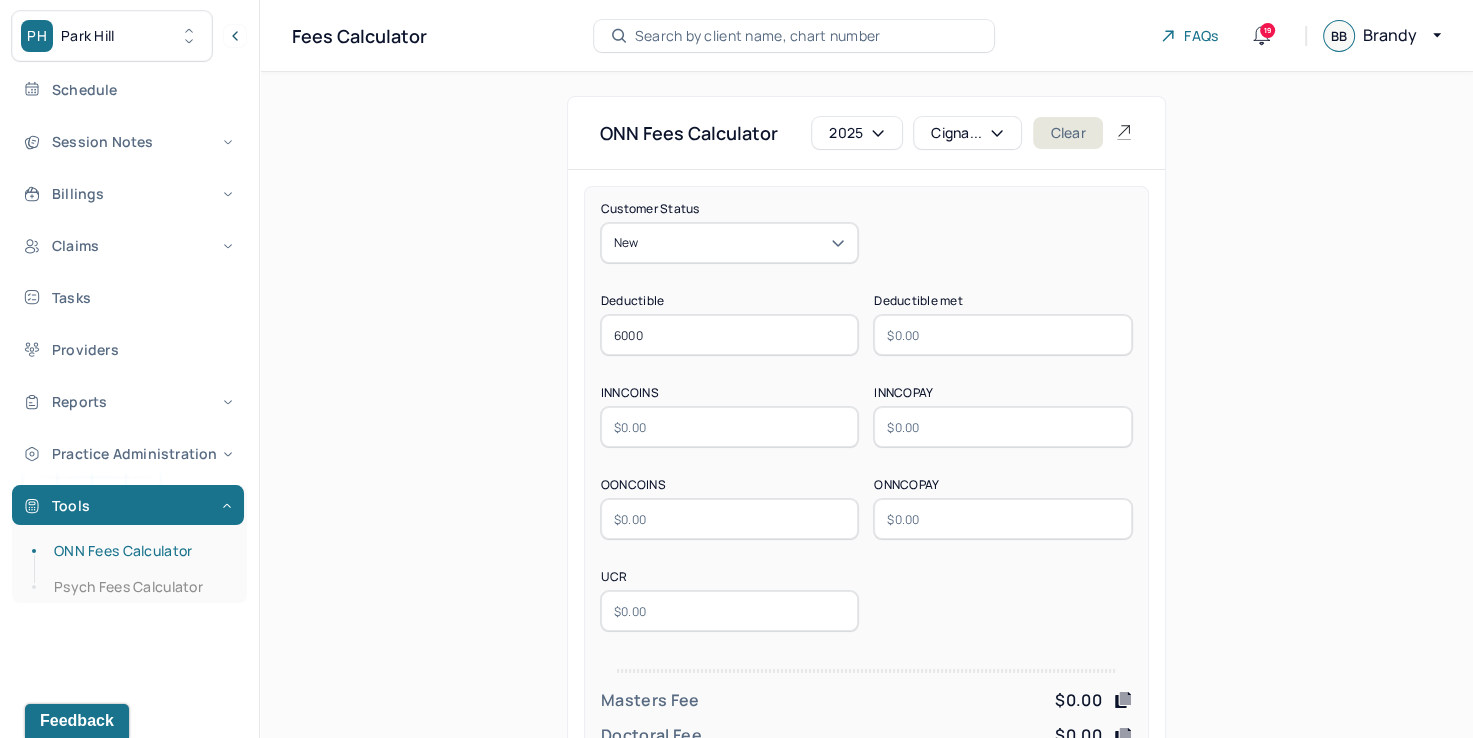 type on "6000" 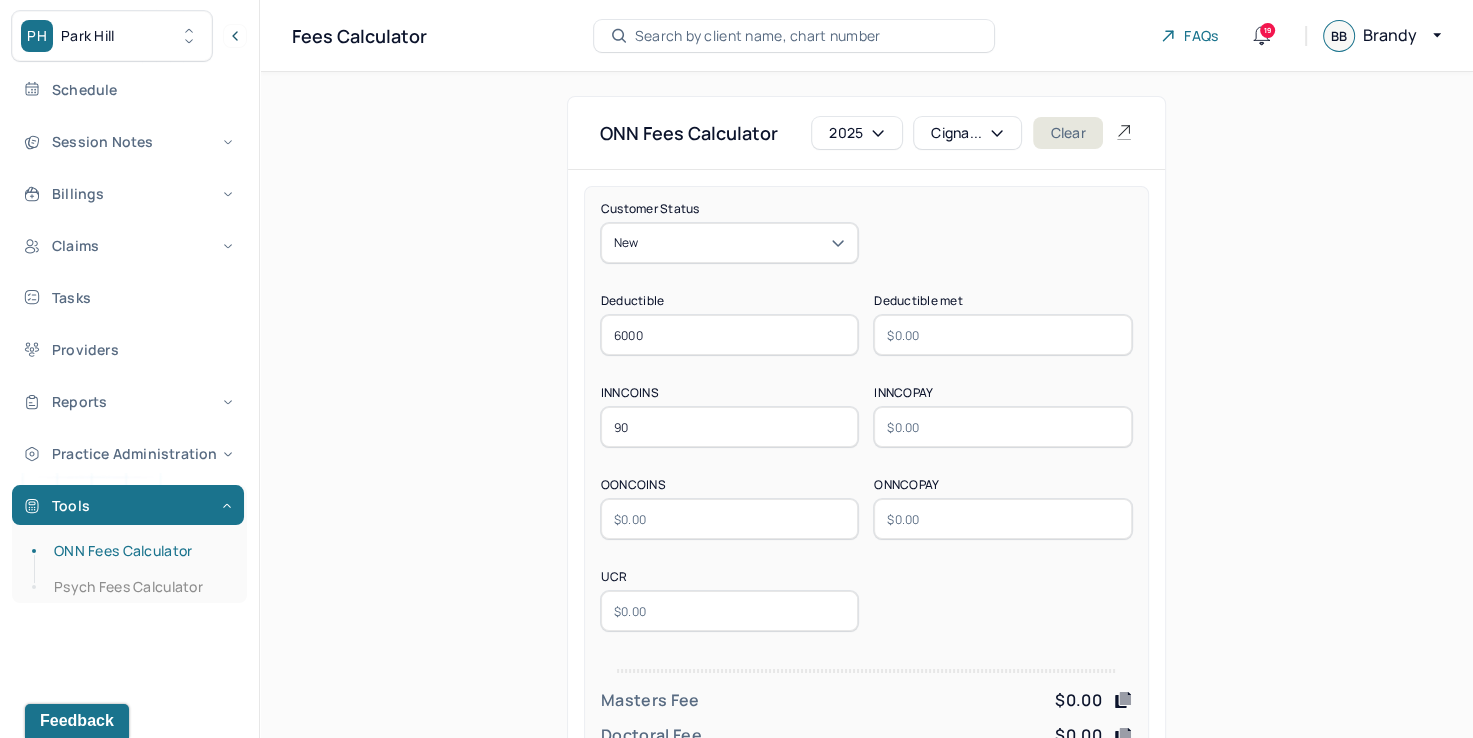 type on "90" 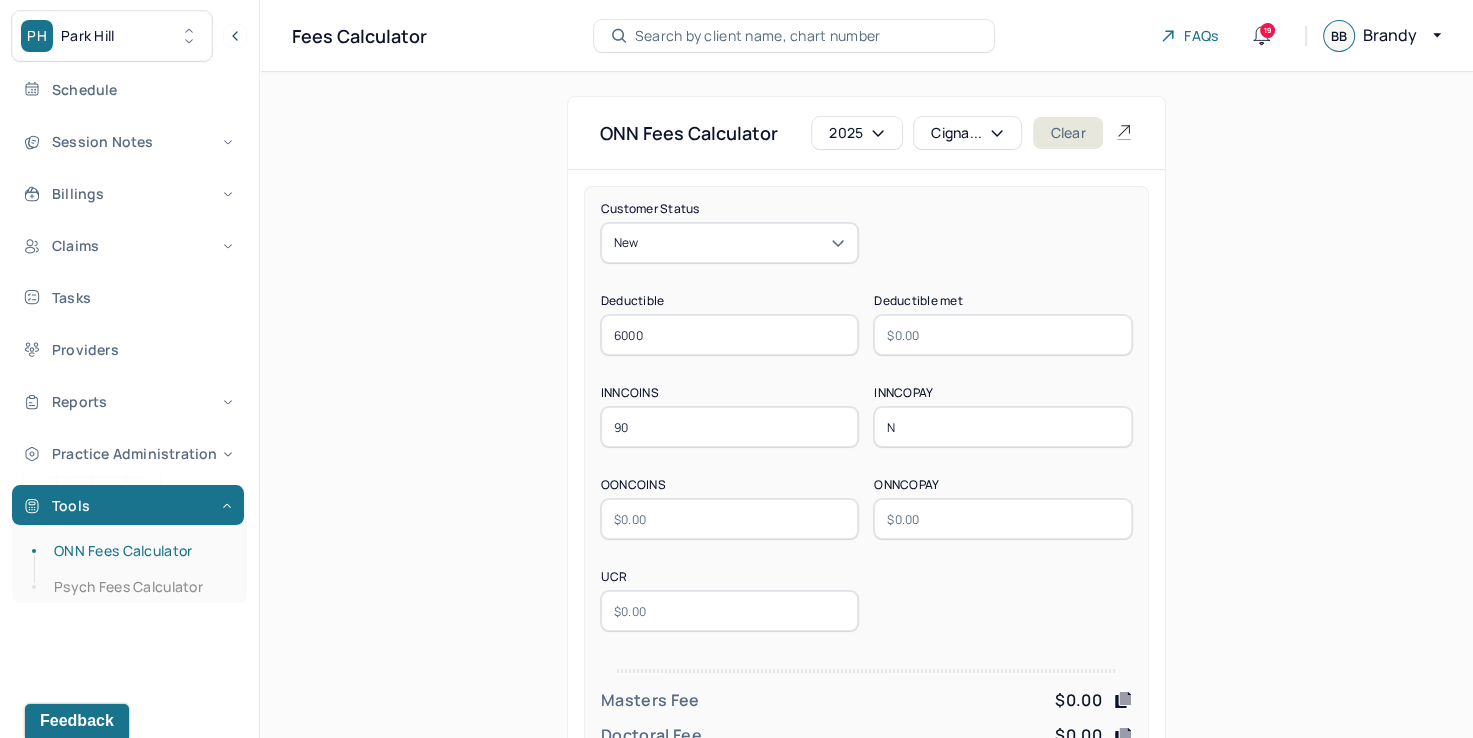 type on "N/A" 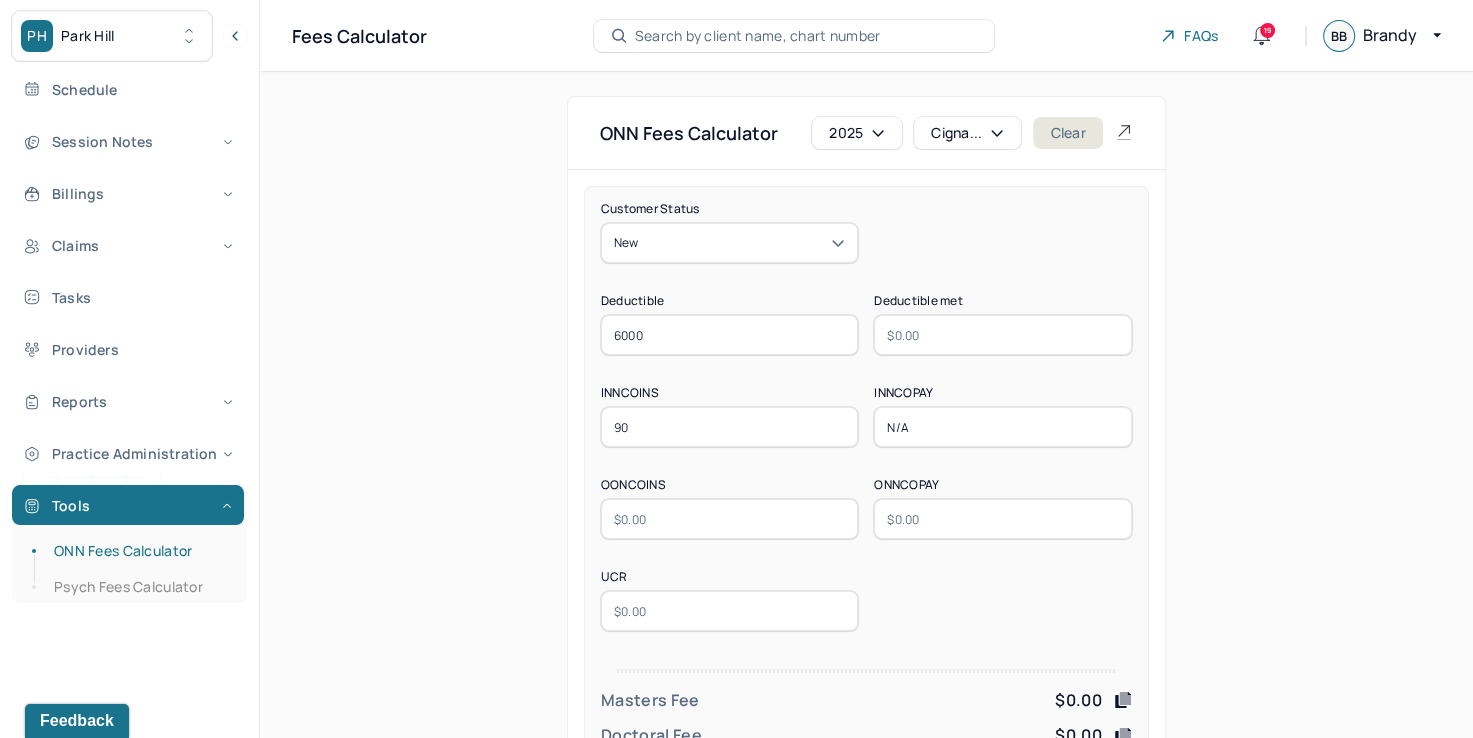 click at bounding box center (730, 519) 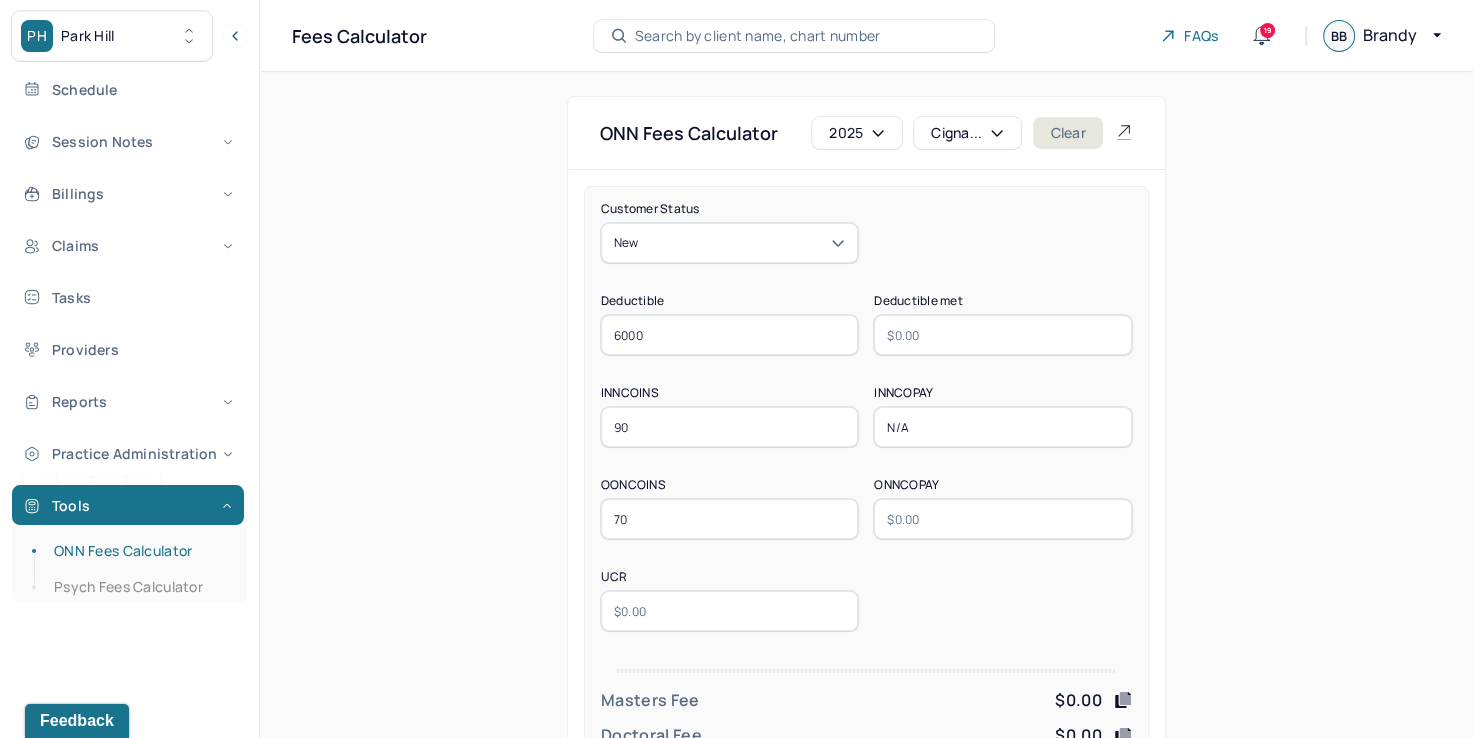 type on "70" 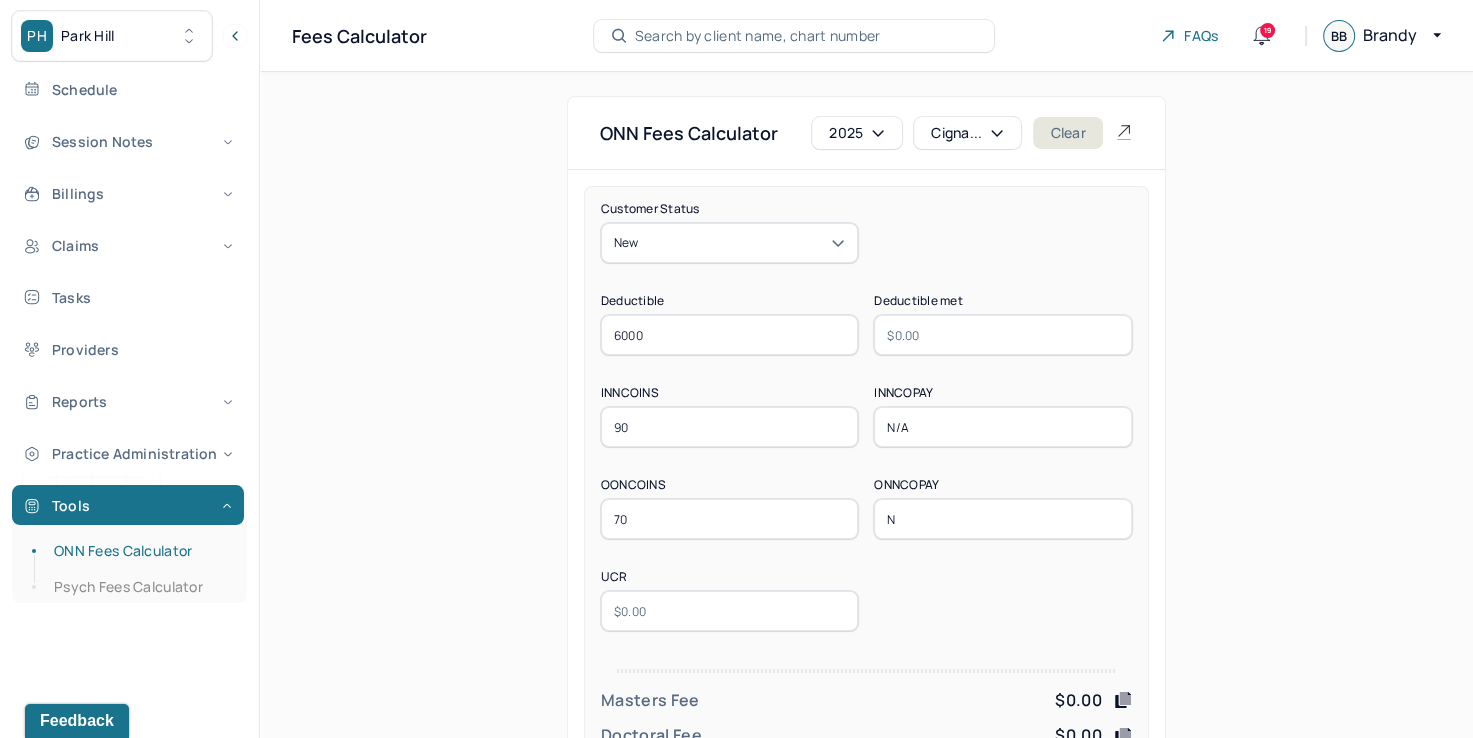 type on "N/A" 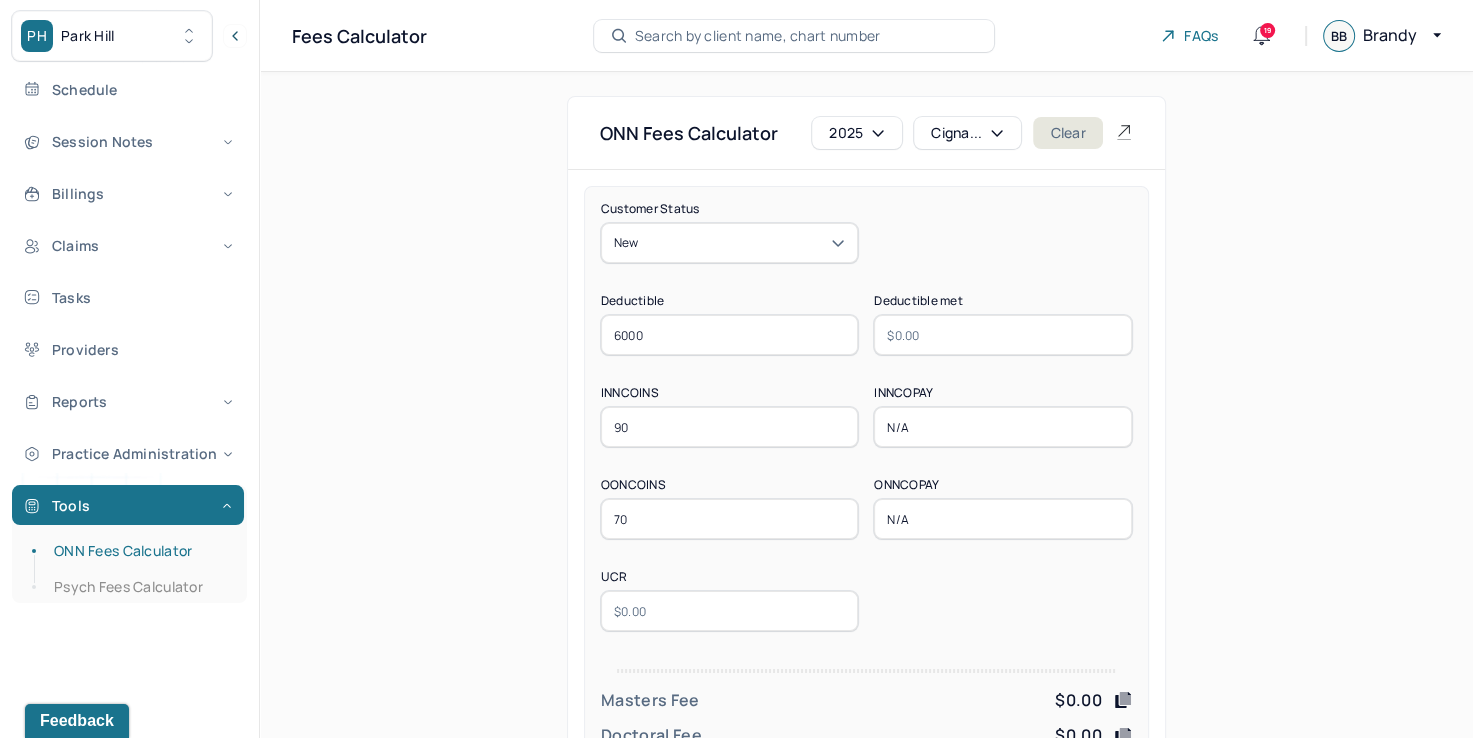 click at bounding box center (730, 611) 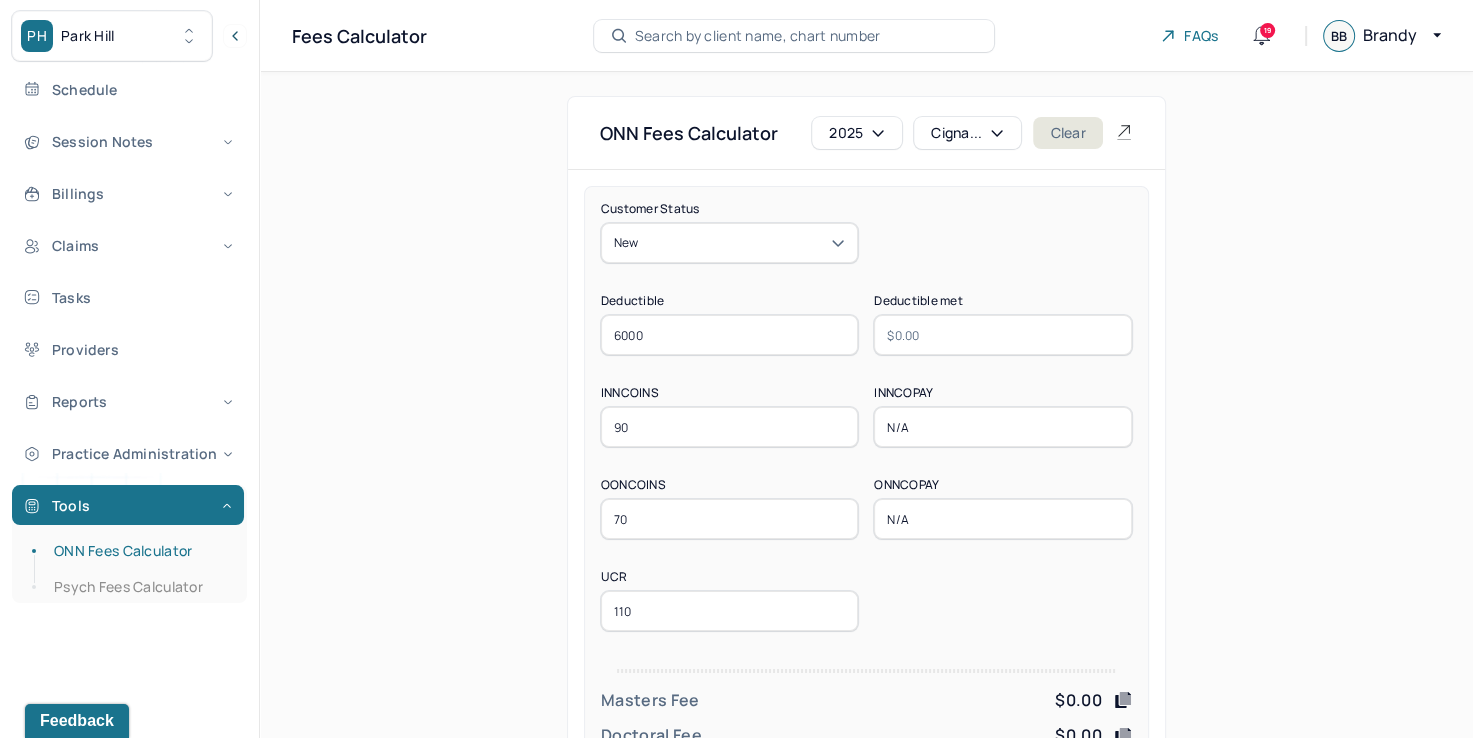 type on "110" 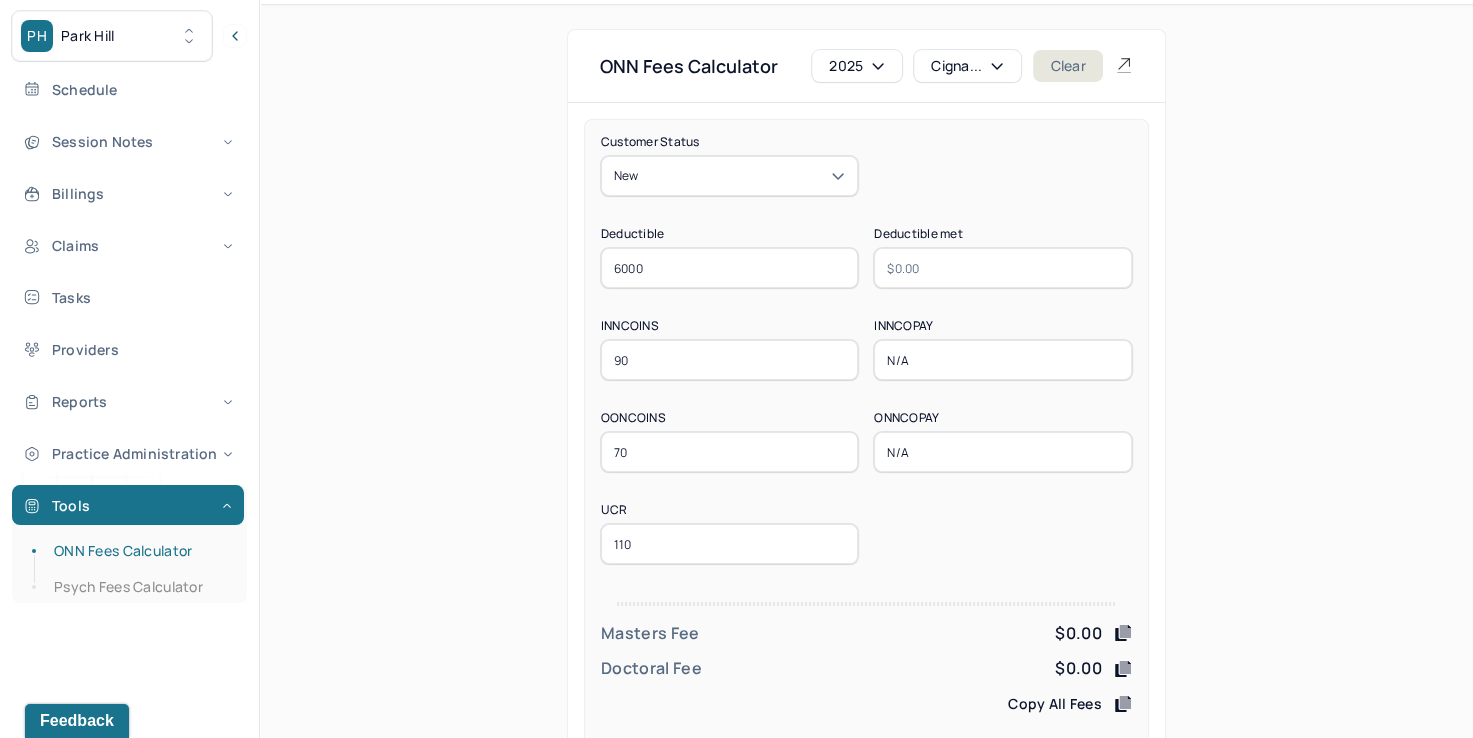 scroll, scrollTop: 100, scrollLeft: 0, axis: vertical 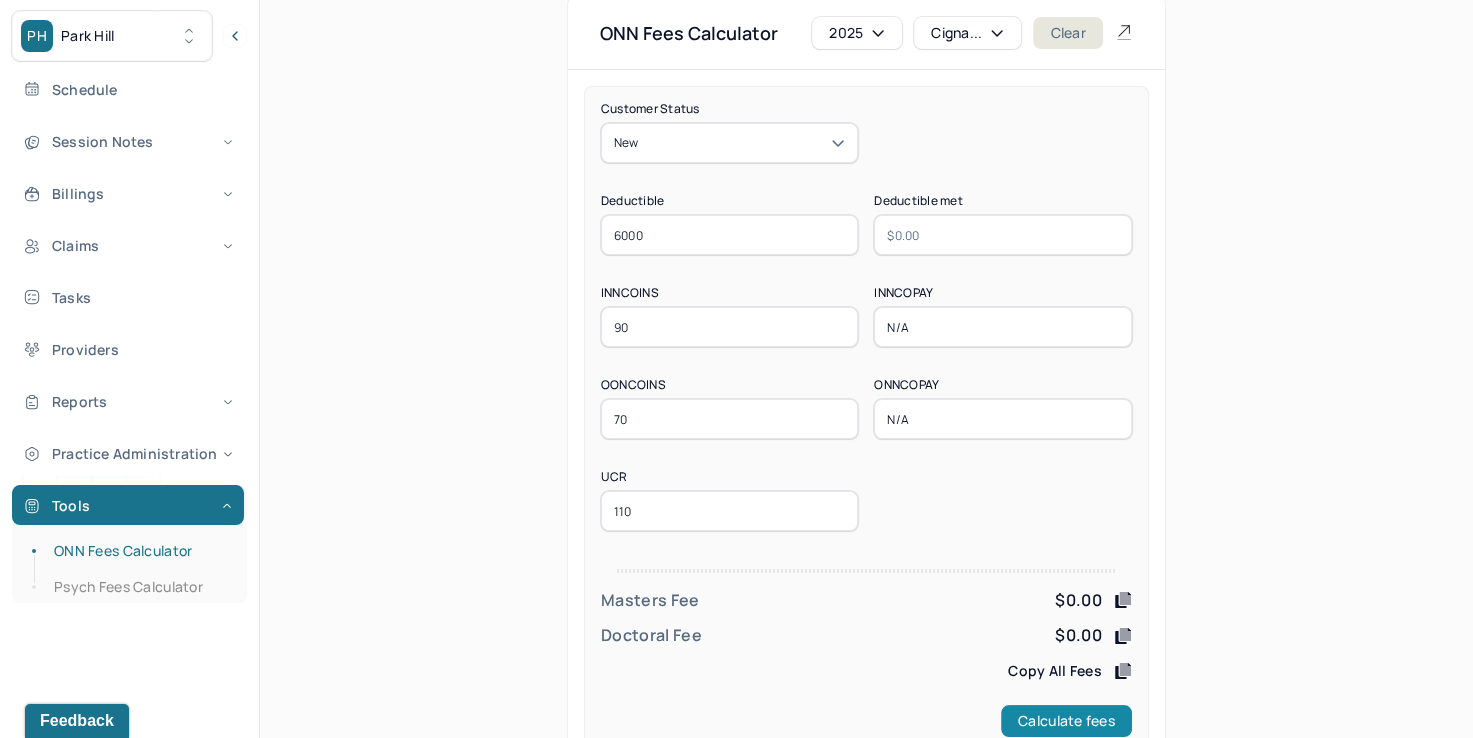 click on "Calculate fees" at bounding box center (1066, 721) 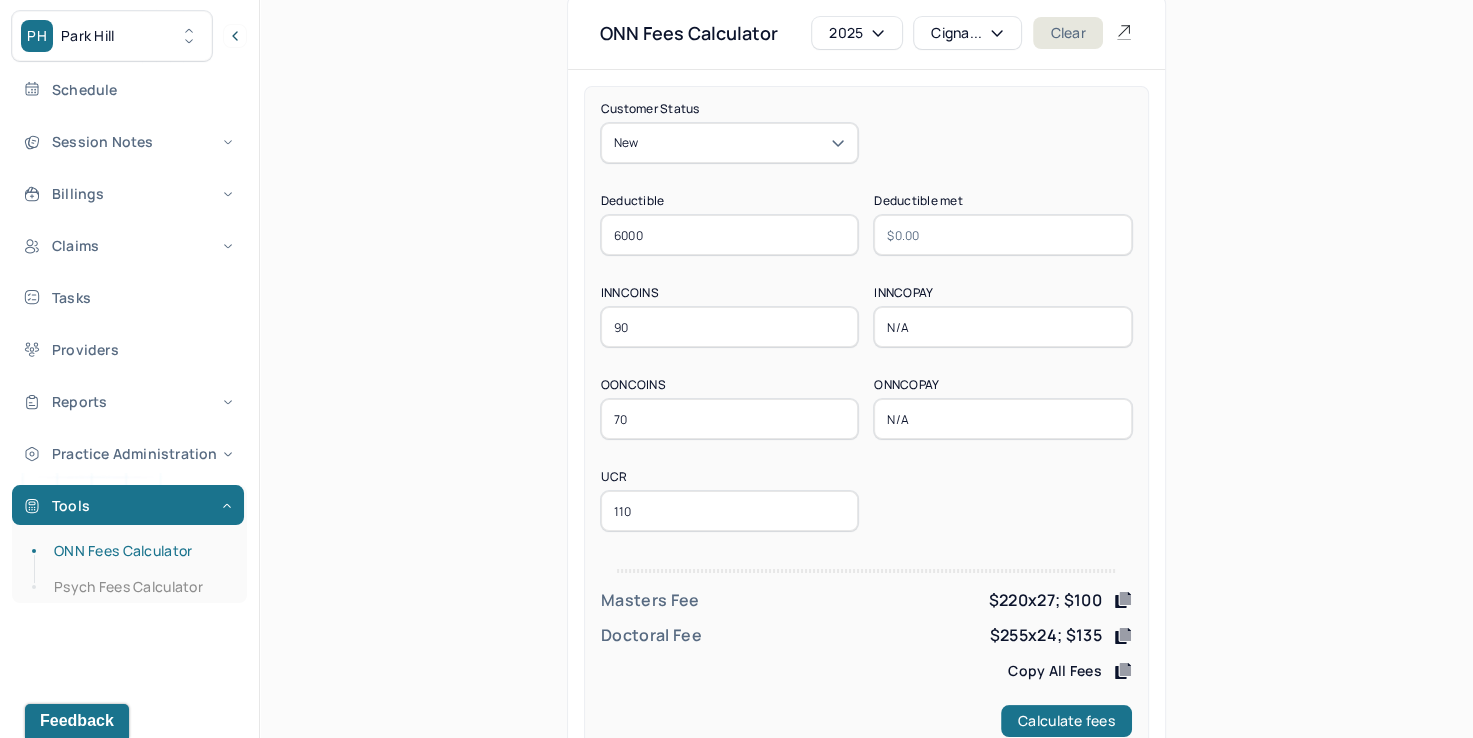 click 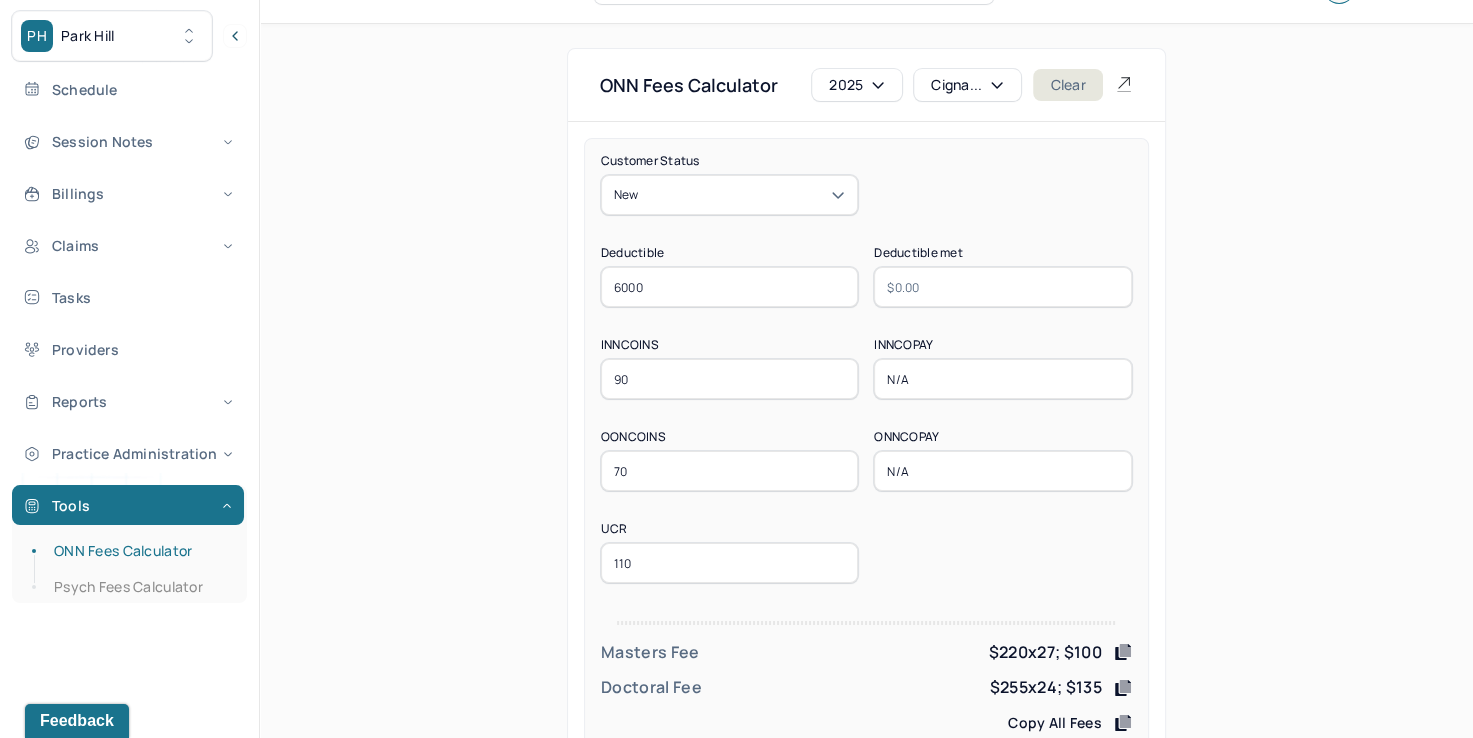 scroll, scrollTop: 0, scrollLeft: 0, axis: both 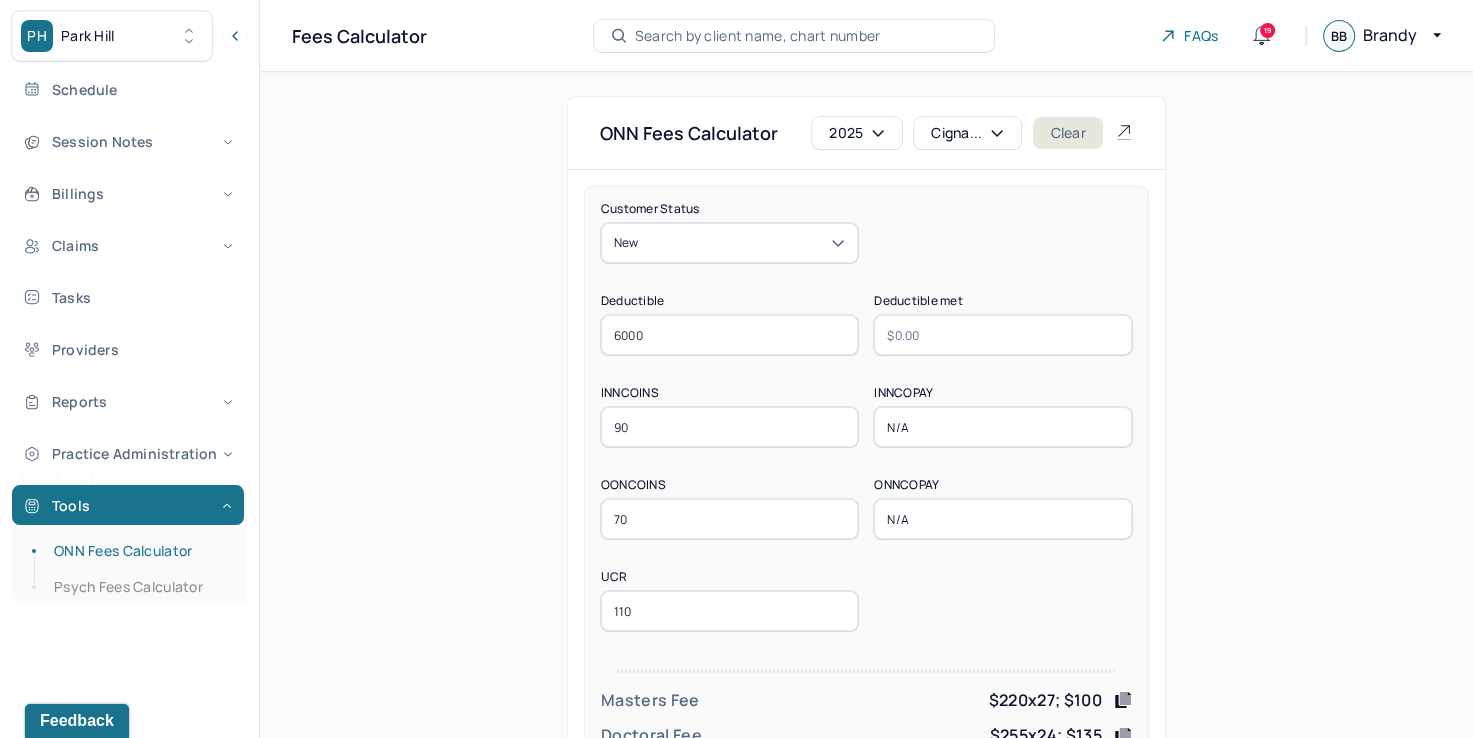 type 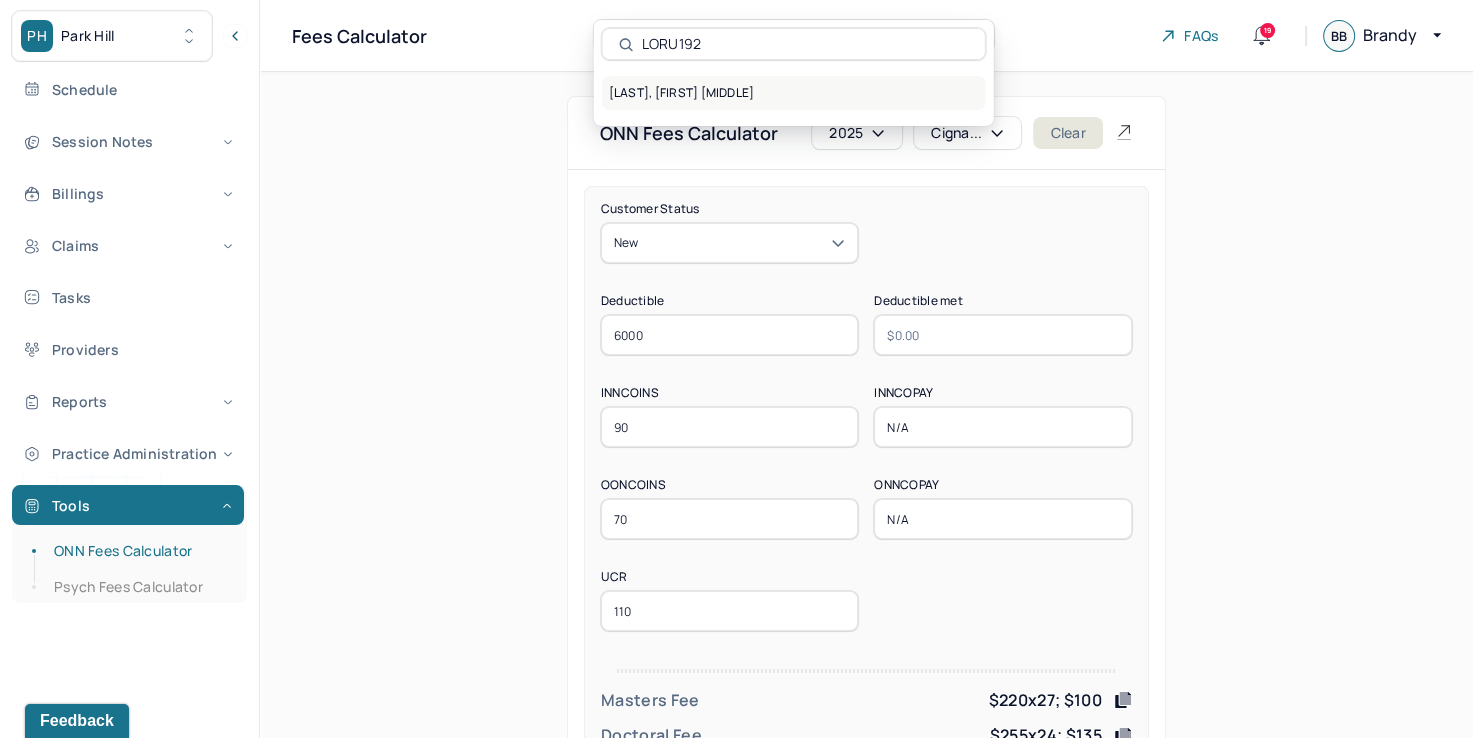 type on "LORU192" 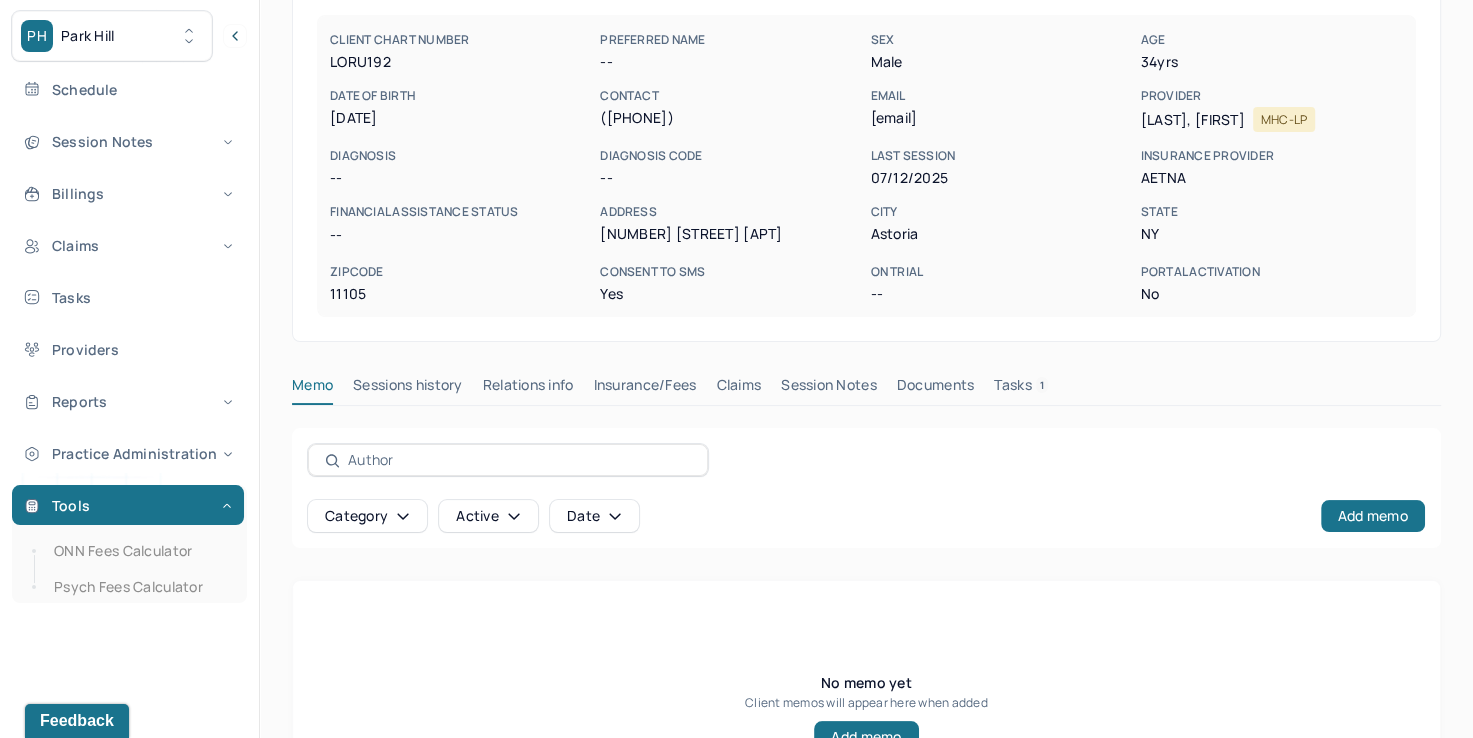 scroll, scrollTop: 200, scrollLeft: 0, axis: vertical 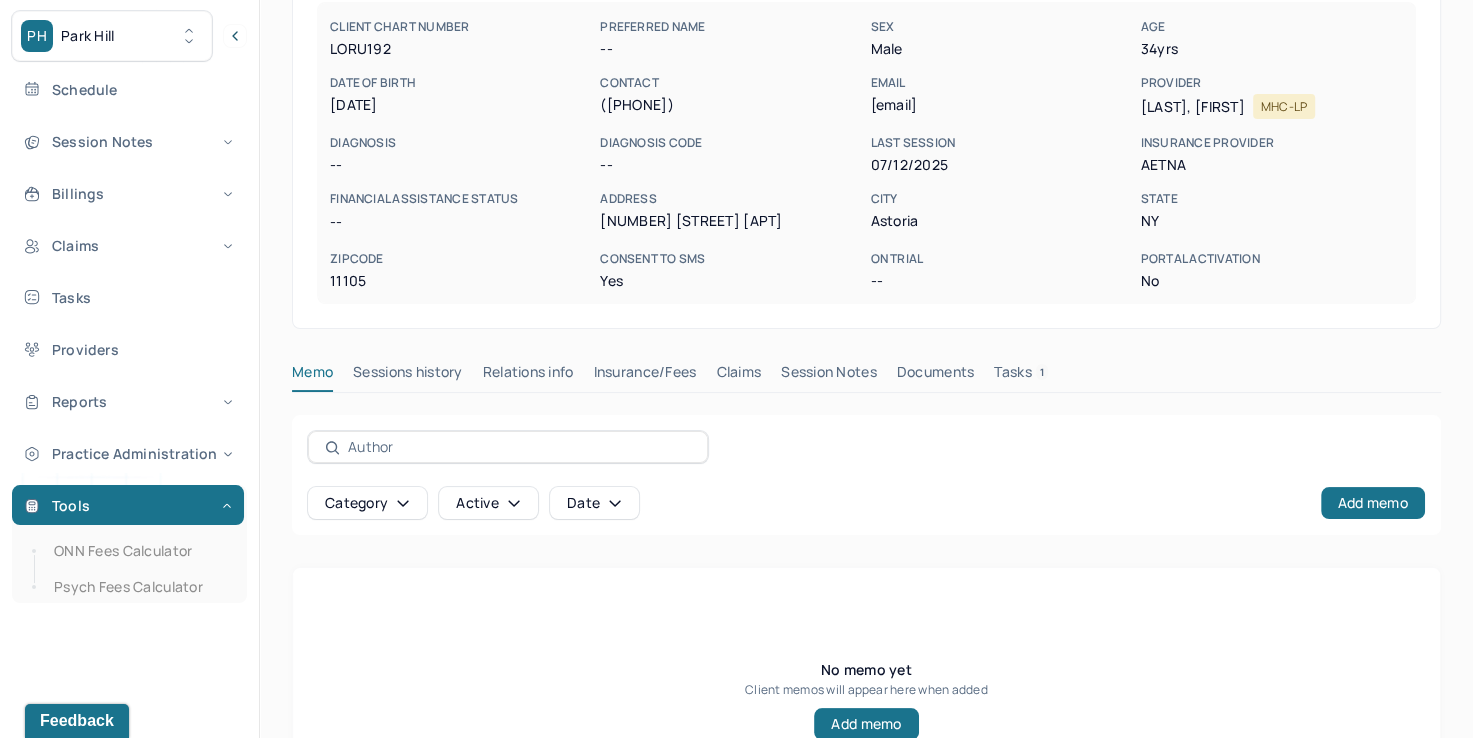 click on "Insurance/Fees" at bounding box center (645, 376) 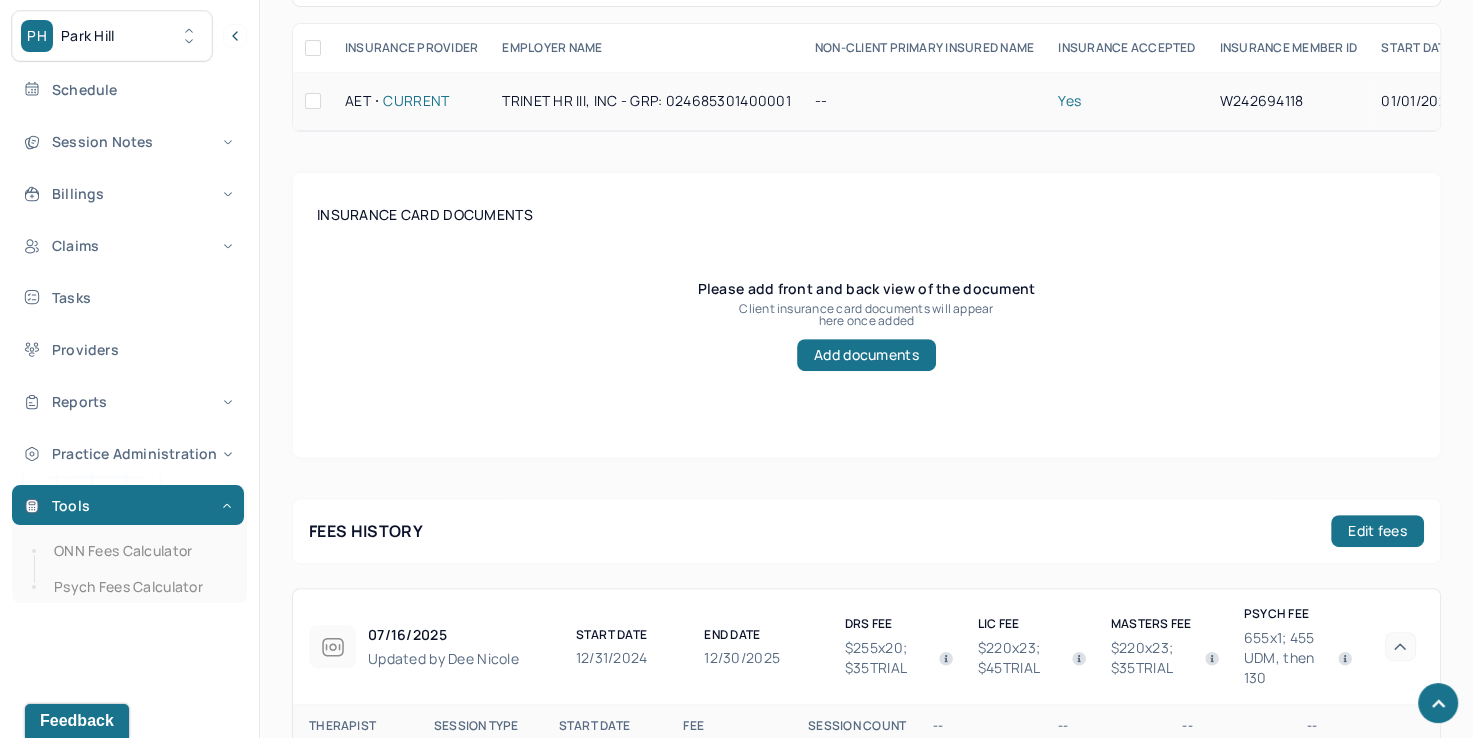 scroll, scrollTop: 400, scrollLeft: 0, axis: vertical 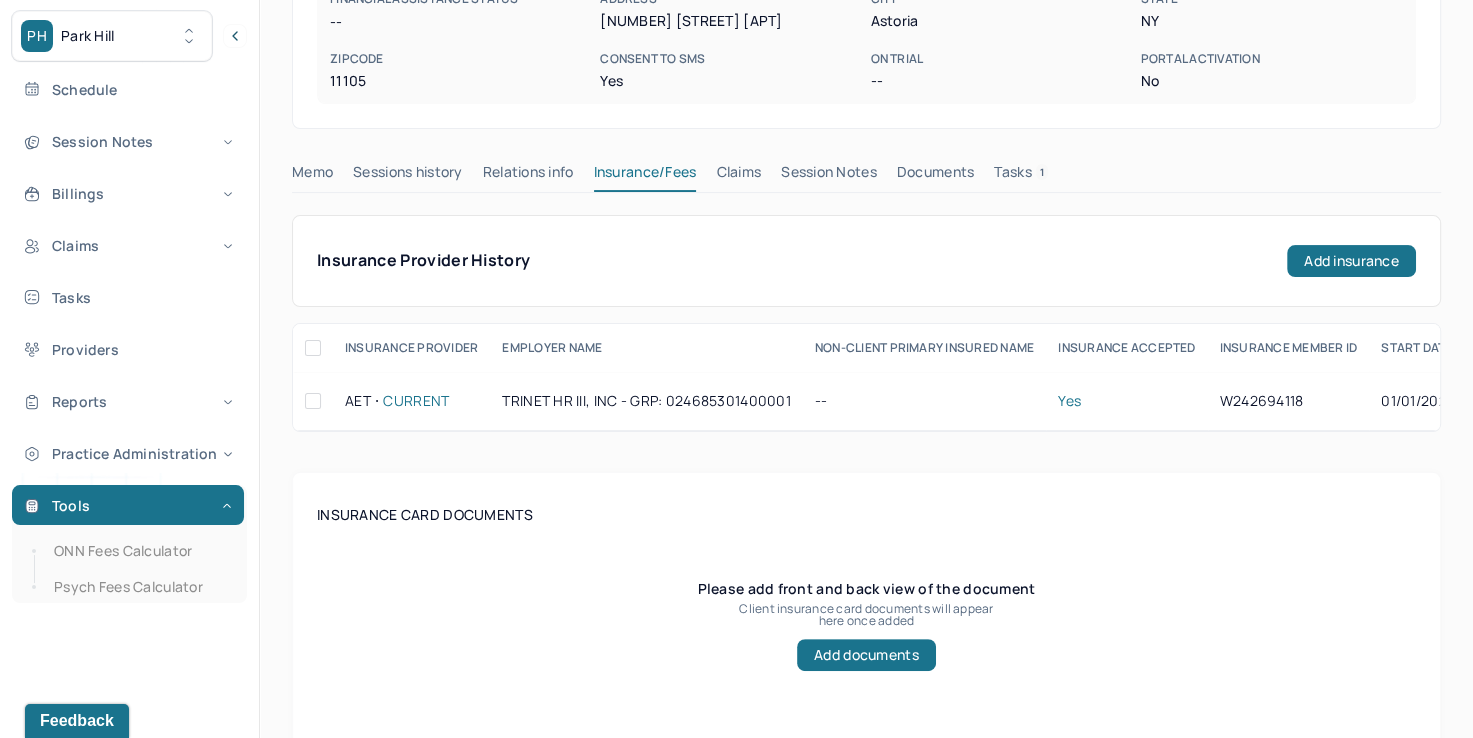 click on "Claims" at bounding box center [738, 176] 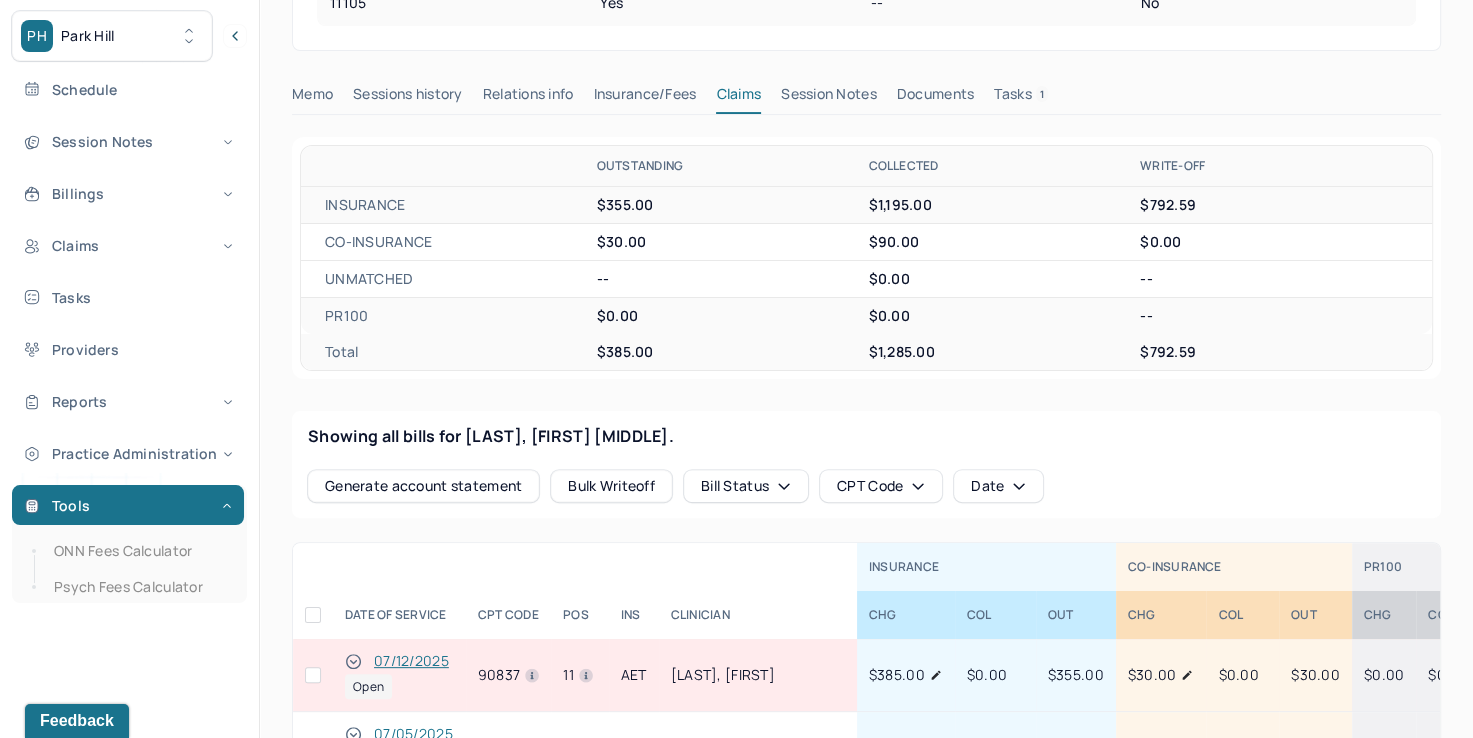 scroll, scrollTop: 600, scrollLeft: 0, axis: vertical 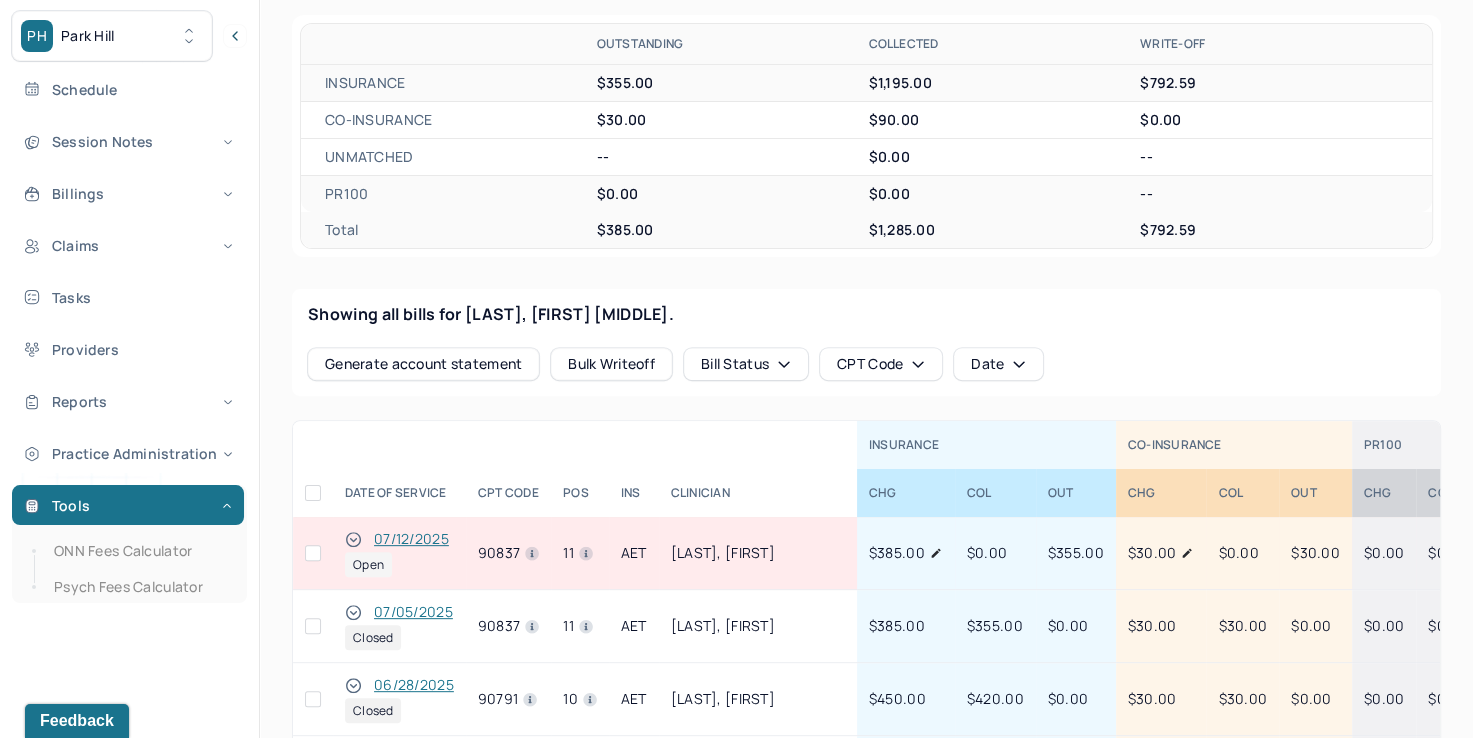 click at bounding box center (313, 553) 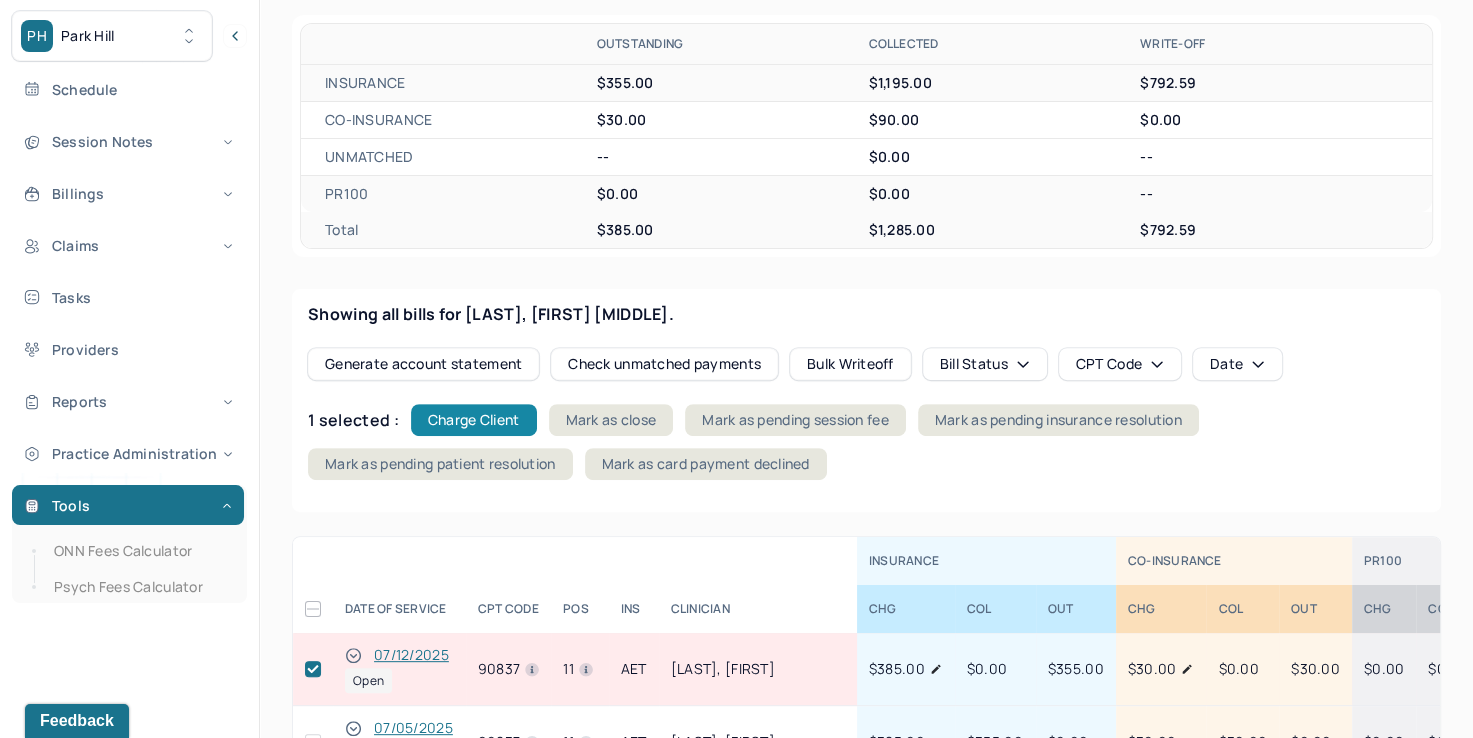 click on "Charge Client" at bounding box center (474, 420) 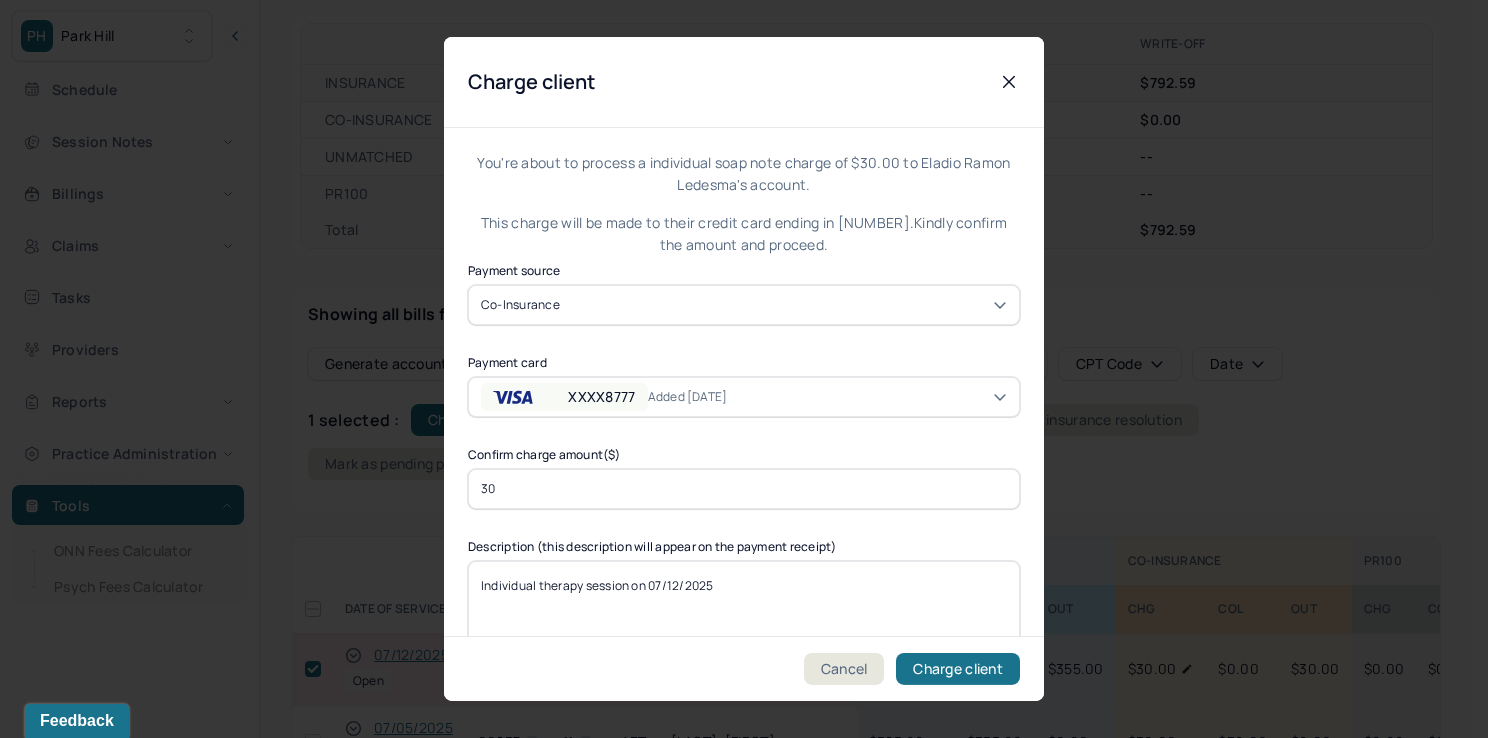 click on "XXXX8777" at bounding box center [601, 397] 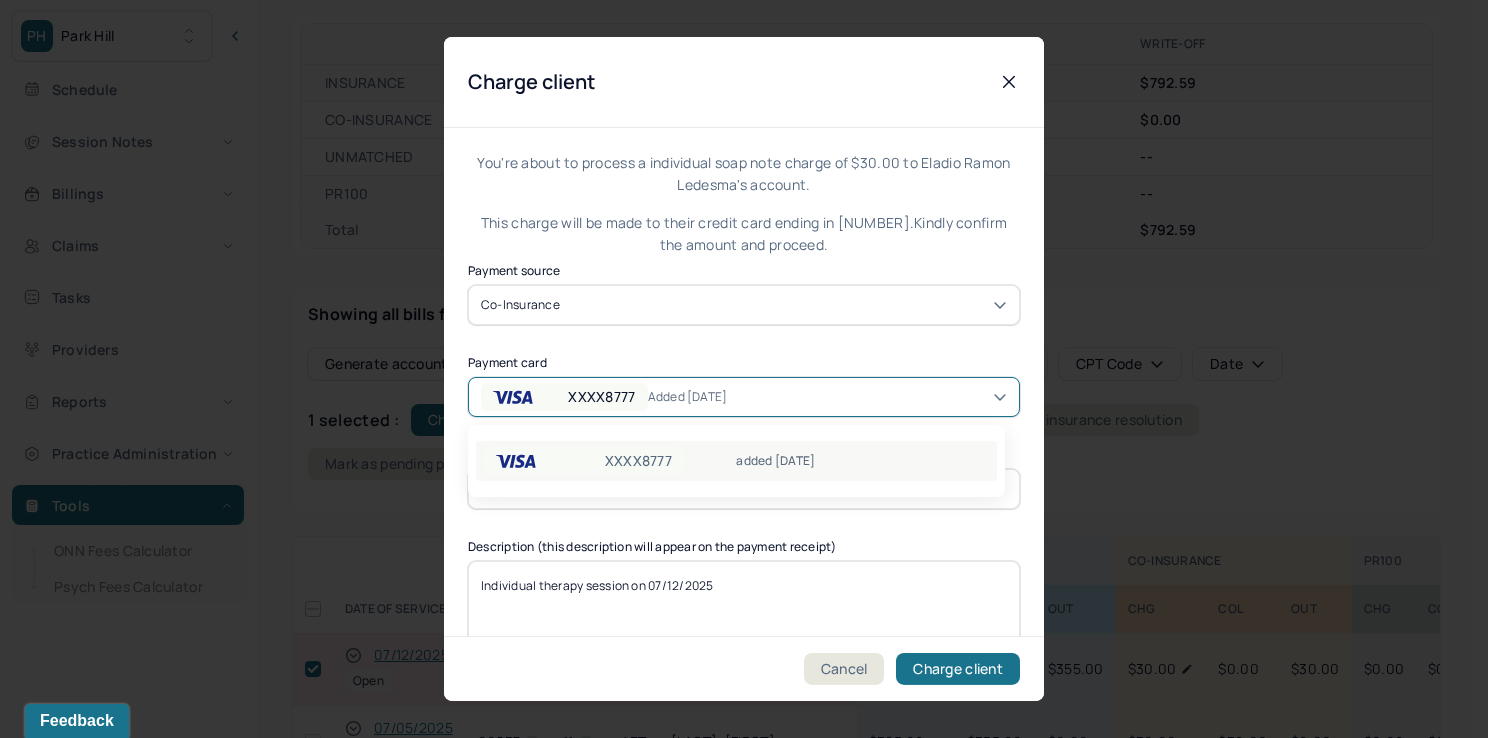 click on "XXXX8777" at bounding box center (638, 461) 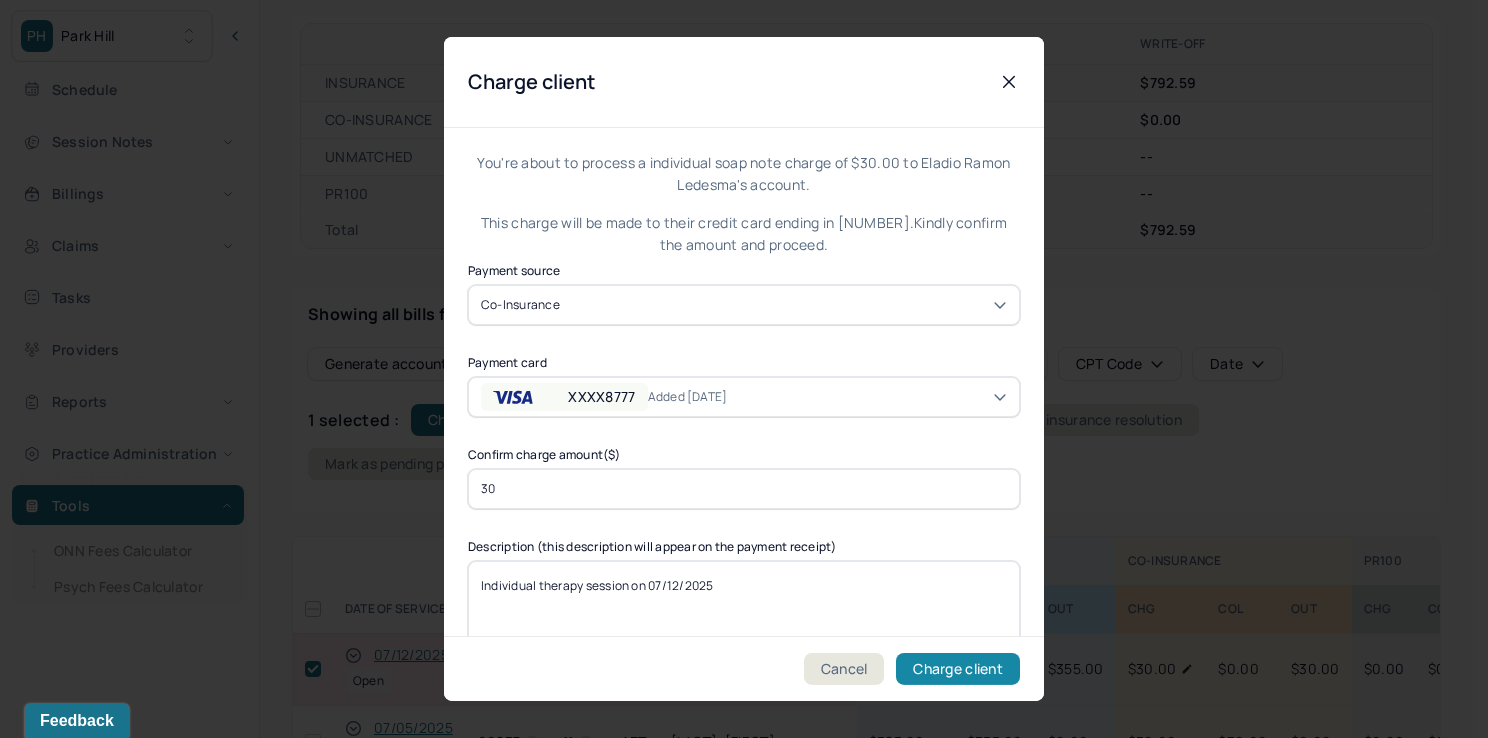 click on "Charge client" at bounding box center (958, 669) 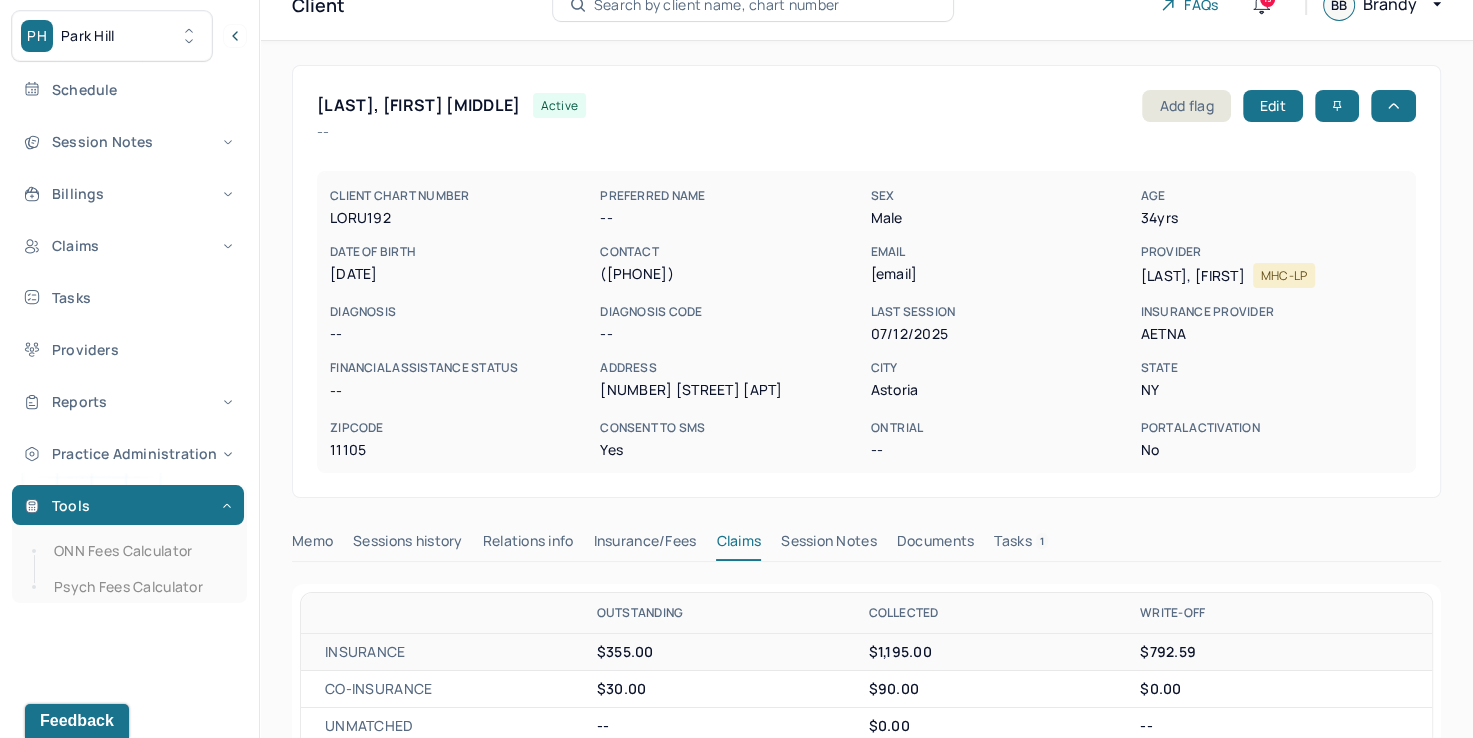 scroll, scrollTop: 0, scrollLeft: 0, axis: both 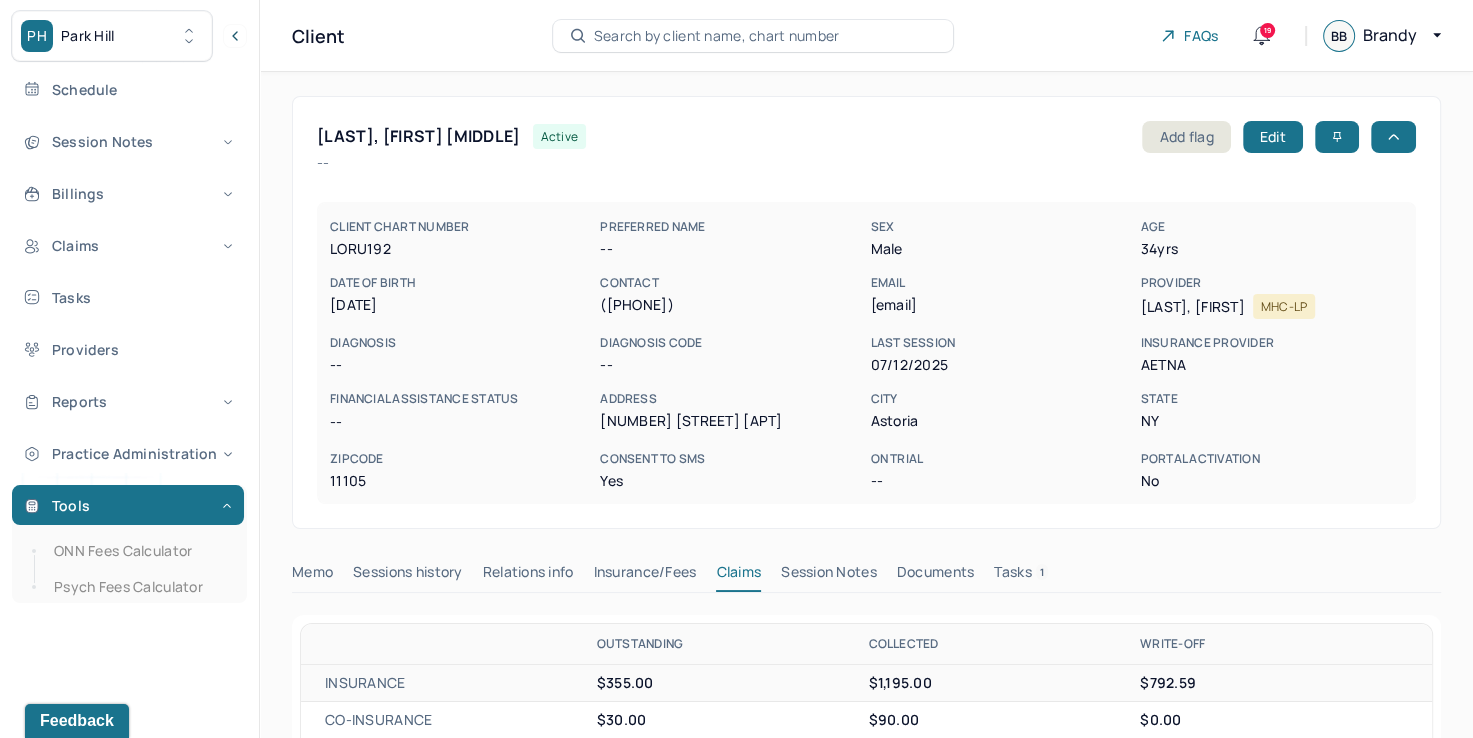 click on "Search by client name, chart number" at bounding box center [717, 36] 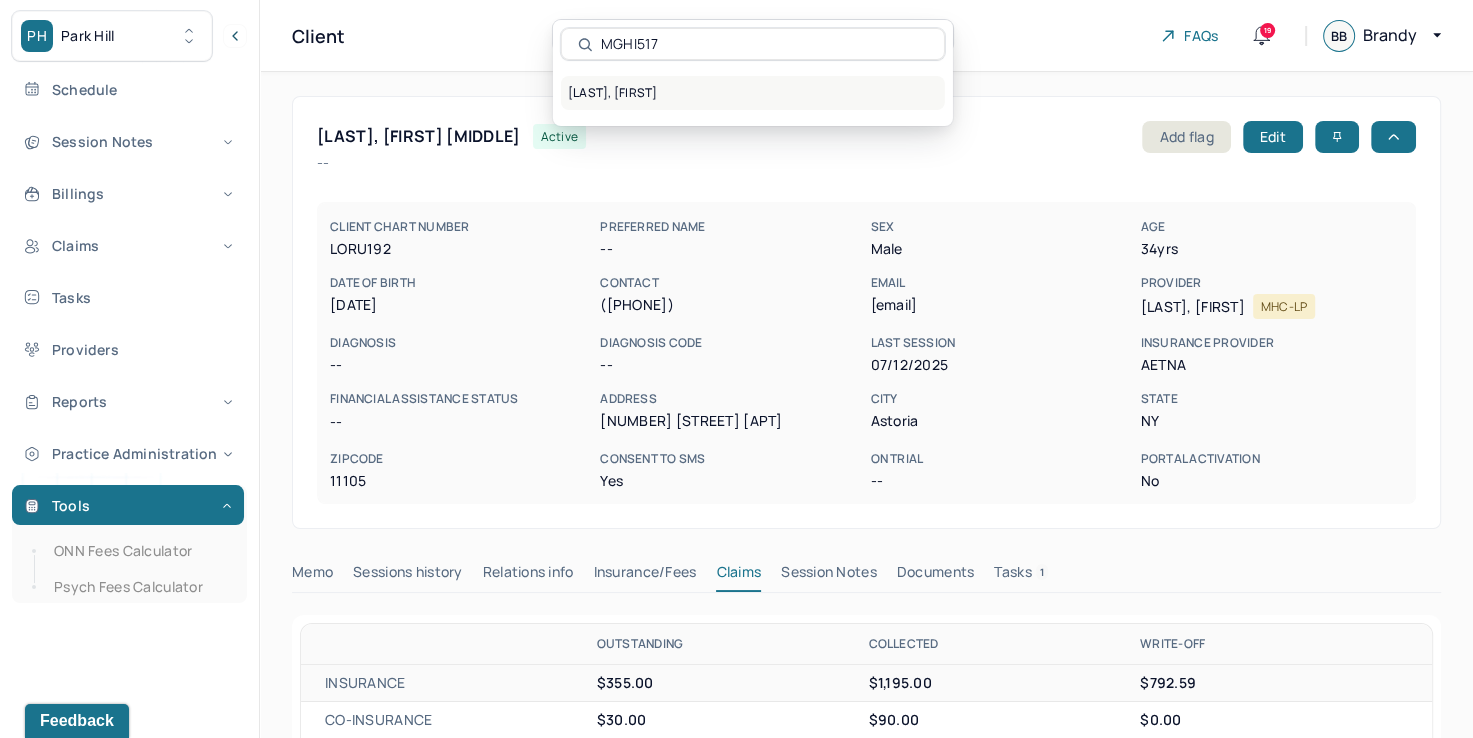 type on "MGHI517" 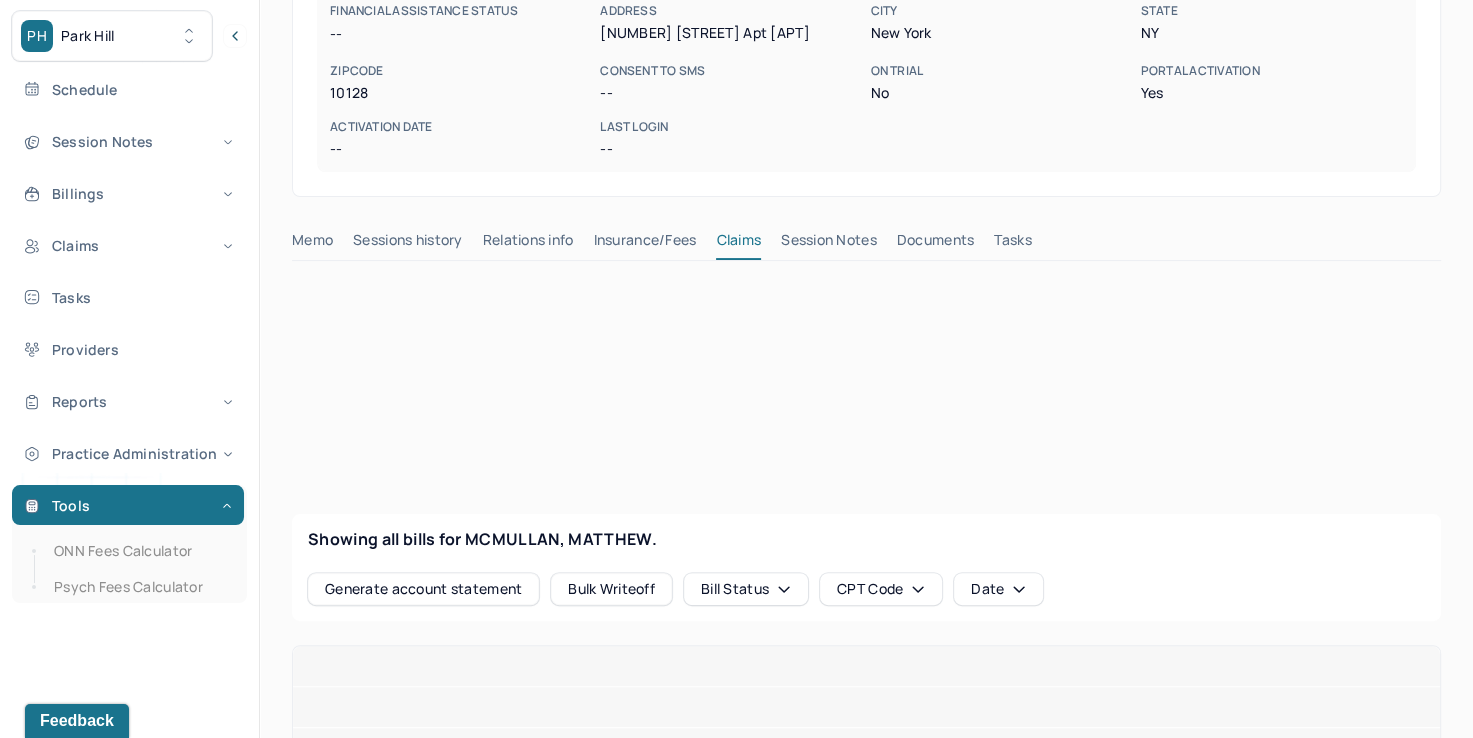 scroll, scrollTop: 400, scrollLeft: 0, axis: vertical 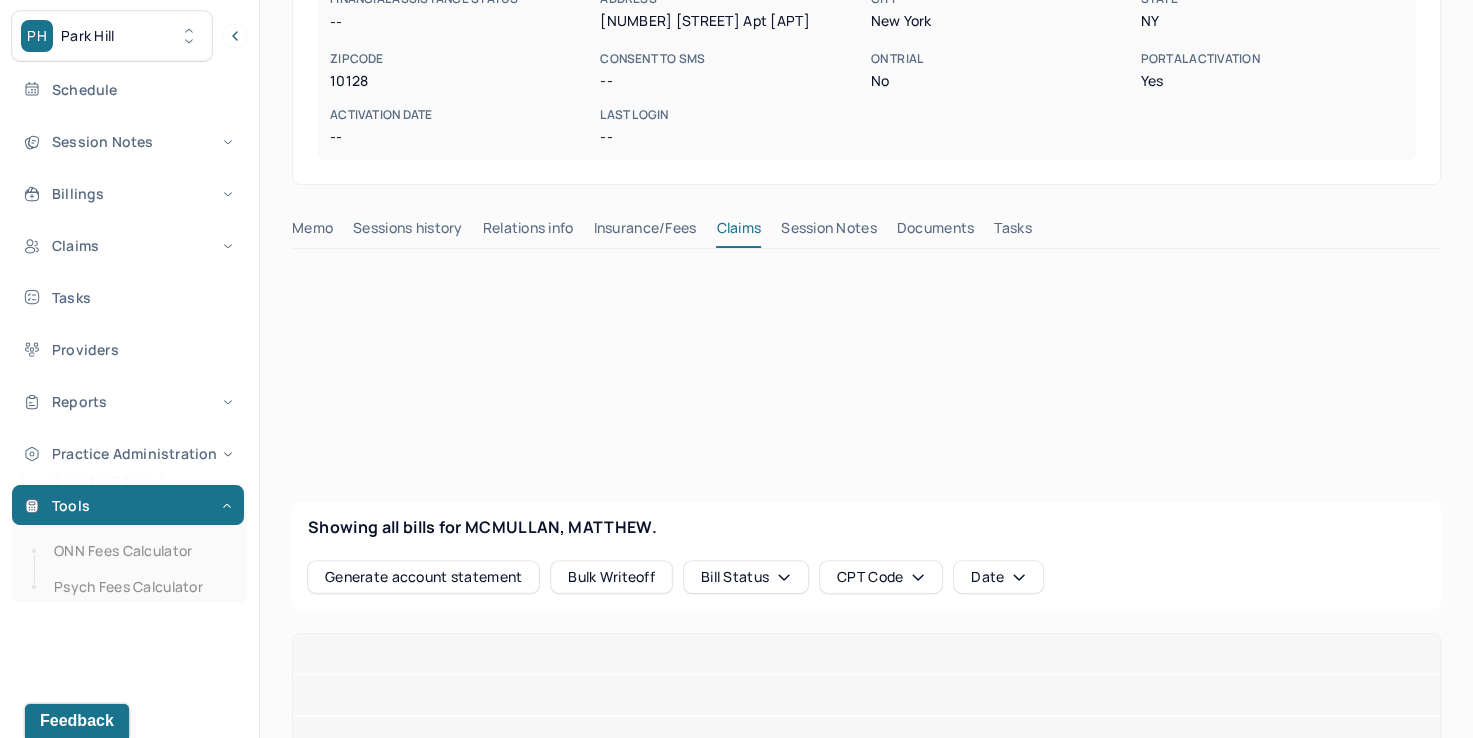 click on "Portal active   Add flag     Sessions history     Edit               -- CLIENT CHART NUMBER MGHI517 PREFERRED NAME -- SEX male AGE [AGE]  yrs DATE OF BIRTH [DATE]  CONTACT [PHONE] EMAIL [EMAIL] PROVIDER COWLING, EMILY MHC-LP DIAGNOSIS -- DIAGNOSIS CODE -- LAST SESSION [DATE] insurance provider AETna FINANCIAL ASSISTANCE STATUS -- Address [NUMBER] [STREET] Apt [APT] City [CITY] State [STATE] Zipcode [ZIPCODE] Consent to Sms -- On Trial No Portal Activation Yes Activation Date -- Last Login --   Memo     Sessions history     Relations info     Insurance/Fees     Claims     Session Notes     Documents     Tasks   Showing all bills for MCMULLAN, MATTHEW.    Generate account statement     Bulk Writeoff     Bill Status     CPT Code     Date   Credit Card Info   Authorize.net Customer ID -     MPaadc4642a59a8182c7           Add card       CARD TYPE Current Visa CARD NUMBER XXXX6906 ZIPCODE [ZIPCODE] BILLING ADDRESS [NUMBER] [STREET] Apt [APT] LABEL     --   View transaction history" at bounding box center [866, 498] 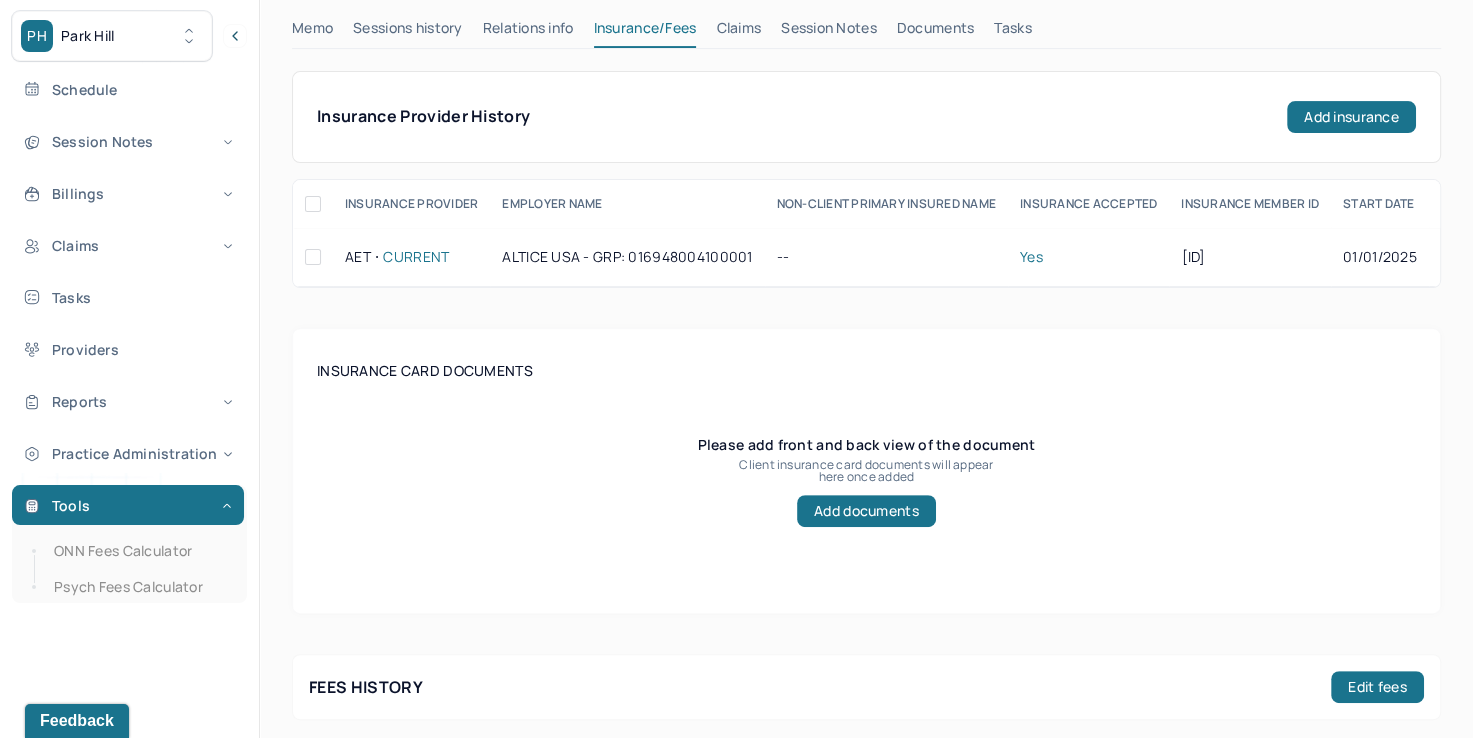 scroll, scrollTop: 500, scrollLeft: 0, axis: vertical 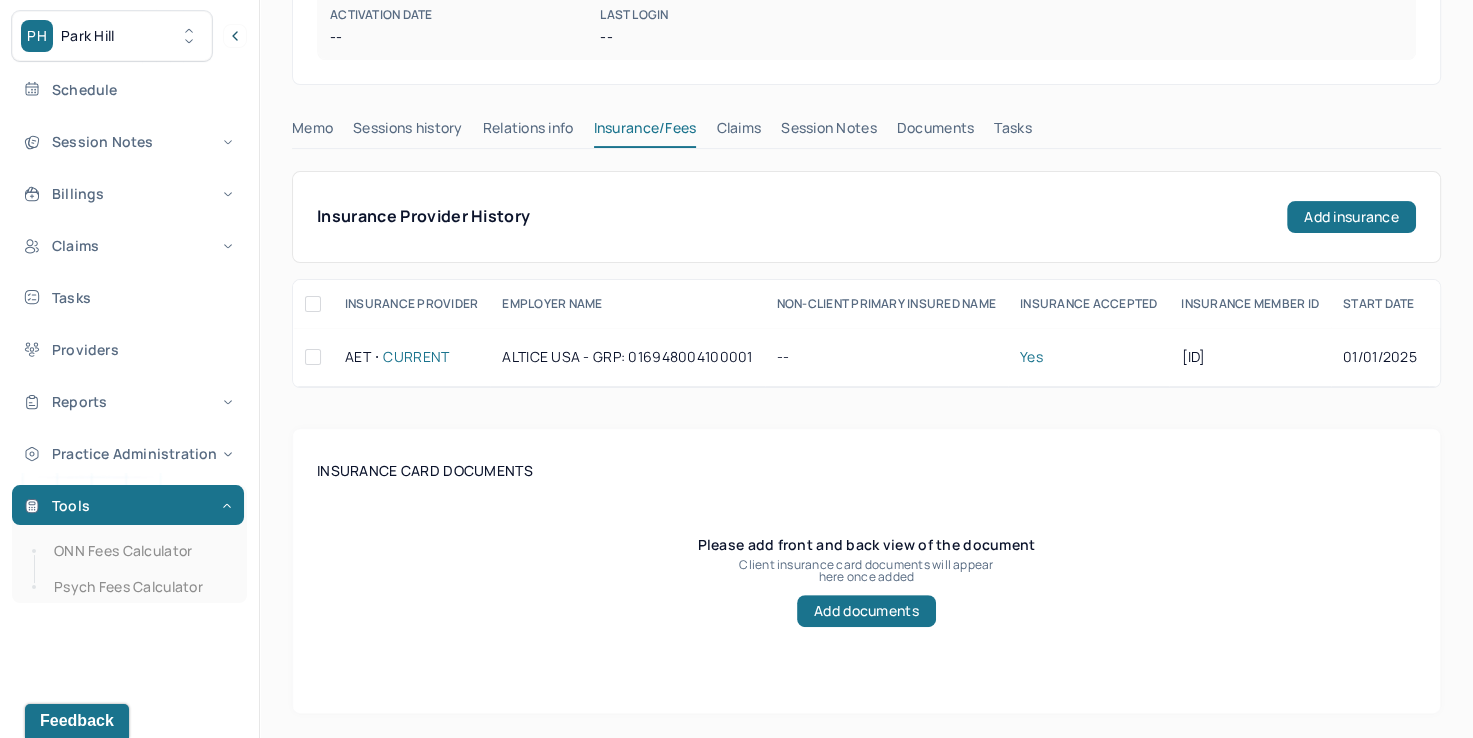 click on "Claims" at bounding box center (738, 132) 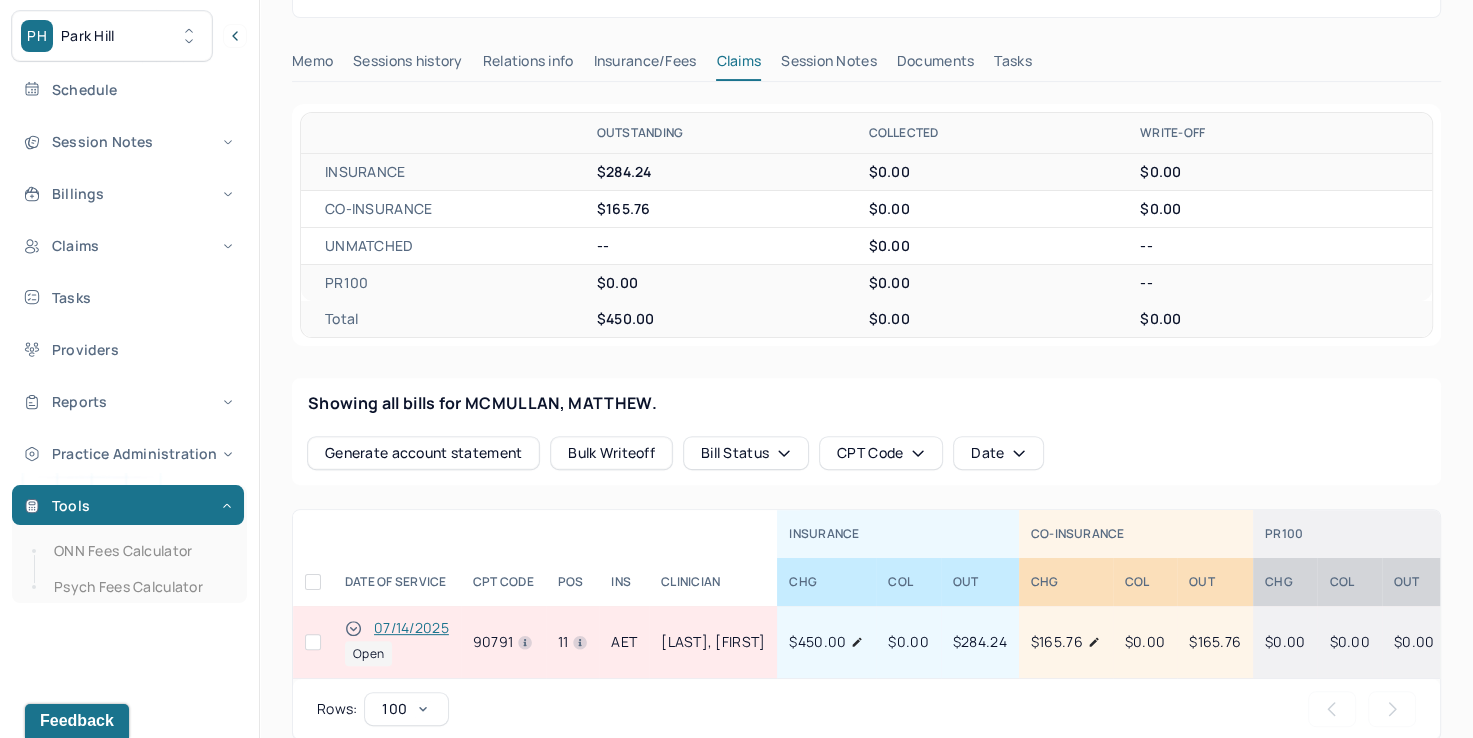 scroll, scrollTop: 700, scrollLeft: 0, axis: vertical 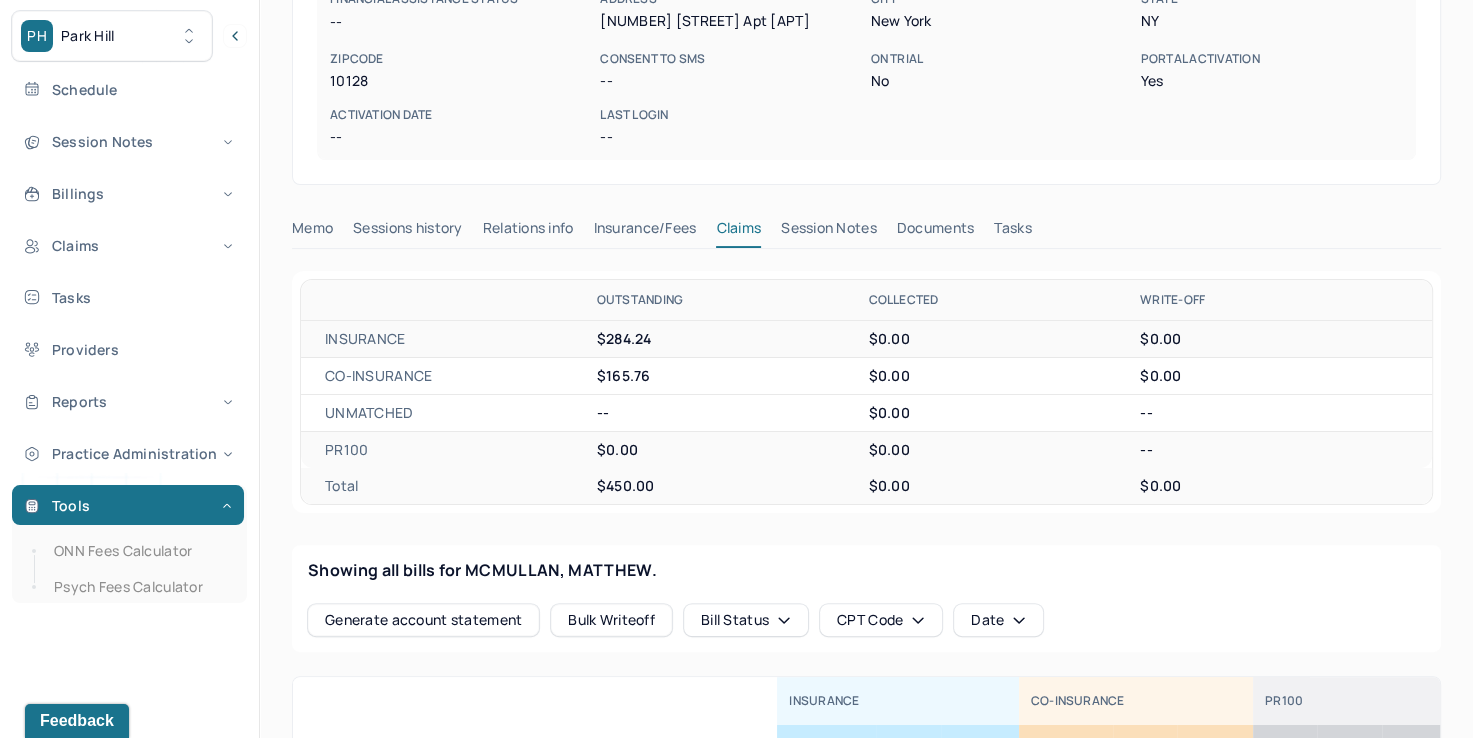 click on "Insurance/Fees" at bounding box center (645, 232) 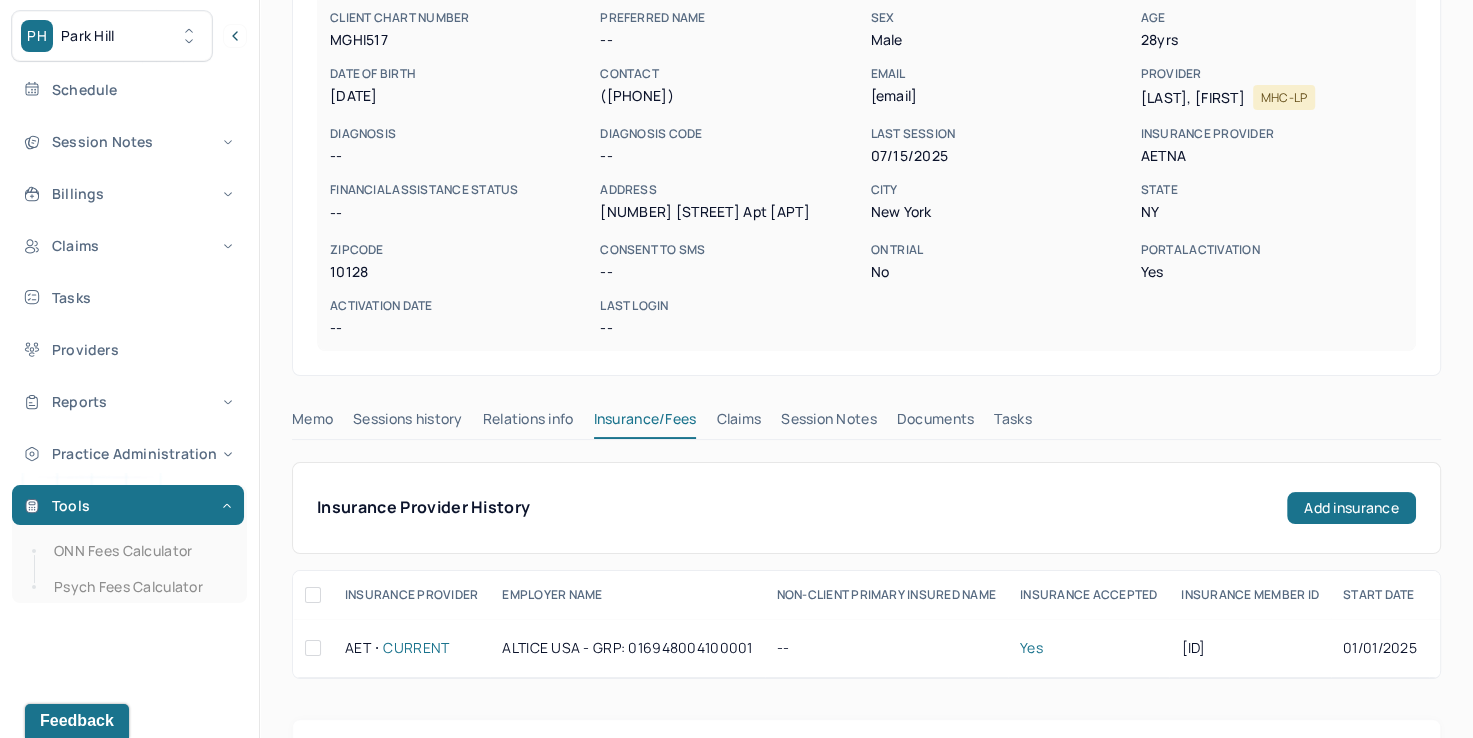 scroll, scrollTop: 200, scrollLeft: 0, axis: vertical 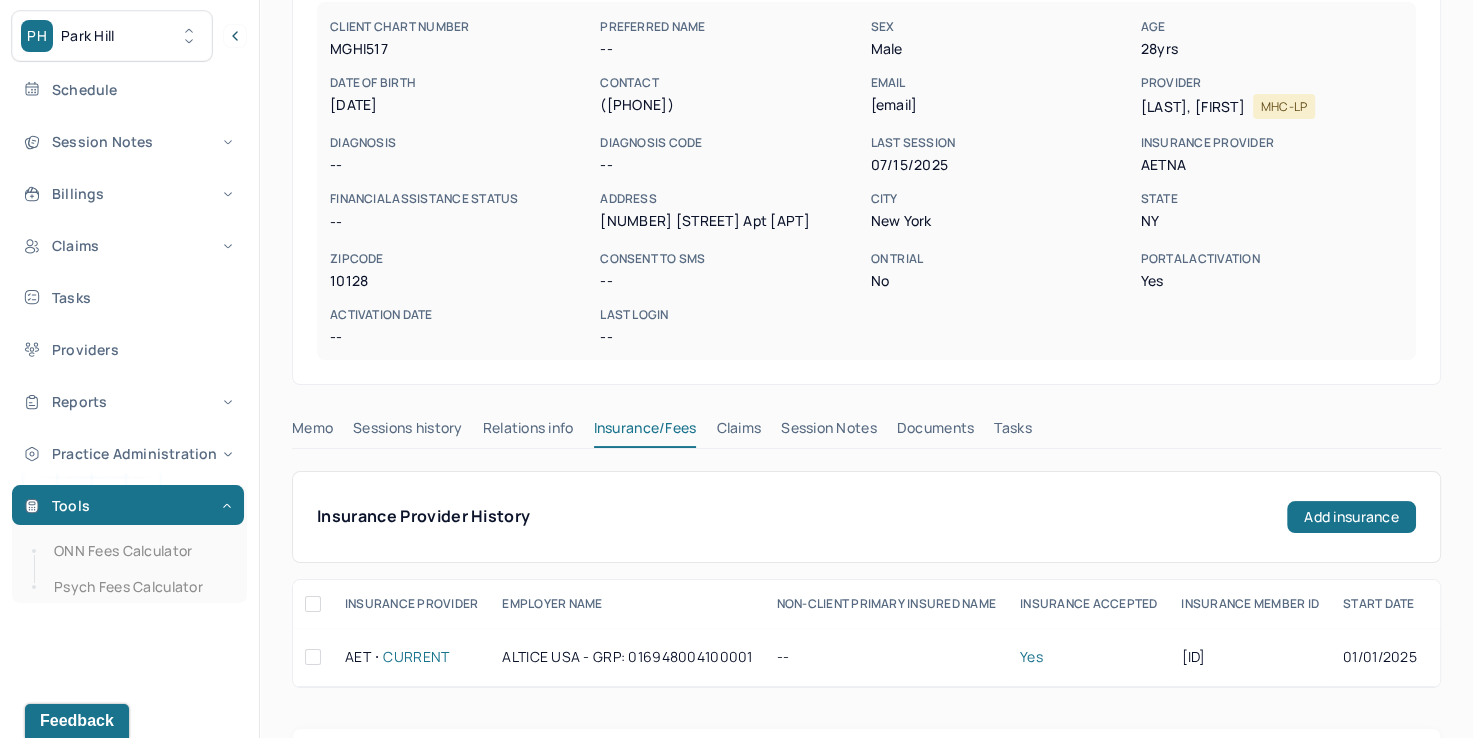click on "[LAST], [FIRST] Portal active   Add flag     Edit               -- CLIENT CHART NUMBER [ID] PREFERRED NAME -- SEX male AGE [NUMBER]  yrs DATE OF BIRTH [DATE]  CONTACT [PHONE] EMAIL [EMAIL] PROVIDER [LAST], [FIRST] MHC-LP DIAGNOSIS -- DIAGNOSIS CODE -- LAST SESSION [DATE] insurance provider [INSURANCE] FINANCIAL ASSISTANCE STATUS -- Address [NUMBER] [STREET] Apt [NUMBER] City [CITY] State [STATE] Zipcode [ZIP] Consent to Sms -- On Trial No Portal Activation Yes Activation Date -- Last Login --   Memo     Sessions history     Relations info     Insurance/Fees     Claims     Session Notes     Documents     Tasks   Insurance Provider History   Add insurance     Add insurance   Insurance Provider History INSURANCE PROVIDER EMPLOYER NAME NON-CLIENT PRIMARY INSURED NAME INSURANCE ACCEPTED INSURANCE MEMBER ID START DATE END DATE [INSURANCE] Current [COMPANY] - GRP: [ID] -- Yes [ID] [DATE] [DATE]       [INSURANCE] Current Employer Name: [COMPANY] - GRP: [ID] Calendar Yr.: No Yes" at bounding box center [866, 819] 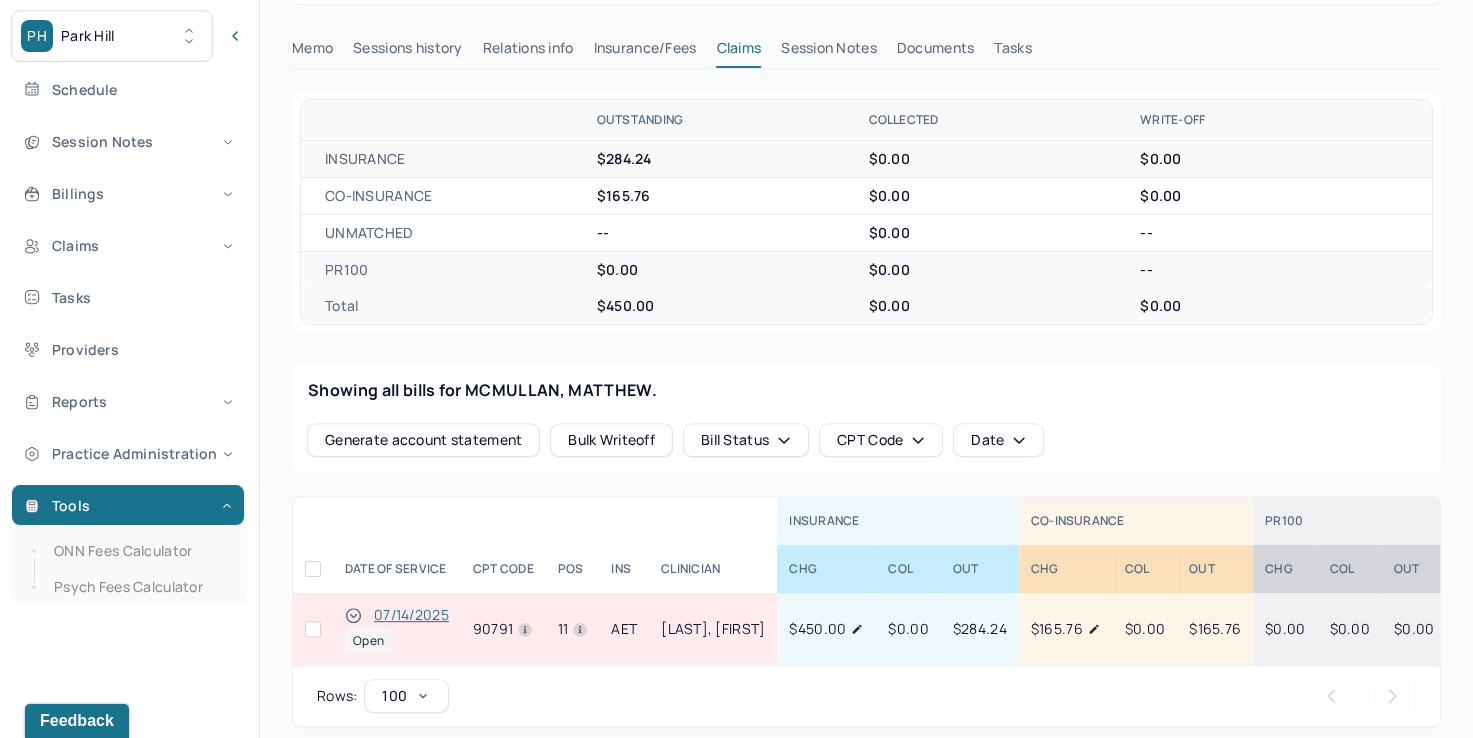 scroll, scrollTop: 600, scrollLeft: 0, axis: vertical 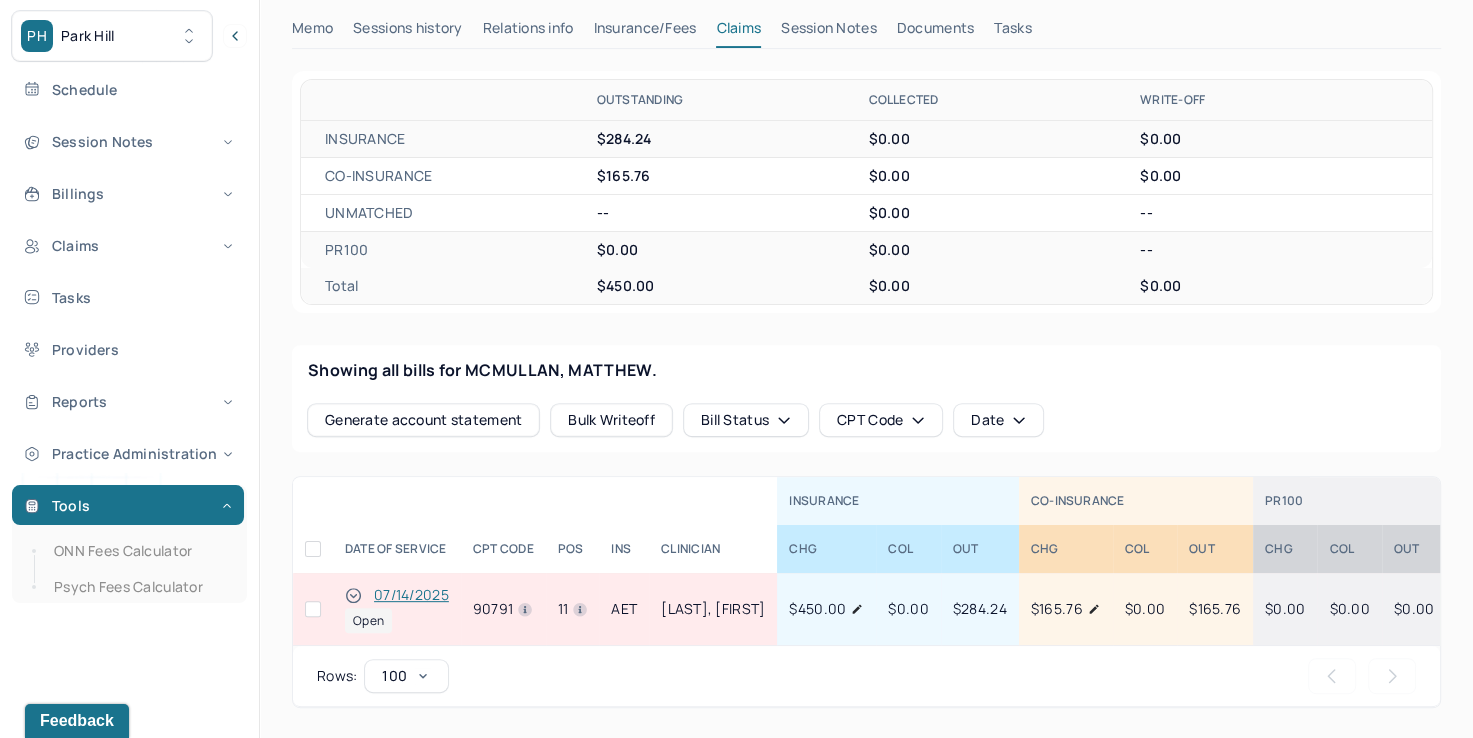 click at bounding box center (313, 609) 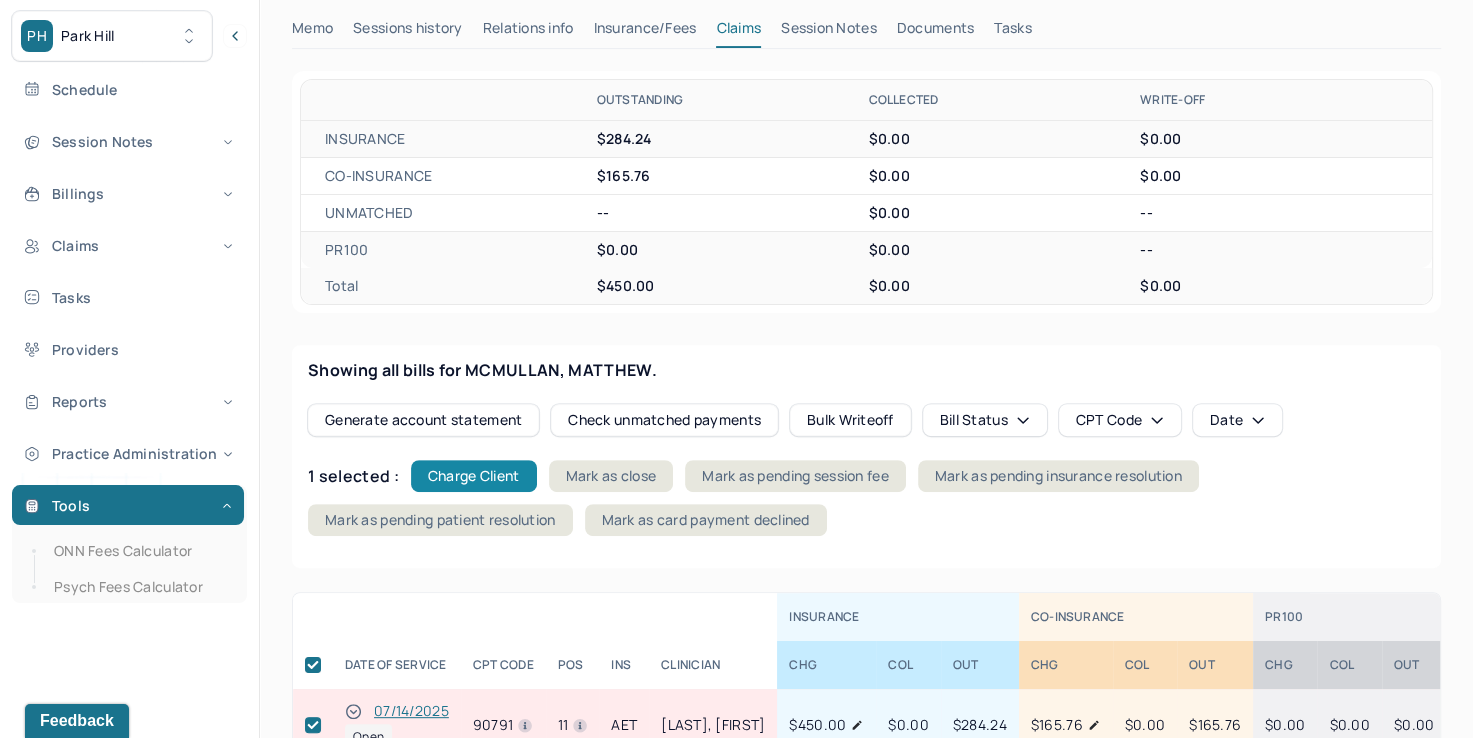 click on "Charge Client" at bounding box center [474, 476] 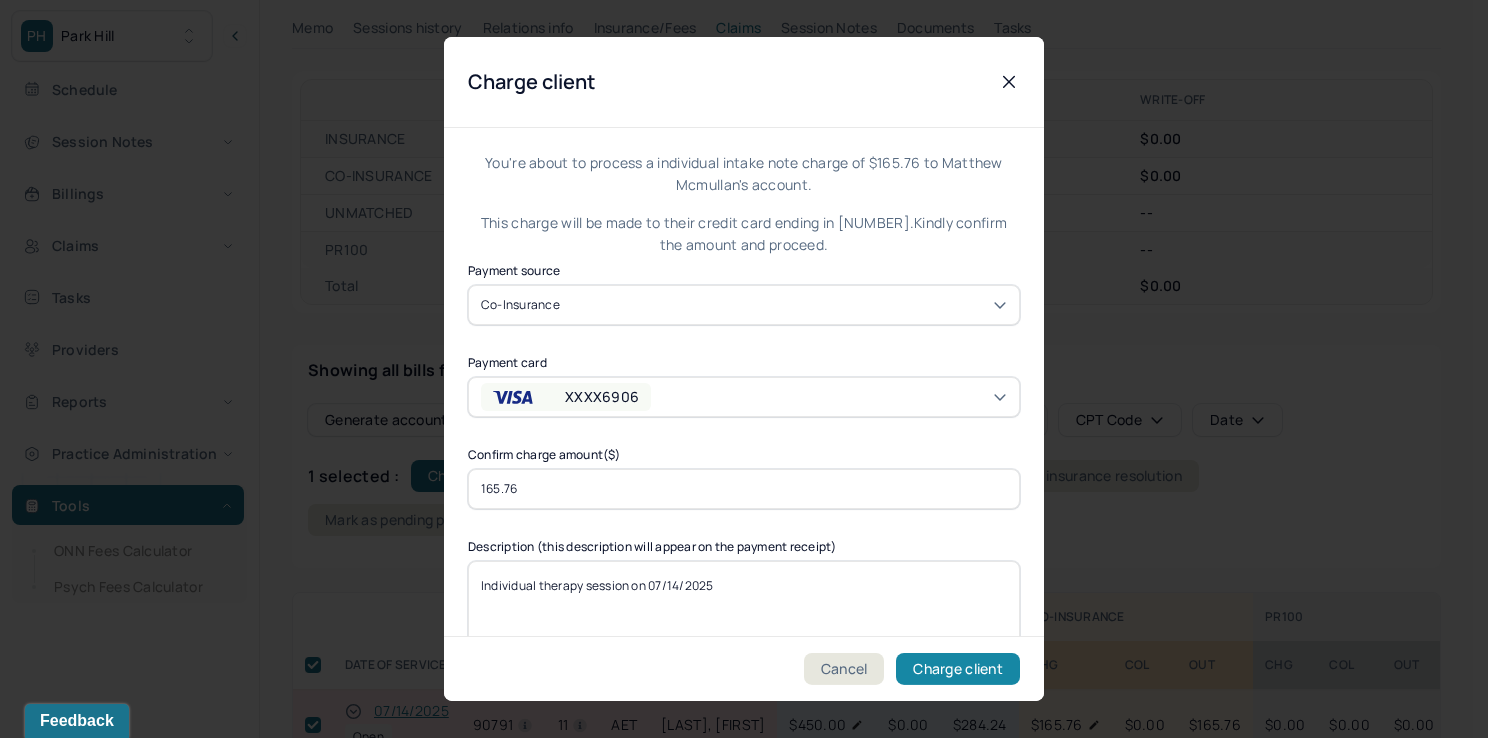 click on "Charge client" at bounding box center [958, 669] 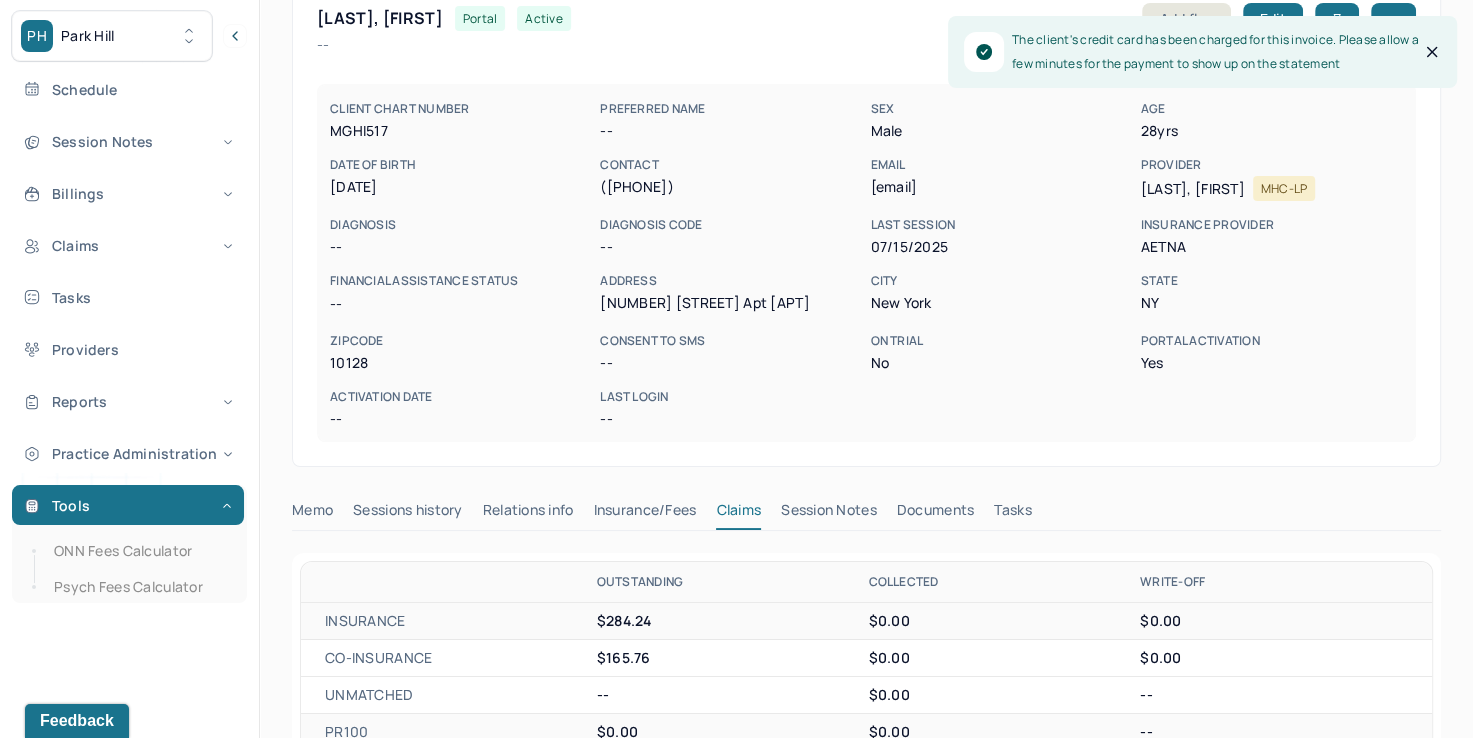scroll, scrollTop: 0, scrollLeft: 0, axis: both 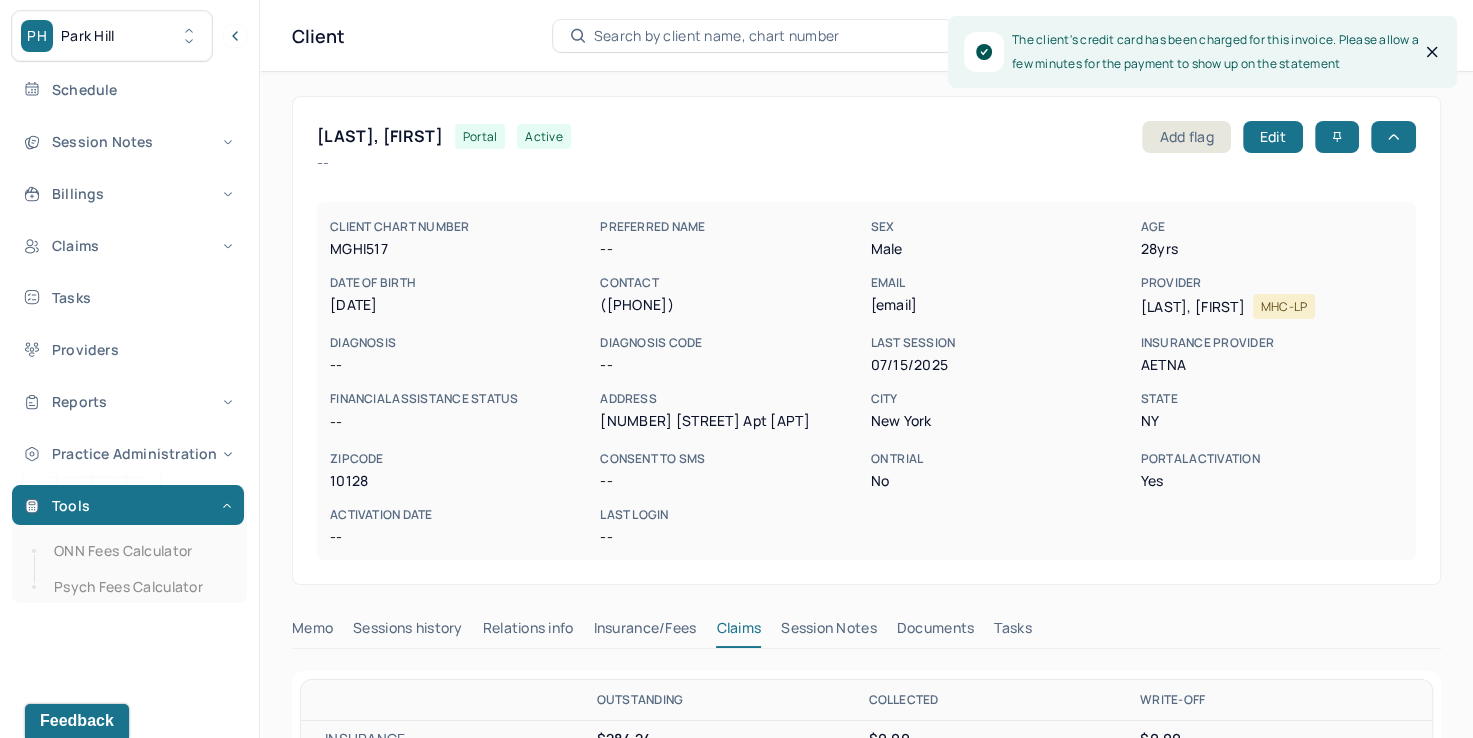 type 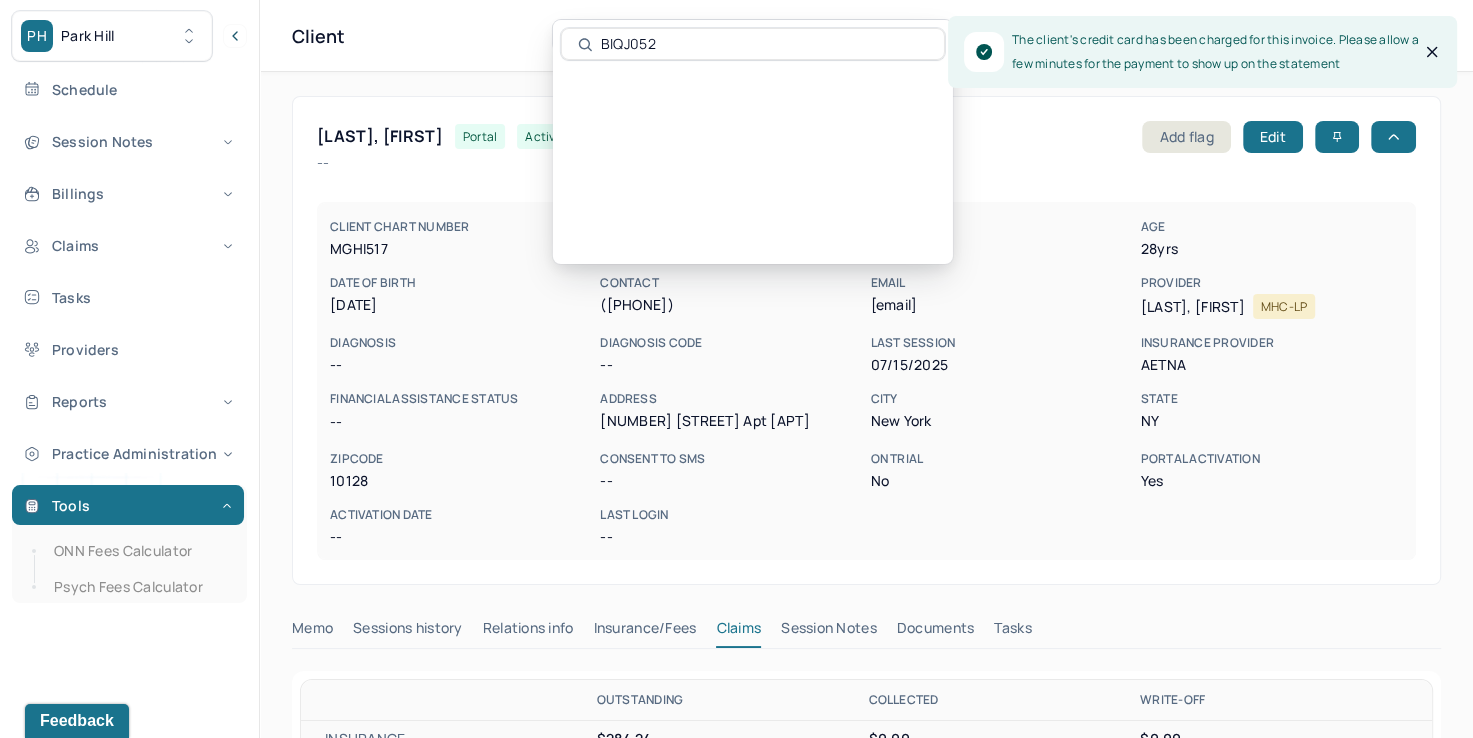 type on "BIQJ052" 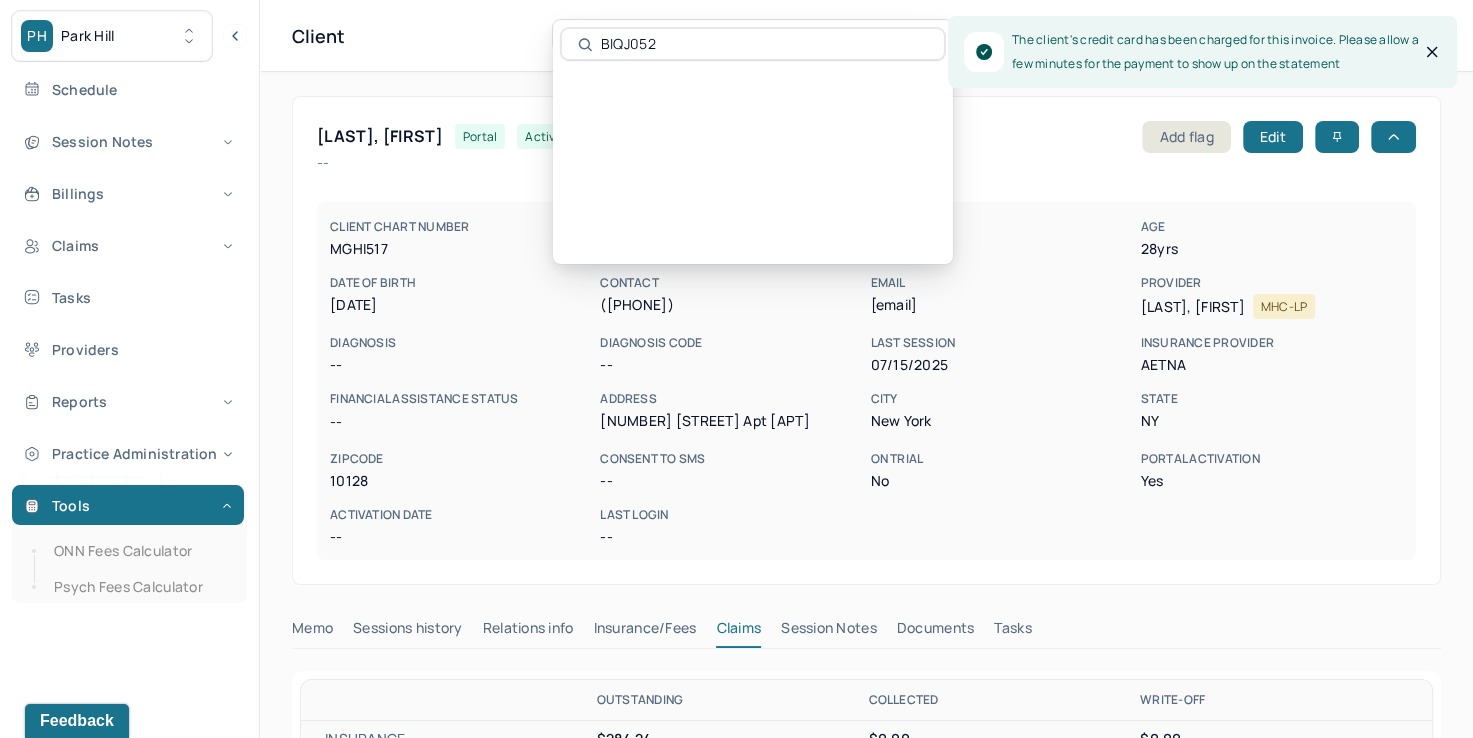 click at bounding box center [753, 90] 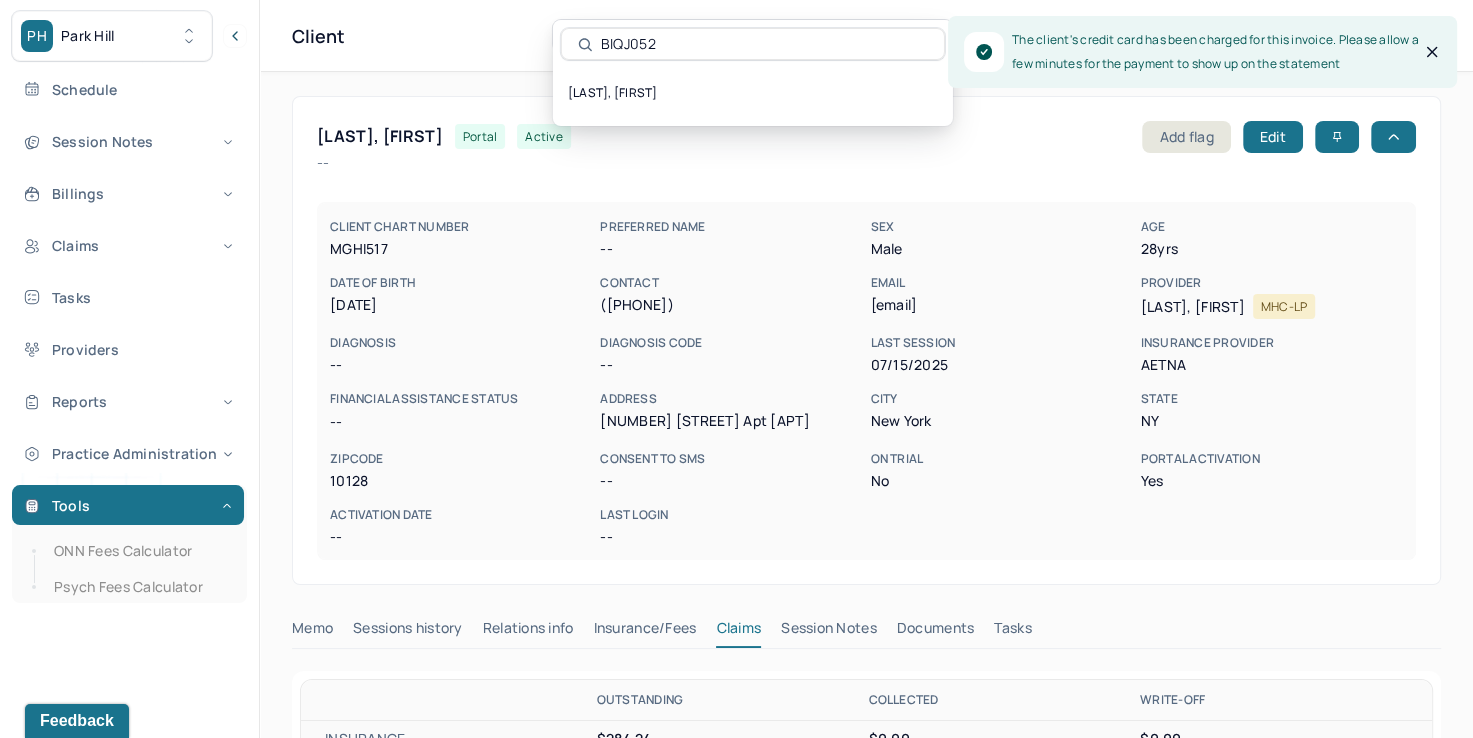 click on "BIQJ052" at bounding box center (764, 44) 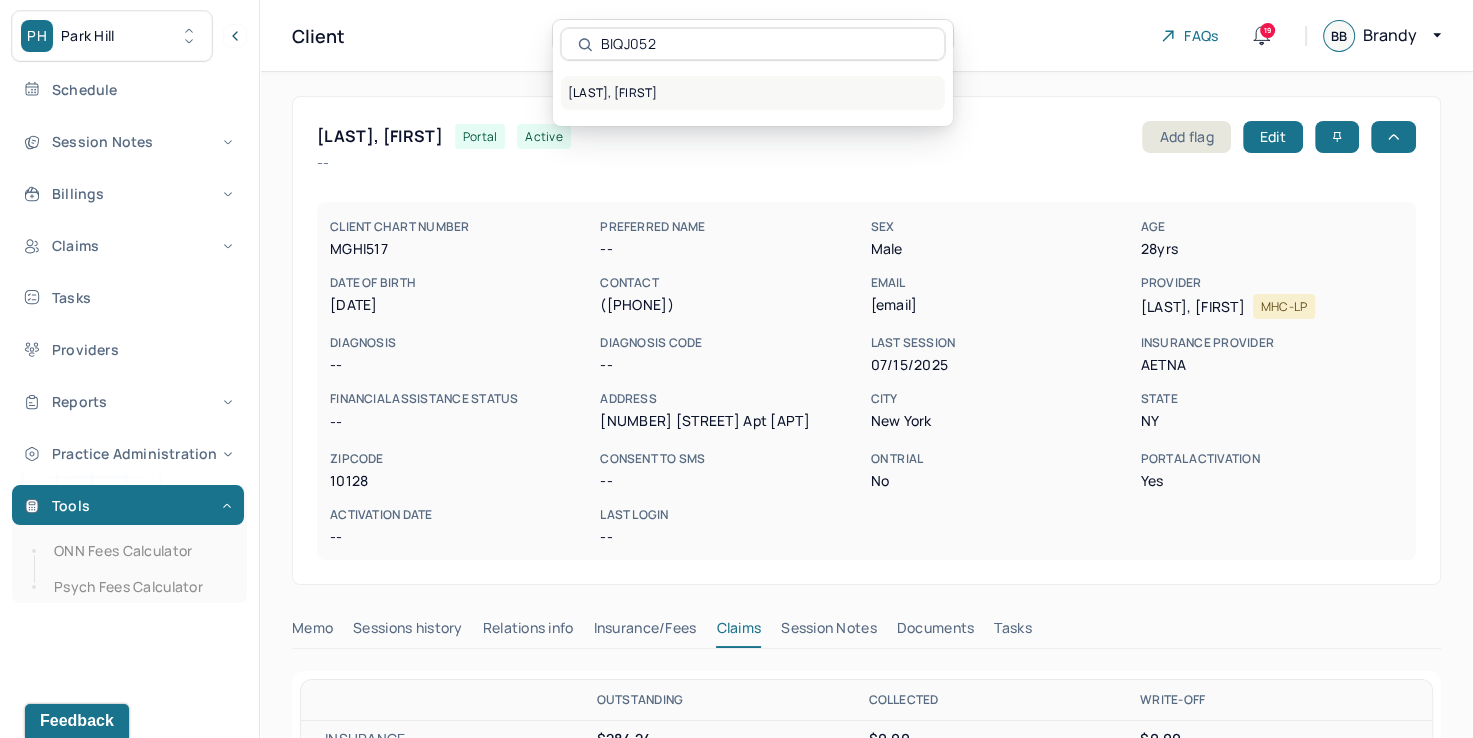 click on "[LAST], [FIRST]" at bounding box center (753, 93) 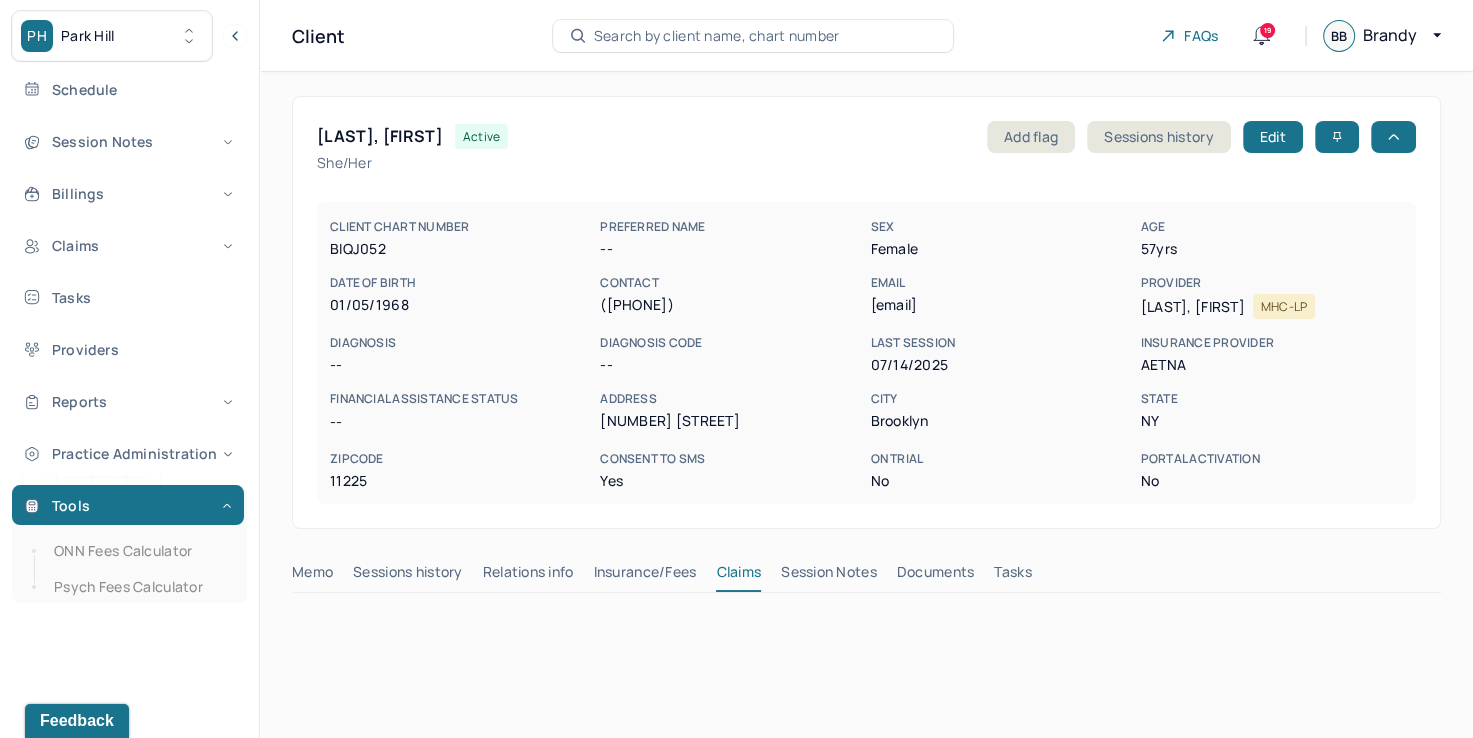 click on "Insurance/Fees" at bounding box center [645, 576] 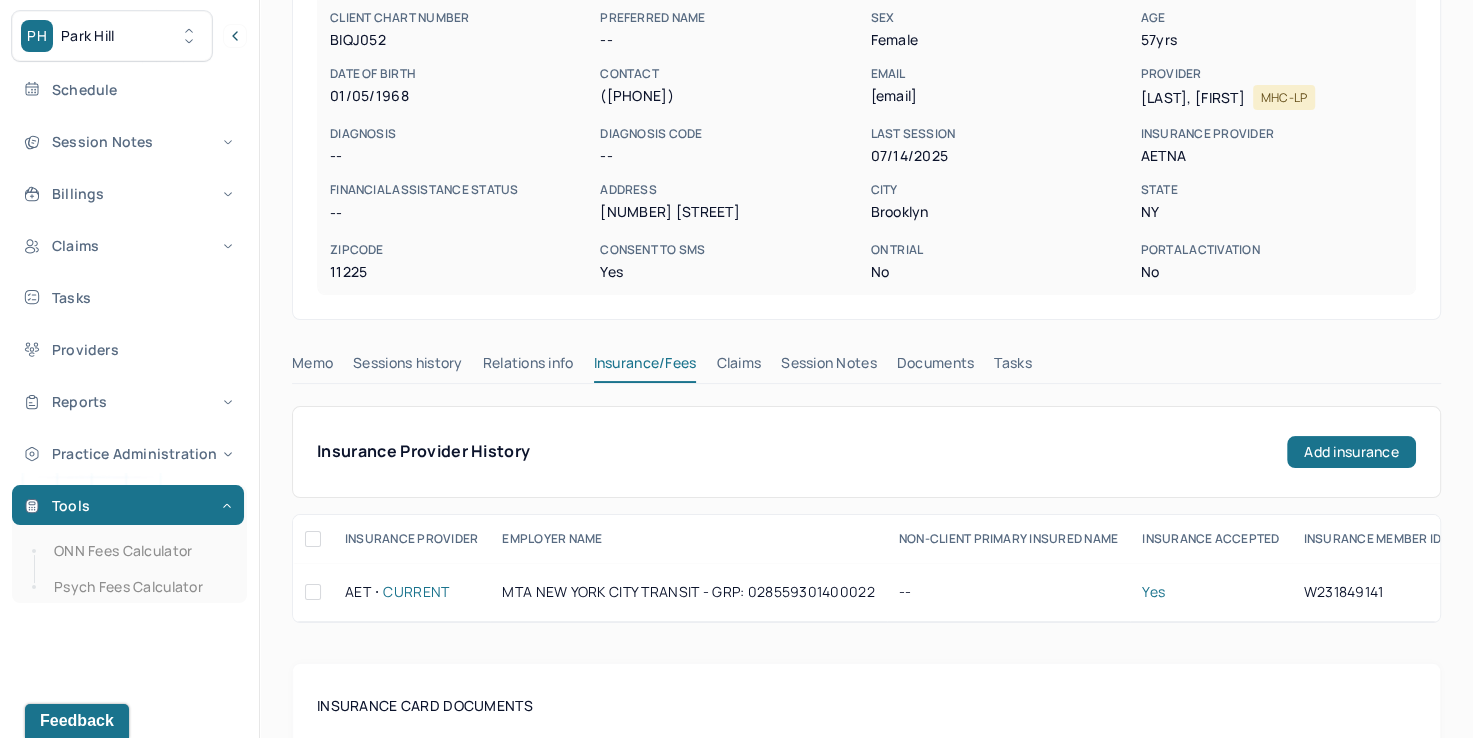scroll, scrollTop: 200, scrollLeft: 0, axis: vertical 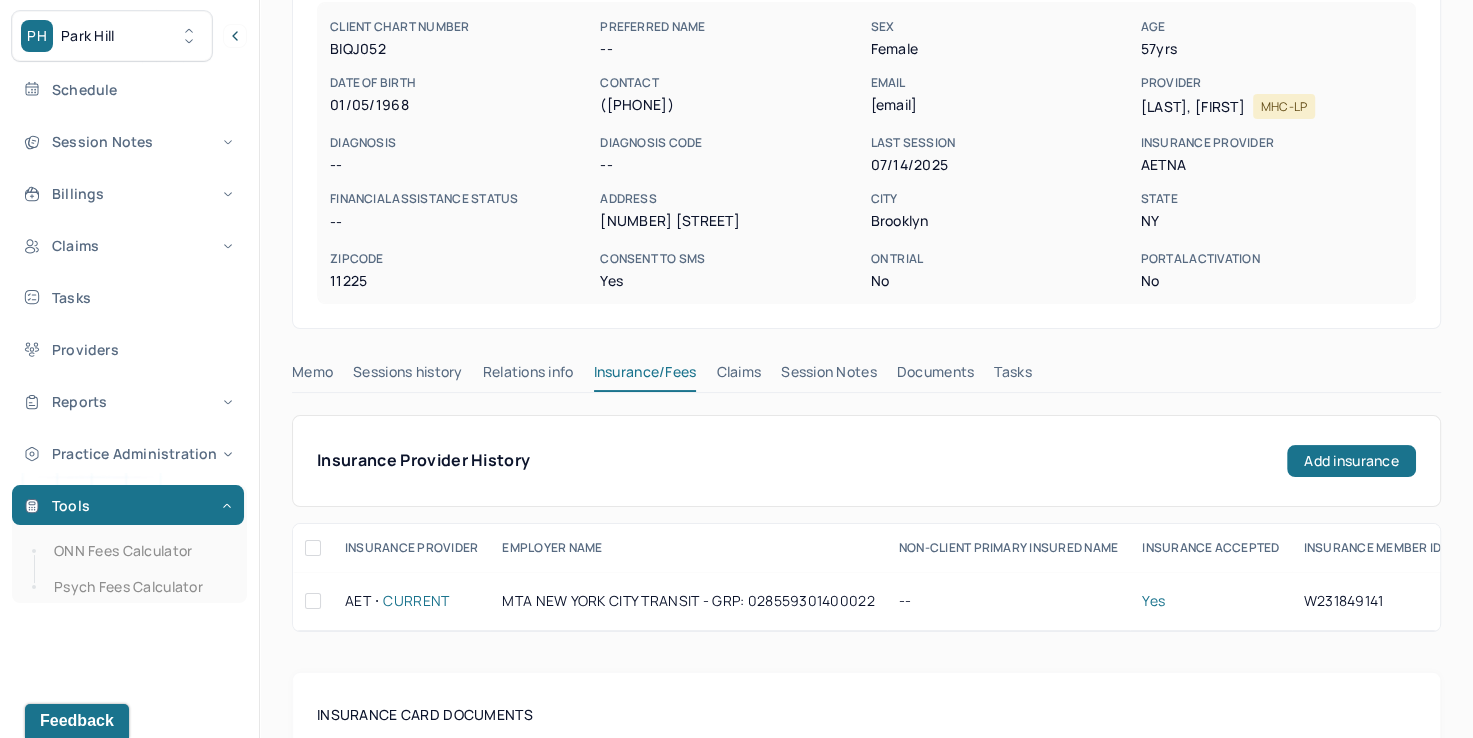 click on "Claims" at bounding box center [738, 376] 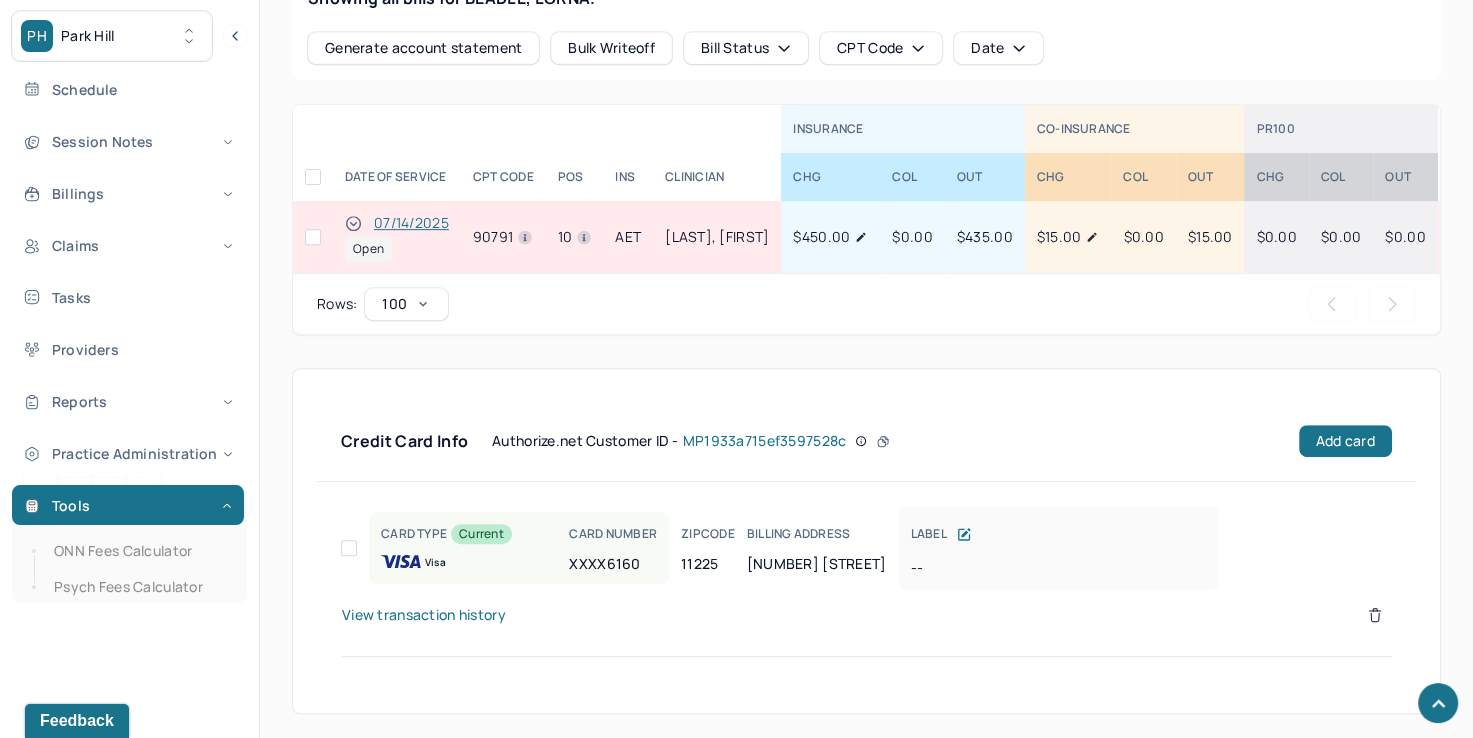 scroll, scrollTop: 926, scrollLeft: 0, axis: vertical 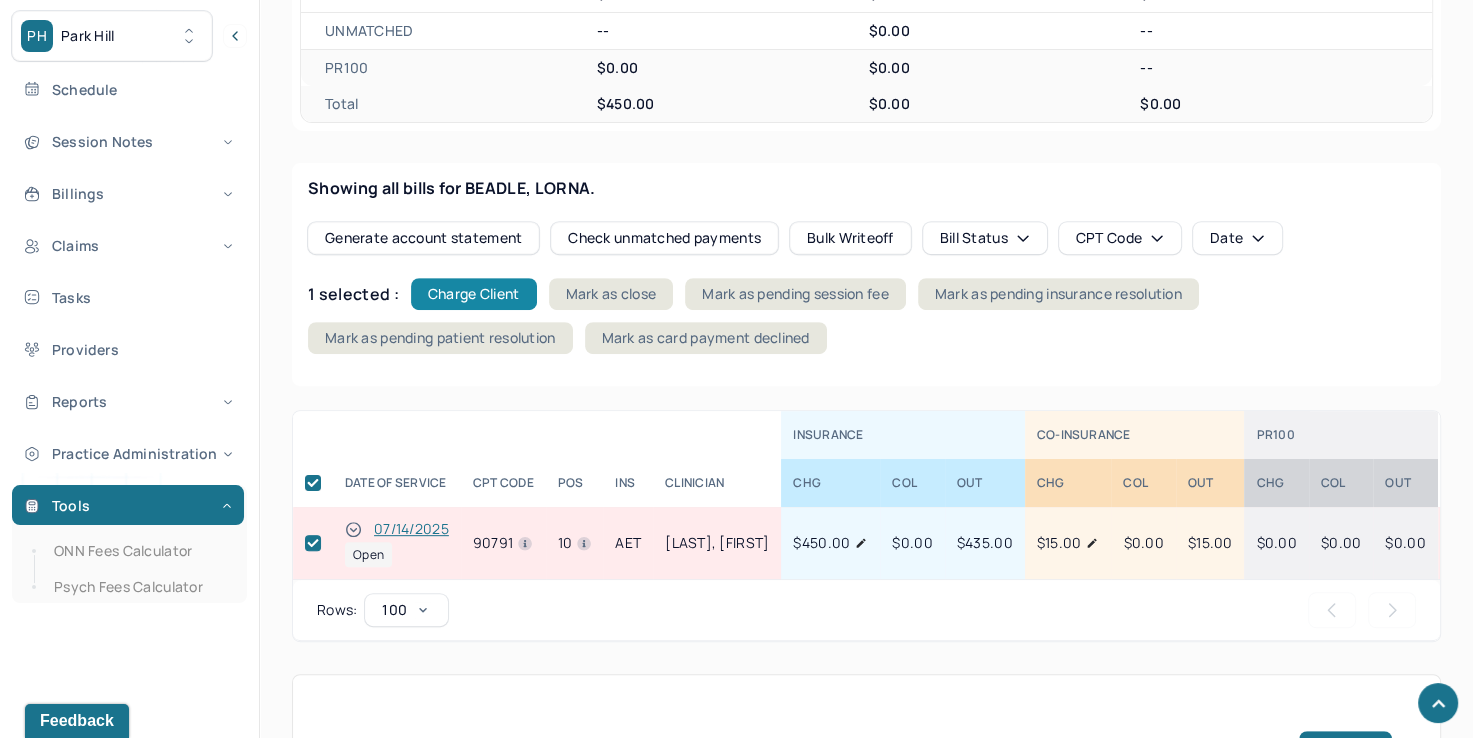 click on "Charge Client" at bounding box center (474, 294) 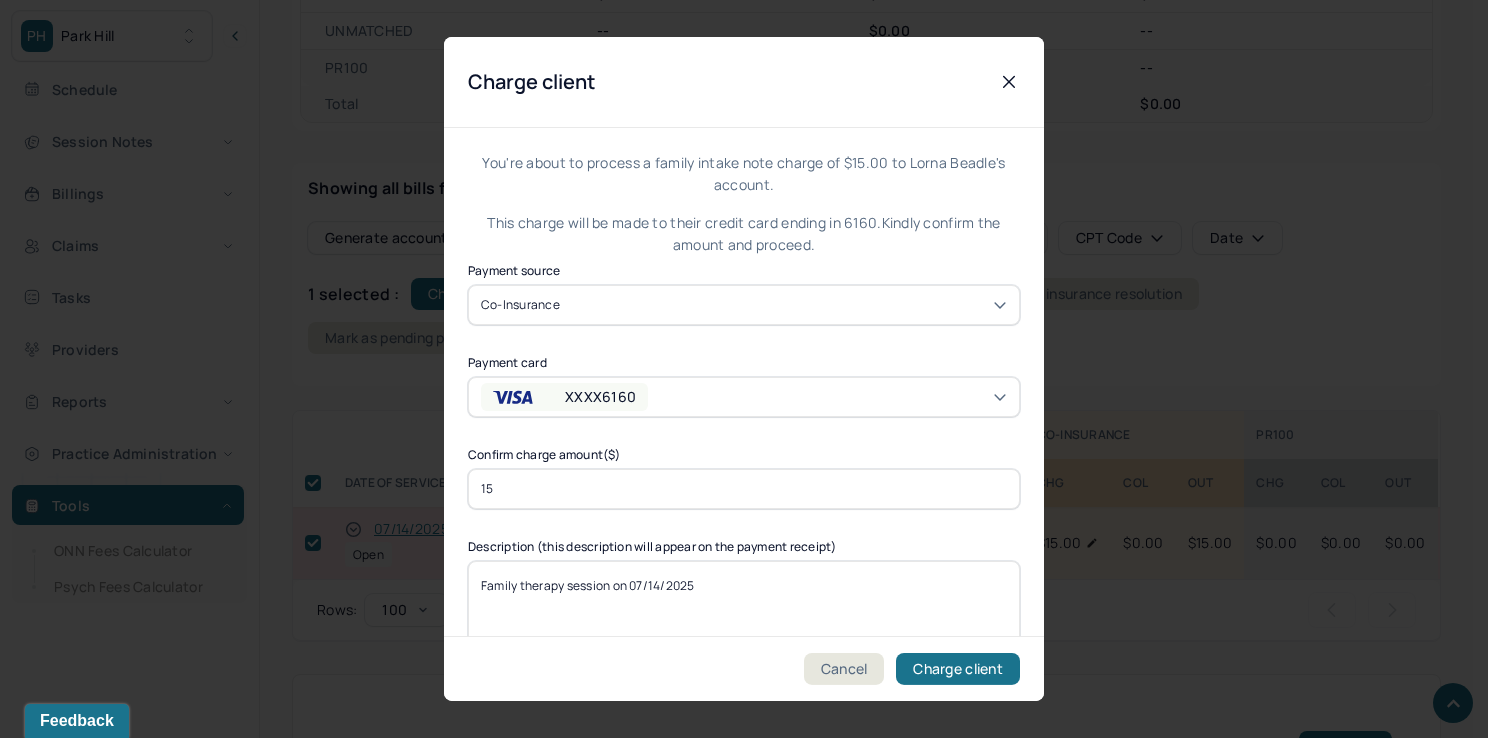 click on "XXXX6160" at bounding box center [744, 397] 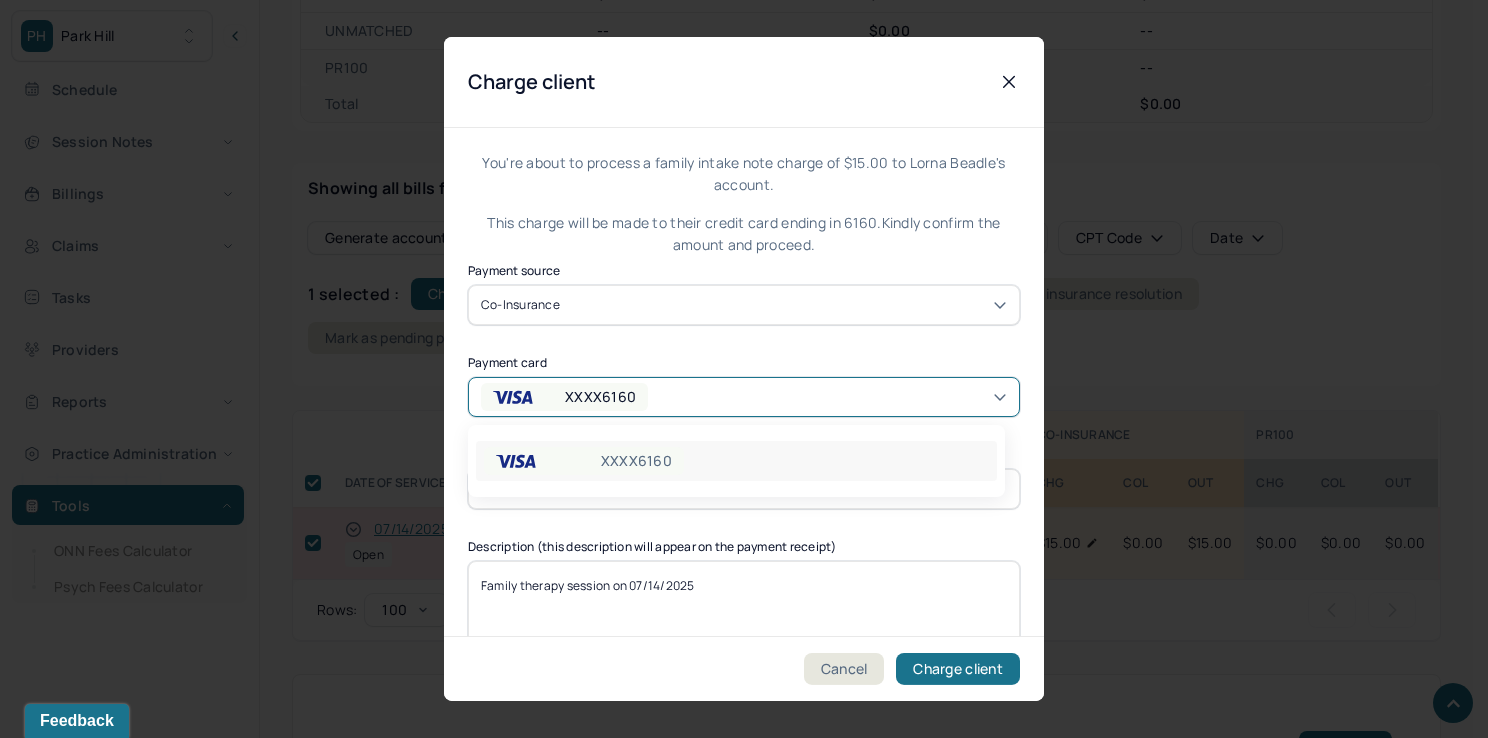 click on "XXXX6160" at bounding box center (736, 461) 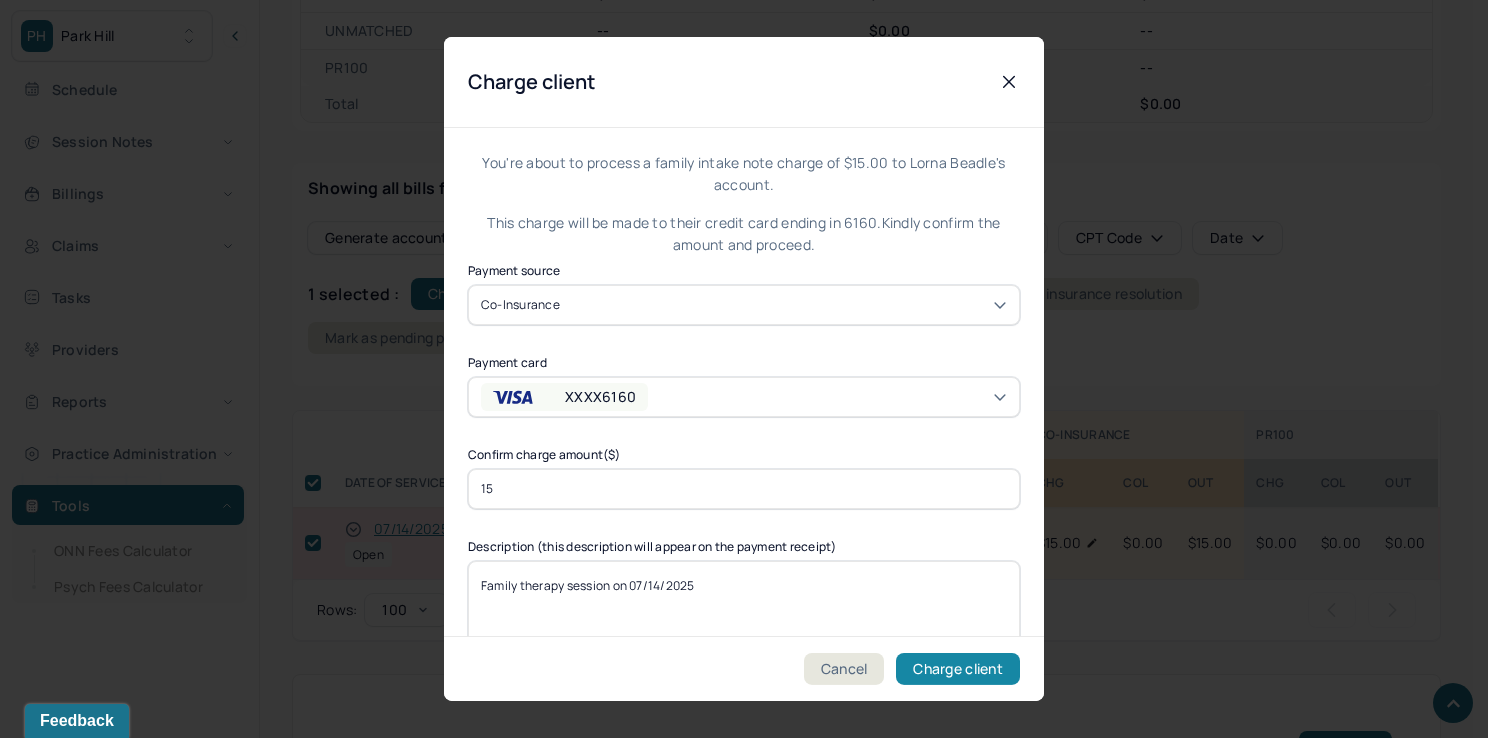 click on "Charge client" at bounding box center (958, 669) 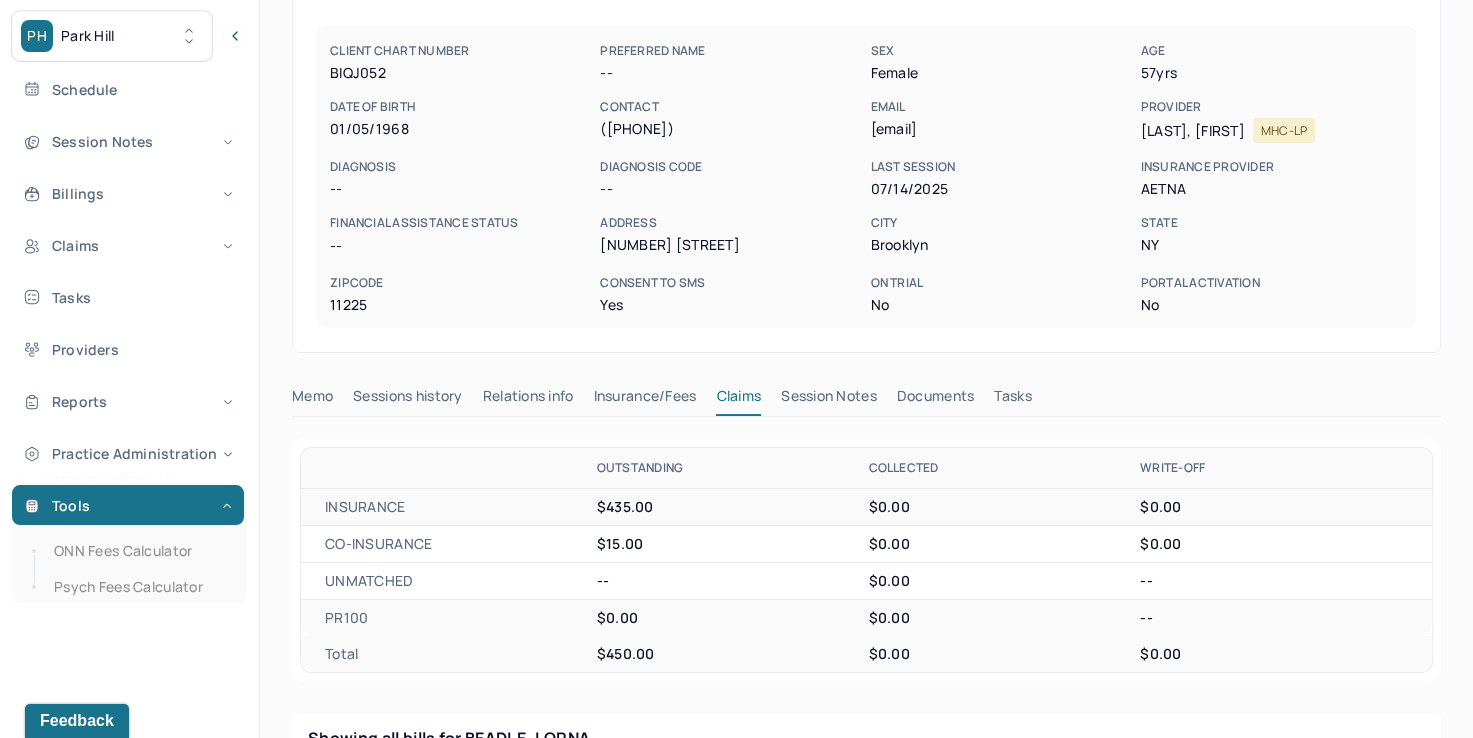 scroll, scrollTop: 26, scrollLeft: 0, axis: vertical 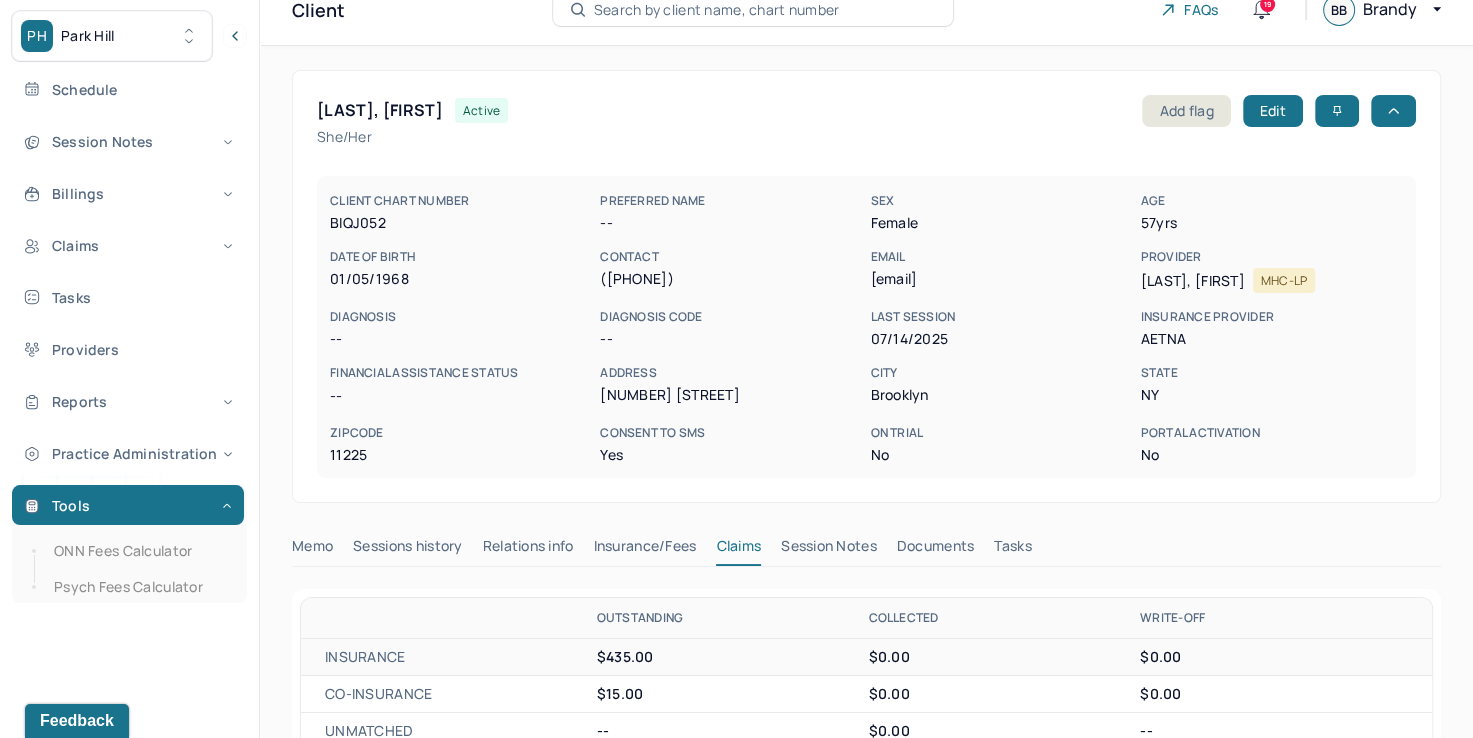 click on "Search by client name, chart number" at bounding box center (717, 10) 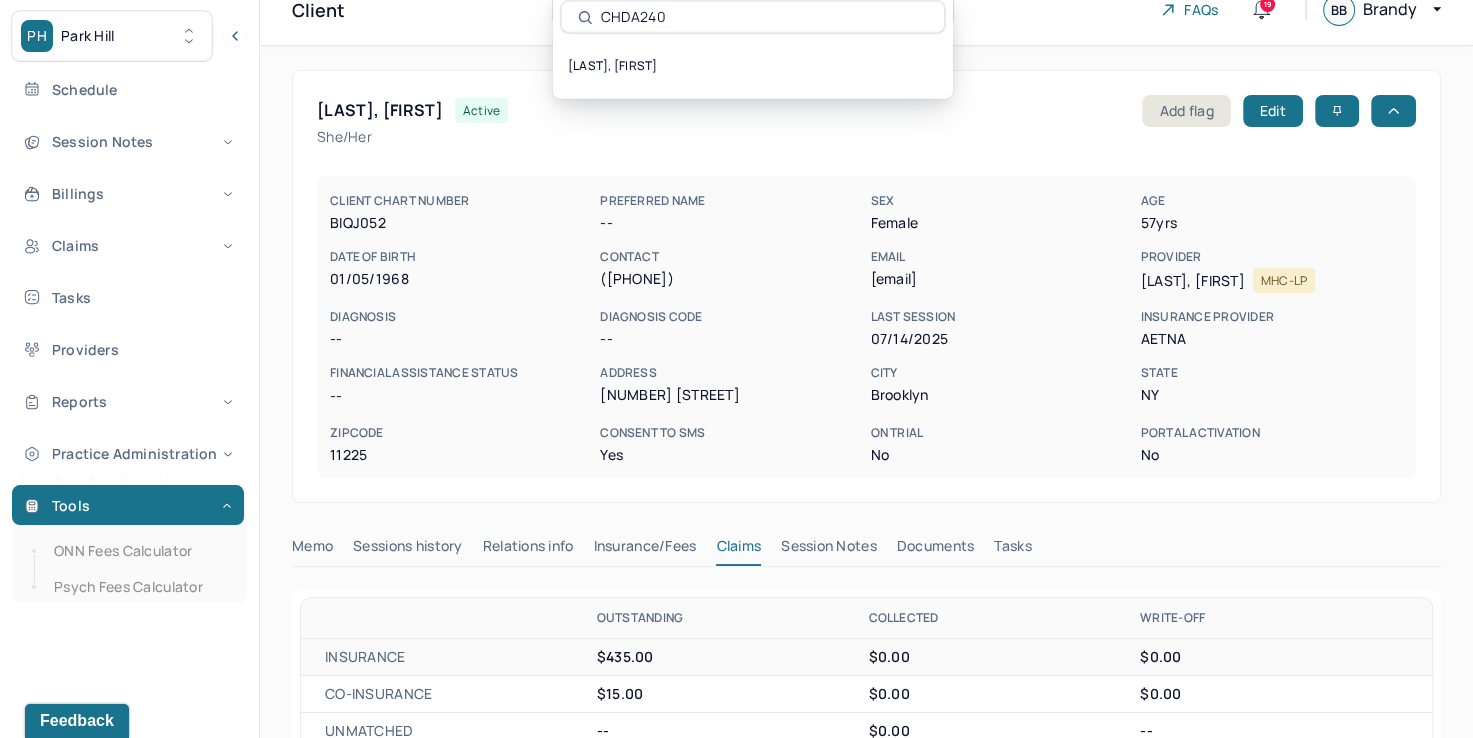 type on "CHDA240" 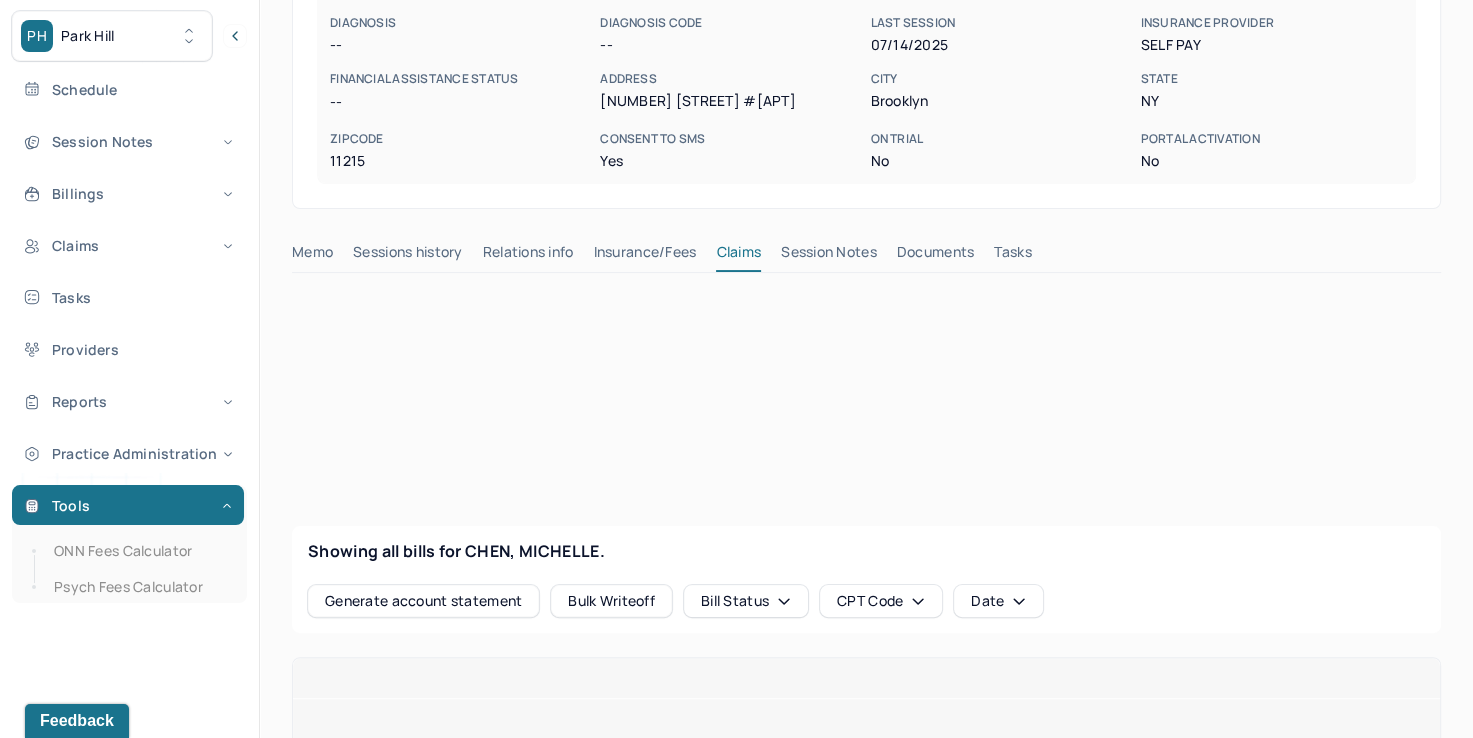 click on "Insurance/Fees" at bounding box center (645, 256) 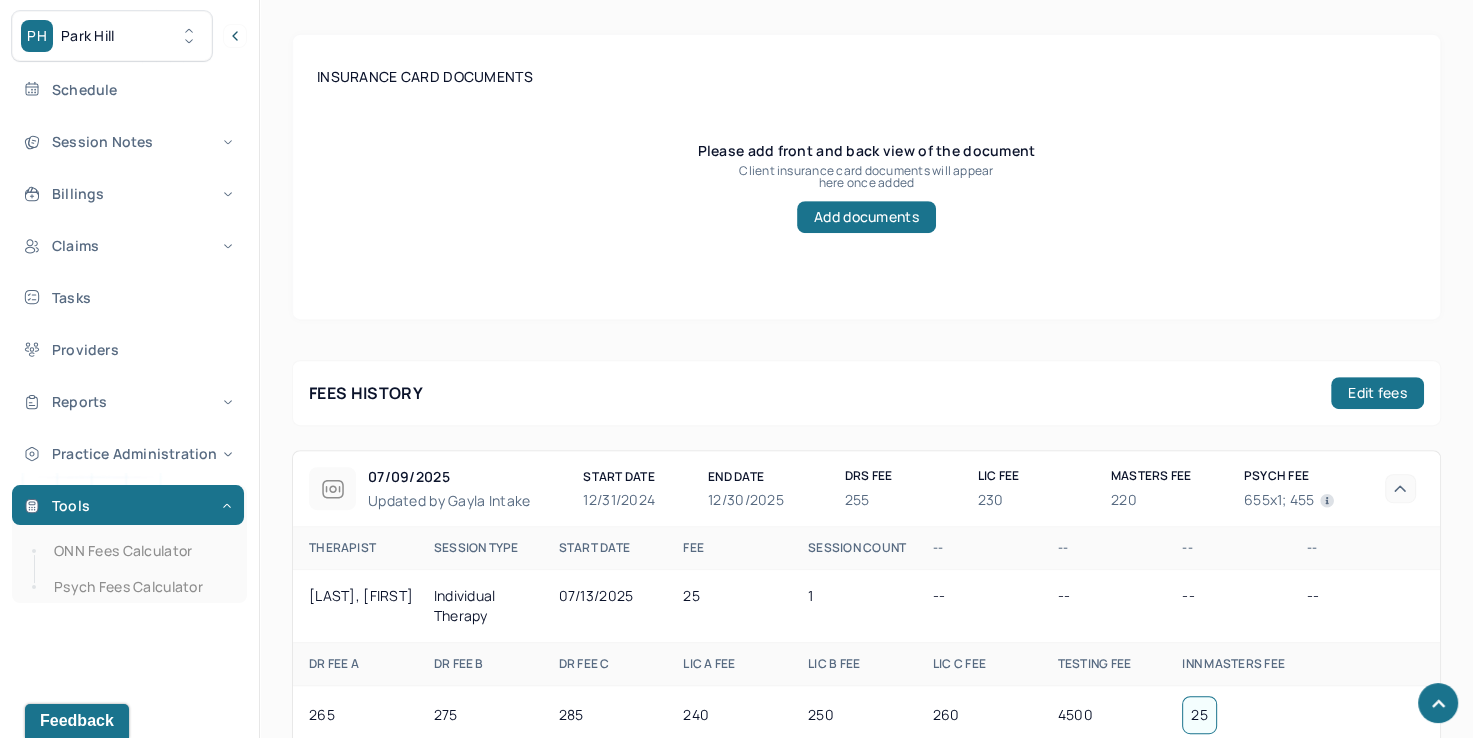 scroll, scrollTop: 420, scrollLeft: 0, axis: vertical 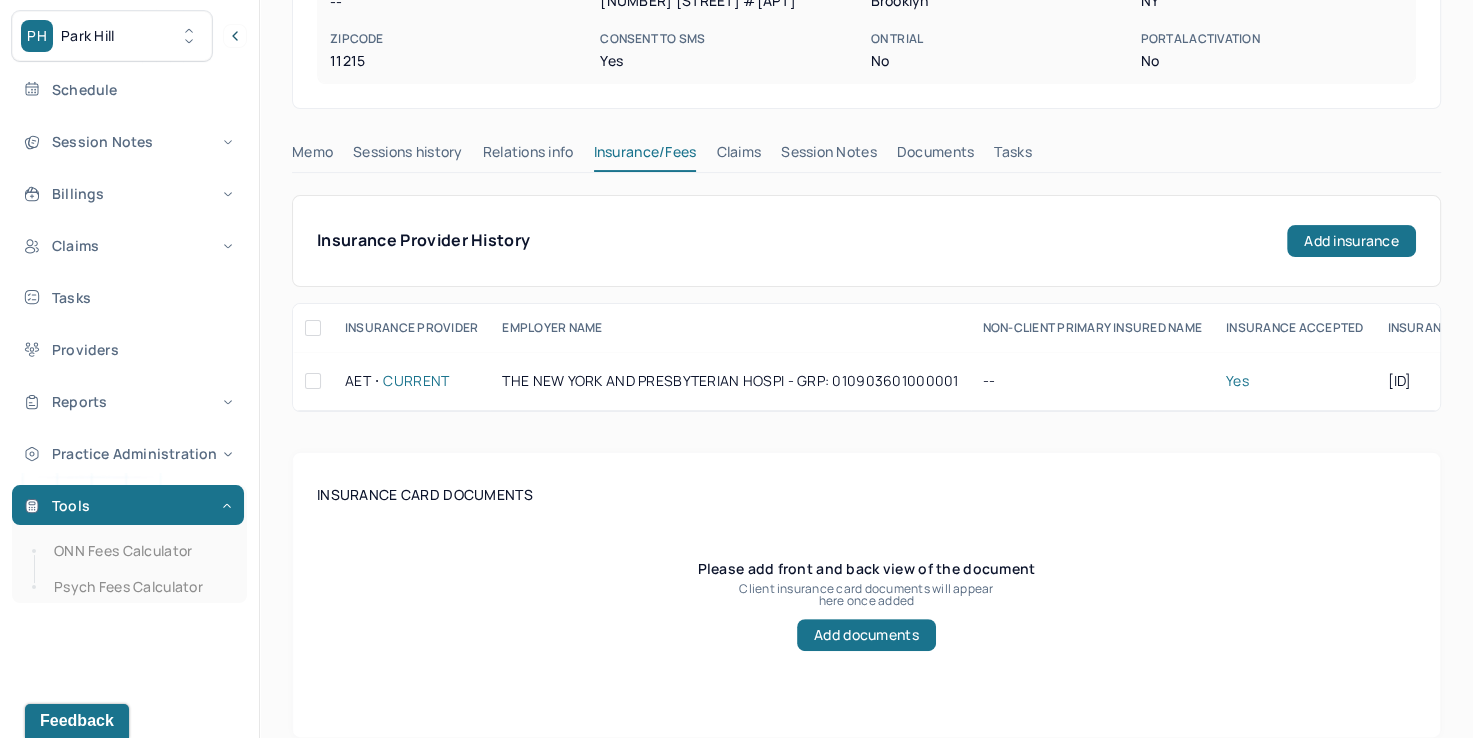 click on "Claims" at bounding box center [738, 156] 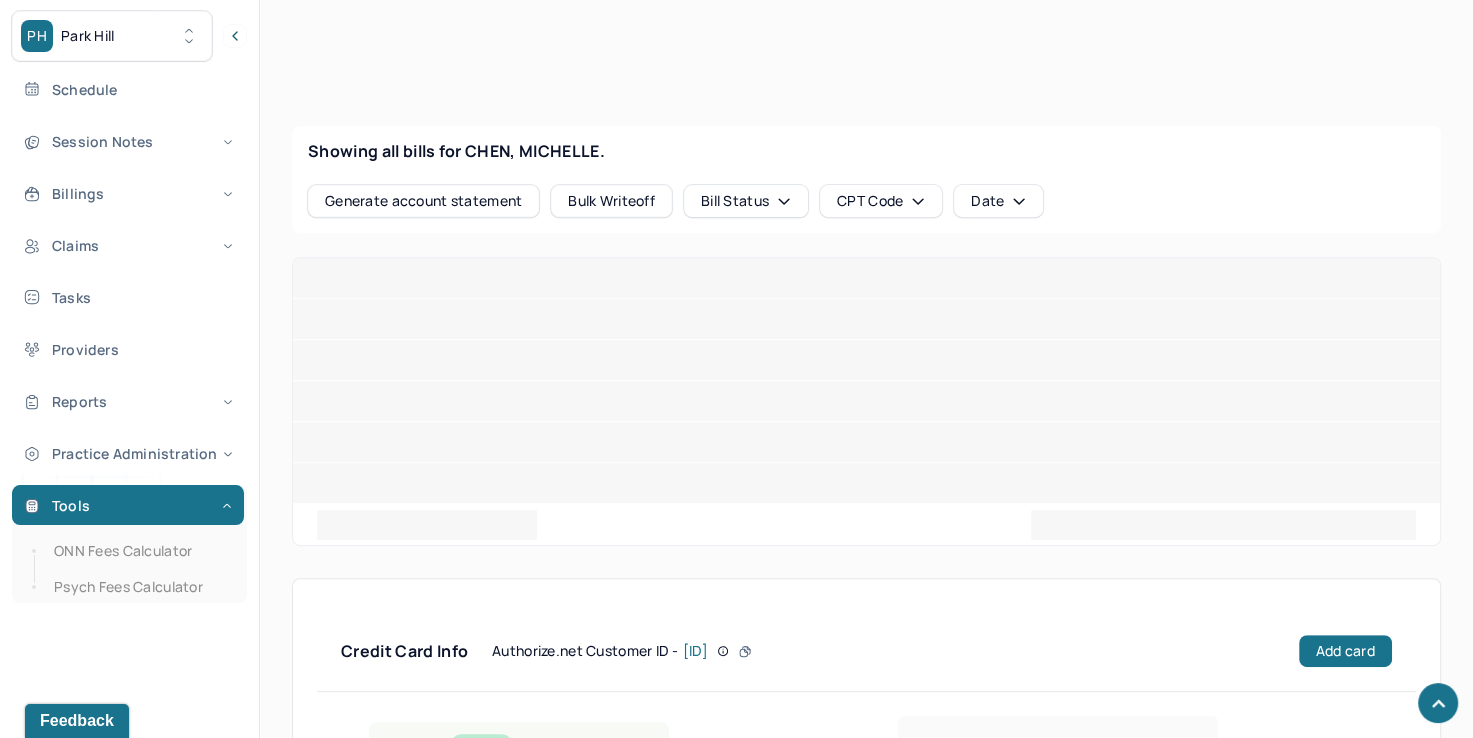 scroll, scrollTop: 761, scrollLeft: 0, axis: vertical 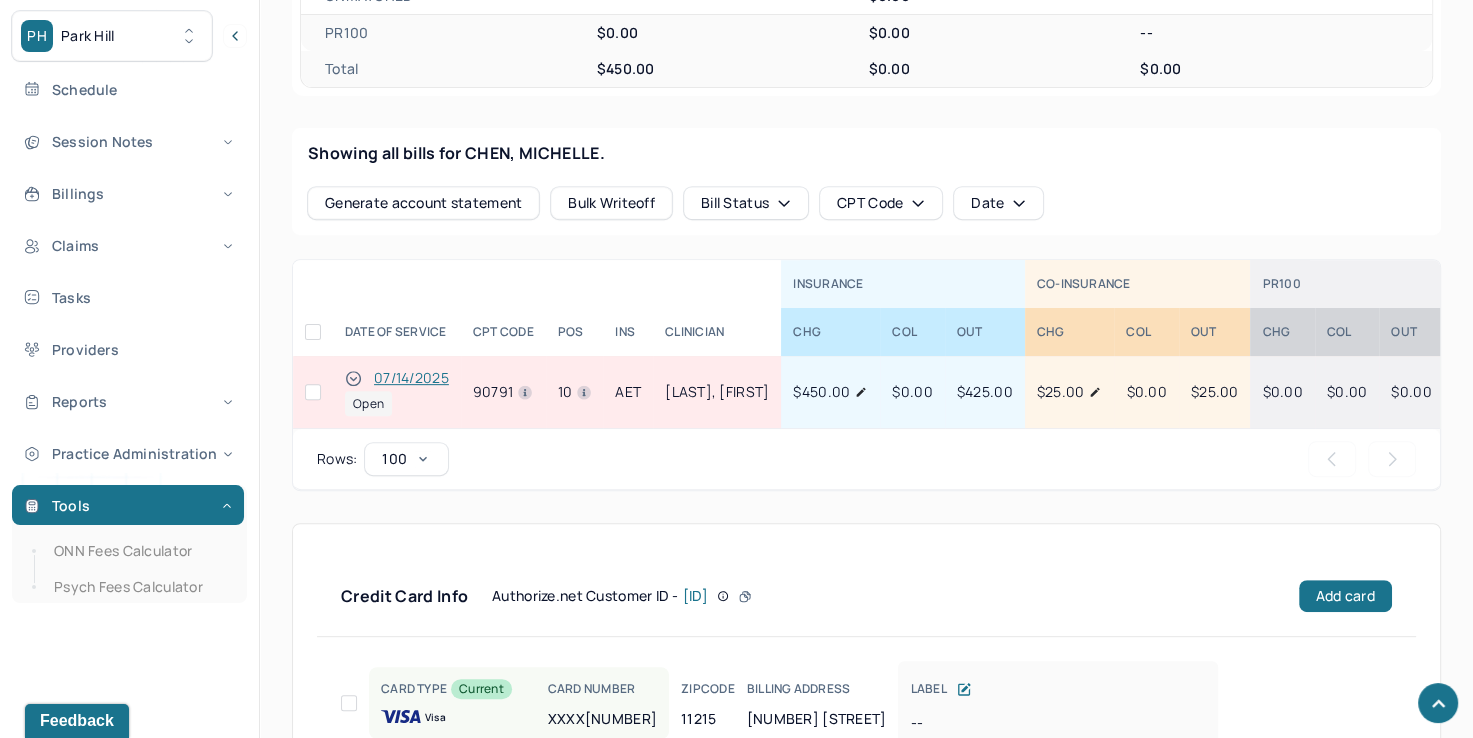 click at bounding box center (313, 392) 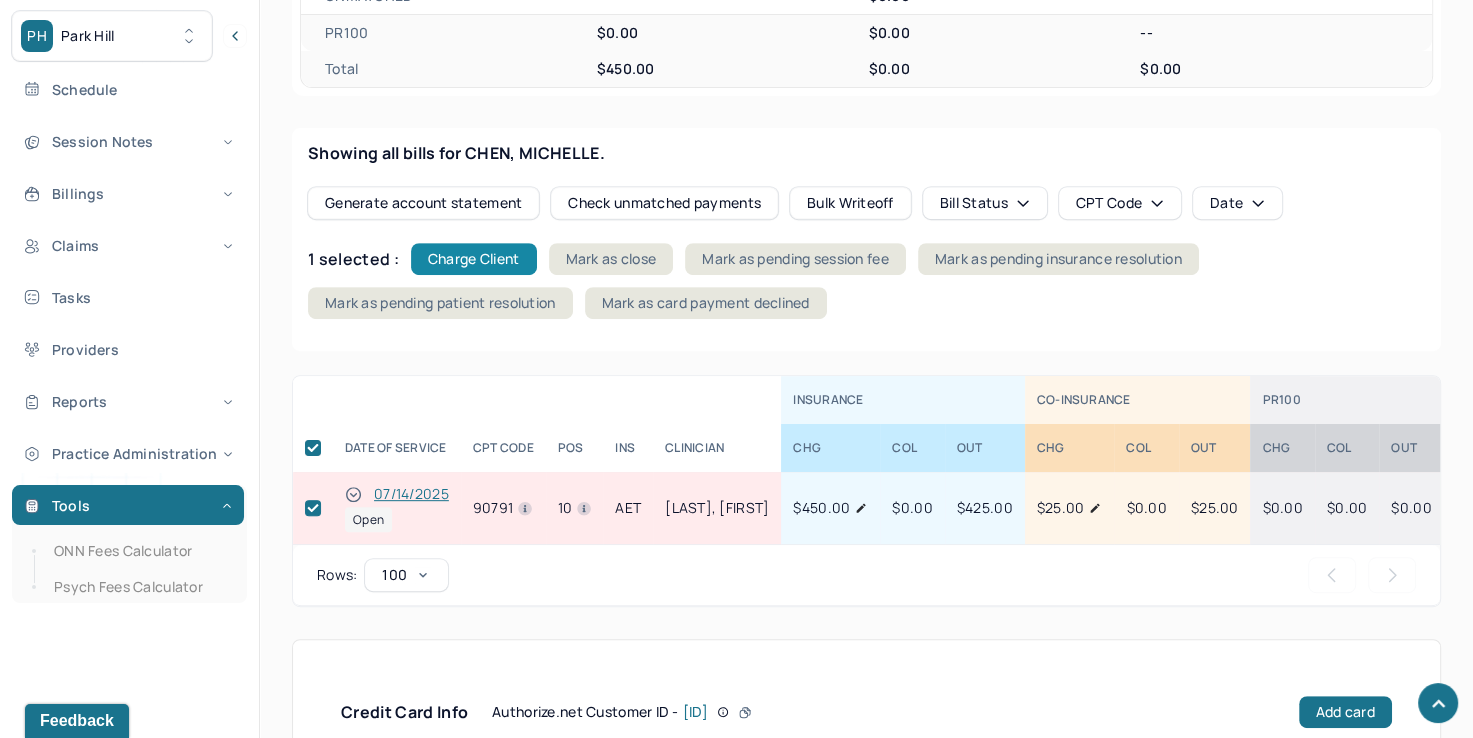 click on "Charge Client" at bounding box center (474, 259) 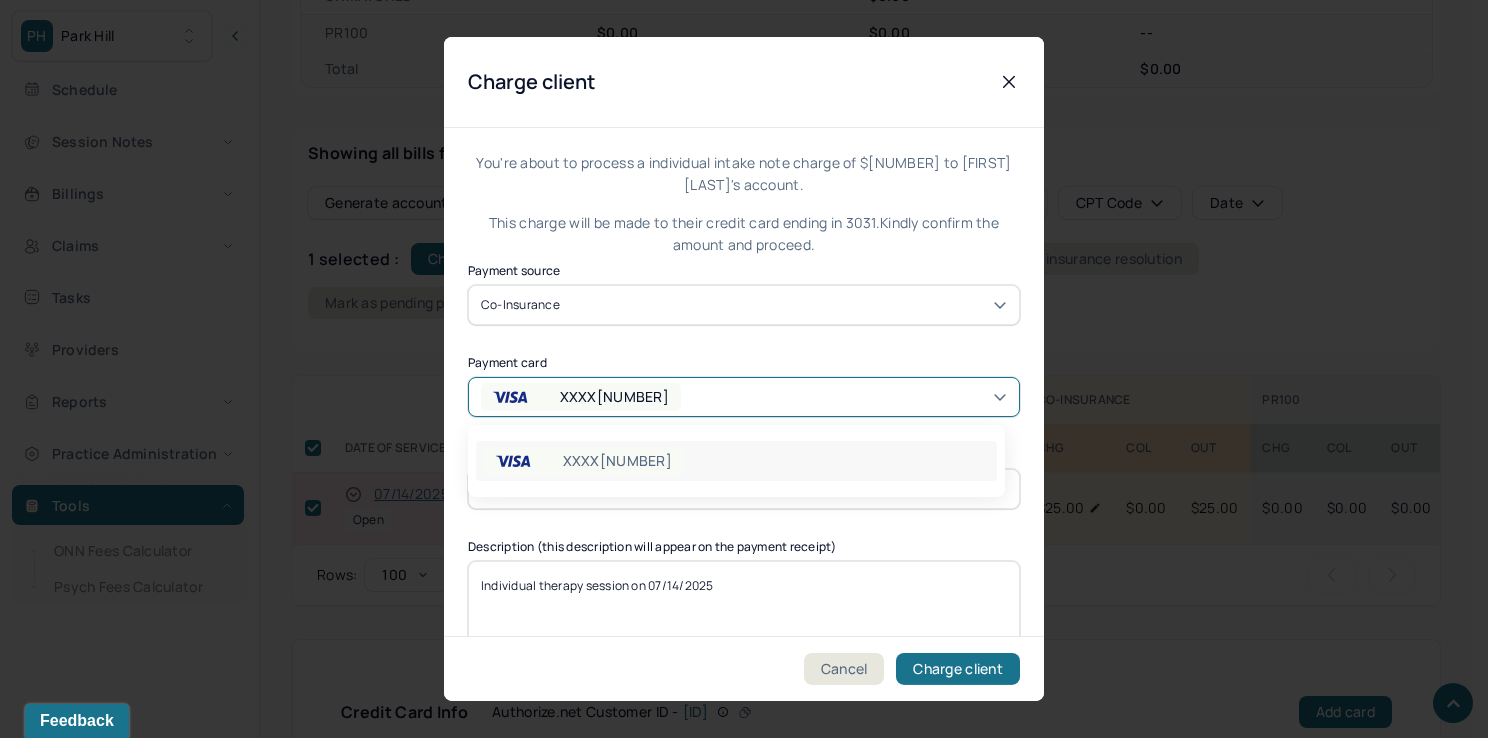 click on "XXXX[NUMBER]" at bounding box center [744, 397] 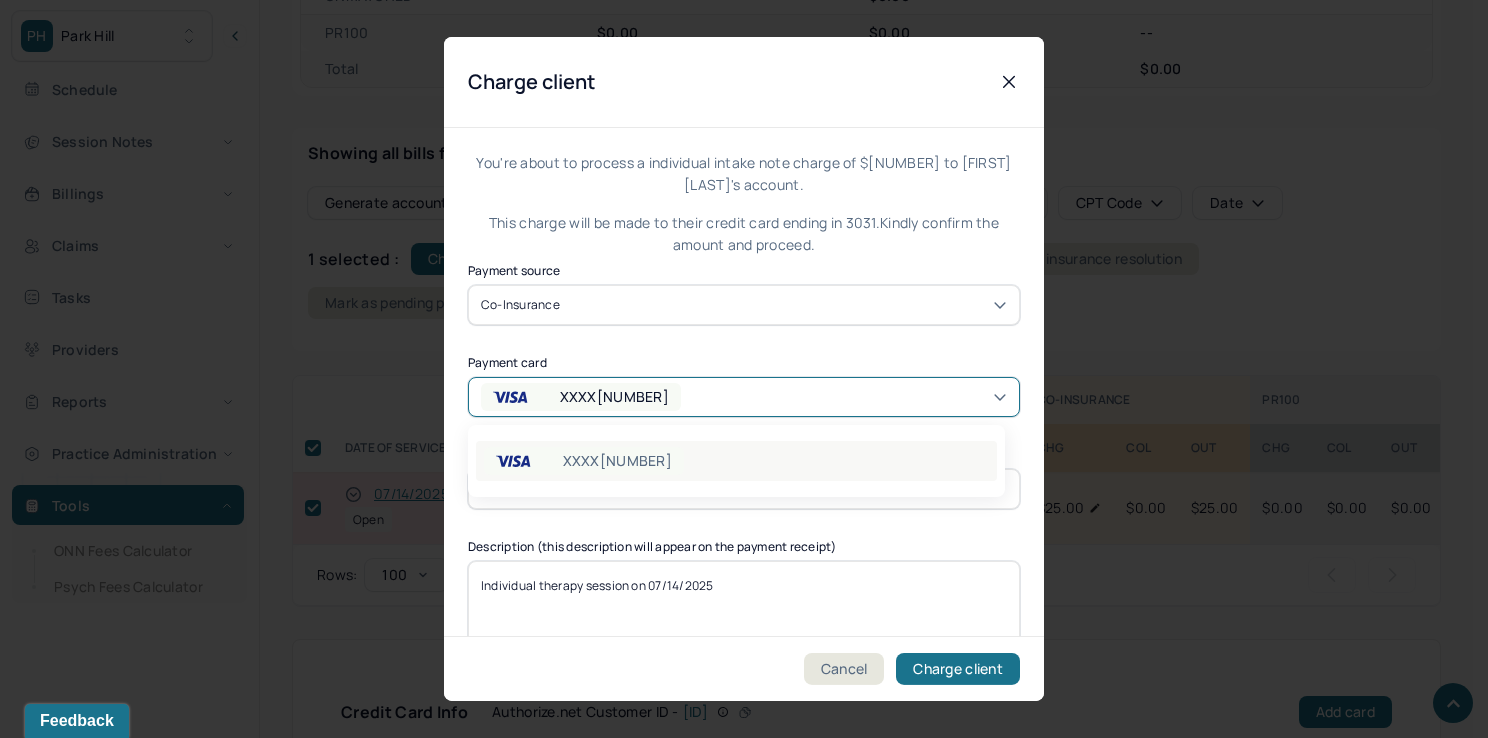 click on "XXXX[NUMBER]" at bounding box center (736, 461) 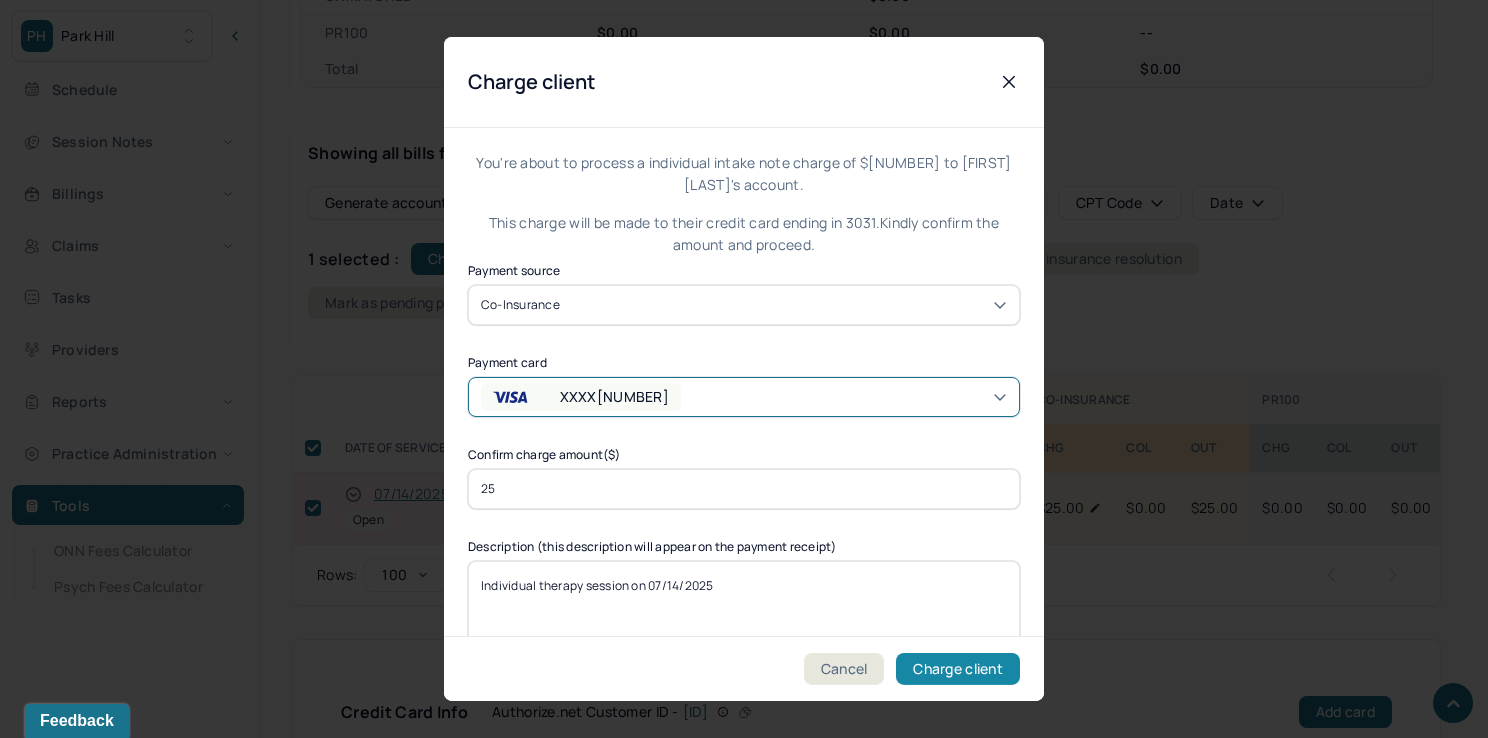 click on "Charge client" at bounding box center (958, 669) 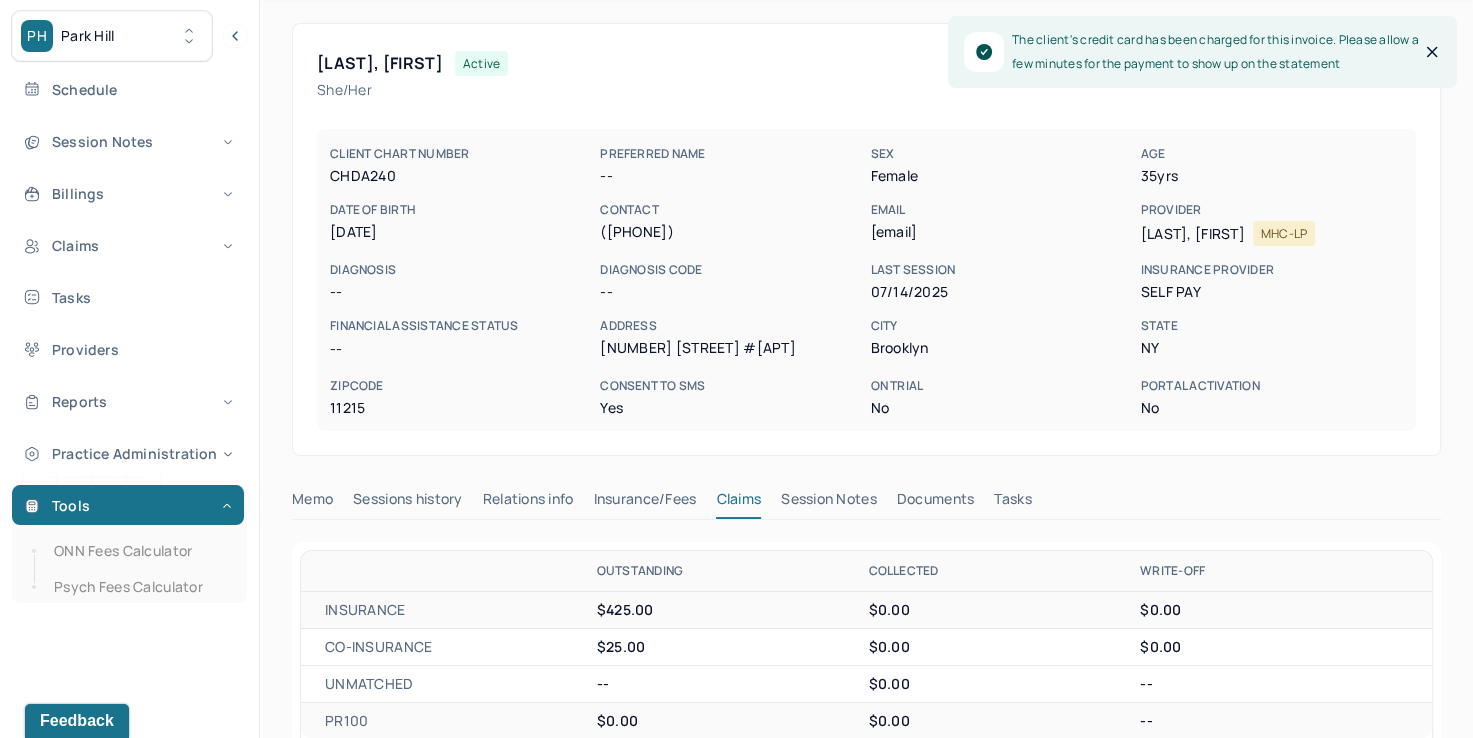 scroll, scrollTop: 0, scrollLeft: 0, axis: both 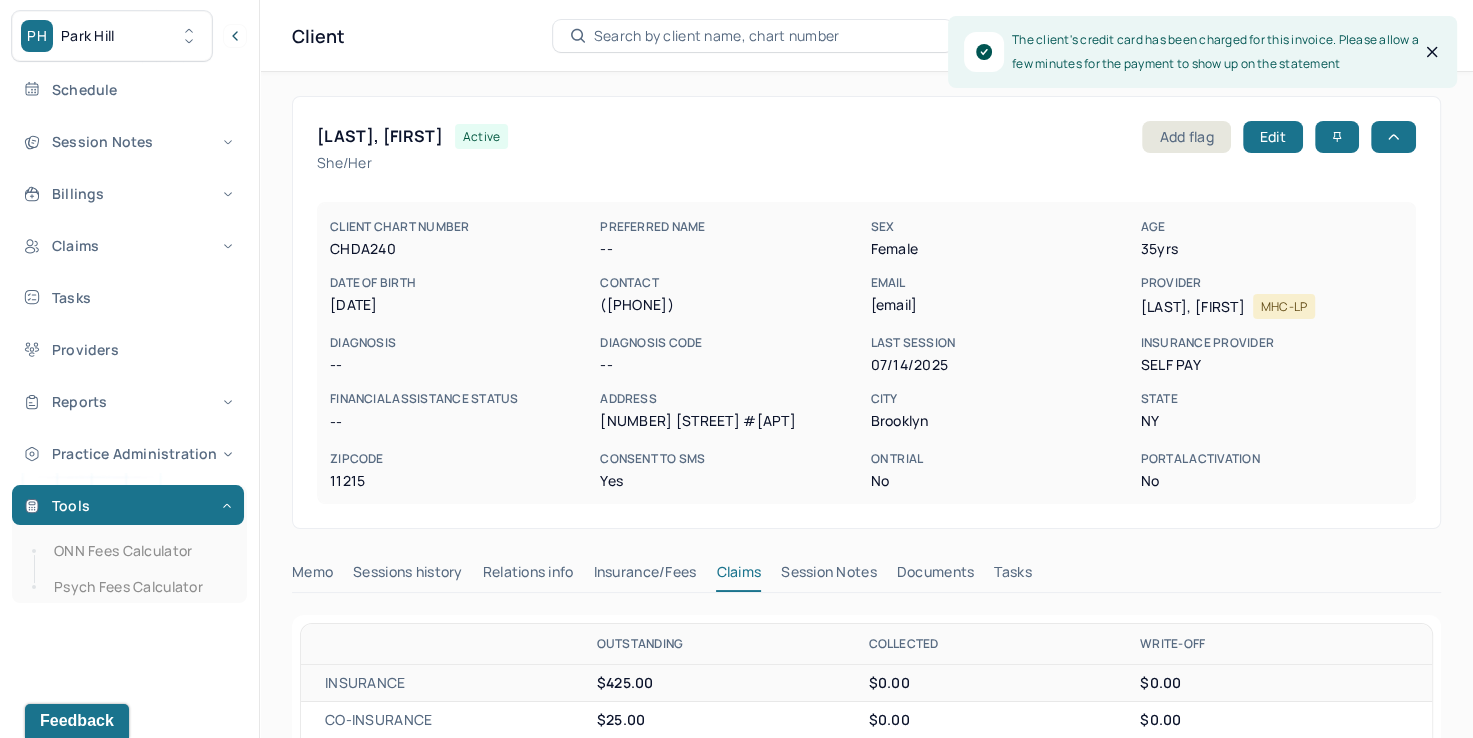 click on "Search by client name, chart number" at bounding box center (717, 36) 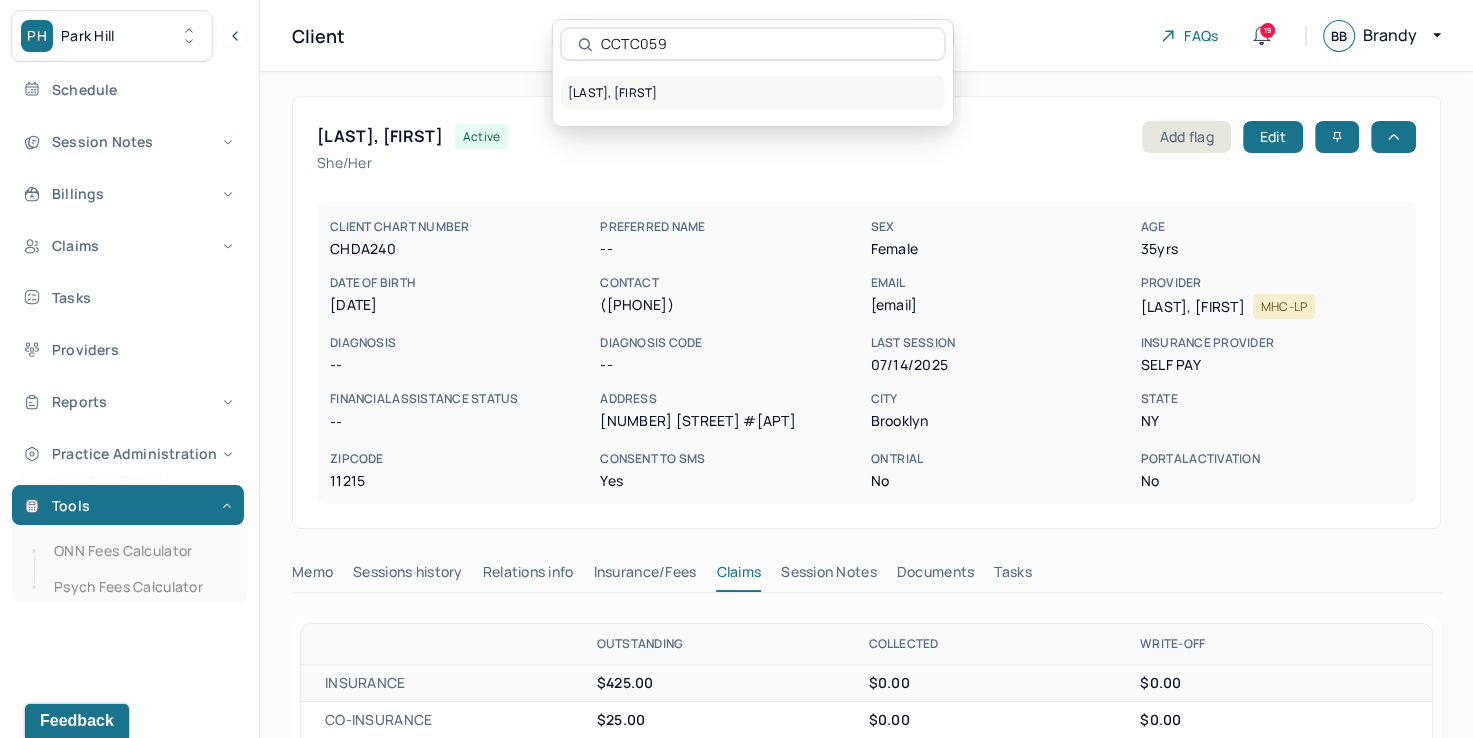 type on "CCTC059" 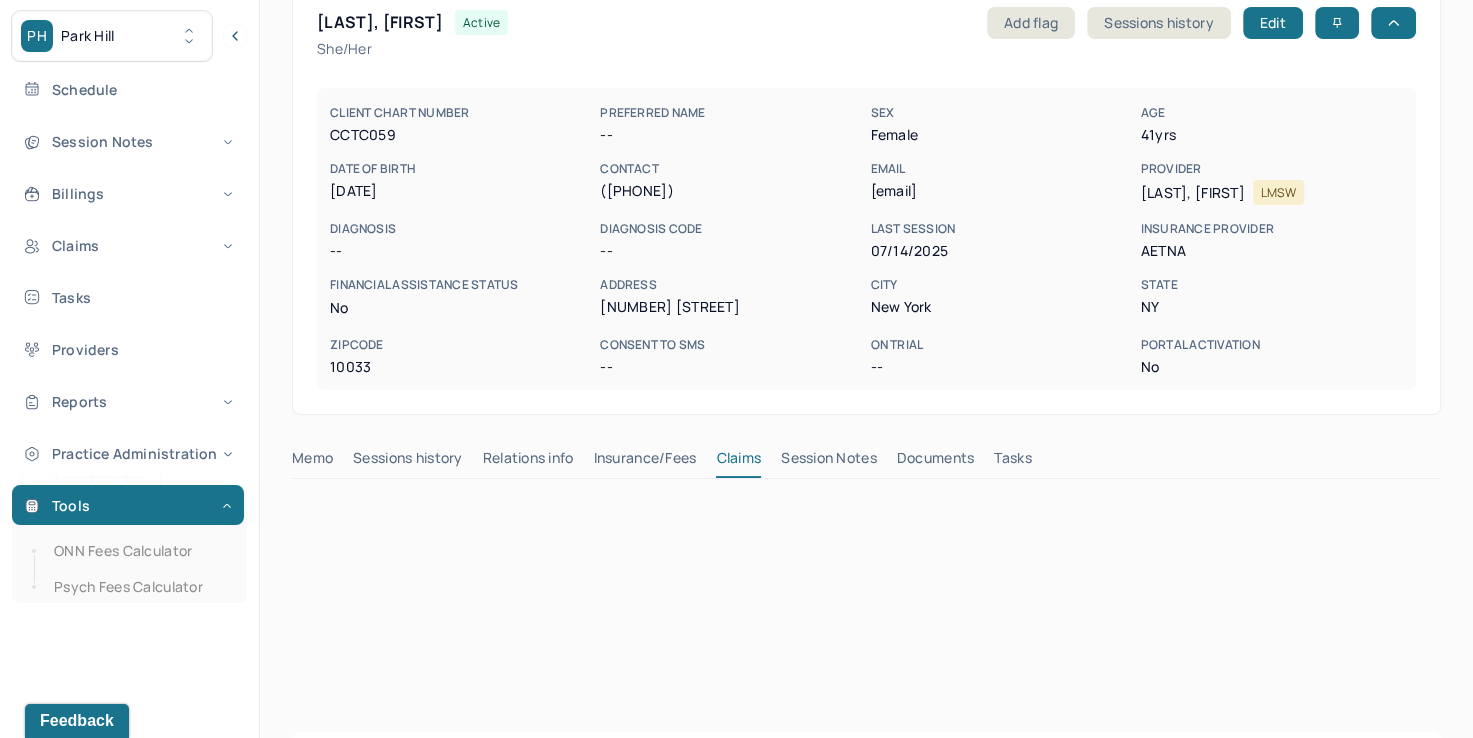 scroll, scrollTop: 200, scrollLeft: 0, axis: vertical 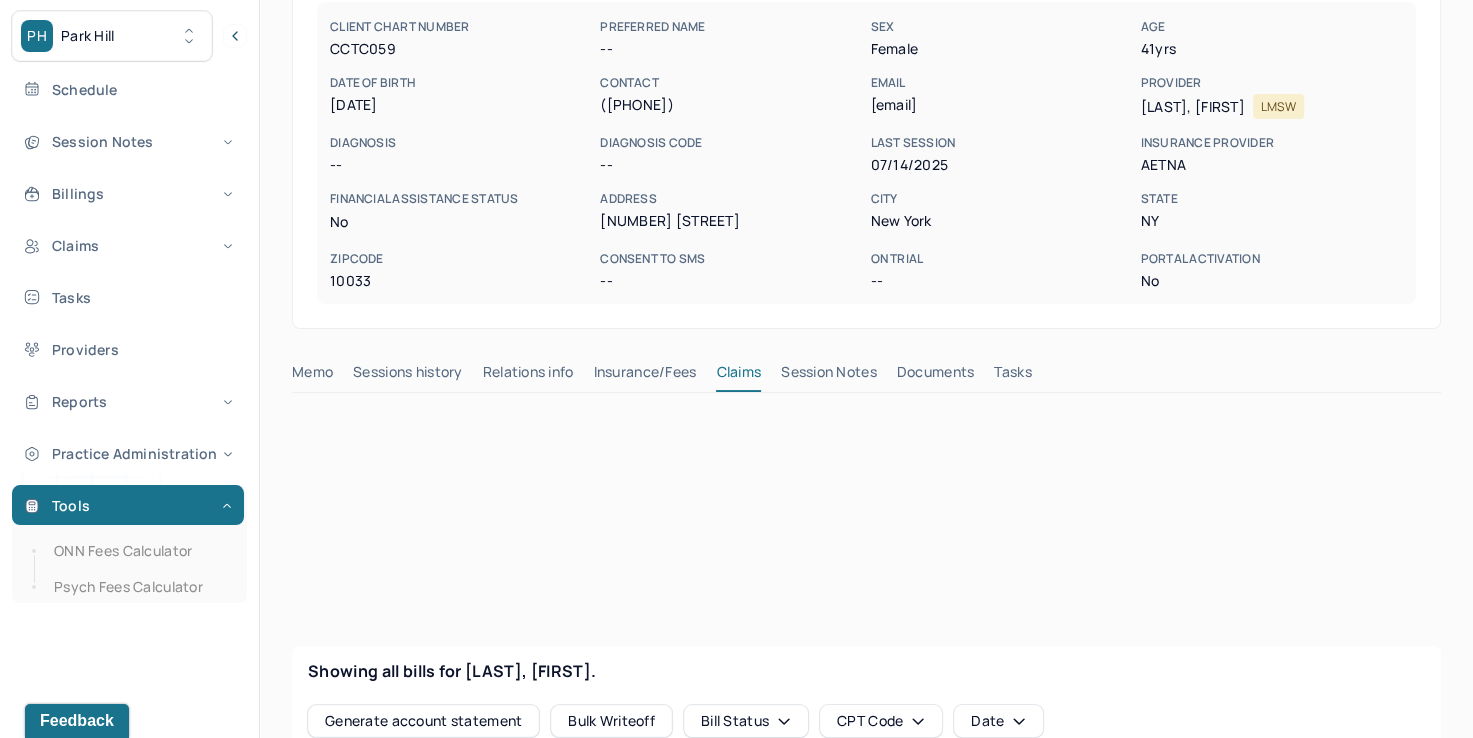 click on "Insurance/Fees" at bounding box center (645, 376) 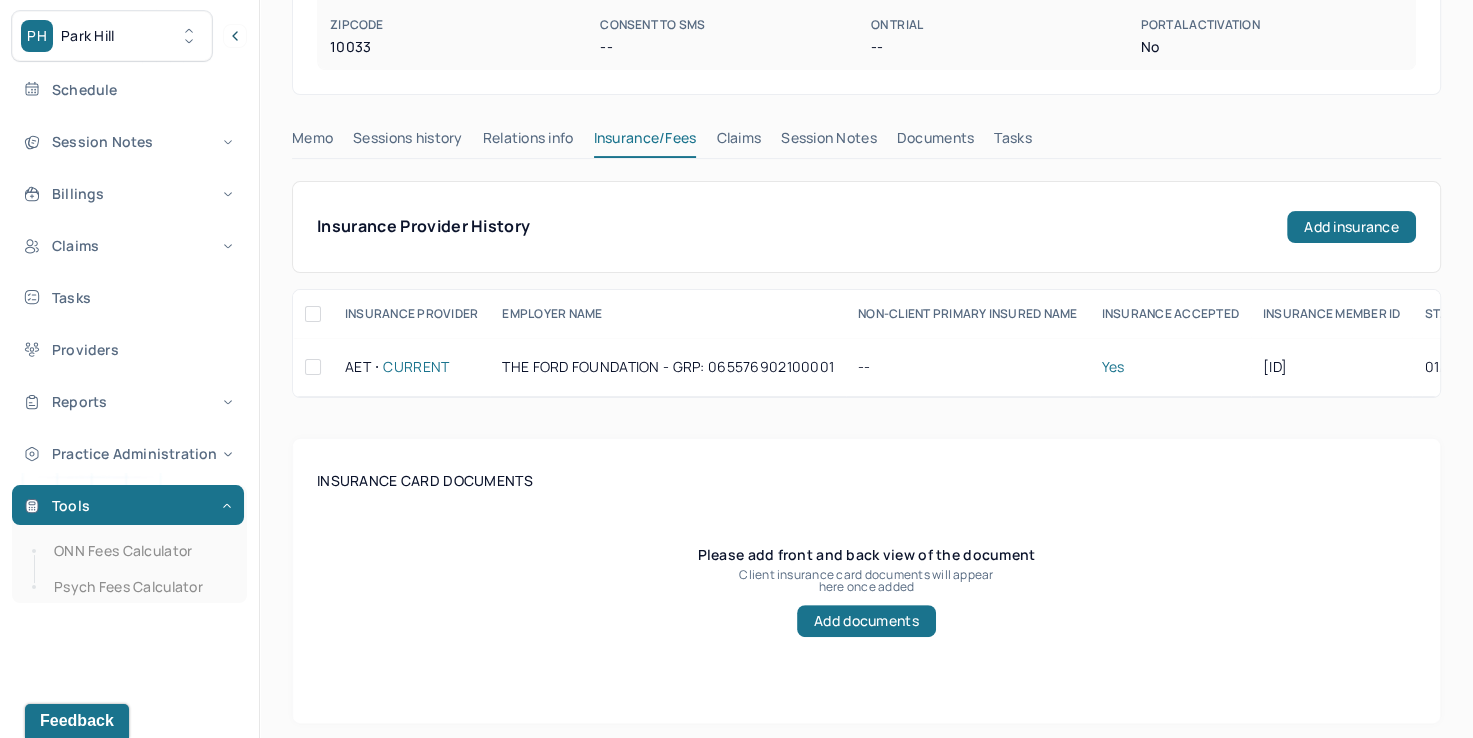 scroll, scrollTop: 400, scrollLeft: 0, axis: vertical 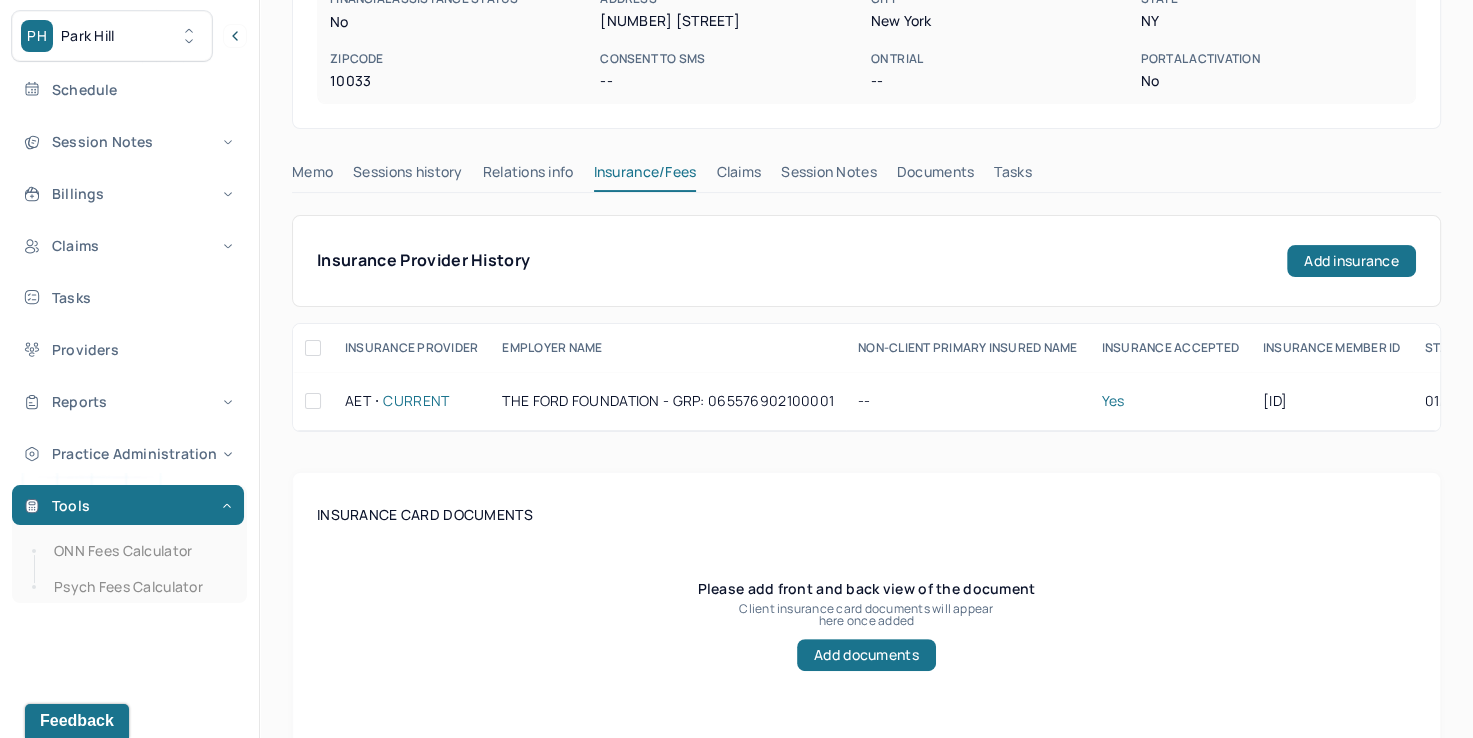 click on "Claims" at bounding box center [738, 176] 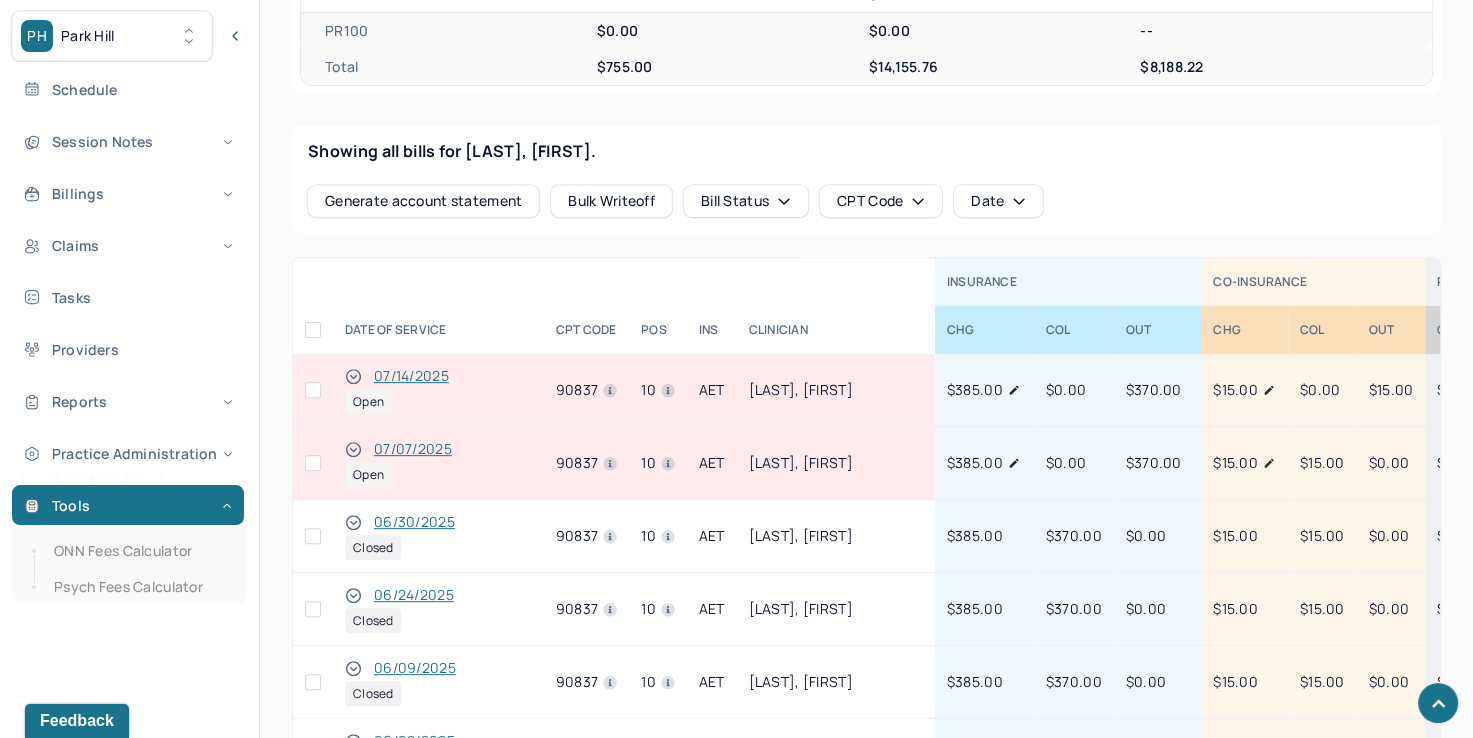 scroll, scrollTop: 800, scrollLeft: 0, axis: vertical 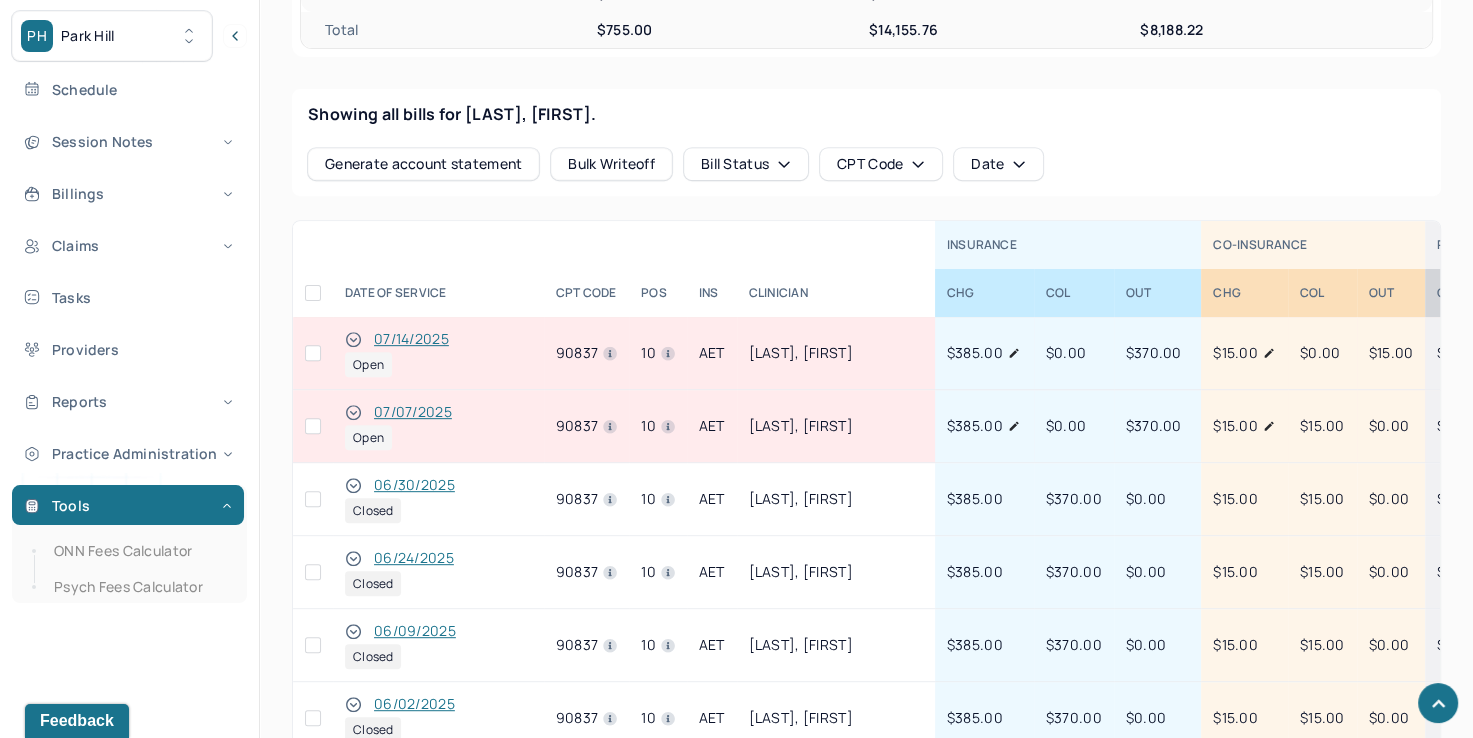 click at bounding box center (313, 353) 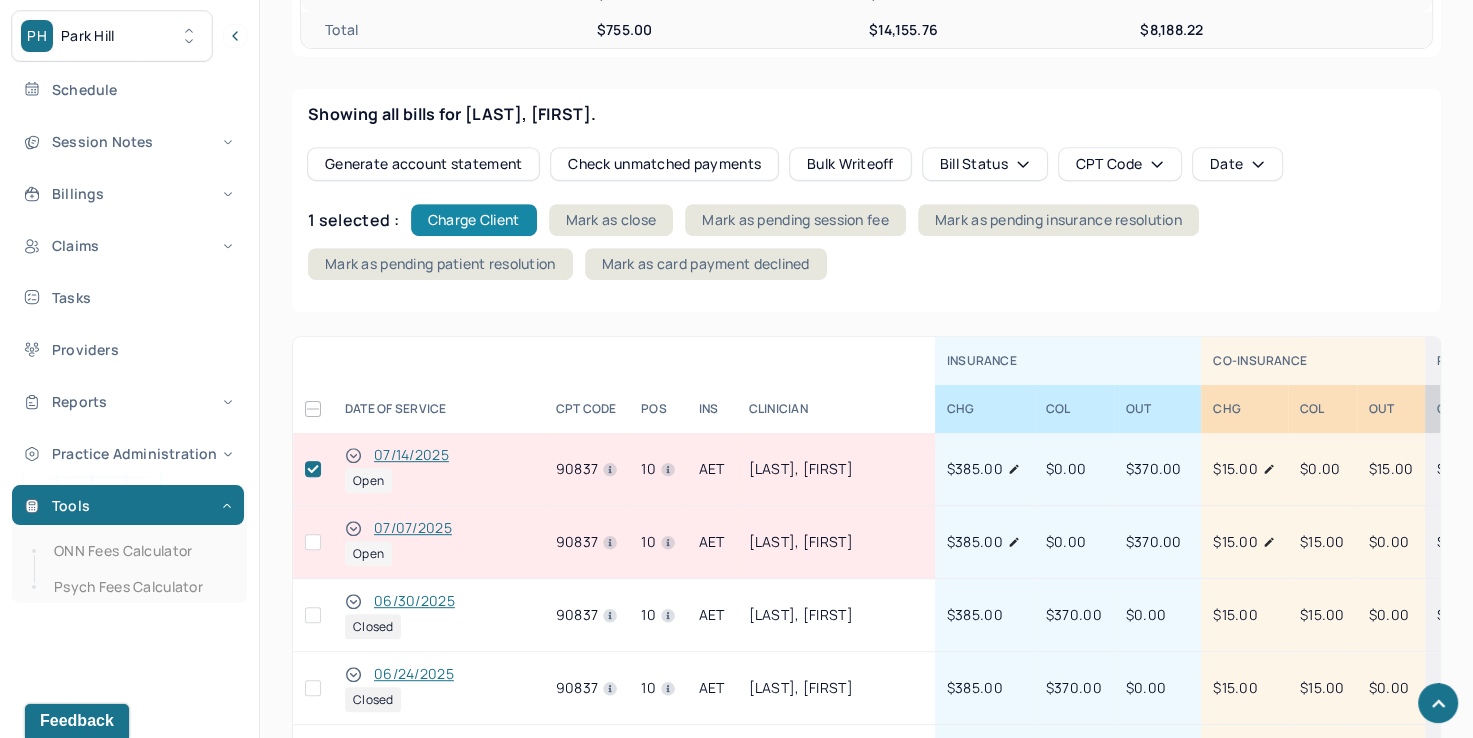 click on "Charge Client" at bounding box center [474, 220] 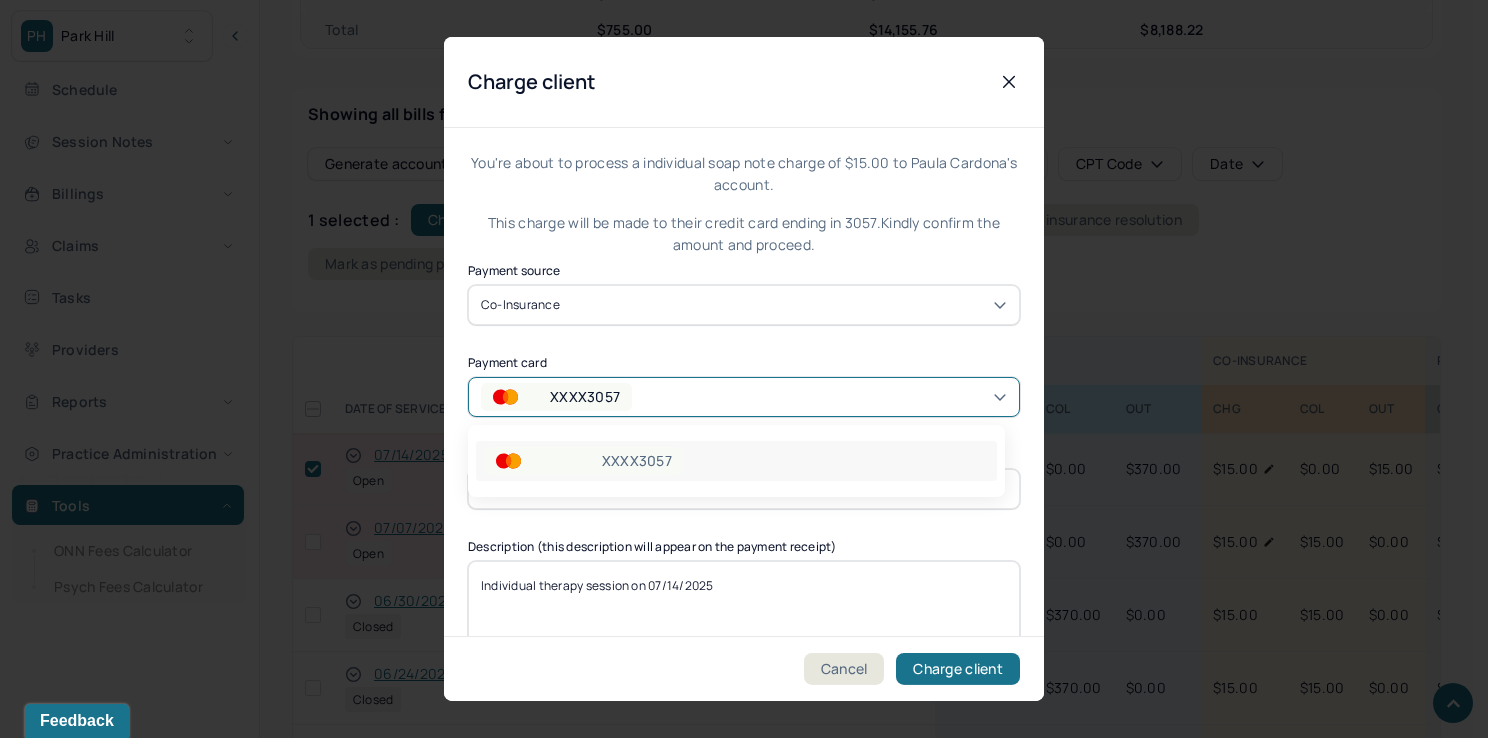 click on "XXXX3057" at bounding box center [744, 397] 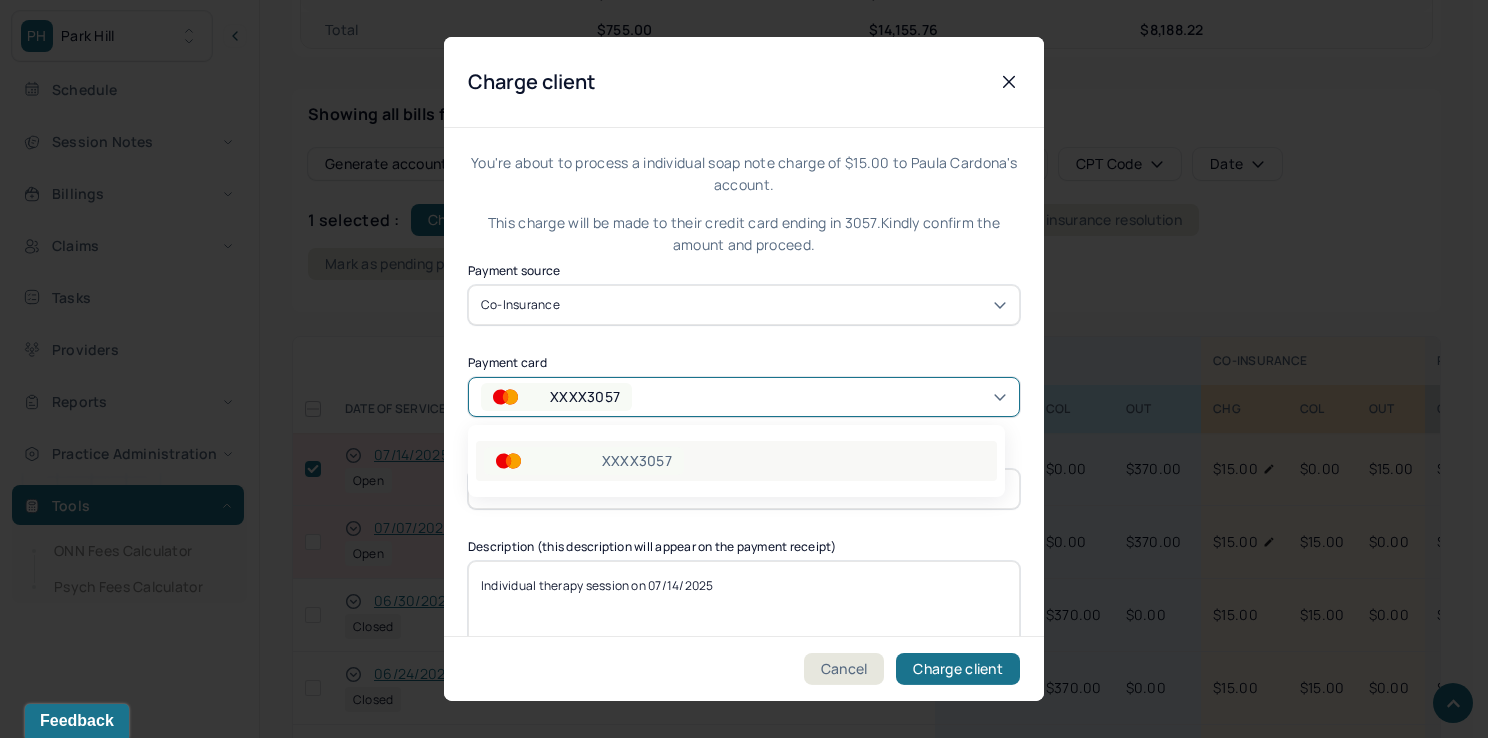 click on "XXXX3057" at bounding box center [736, 461] 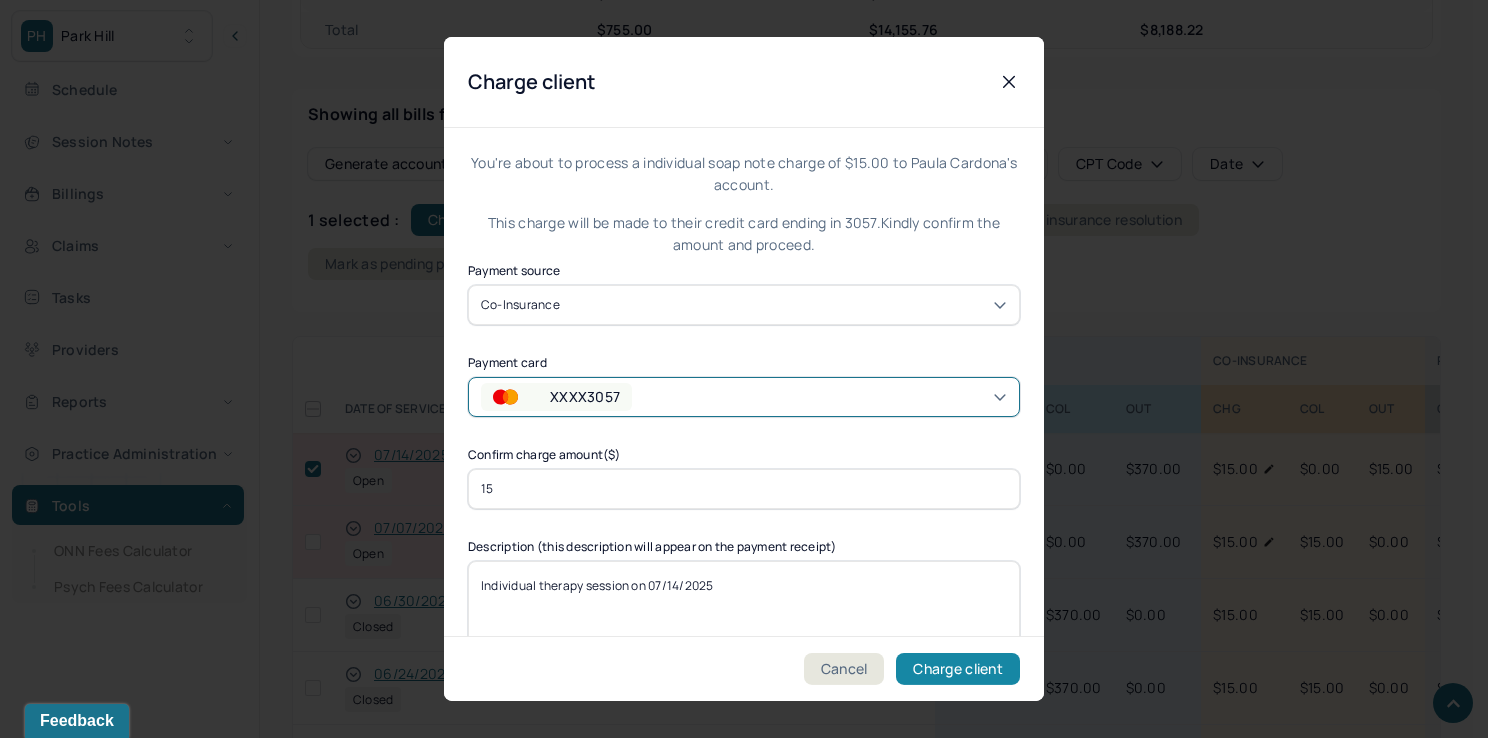 click on "Charge client" at bounding box center [958, 669] 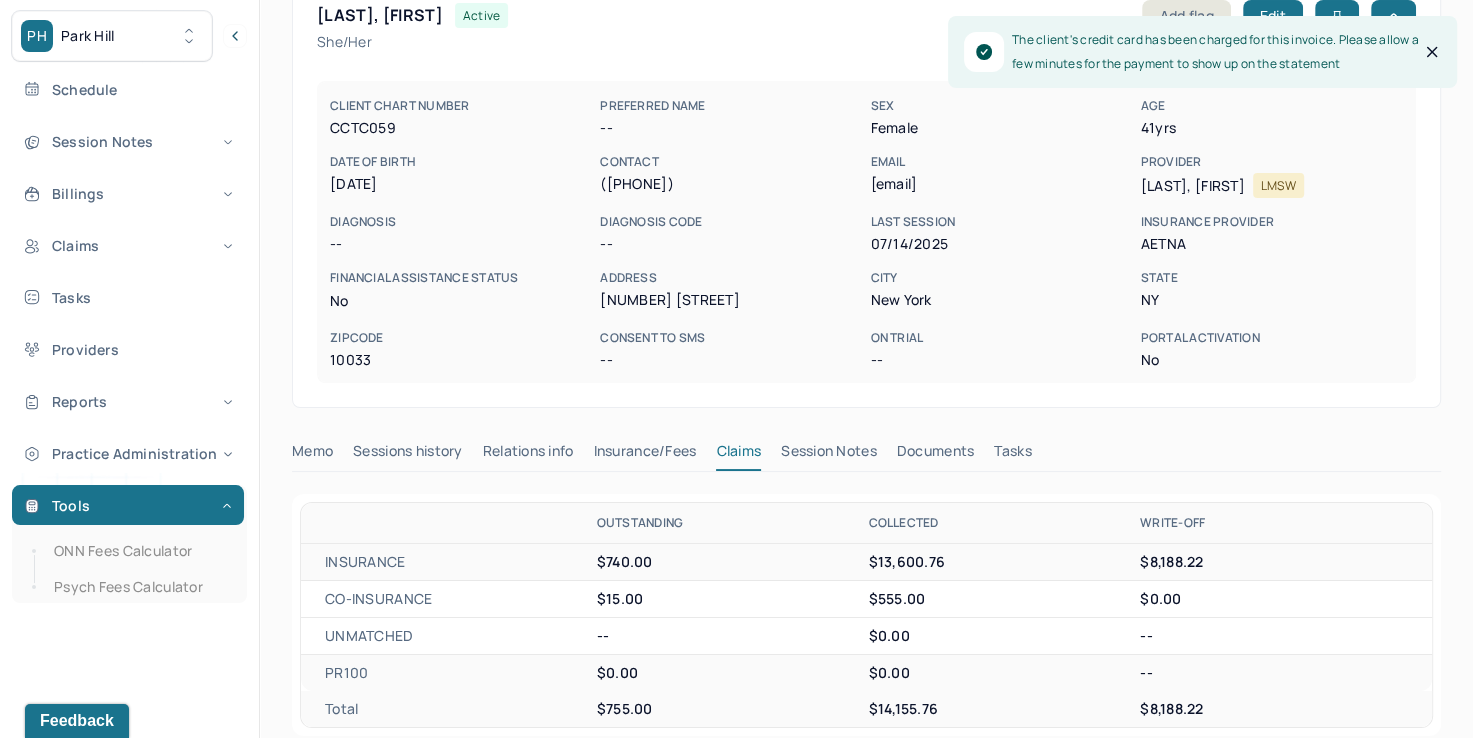 scroll, scrollTop: 0, scrollLeft: 0, axis: both 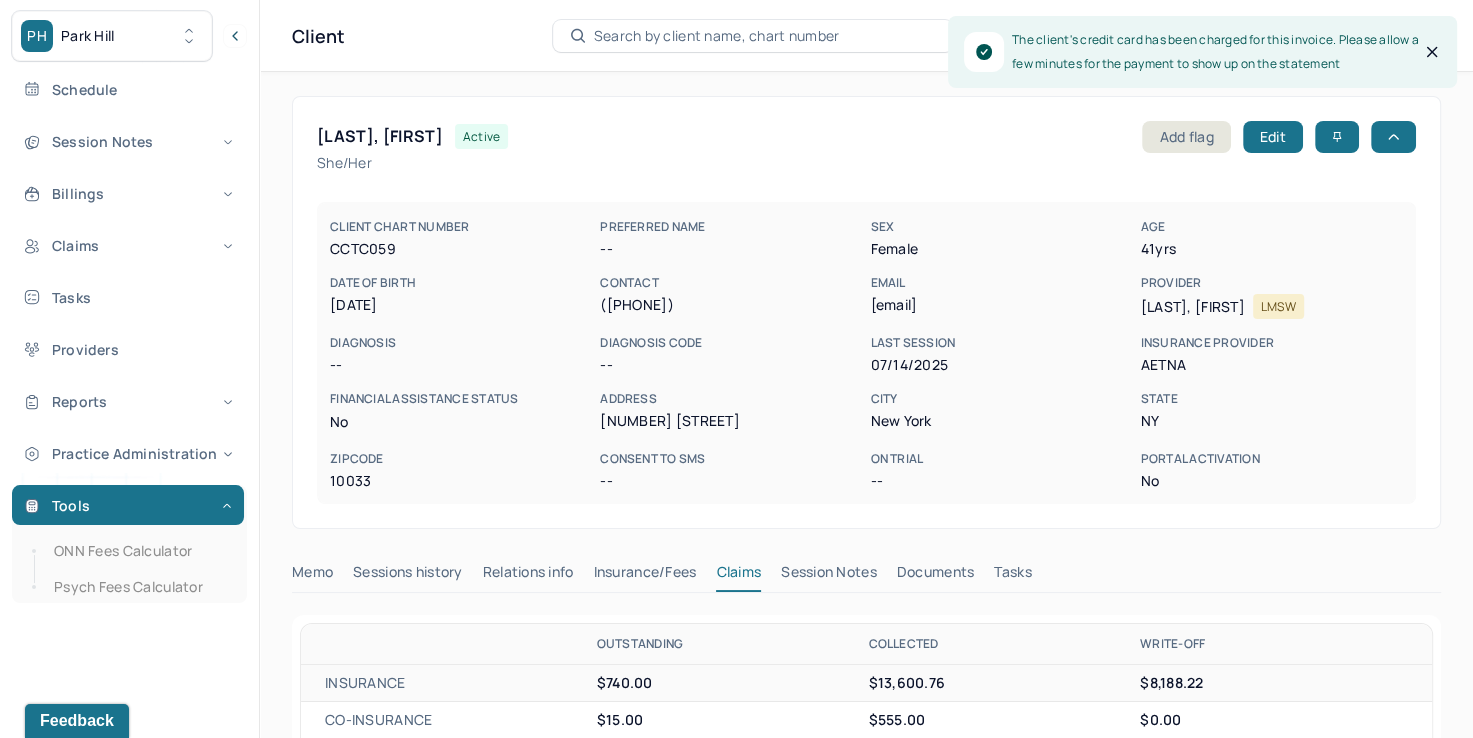 click on "Search by client name, chart number" at bounding box center [717, 36] 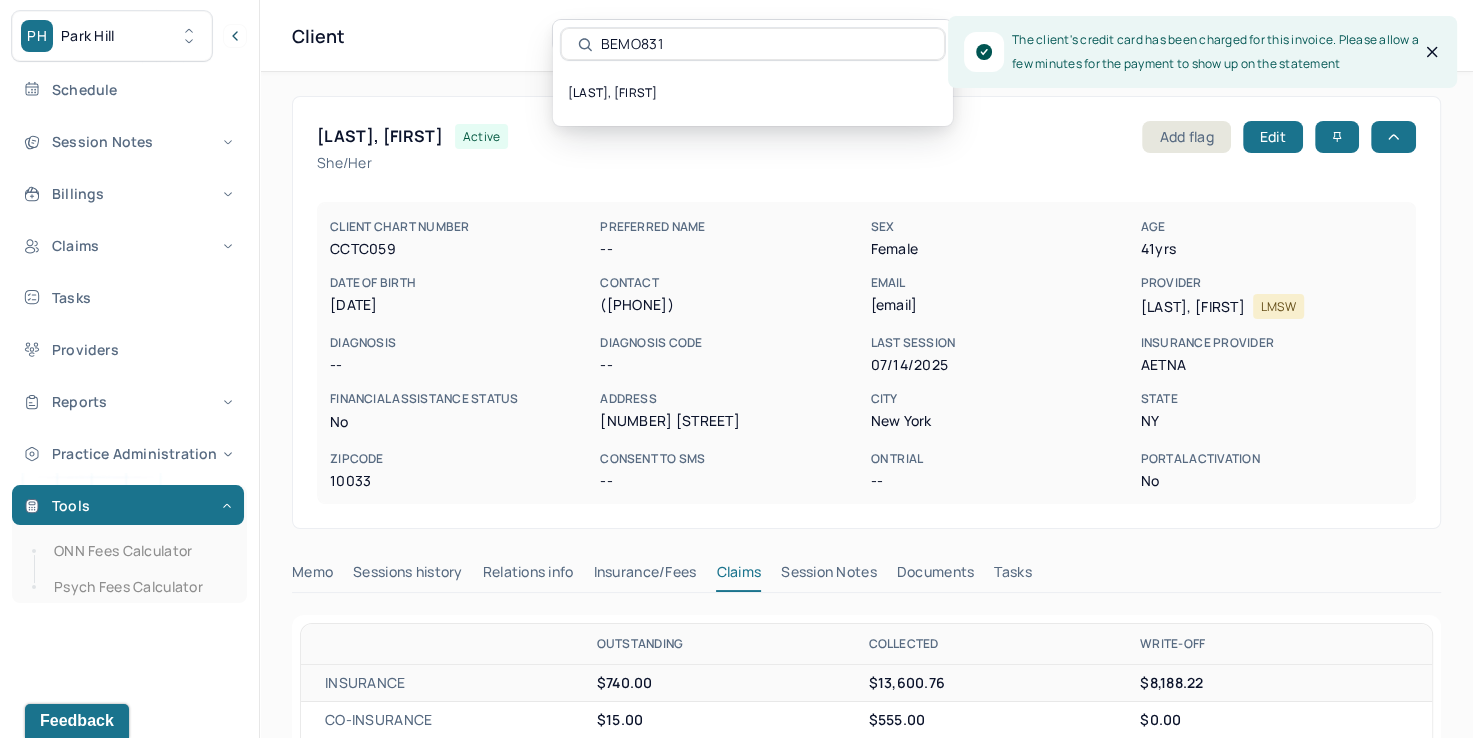 type on "BEMO831" 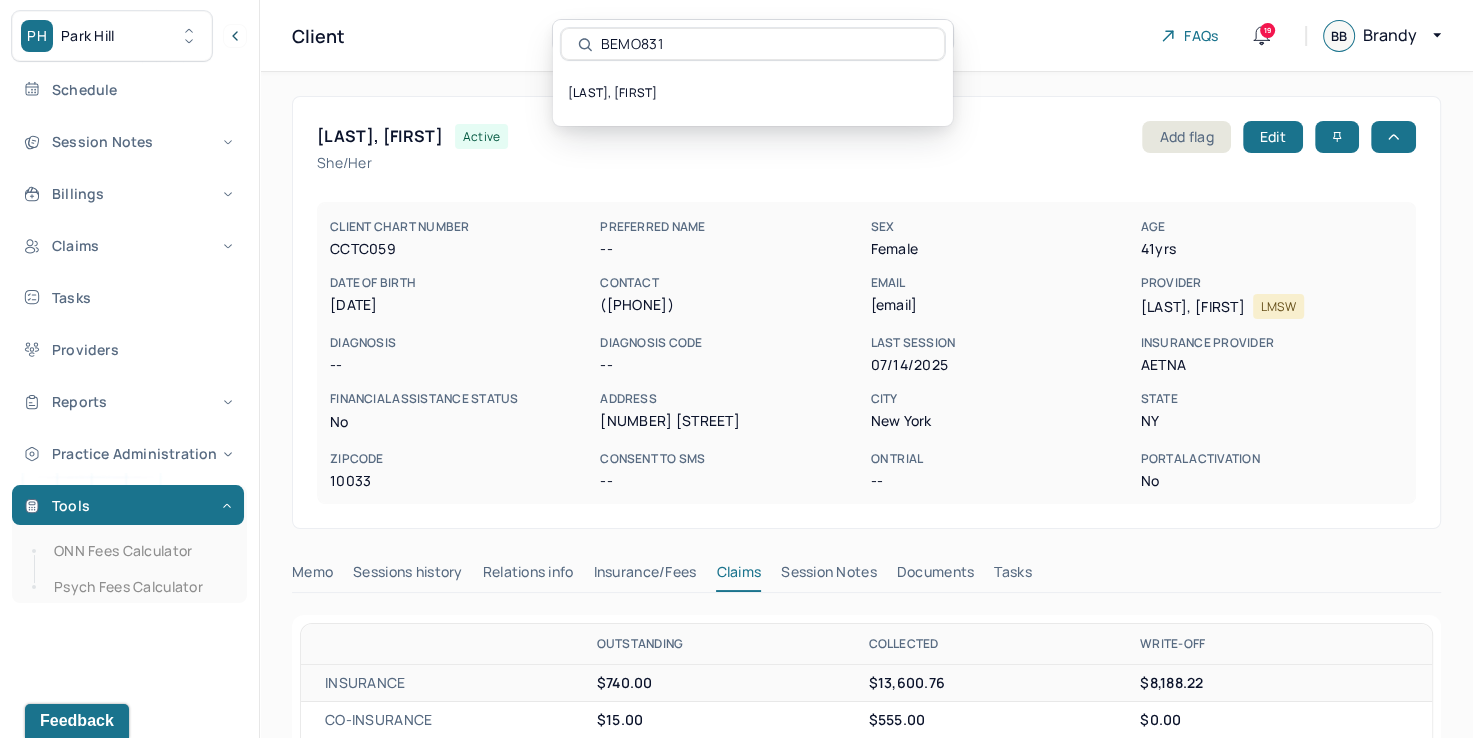 click on "[LAST], [FIRST]" at bounding box center [753, 93] 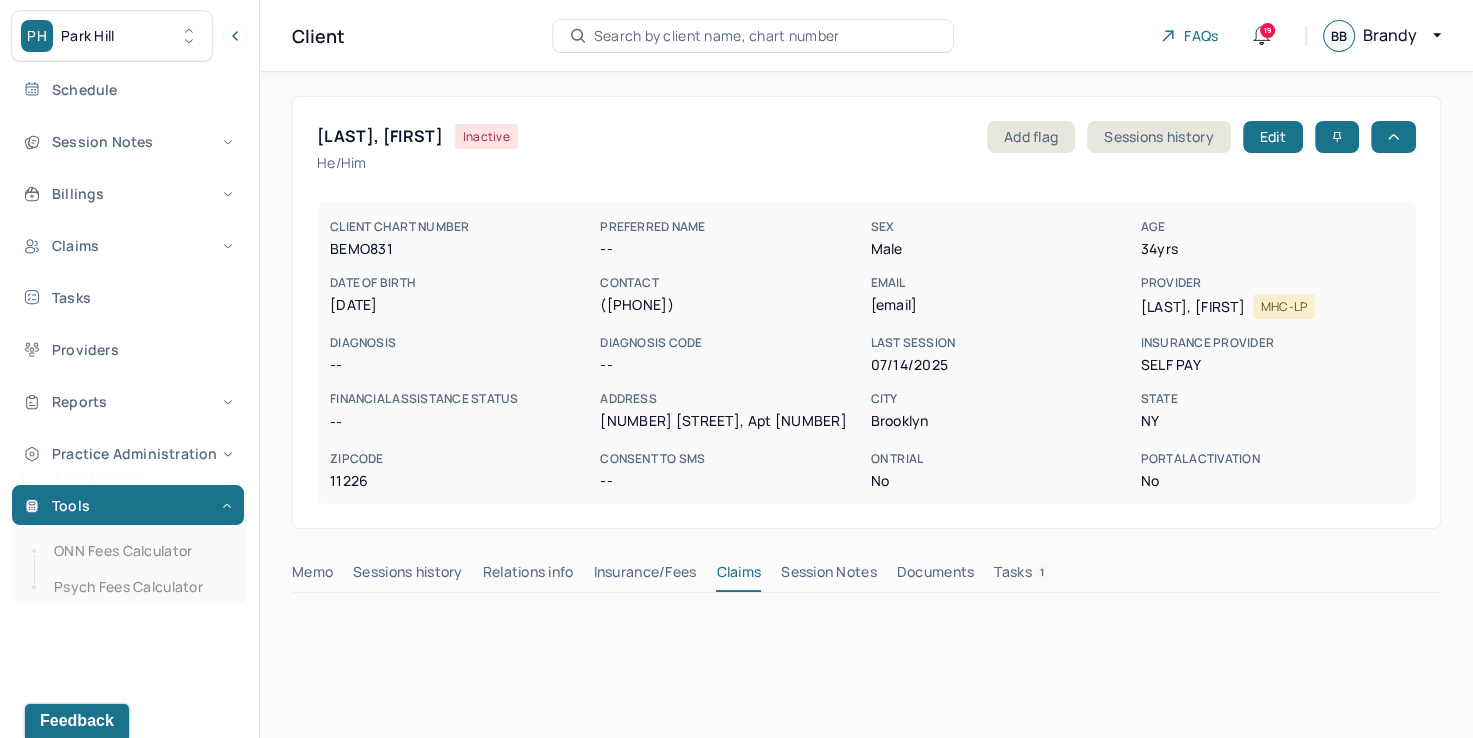 click on "Insurance/Fees" at bounding box center [645, 576] 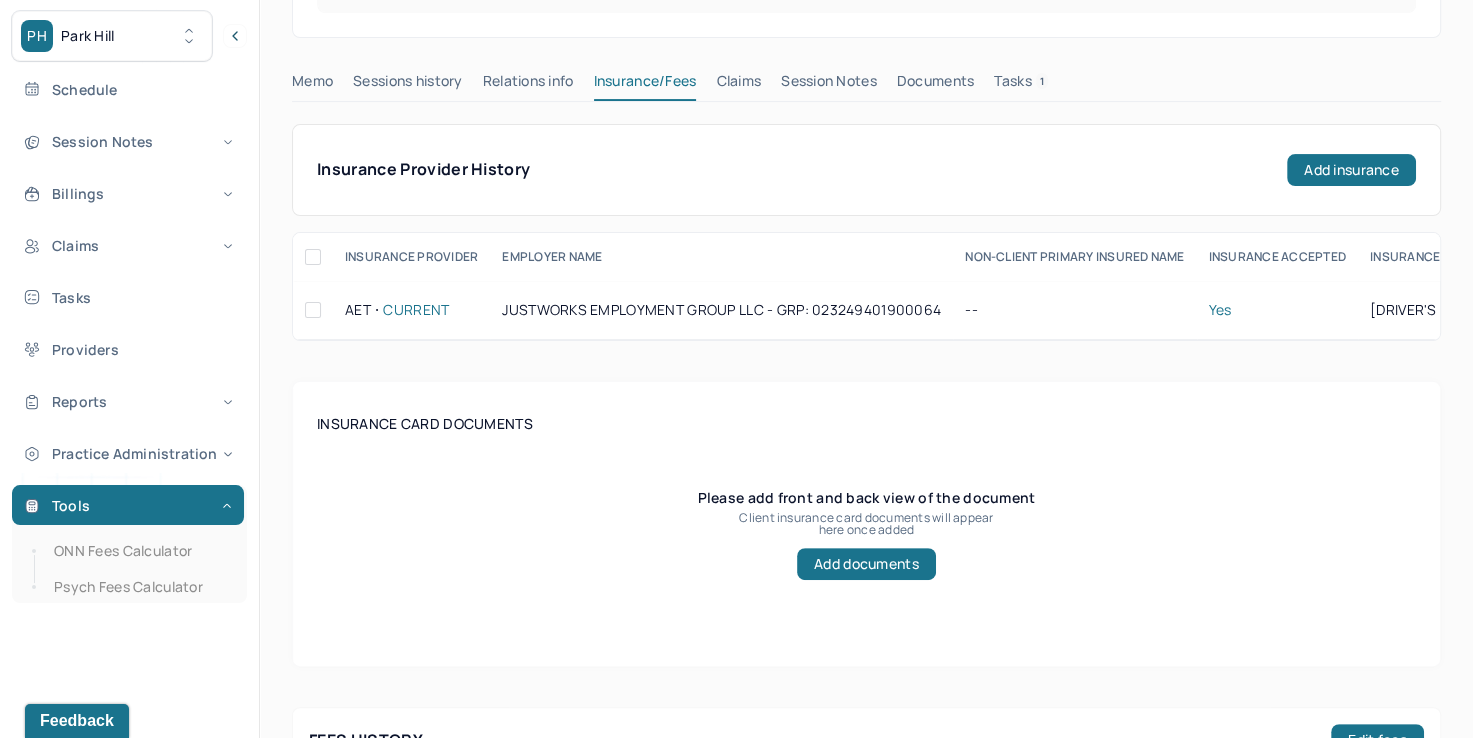 scroll, scrollTop: 456, scrollLeft: 0, axis: vertical 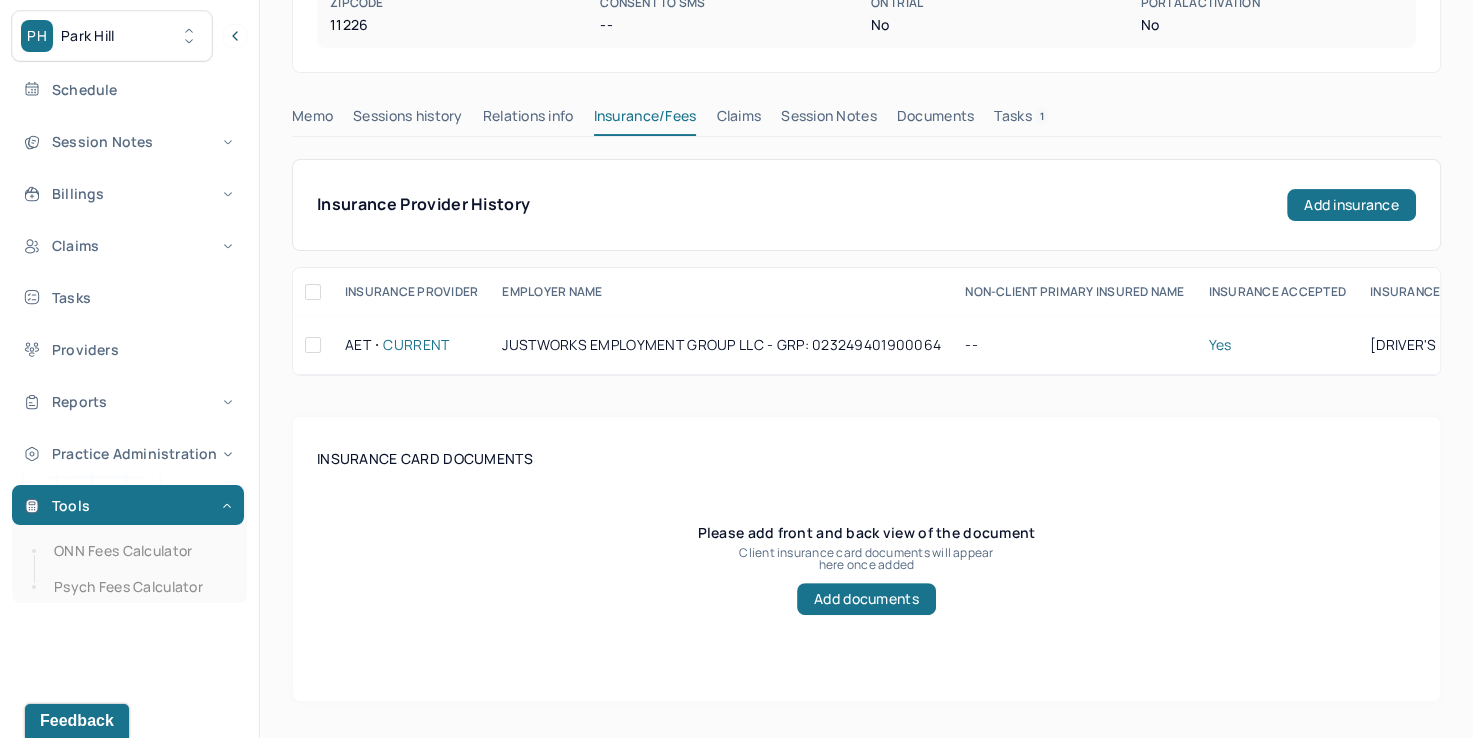 click on "Claims" at bounding box center (738, 120) 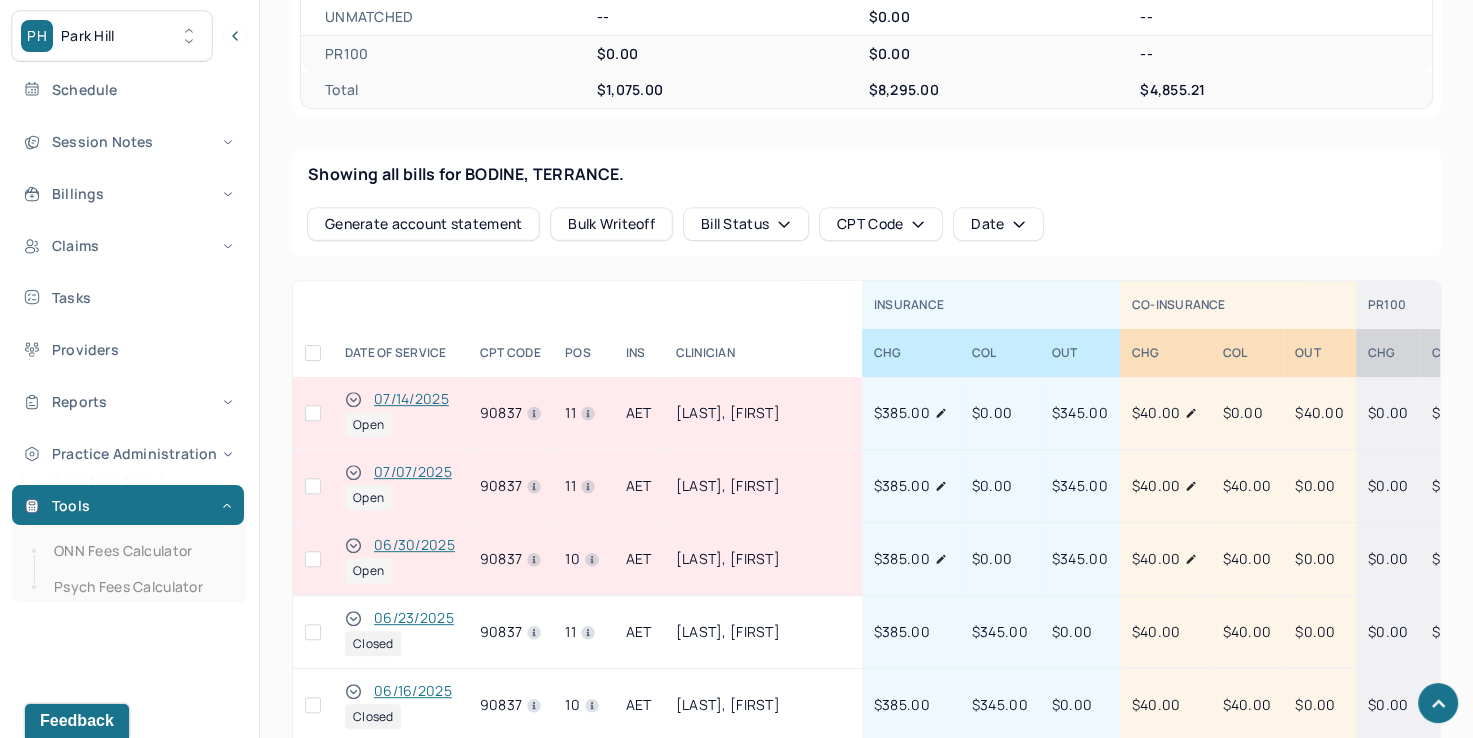 scroll, scrollTop: 756, scrollLeft: 0, axis: vertical 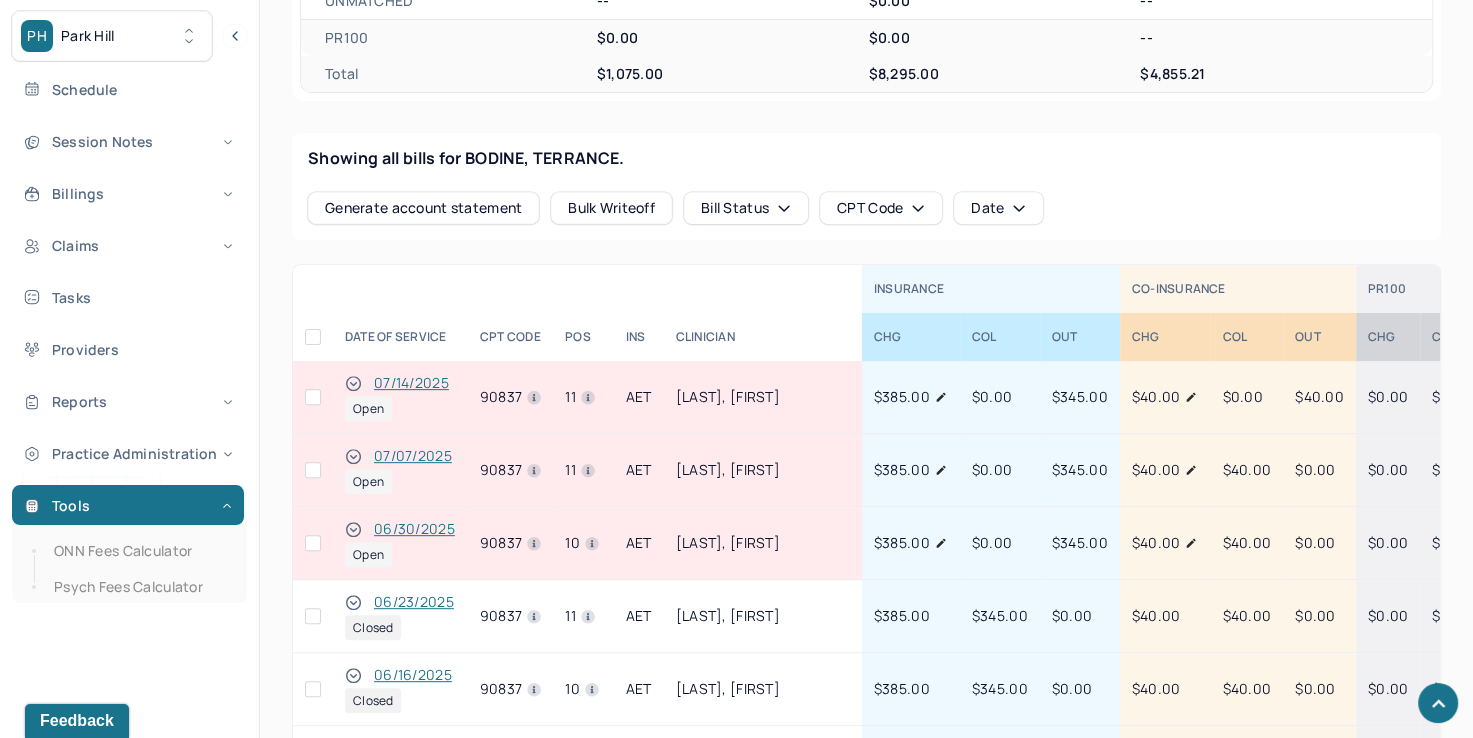 click at bounding box center [313, 397] 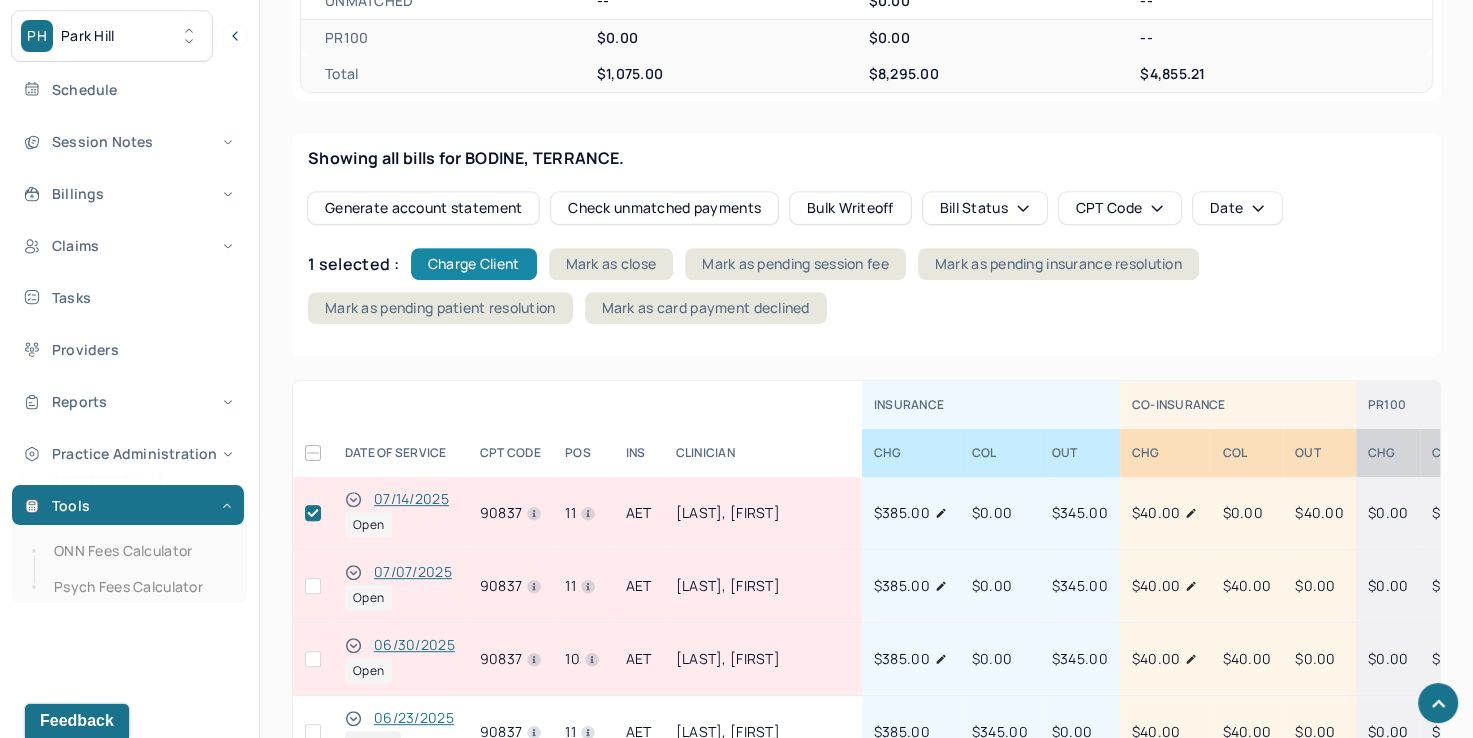 click on "Charge Client" at bounding box center (474, 264) 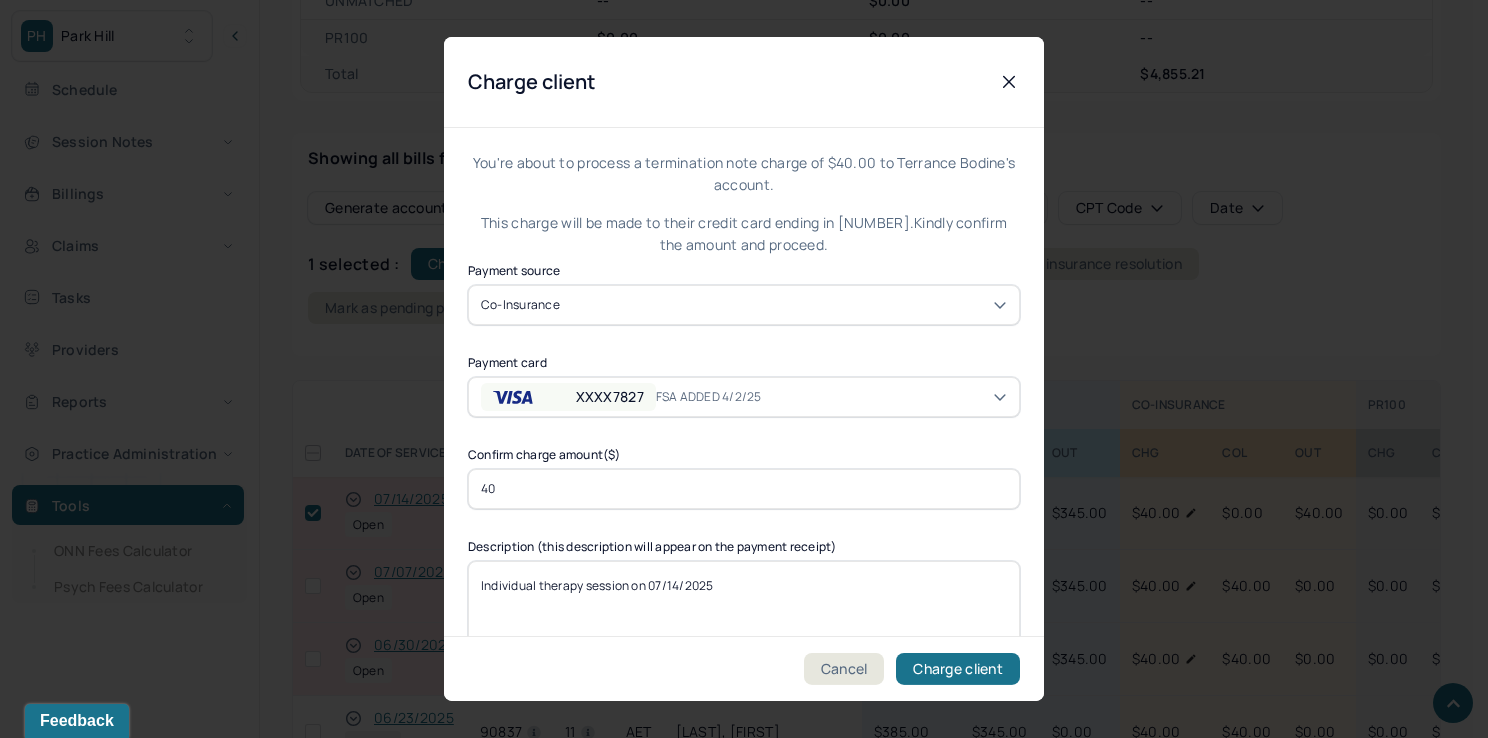 click on "FSA ADDED 4/2/25" at bounding box center [721, 397] 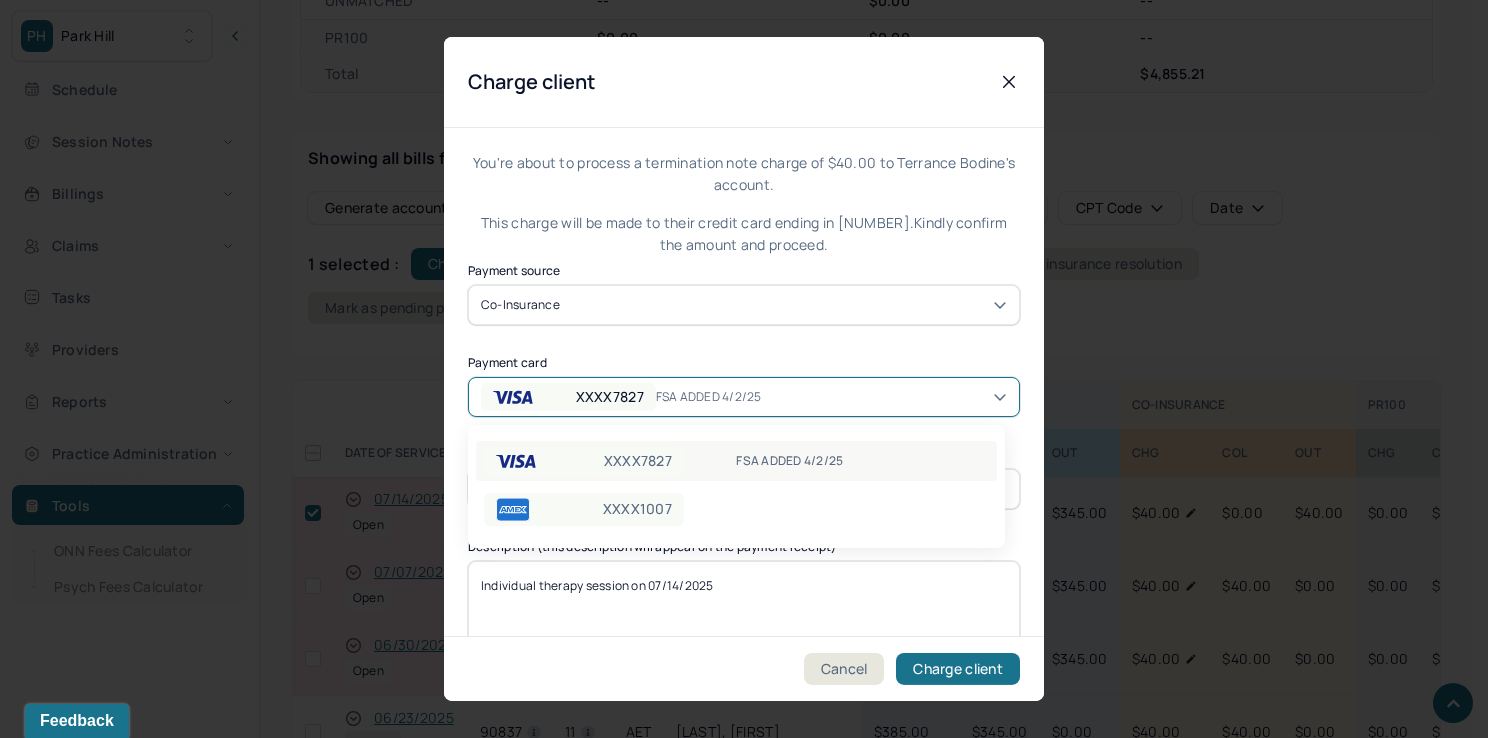 click on "XXXX7827 FSA ADDED [DATE]" at bounding box center (736, 461) 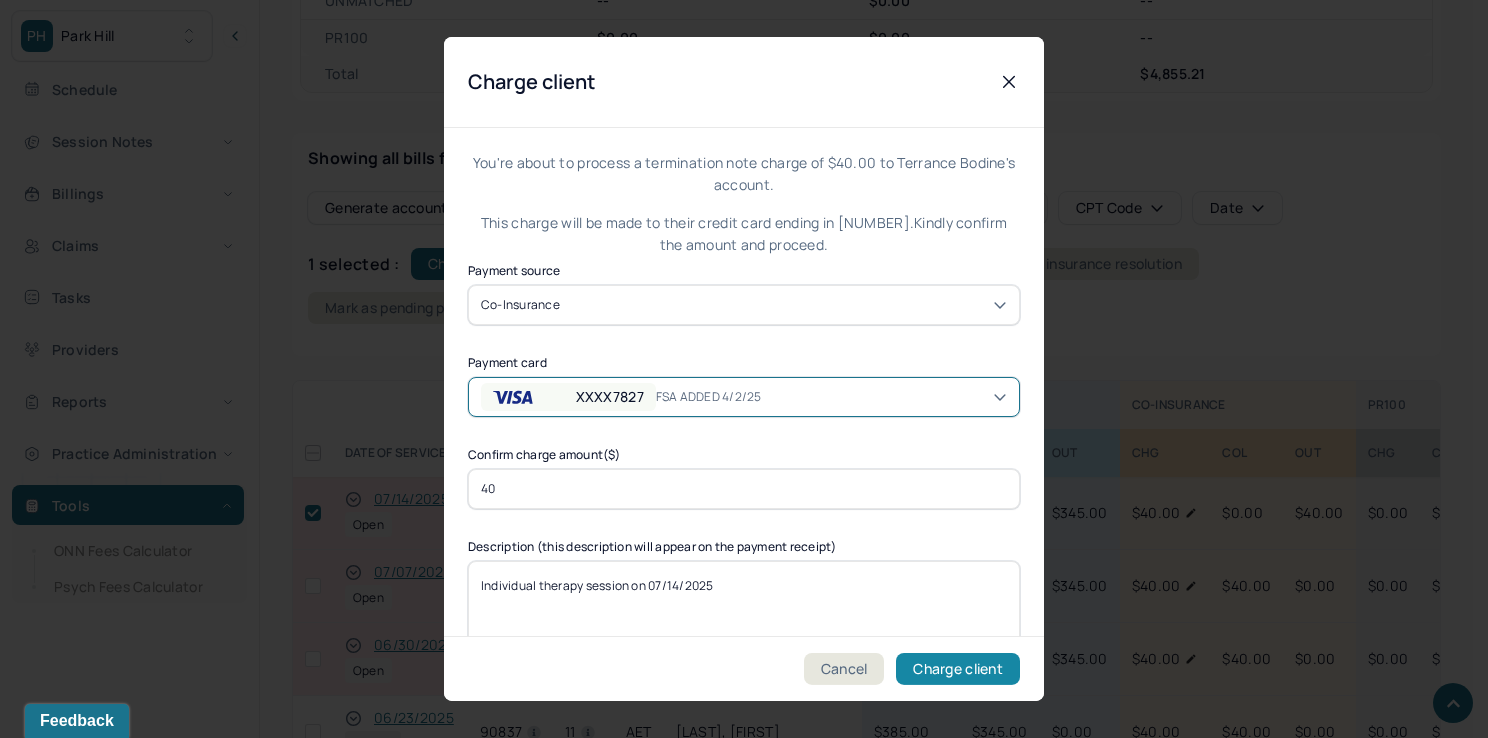 click on "Charge client" at bounding box center [958, 669] 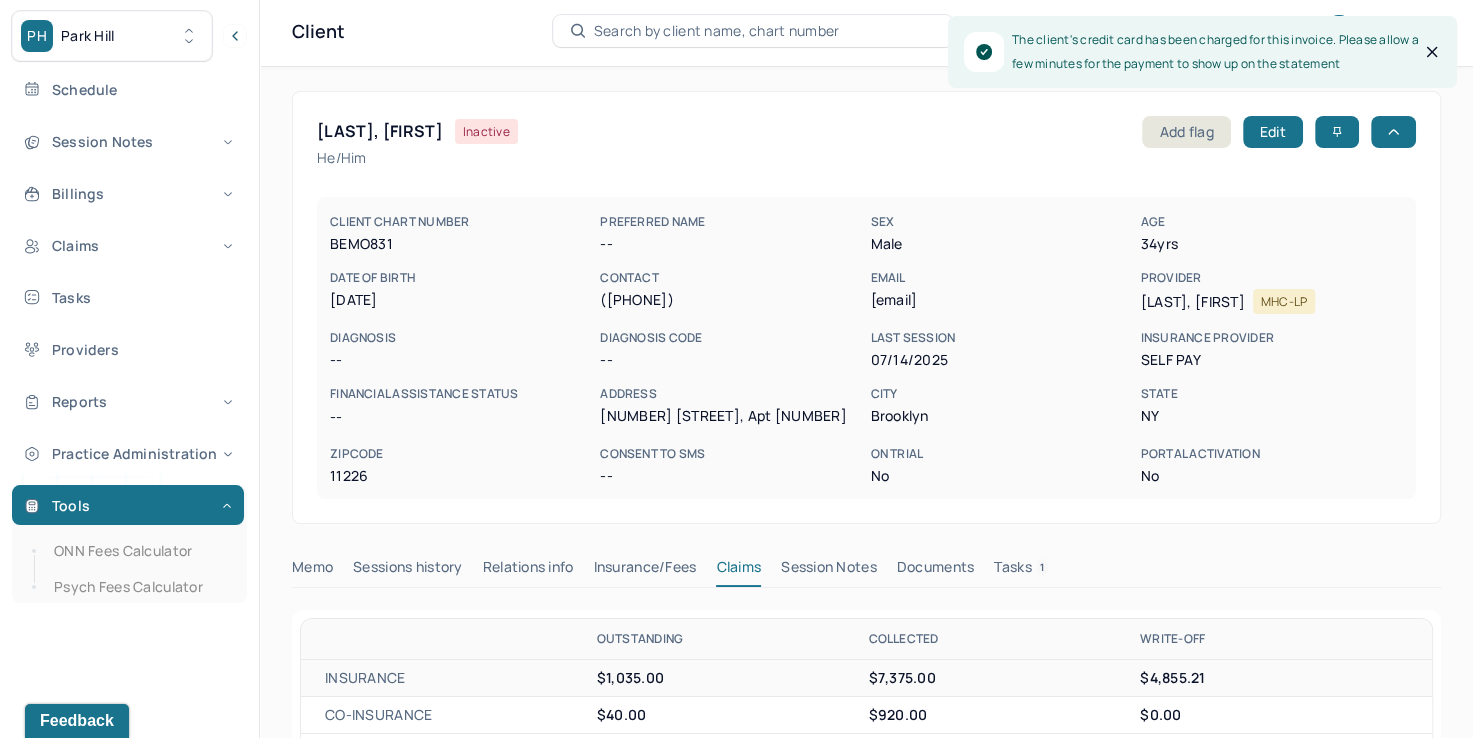 scroll, scrollTop: 0, scrollLeft: 0, axis: both 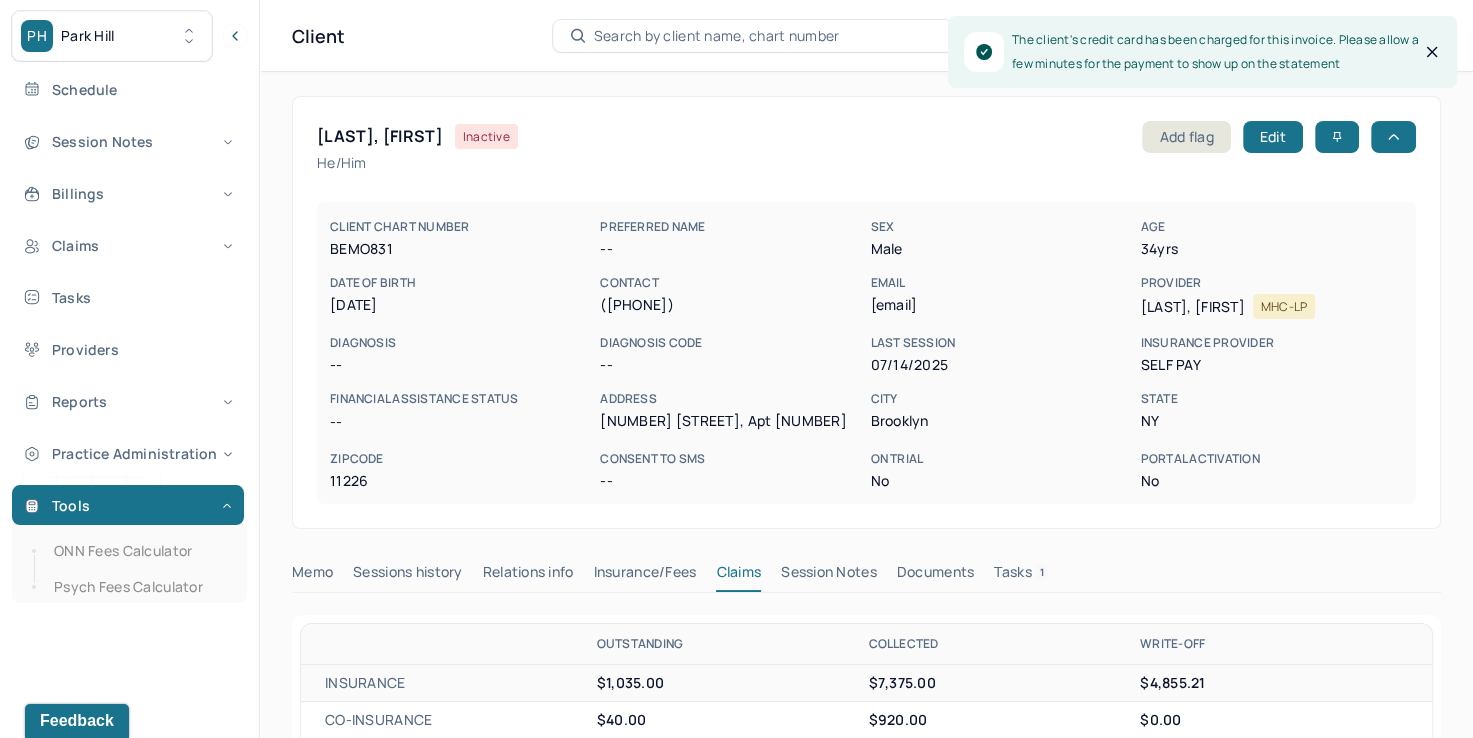 click on "Search by client name, chart number" at bounding box center (717, 36) 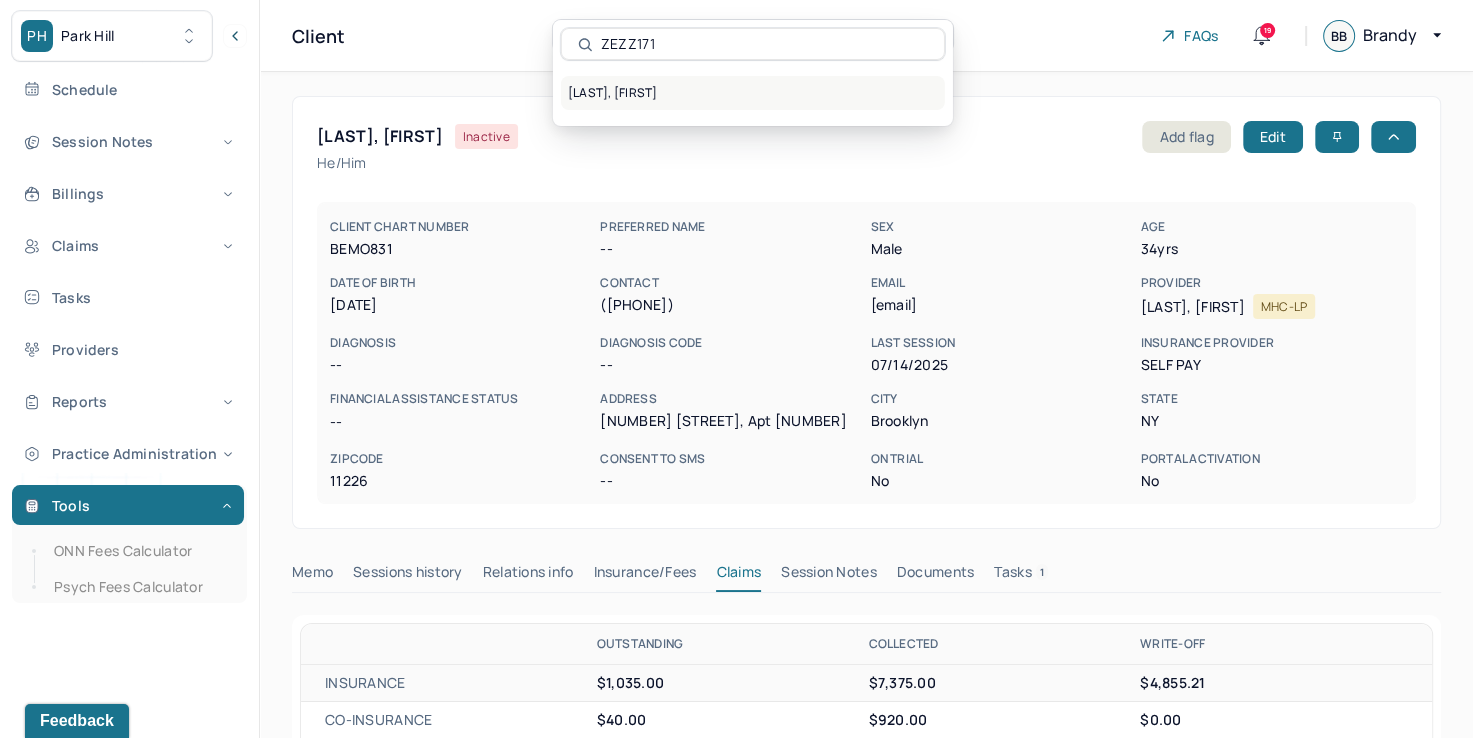 type on "ZEZZ171" 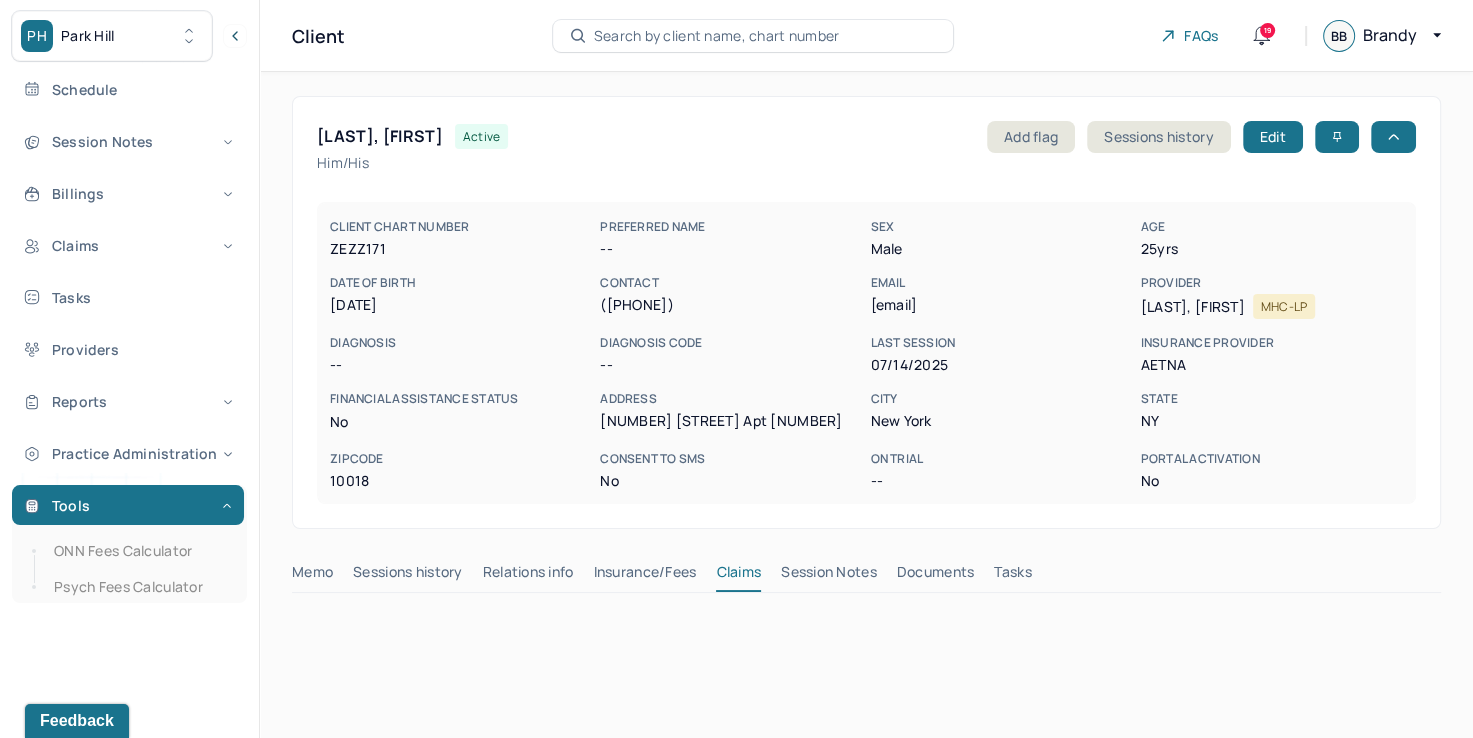 click on "Insurance/Fees" at bounding box center (645, 576) 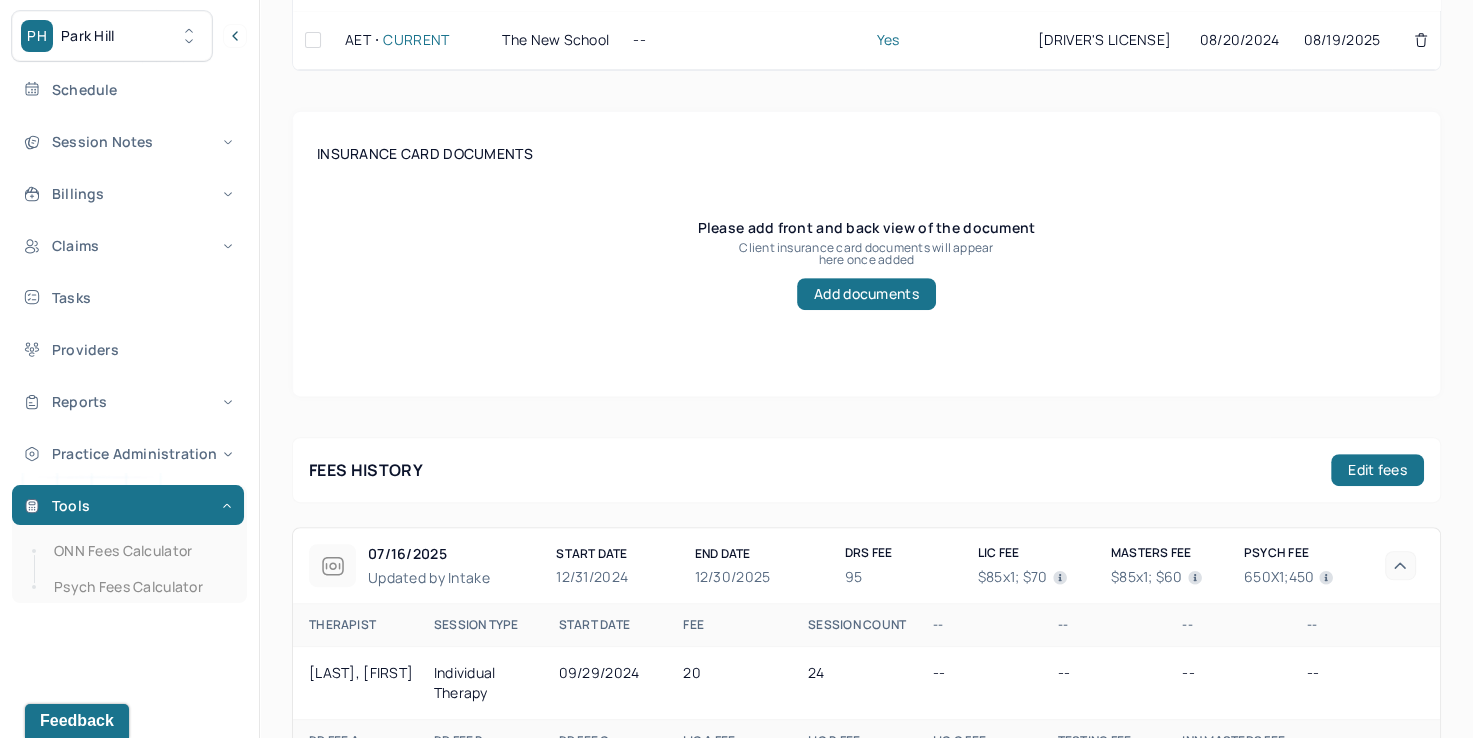 scroll, scrollTop: 400, scrollLeft: 0, axis: vertical 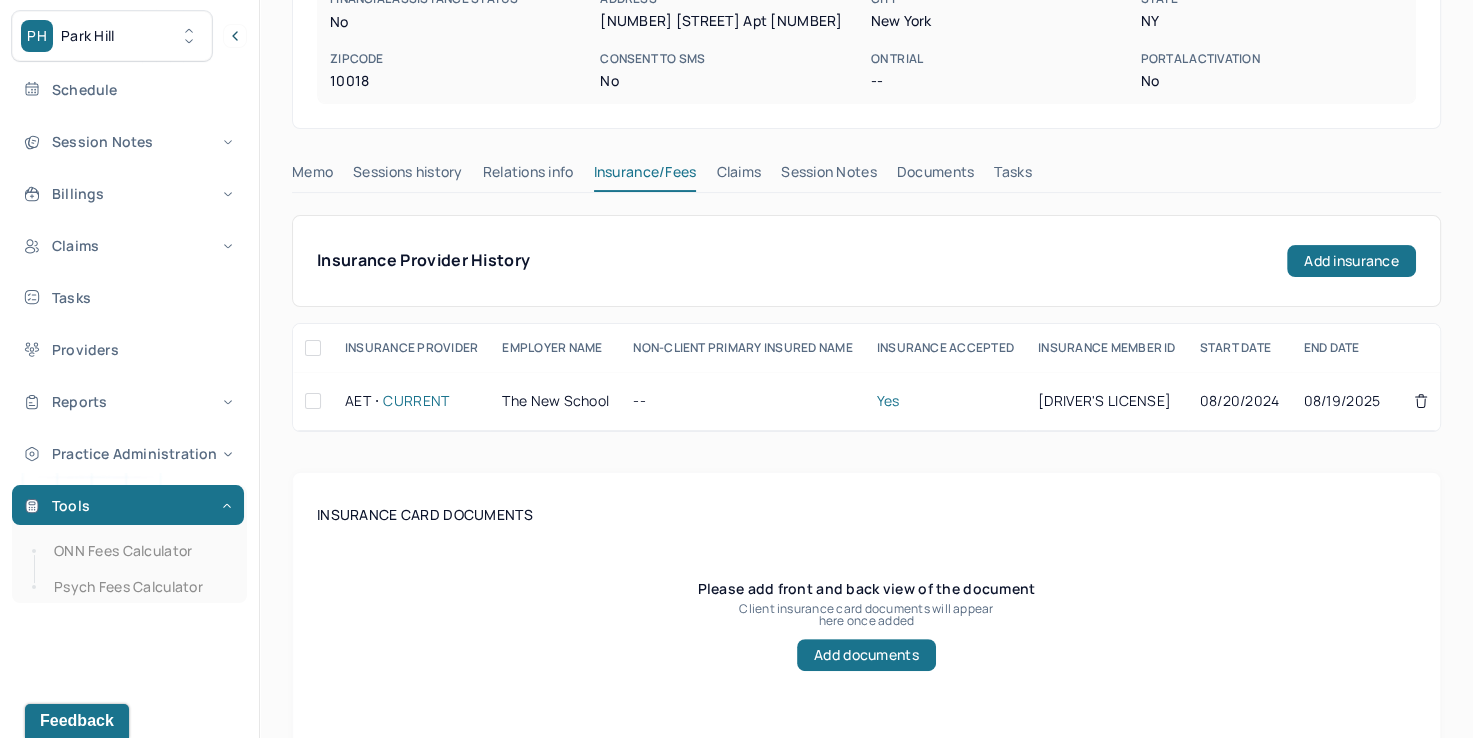 click on "Claims" at bounding box center (738, 176) 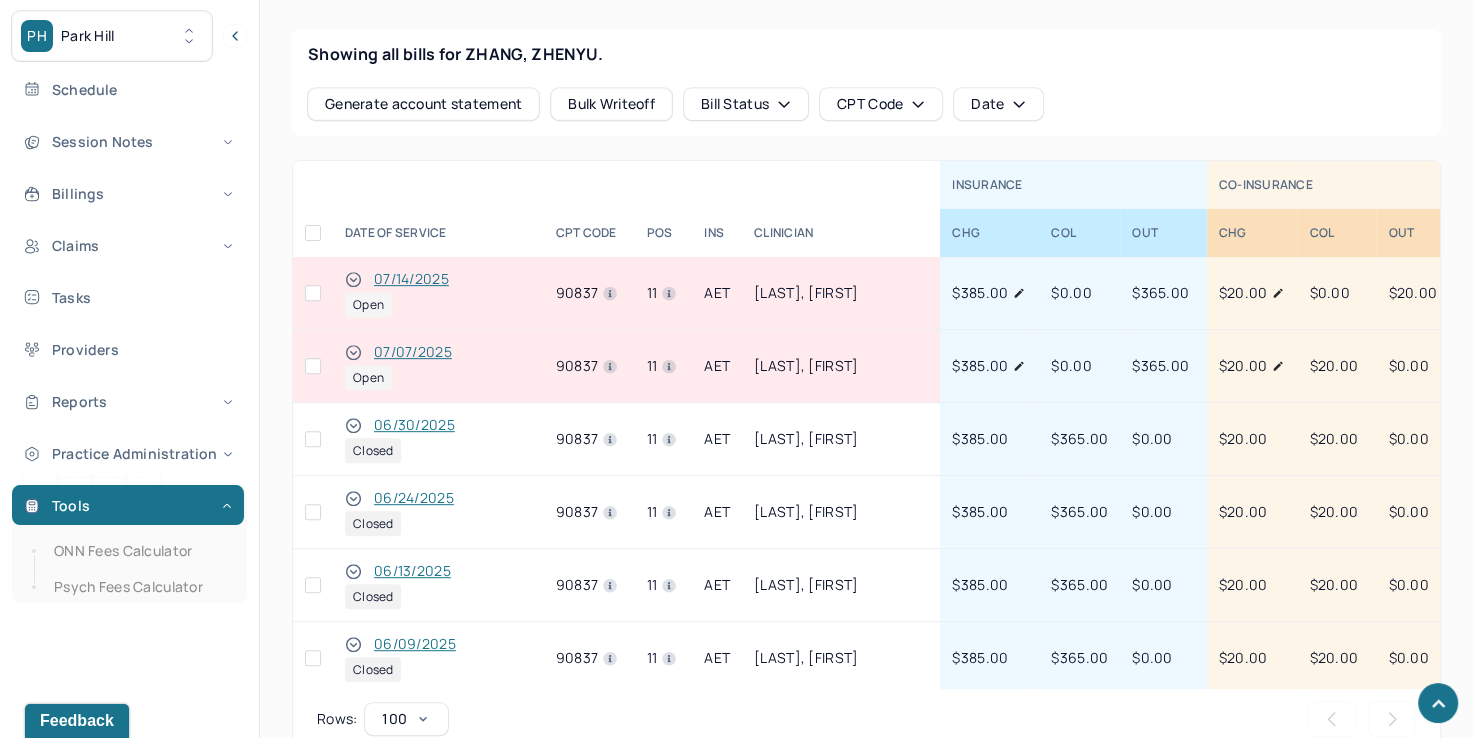 scroll, scrollTop: 1000, scrollLeft: 0, axis: vertical 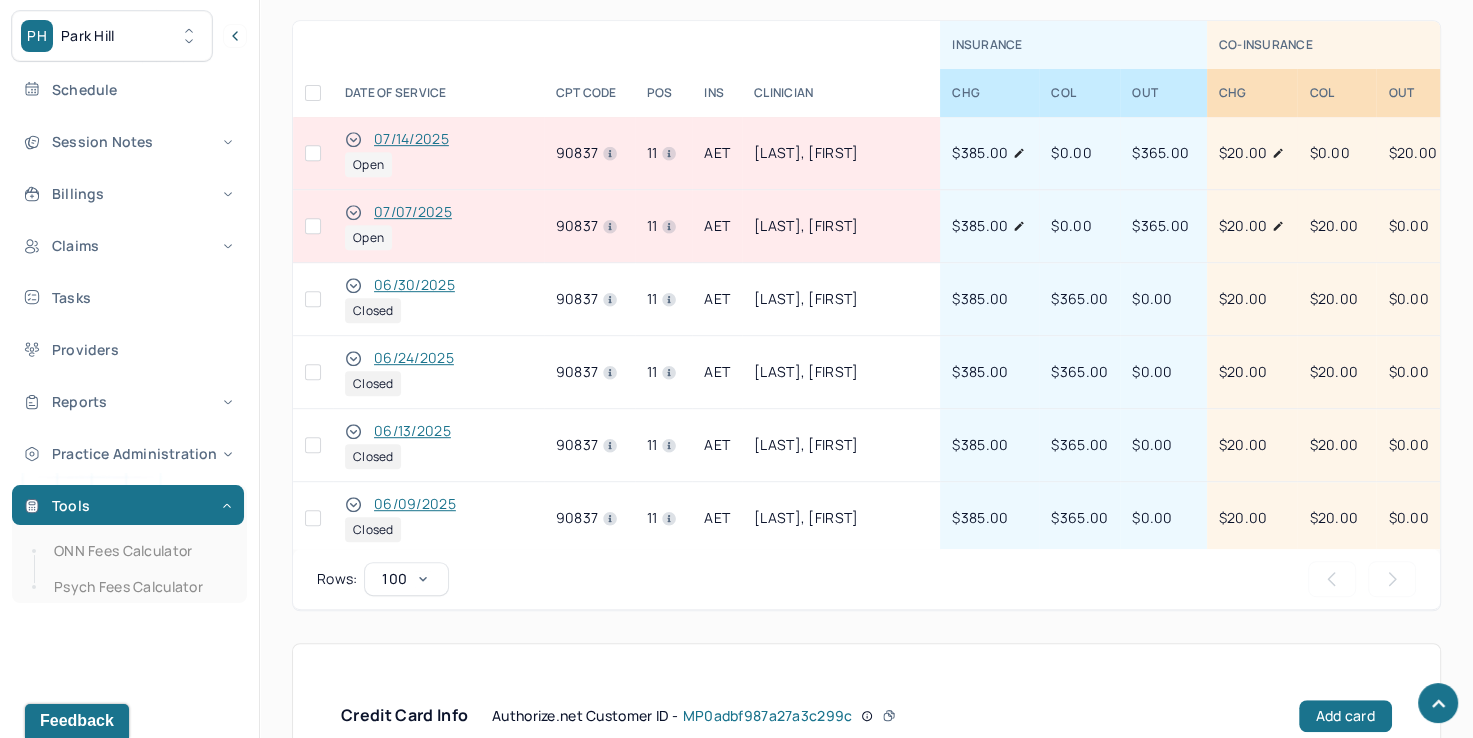 click at bounding box center [313, 153] 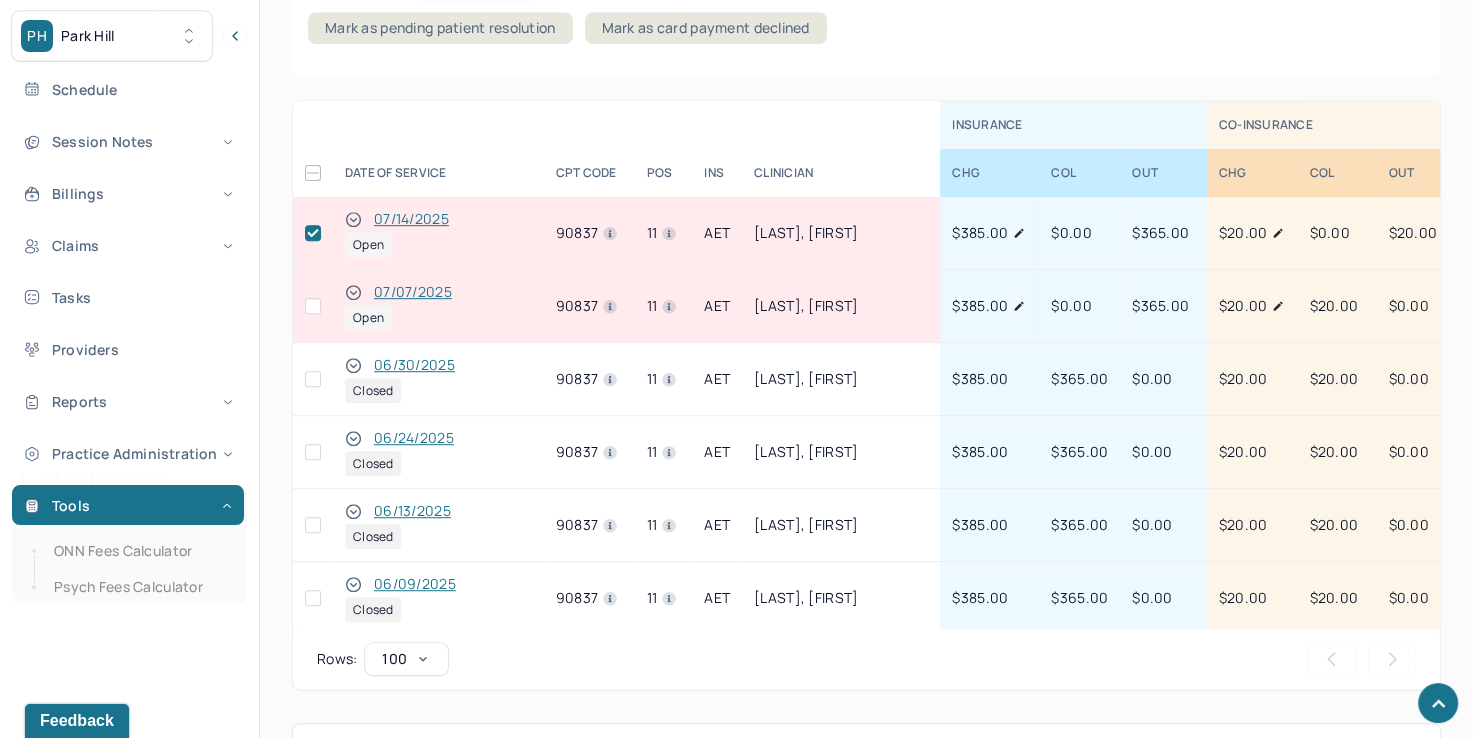 scroll, scrollTop: 716, scrollLeft: 0, axis: vertical 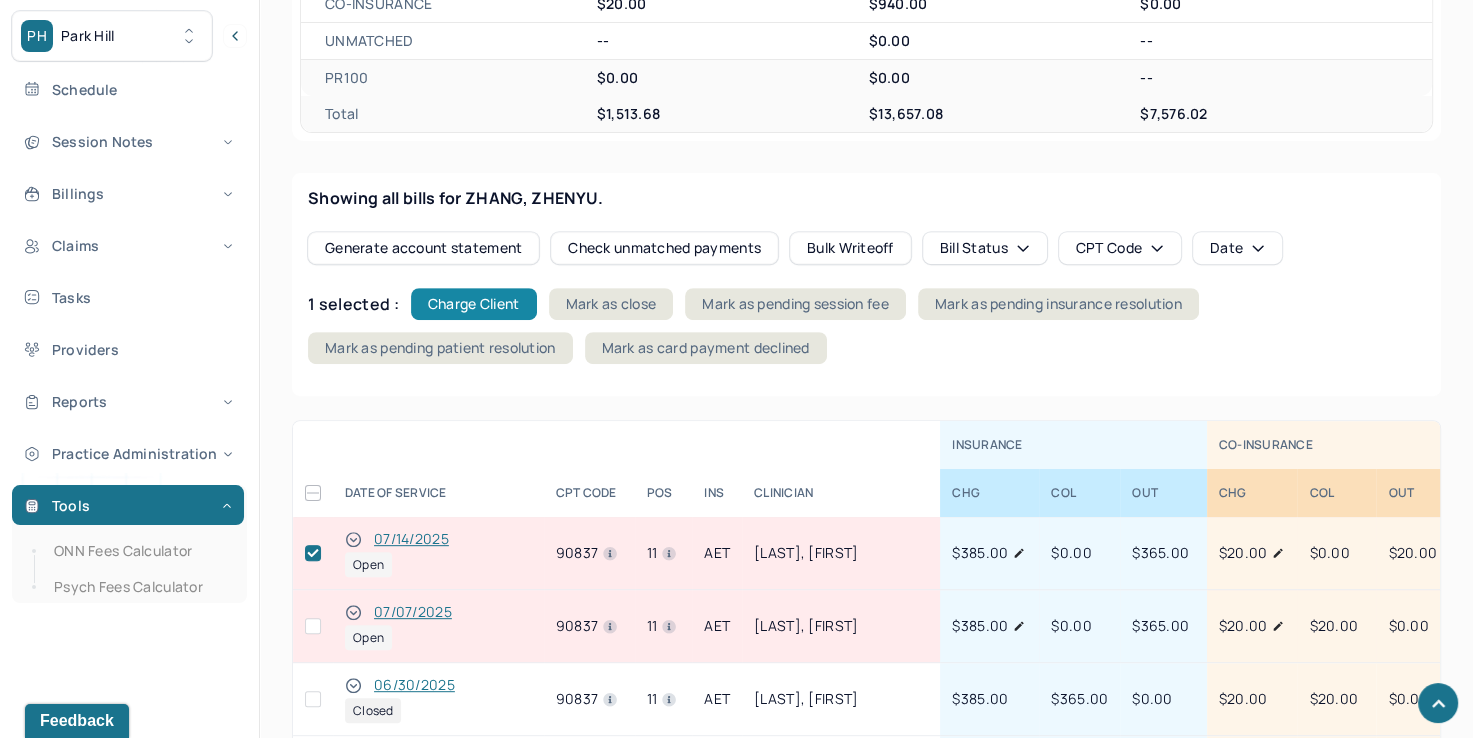 click on "Charge Client" at bounding box center [474, 304] 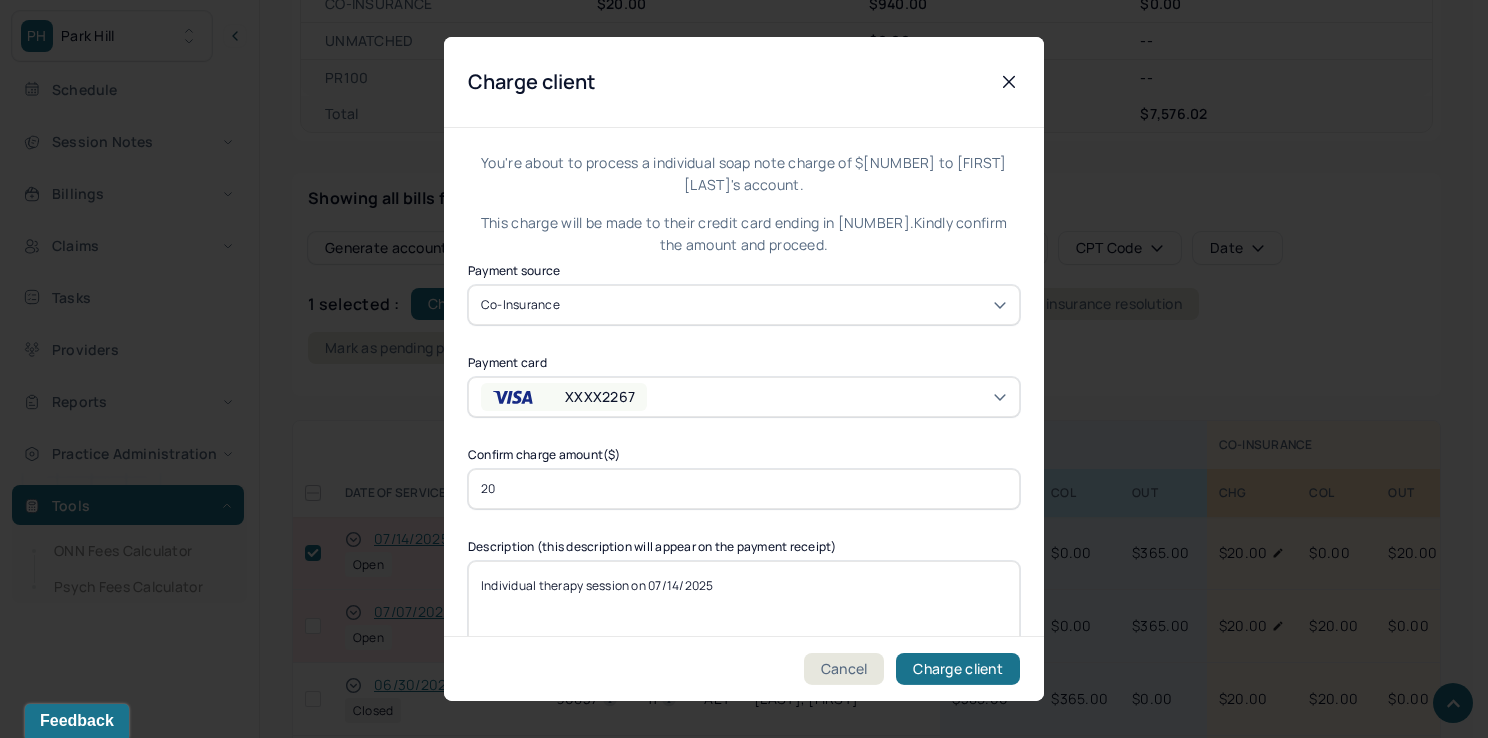 click on "XXXX2267" at bounding box center (744, 397) 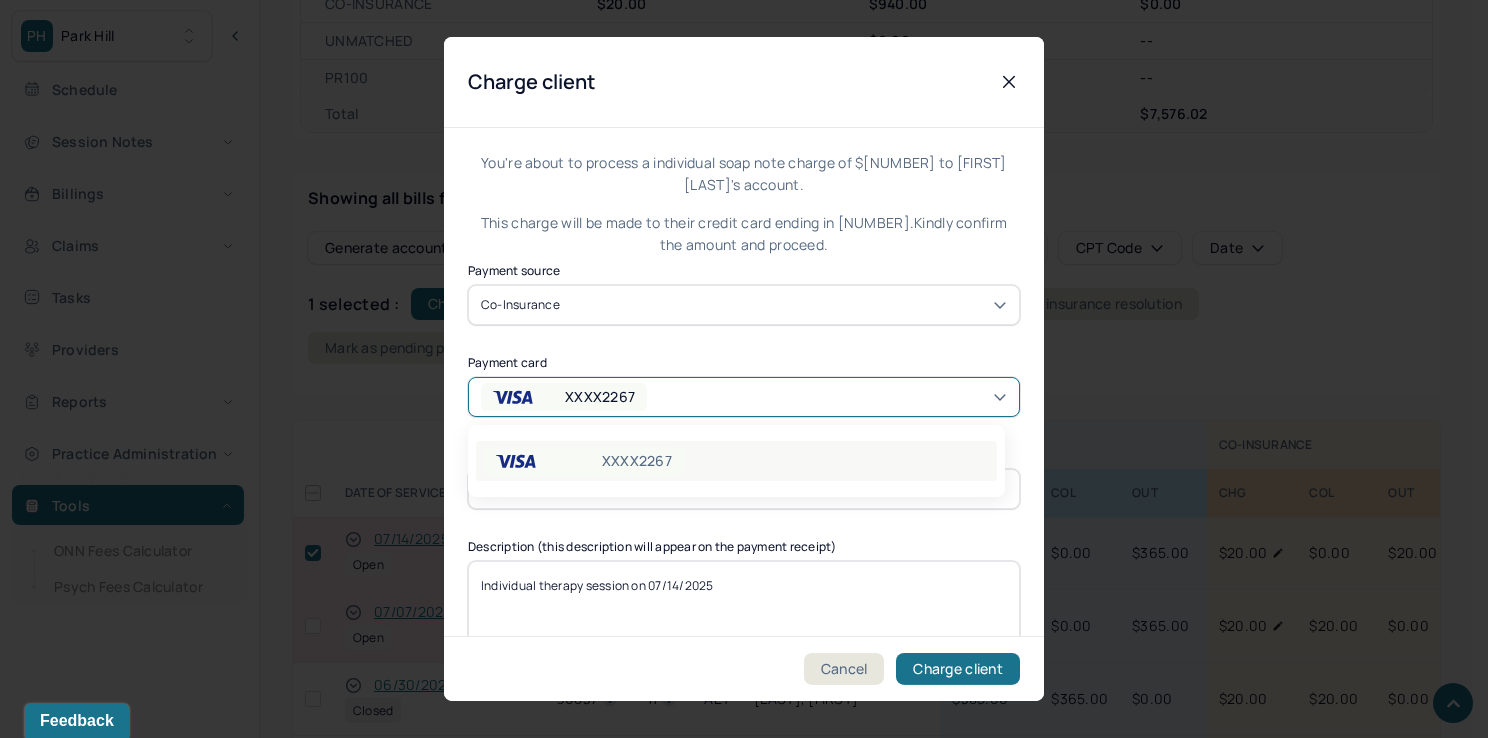 click on "XXXX2267" at bounding box center (736, 461) 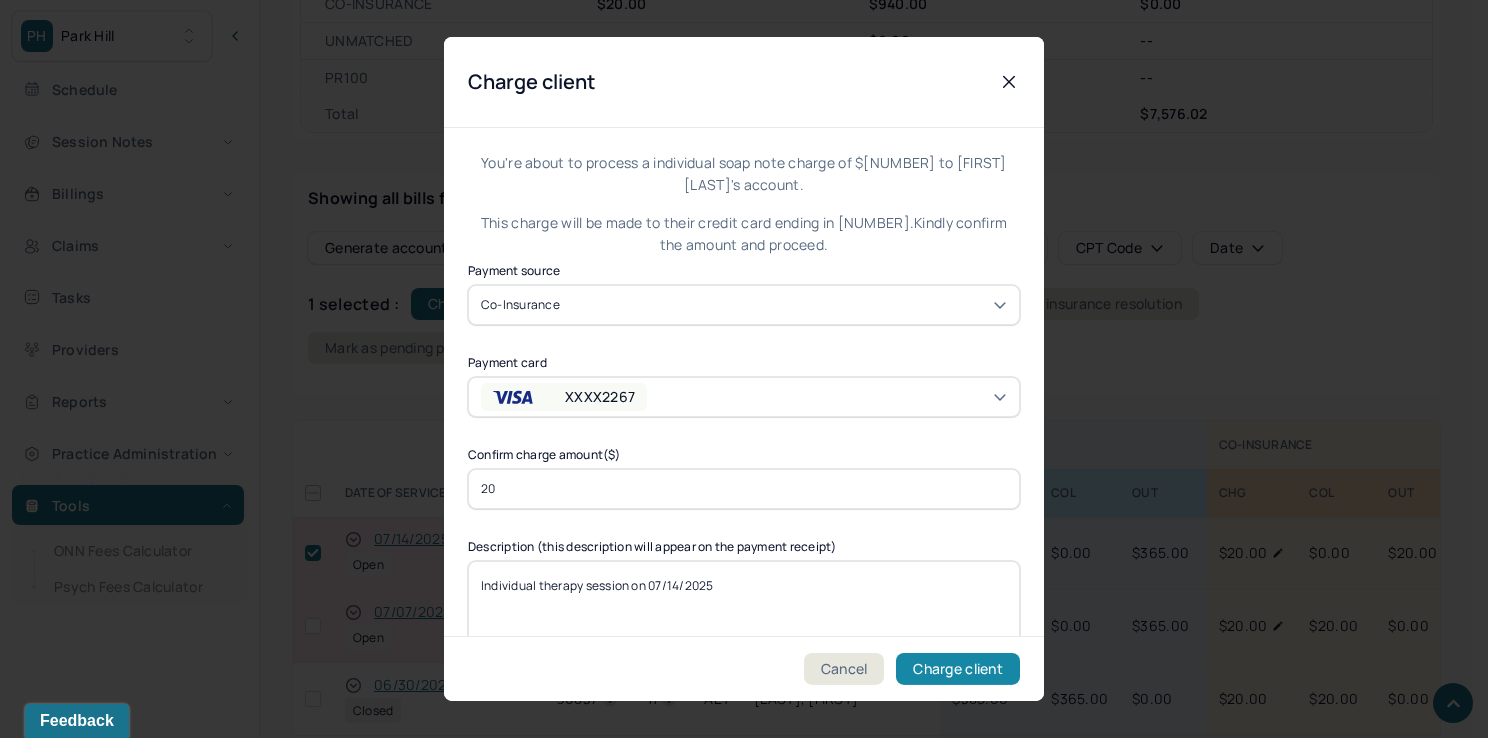 click on "Charge client" at bounding box center (958, 669) 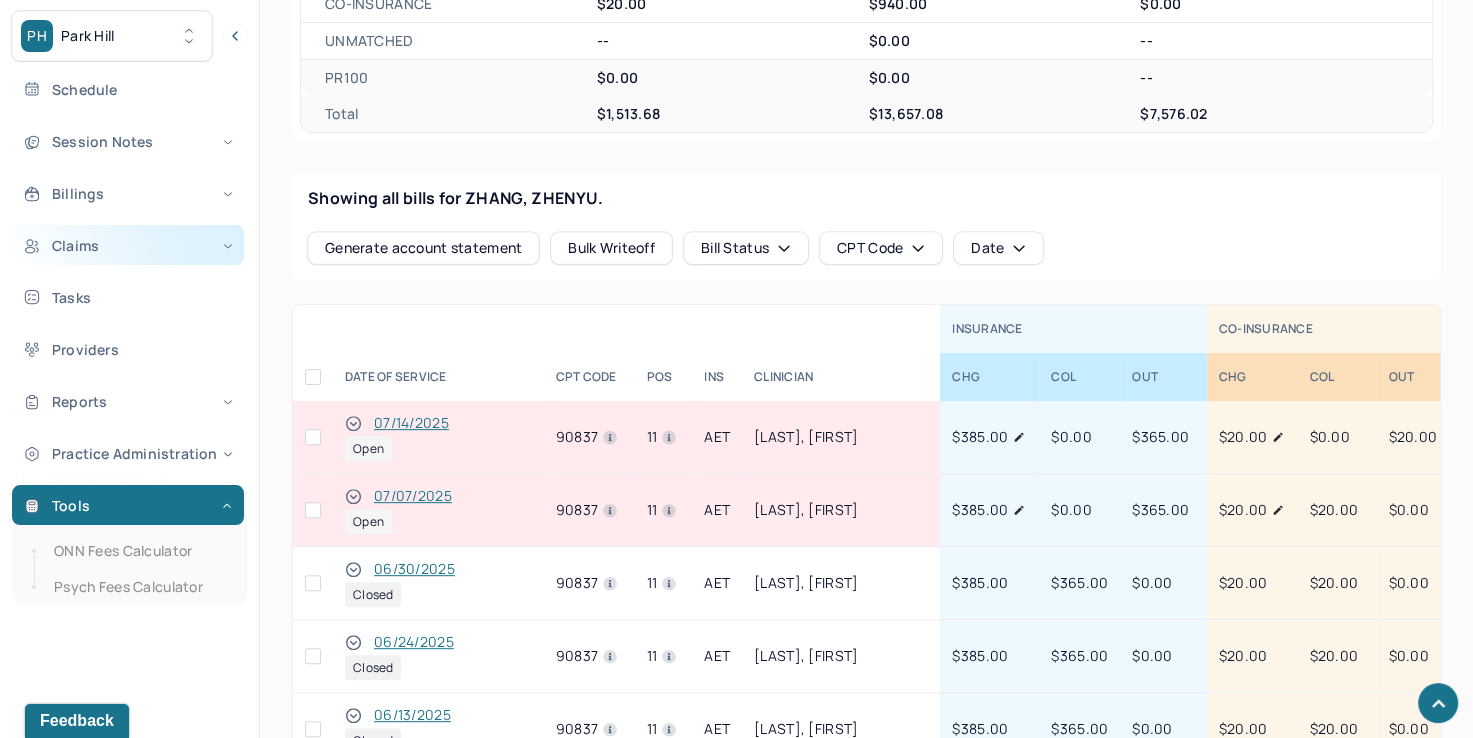 click on "Claims" at bounding box center [128, 245] 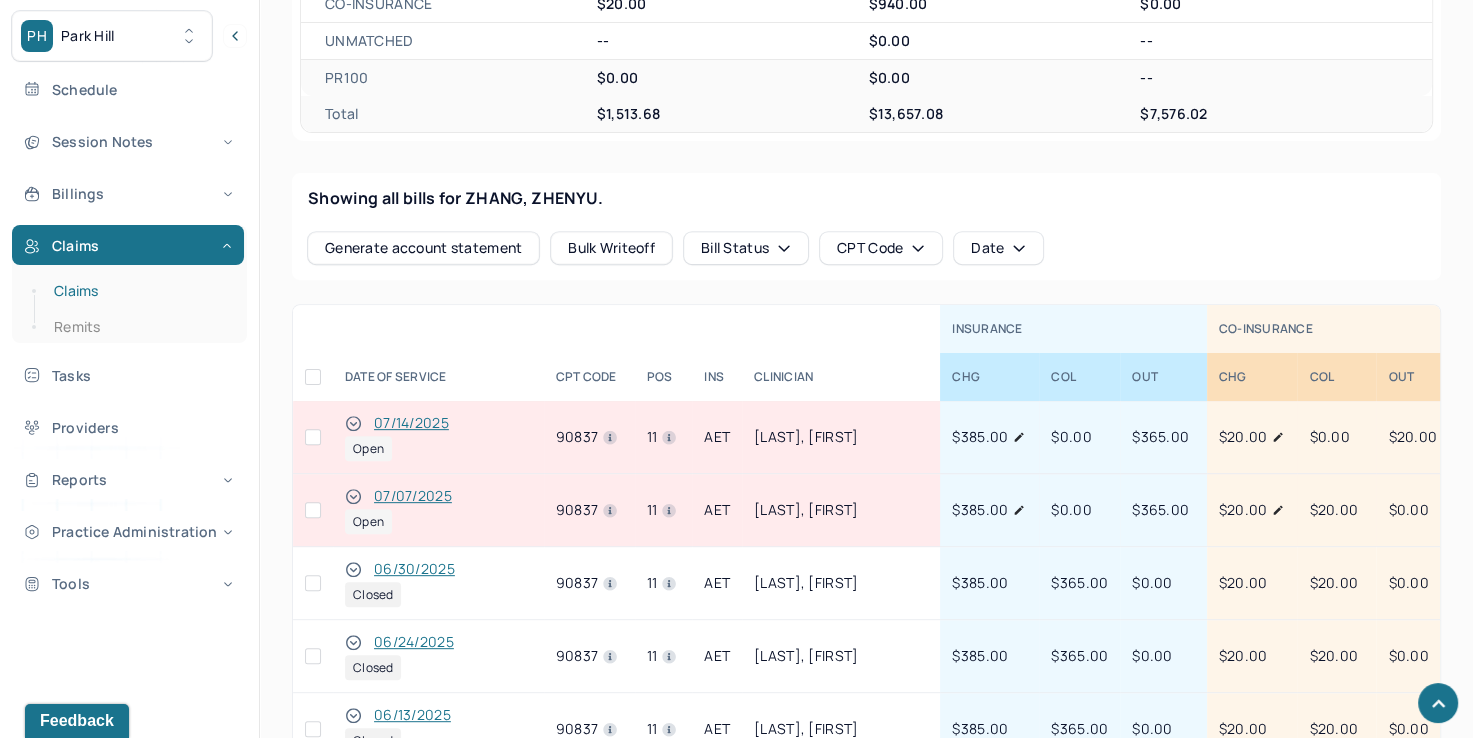 click on "Claims" at bounding box center (139, 291) 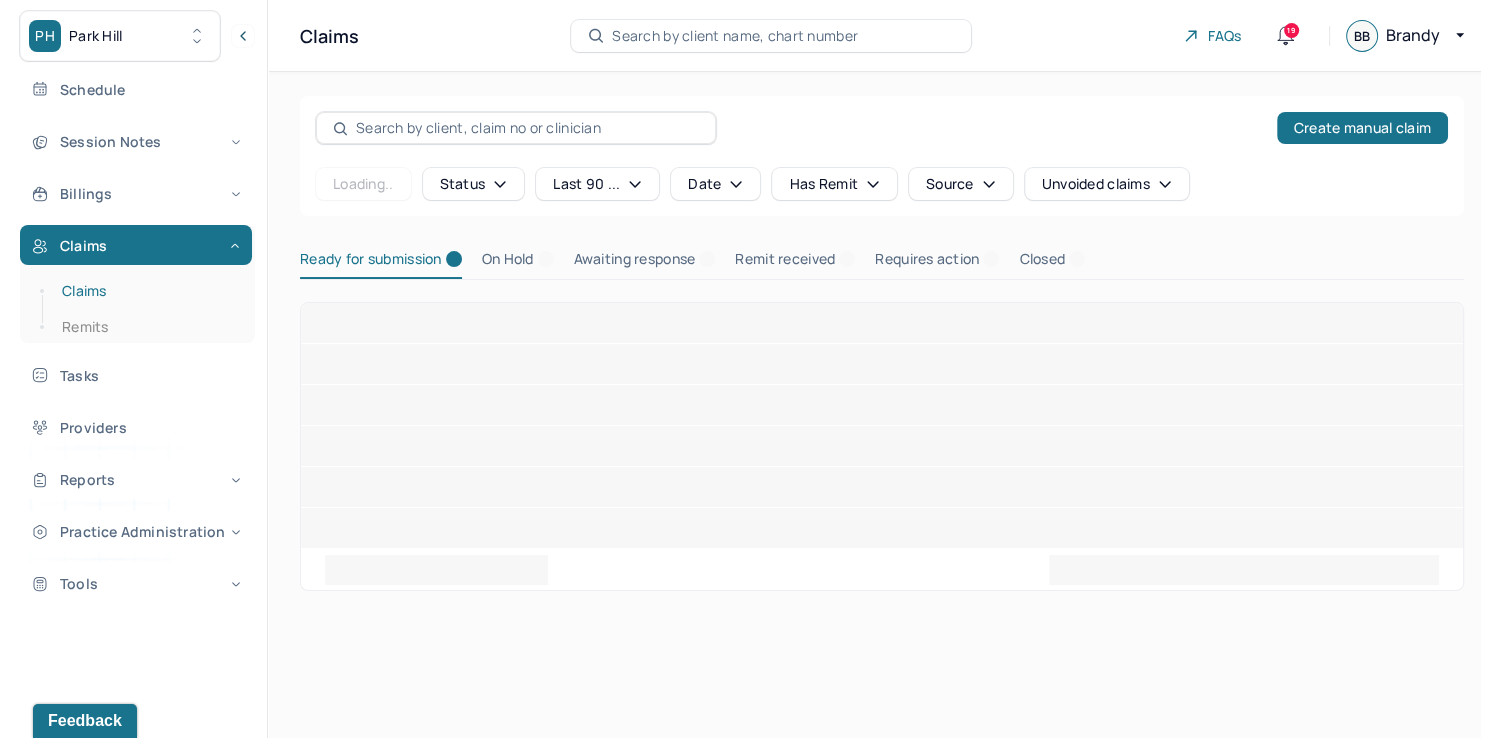 scroll, scrollTop: 0, scrollLeft: 0, axis: both 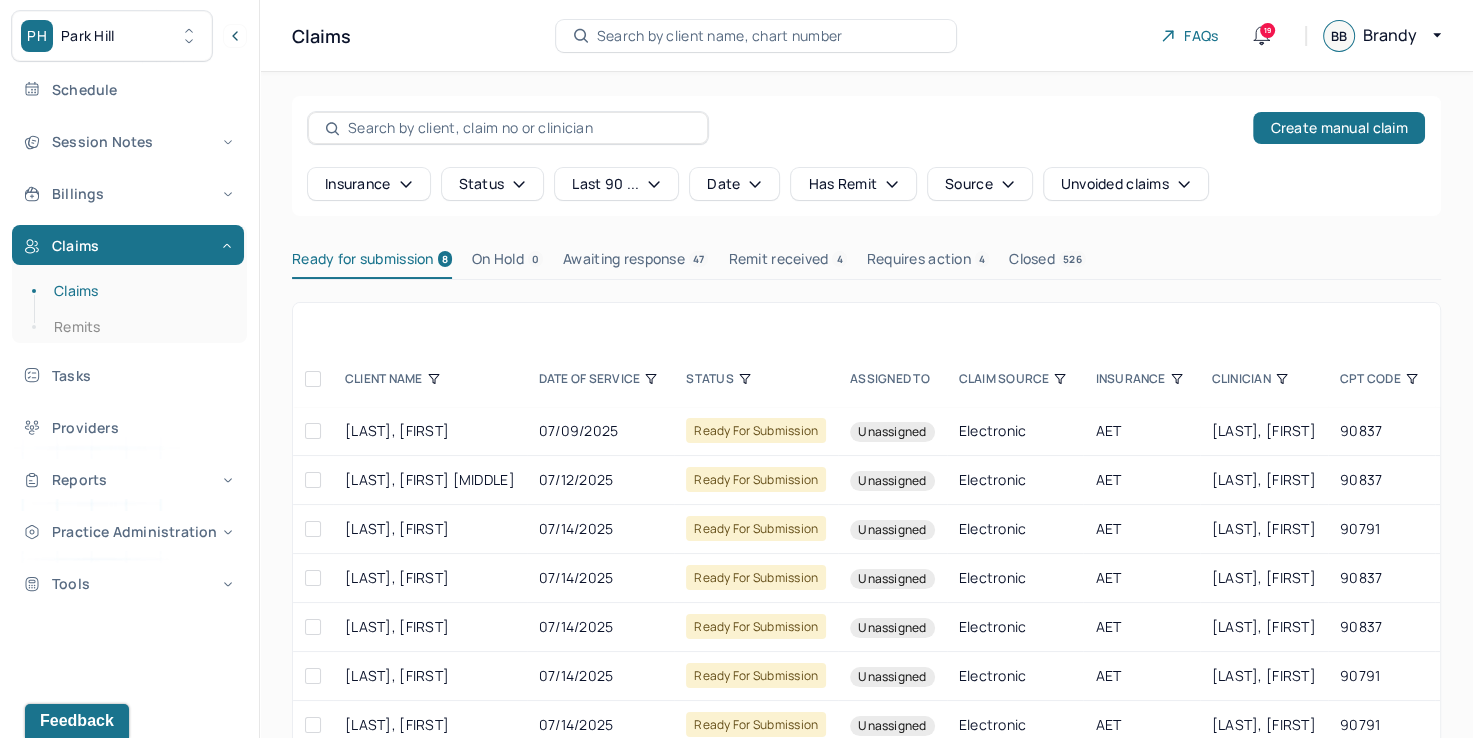 click at bounding box center [313, 379] 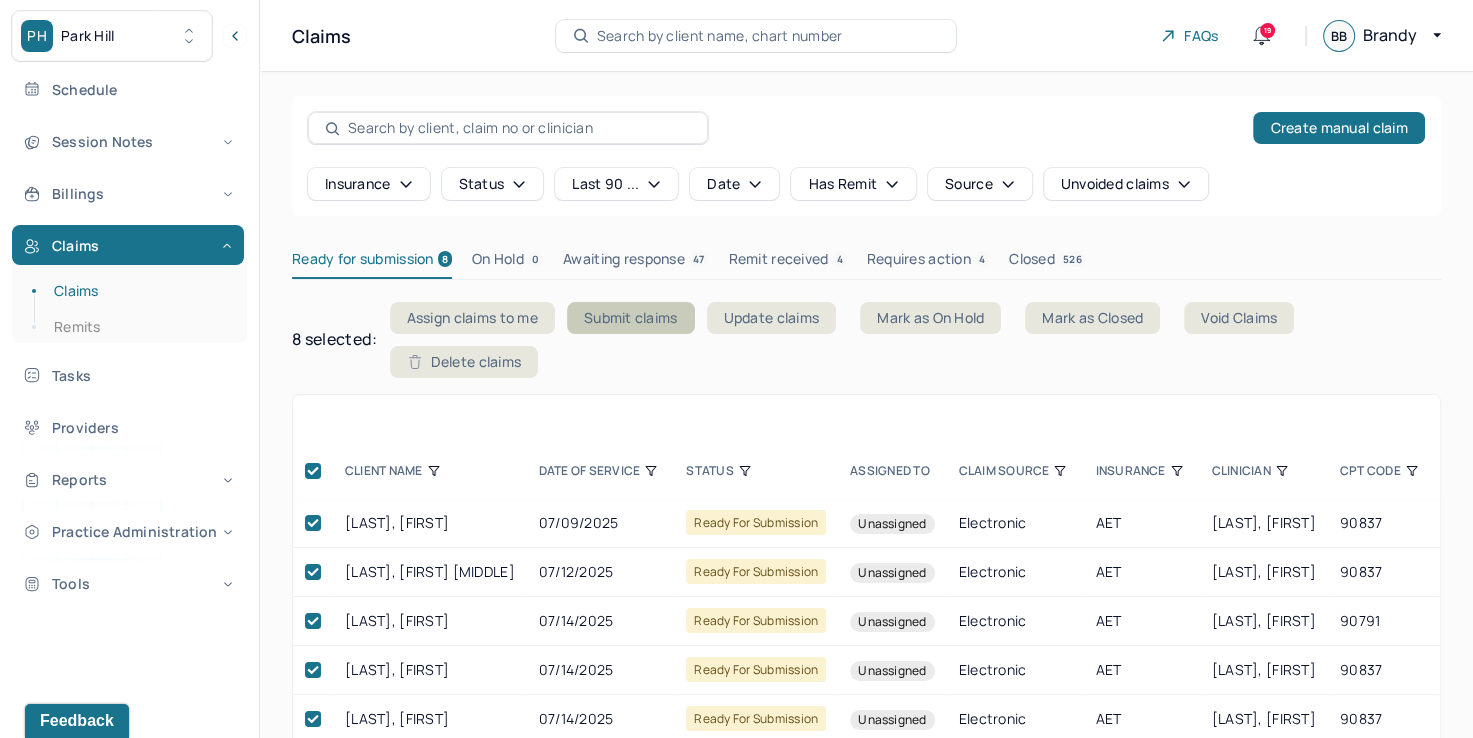 click on "Submit claims" at bounding box center [631, 318] 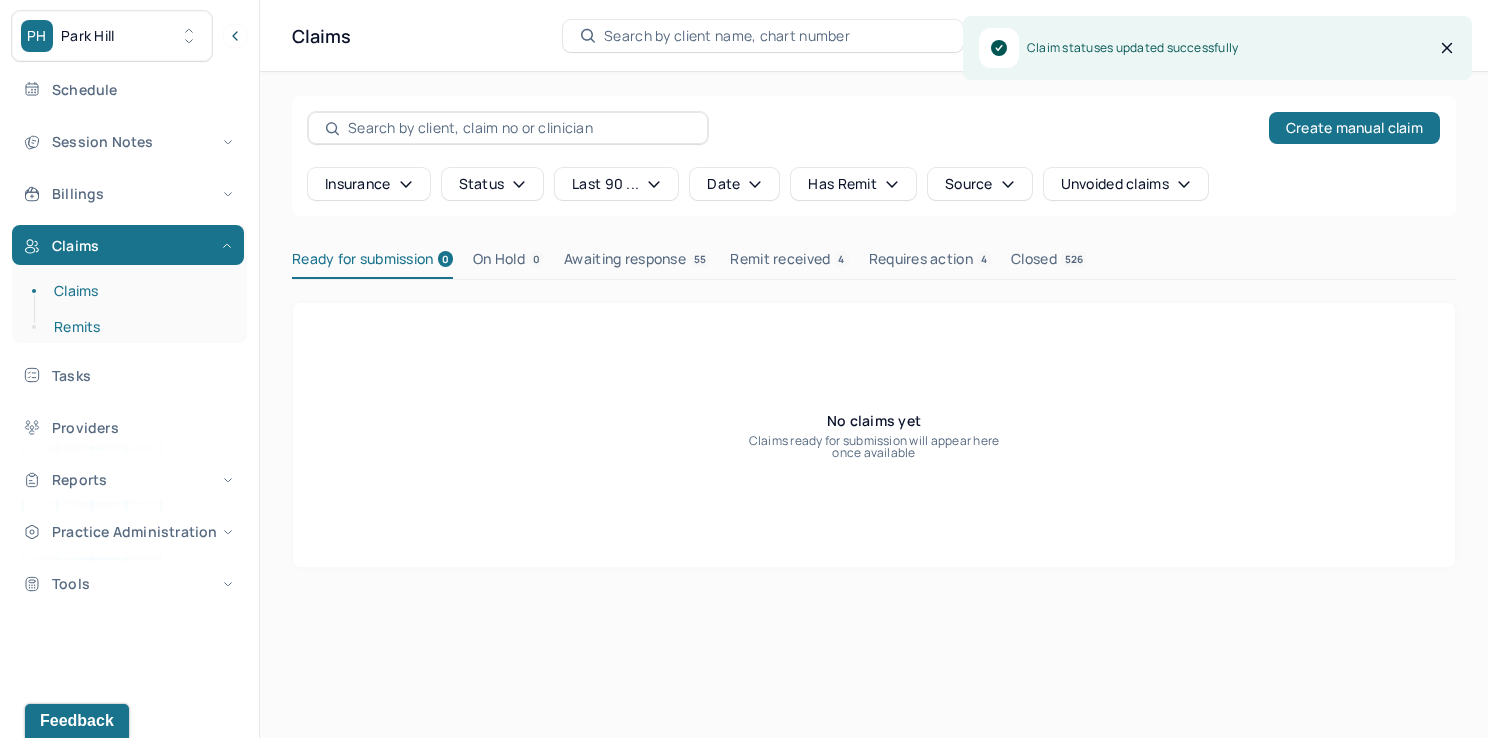 click on "Remits" at bounding box center (139, 327) 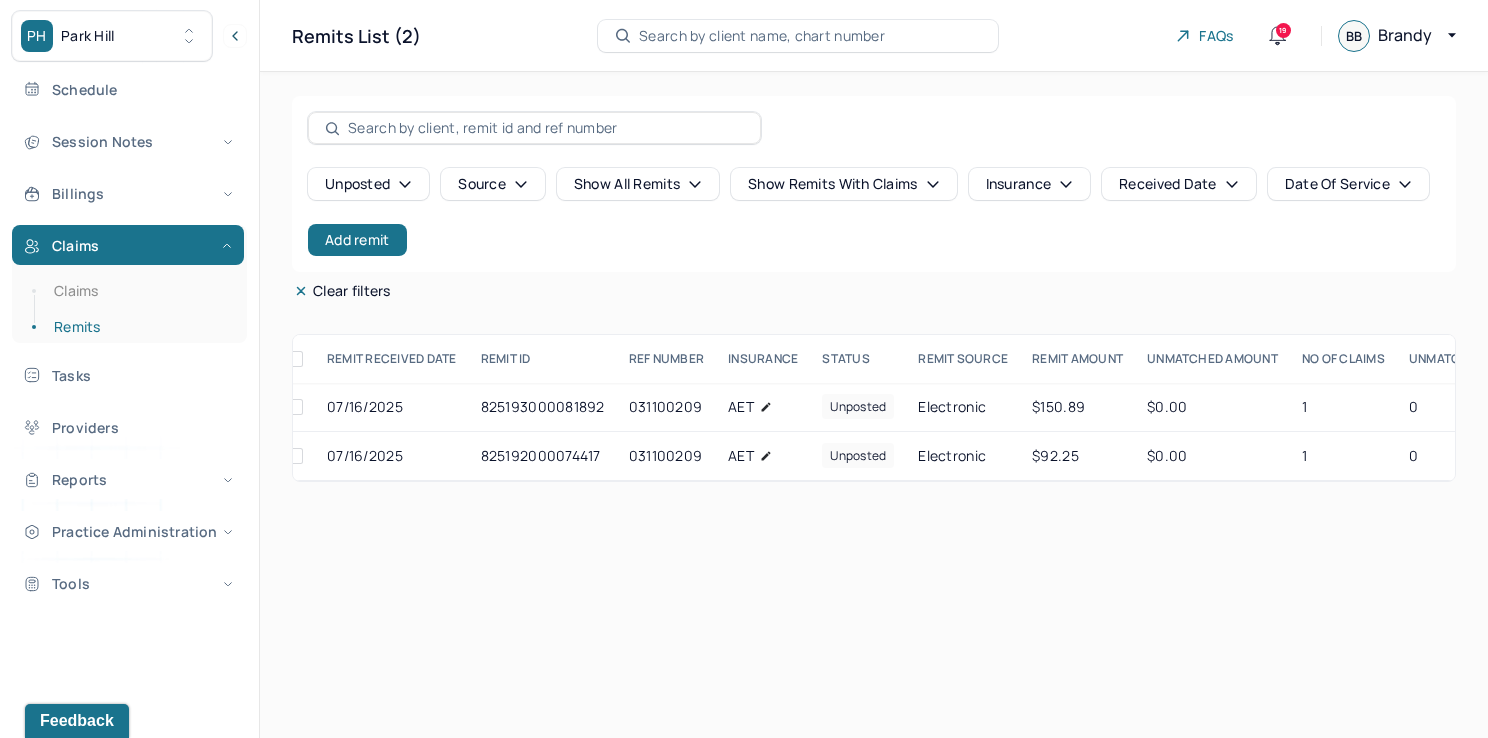 scroll, scrollTop: 0, scrollLeft: 0, axis: both 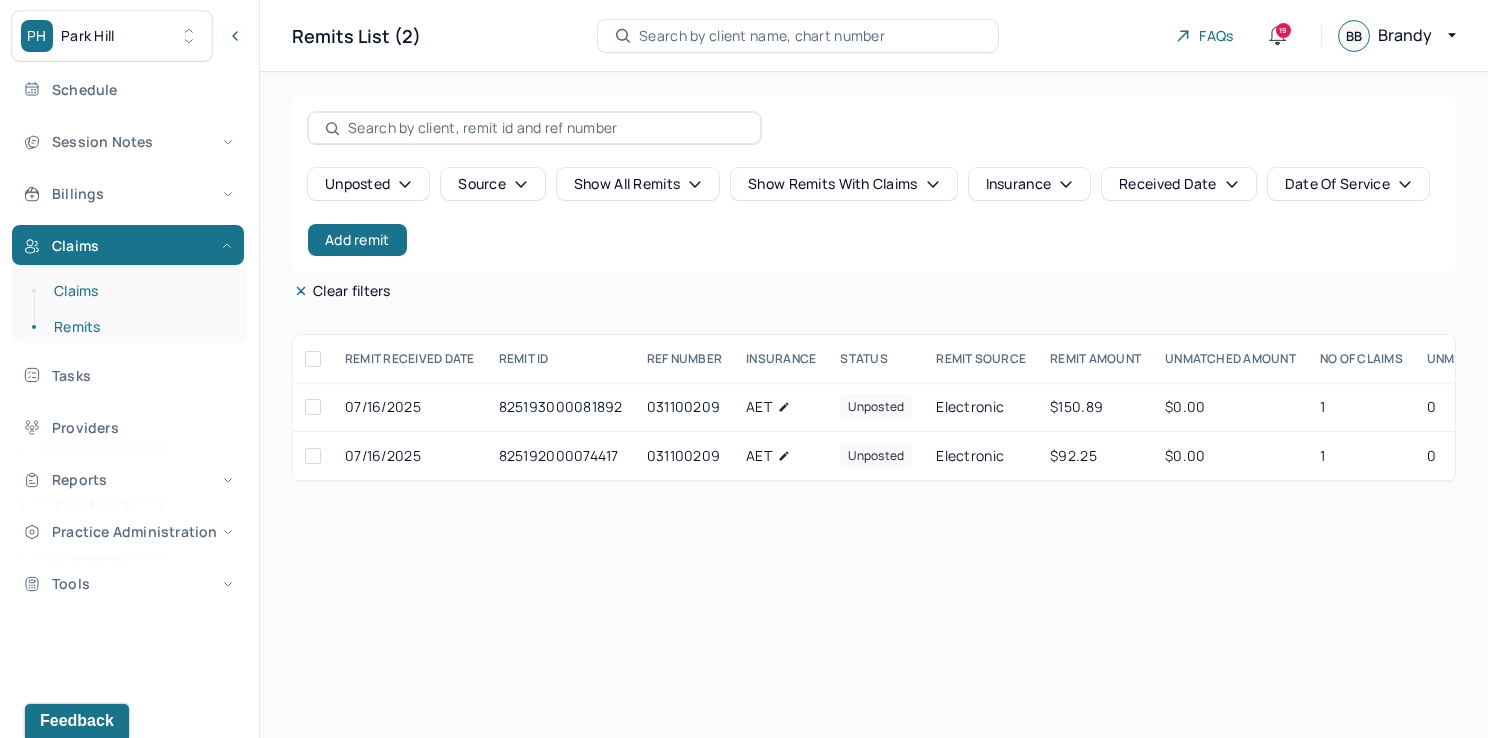 click on "Claims" at bounding box center [139, 291] 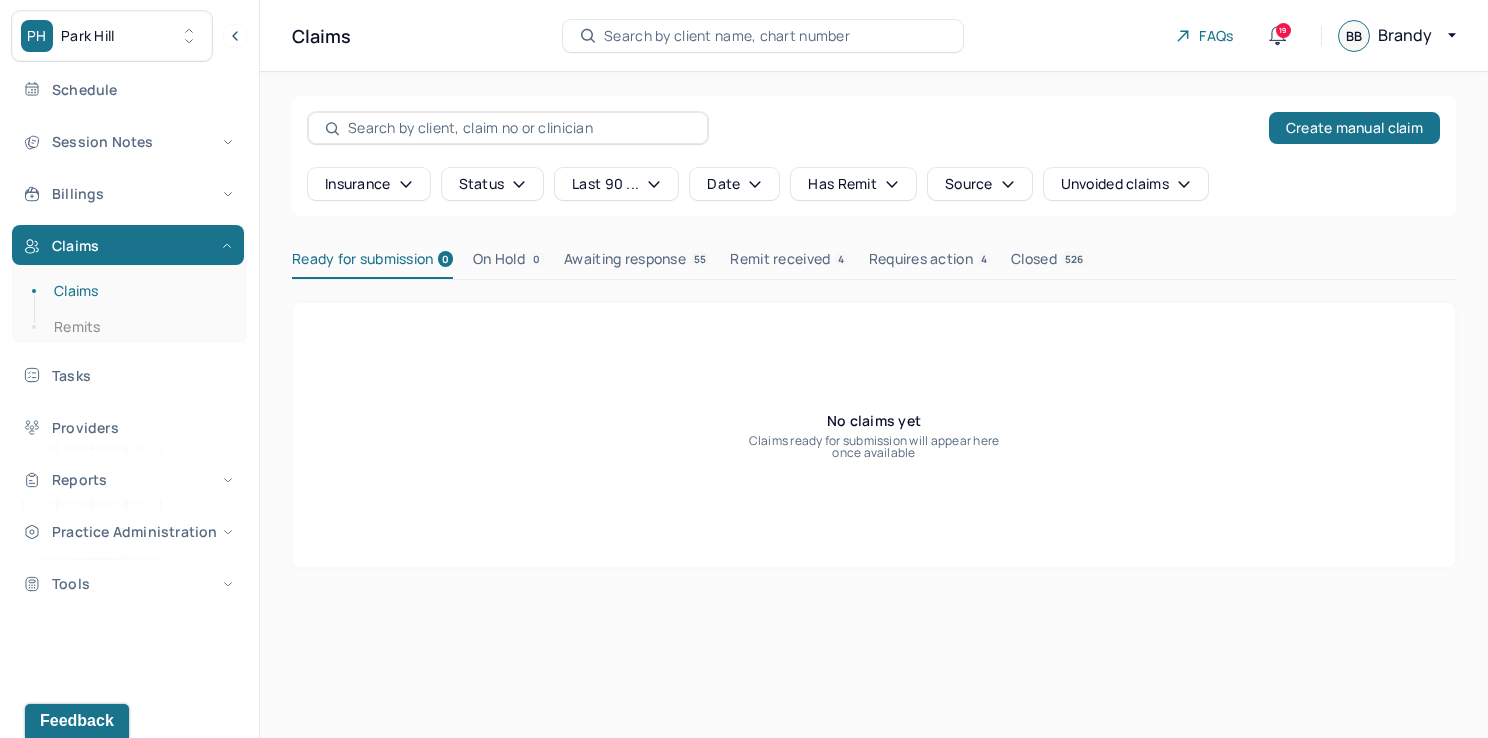 click on "Requires action 4" at bounding box center [930, 263] 